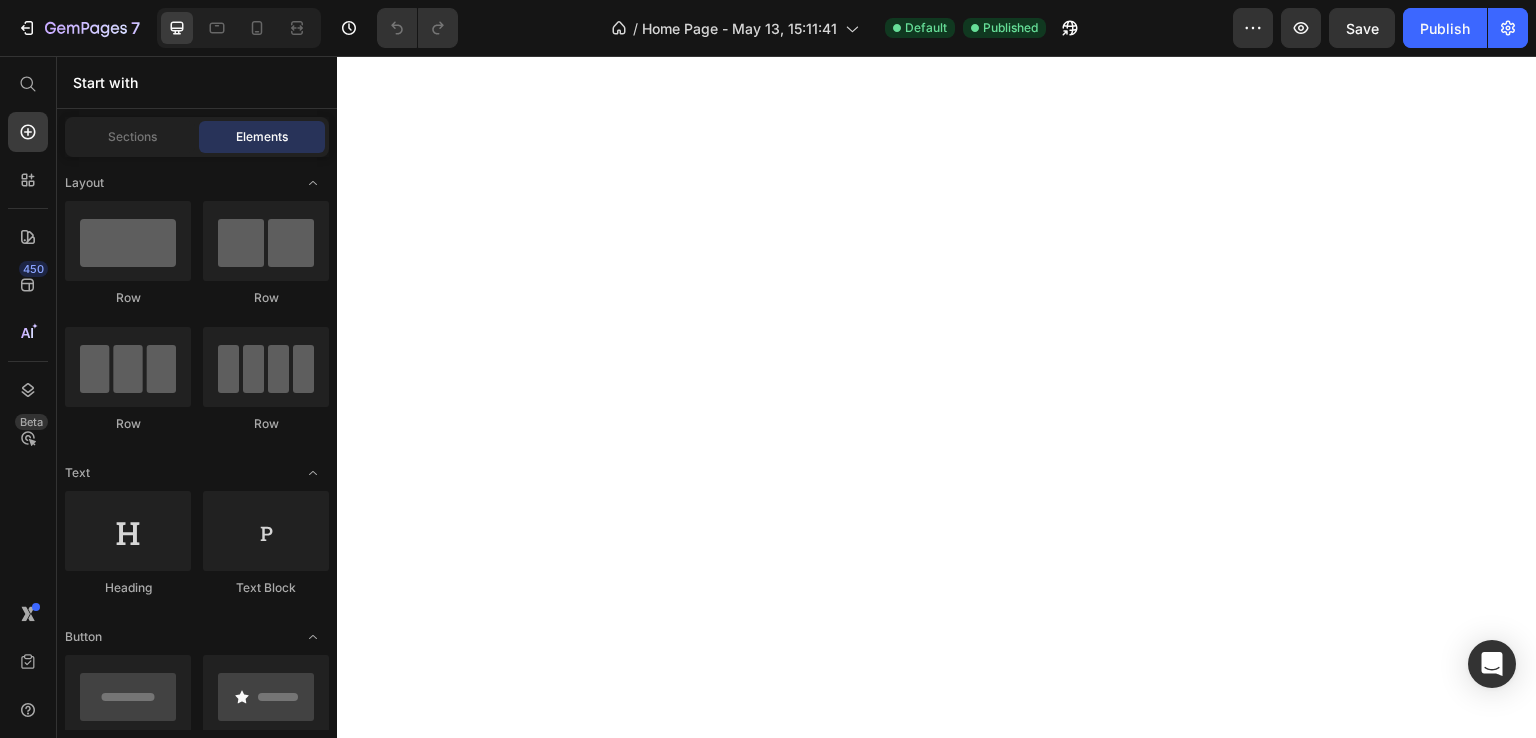 scroll, scrollTop: 0, scrollLeft: 0, axis: both 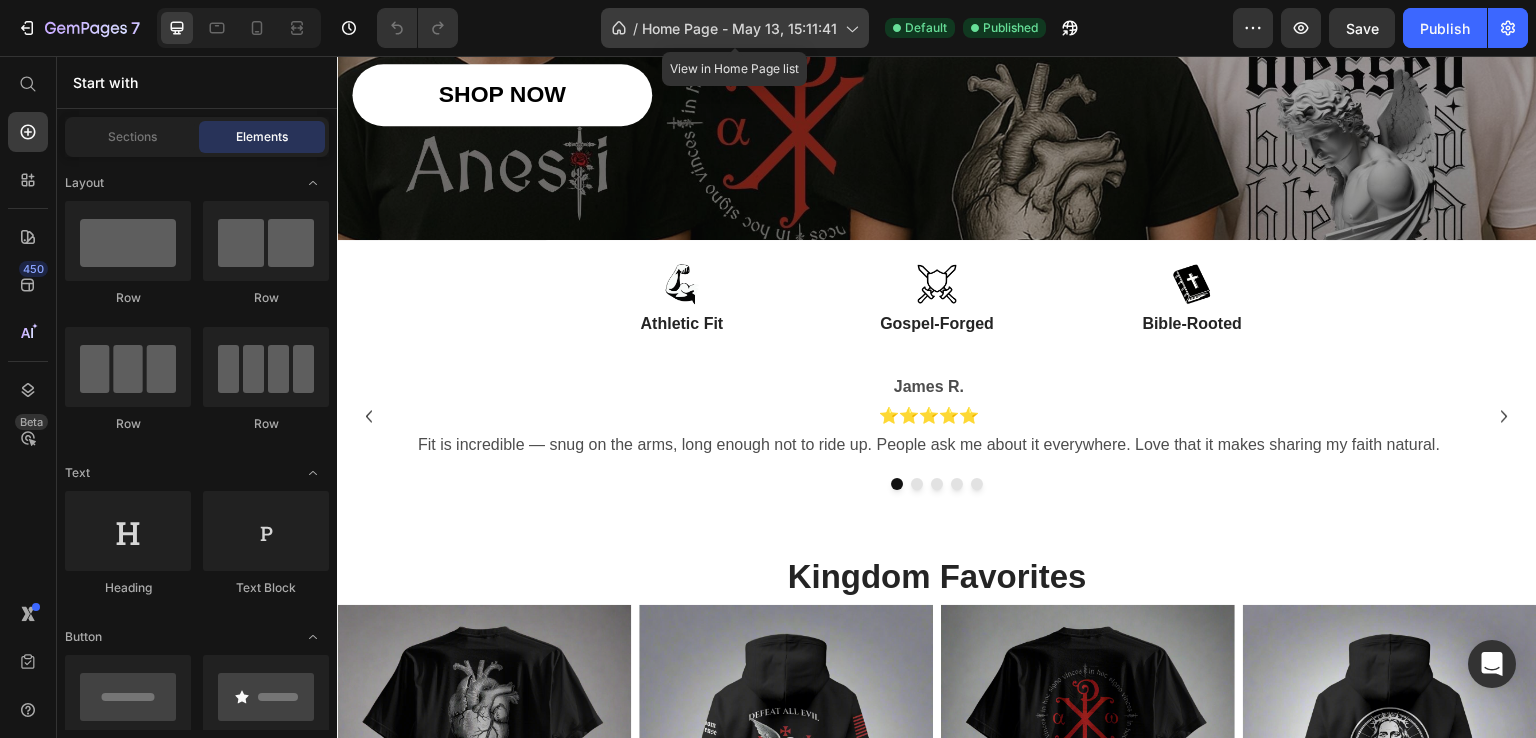 click on "Home Page - [DATE], [TIME]" at bounding box center (739, 28) 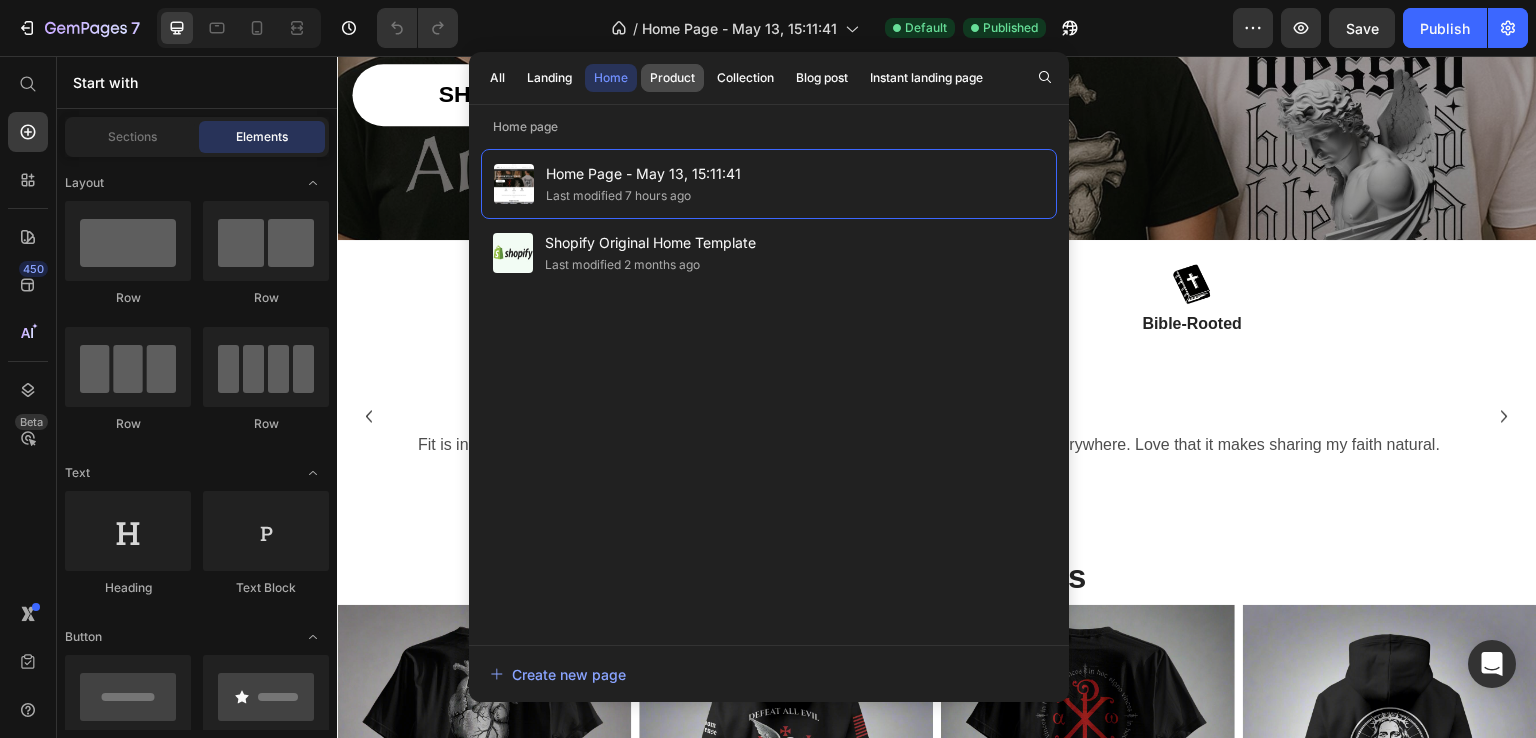 click on "Product" at bounding box center (672, 78) 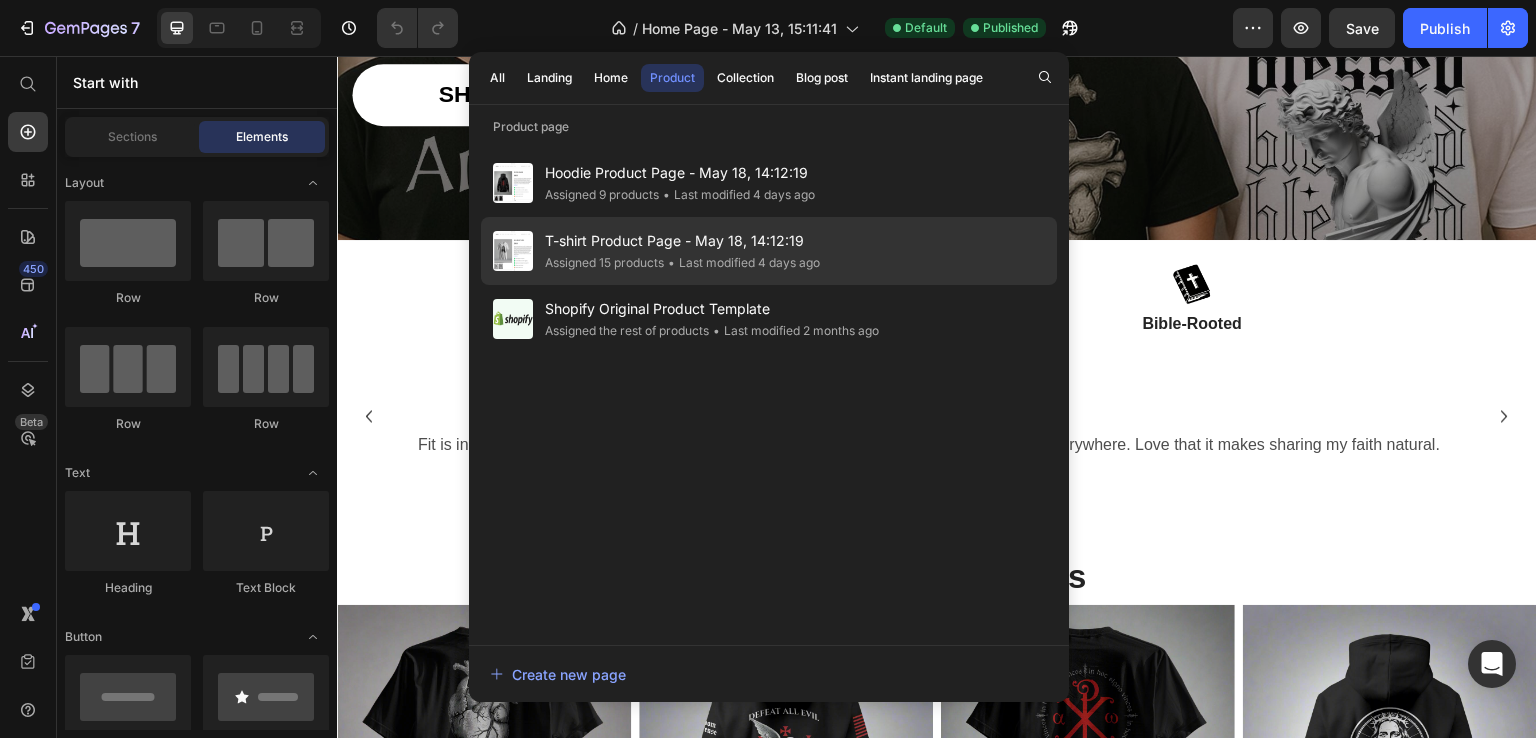click on "Assigned 15 products" 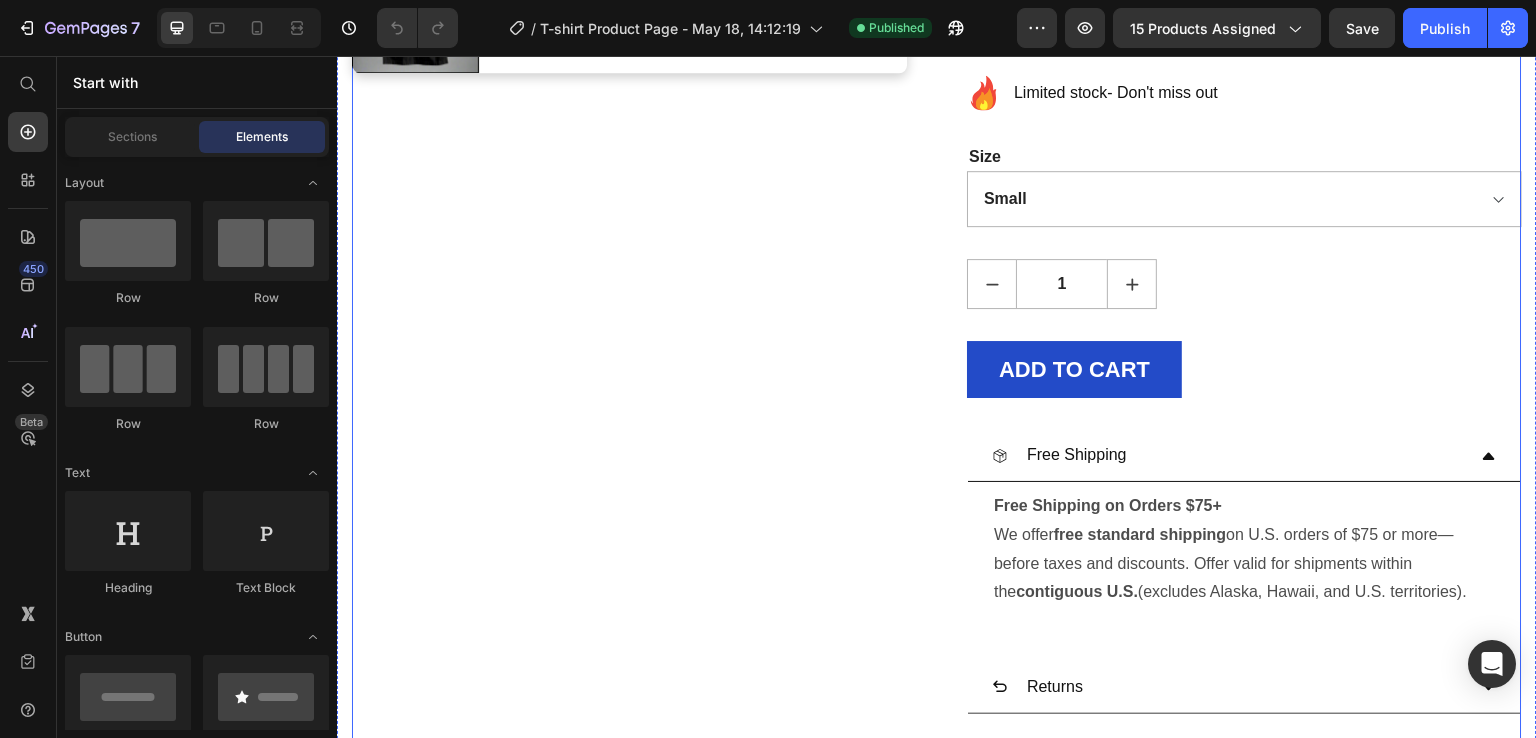 scroll, scrollTop: 800, scrollLeft: 0, axis: vertical 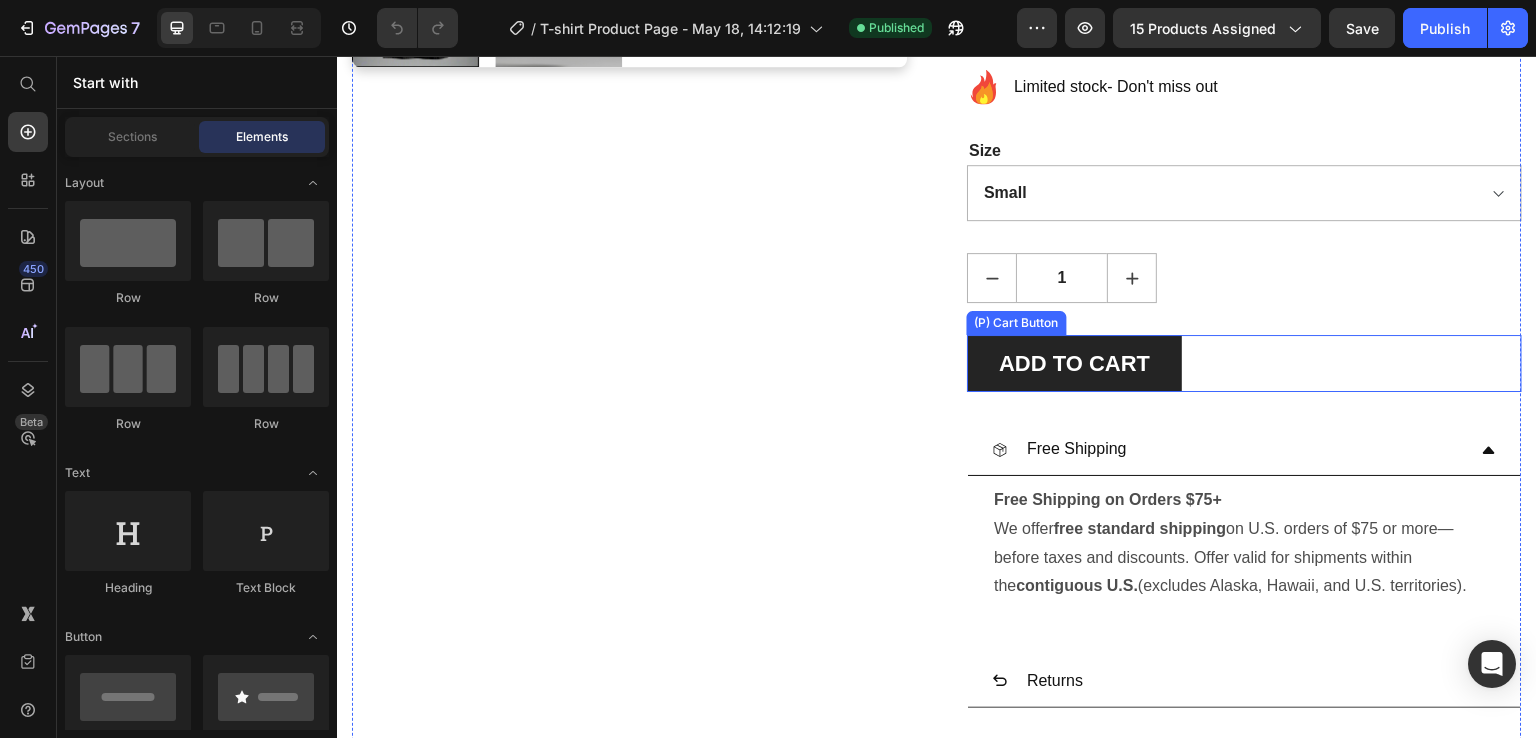click on "ADD TO CART" at bounding box center (1074, 363) 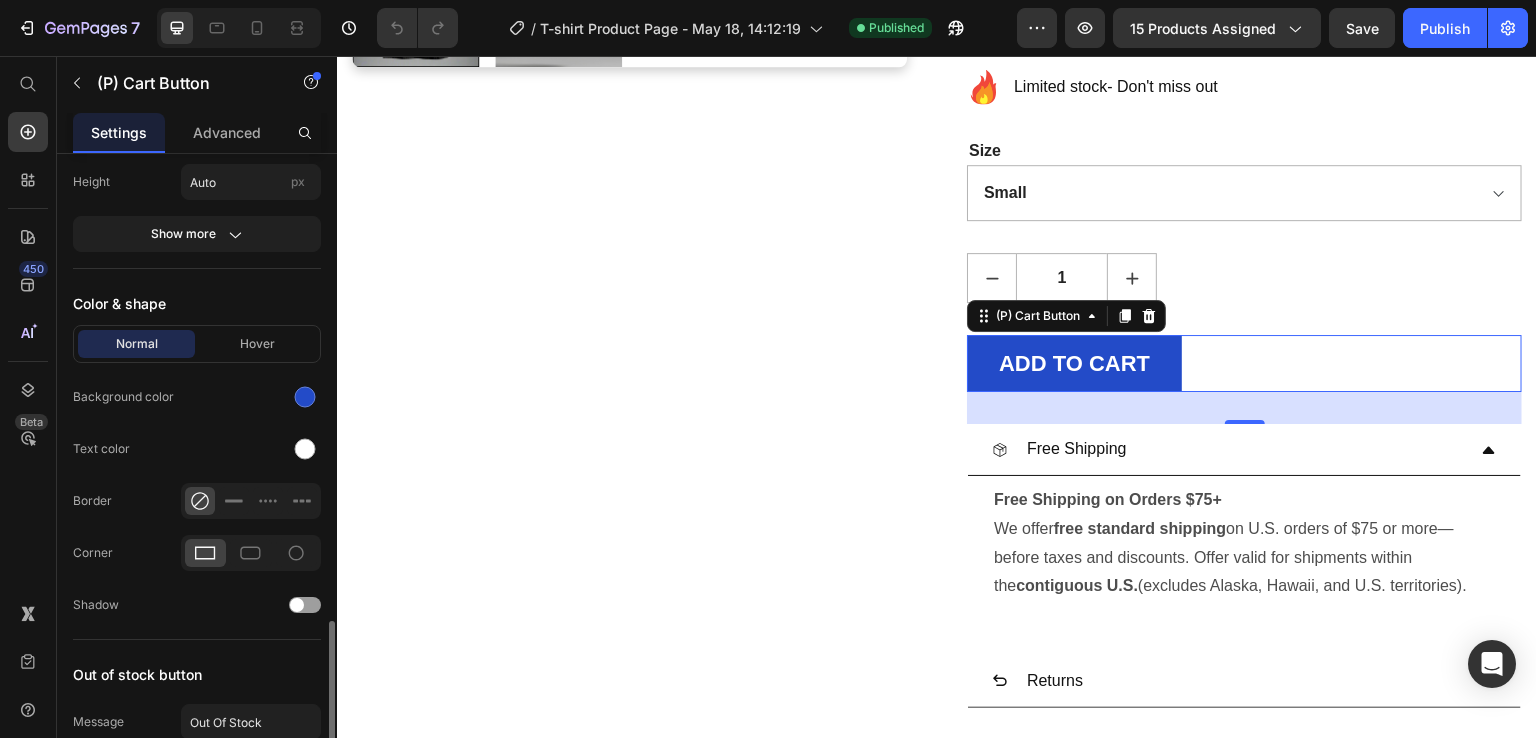 scroll, scrollTop: 1000, scrollLeft: 0, axis: vertical 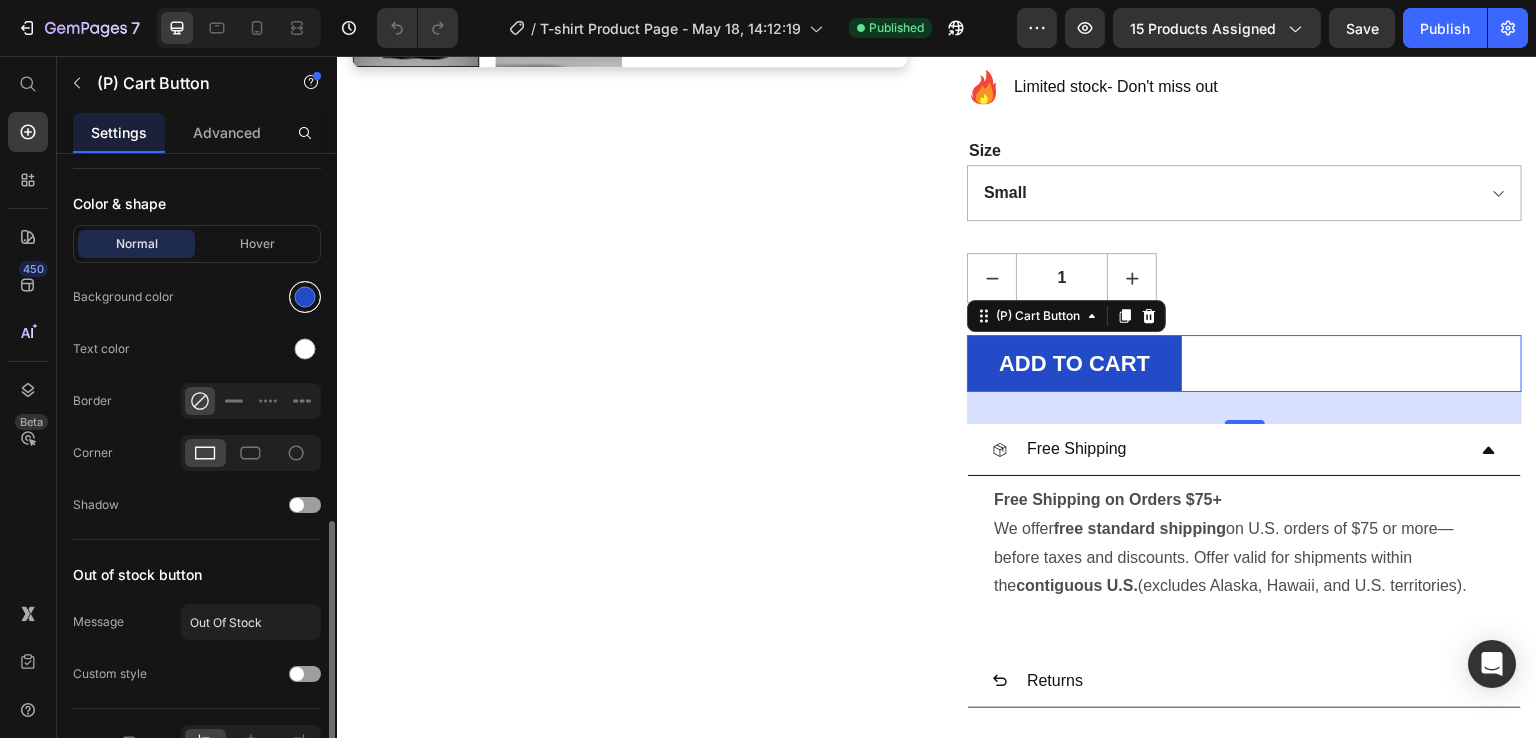 click at bounding box center (305, 297) 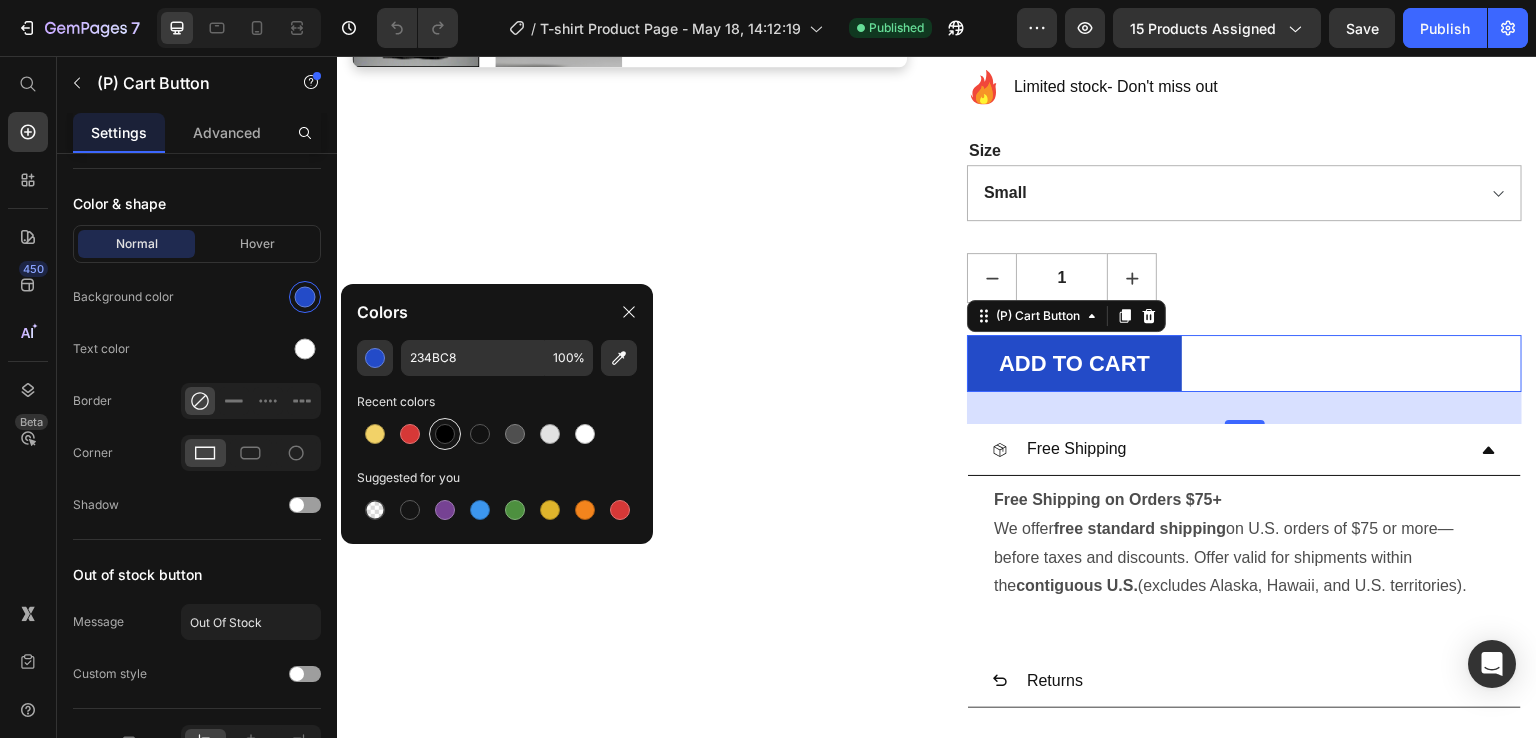 click at bounding box center [445, 434] 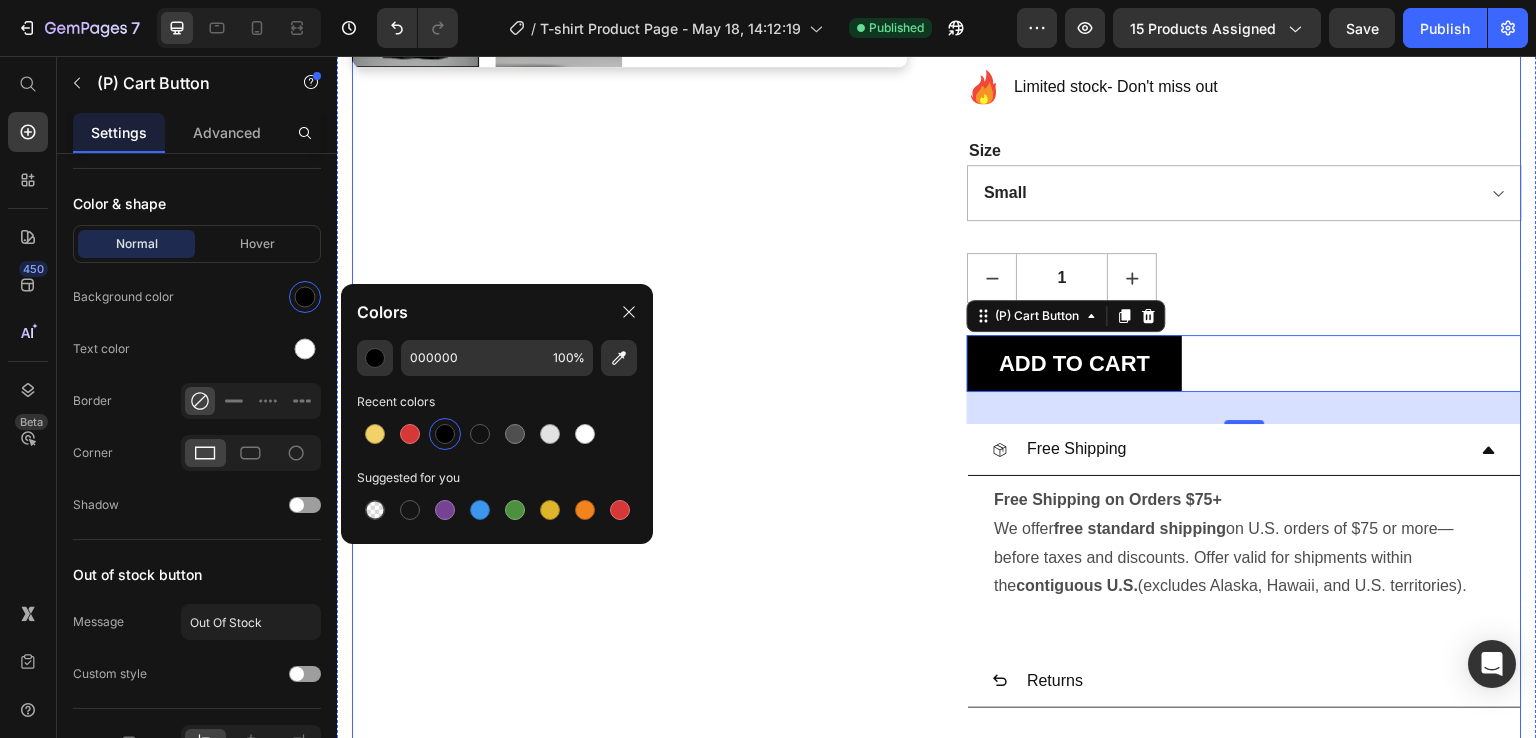 click on "Product Images" at bounding box center (629, 72) 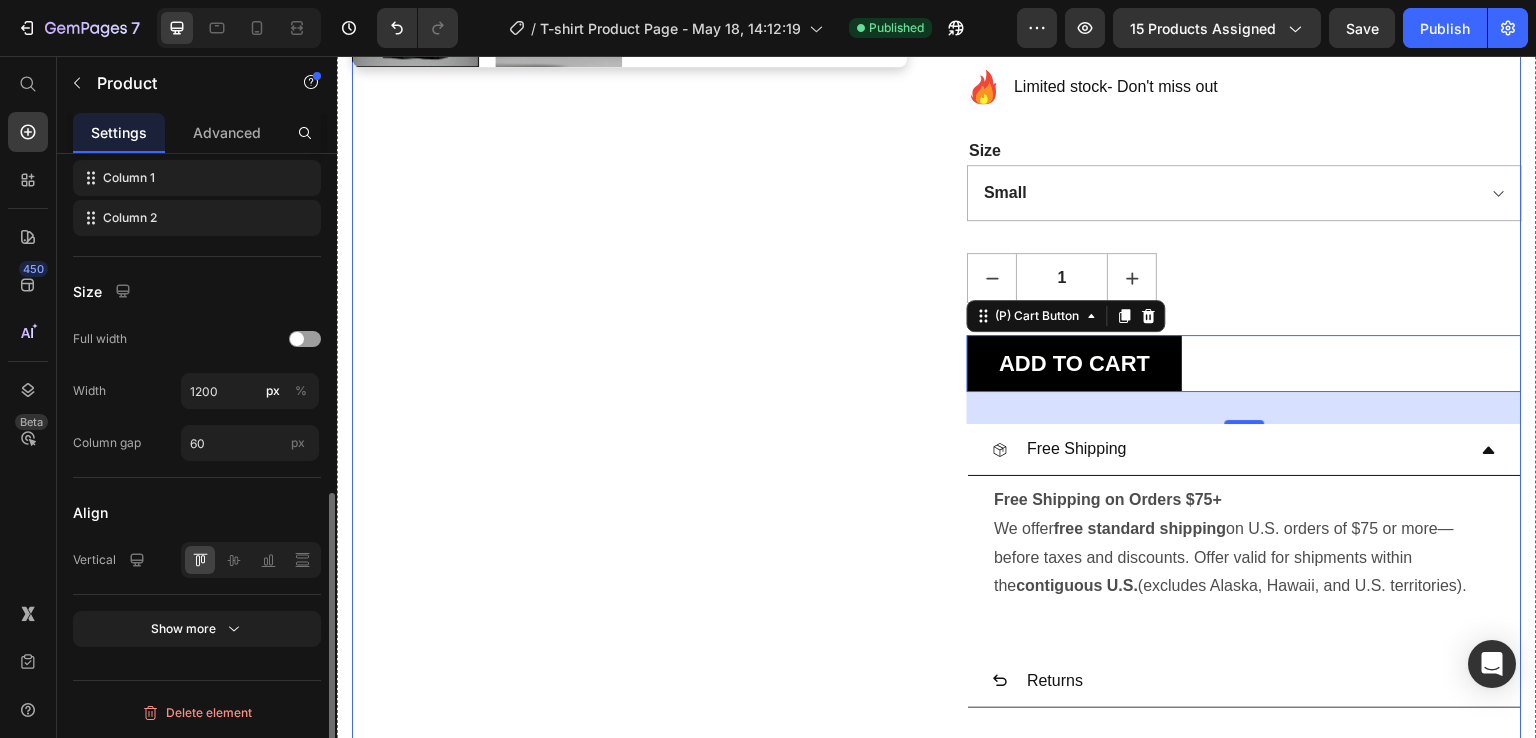 scroll, scrollTop: 0, scrollLeft: 0, axis: both 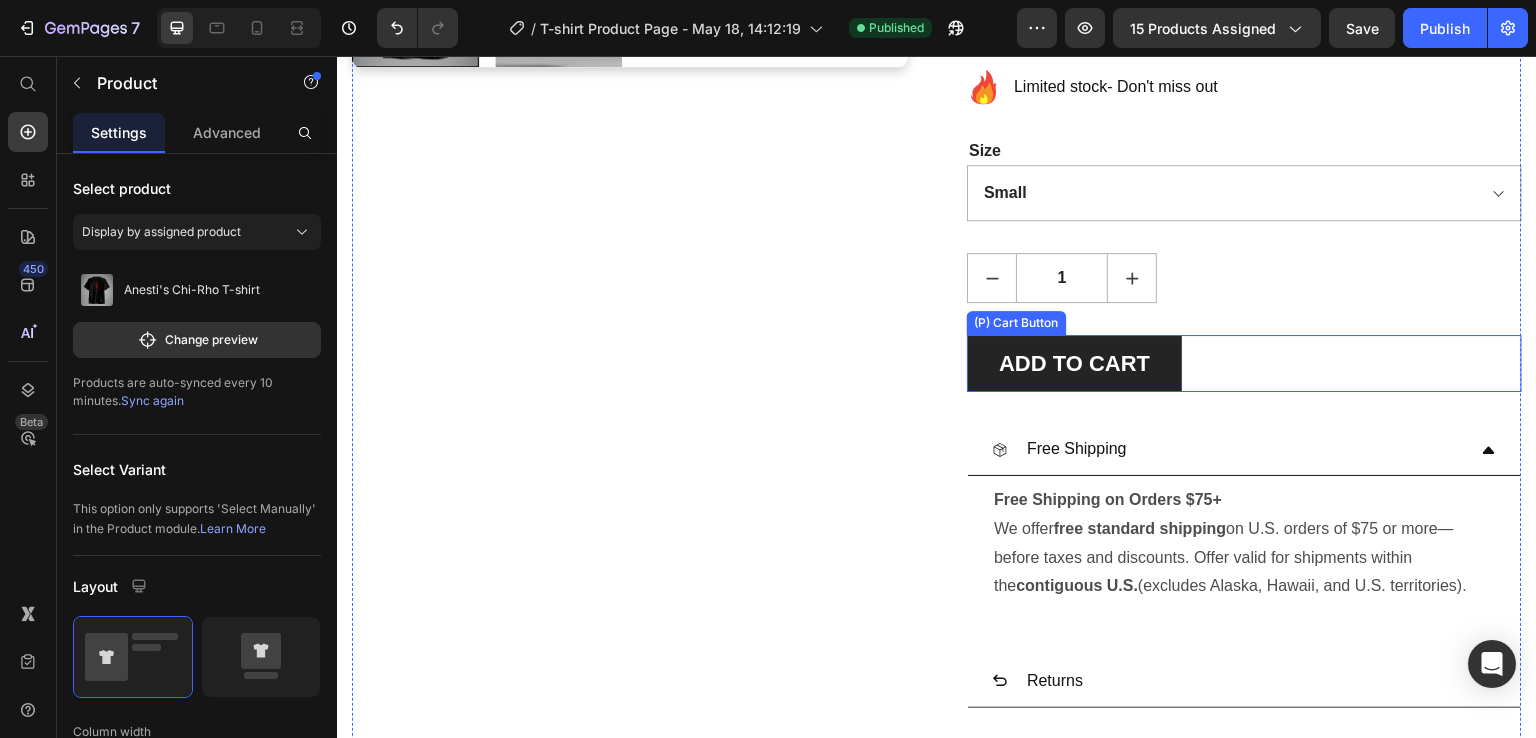 click on "ADD TO CART" at bounding box center (1074, 363) 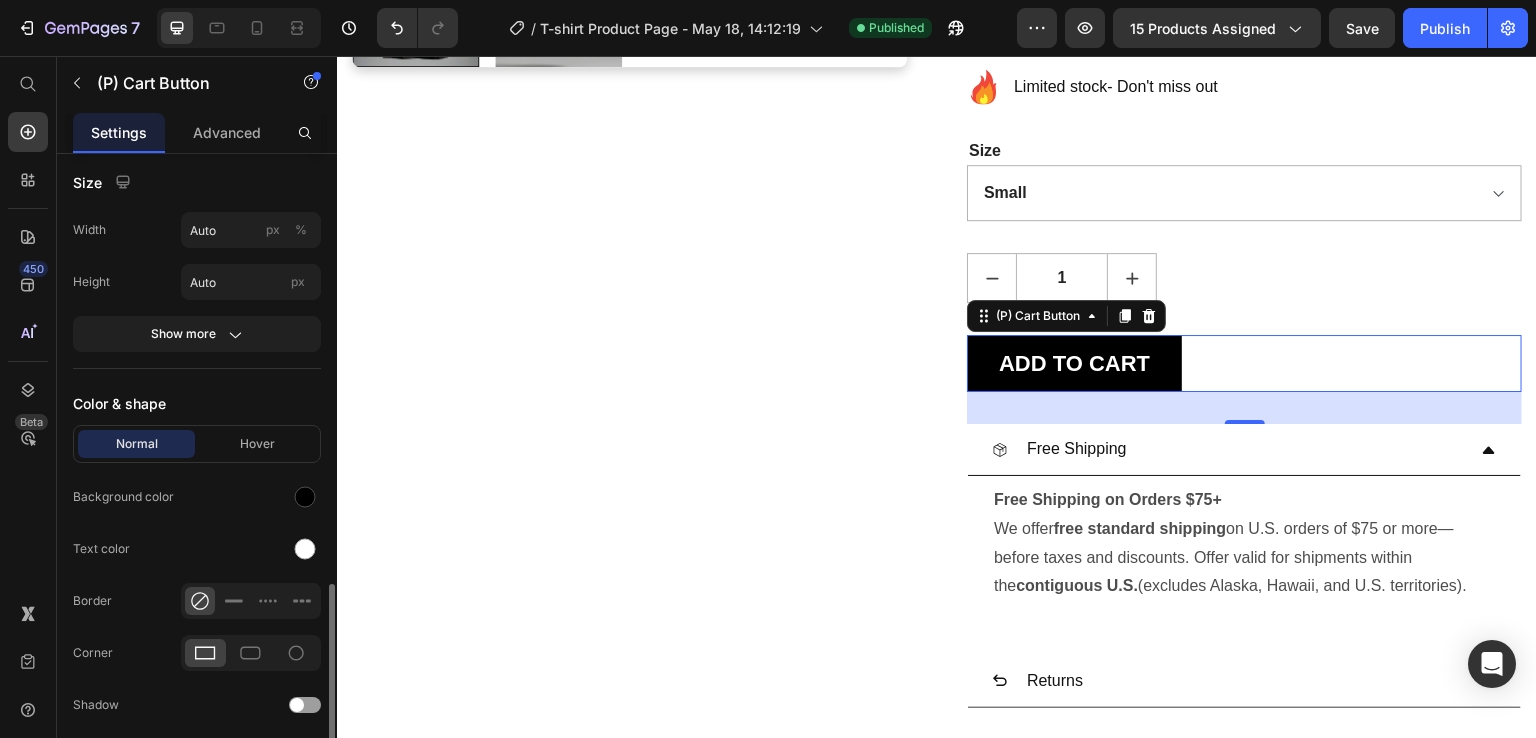 scroll, scrollTop: 900, scrollLeft: 0, axis: vertical 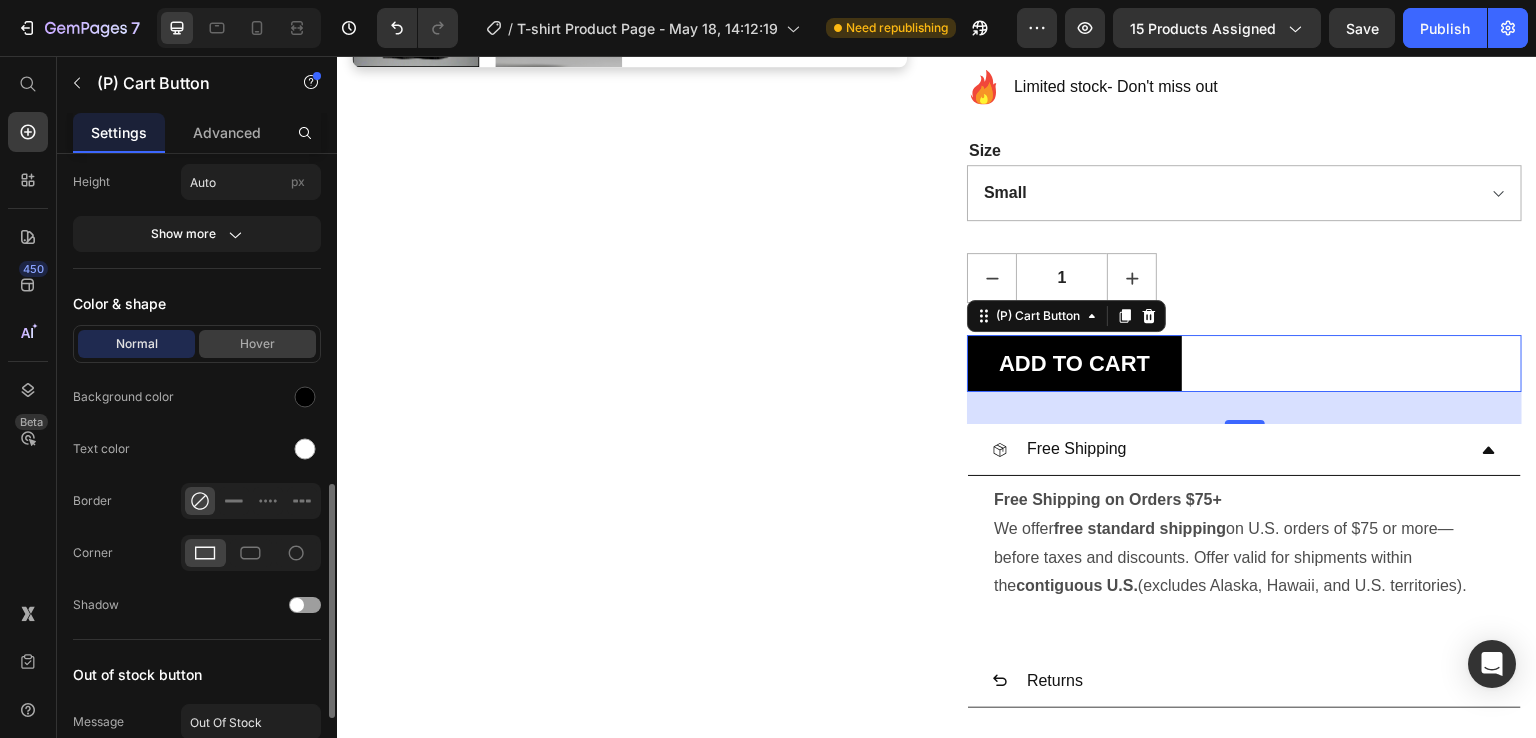 click on "Hover" at bounding box center (257, 344) 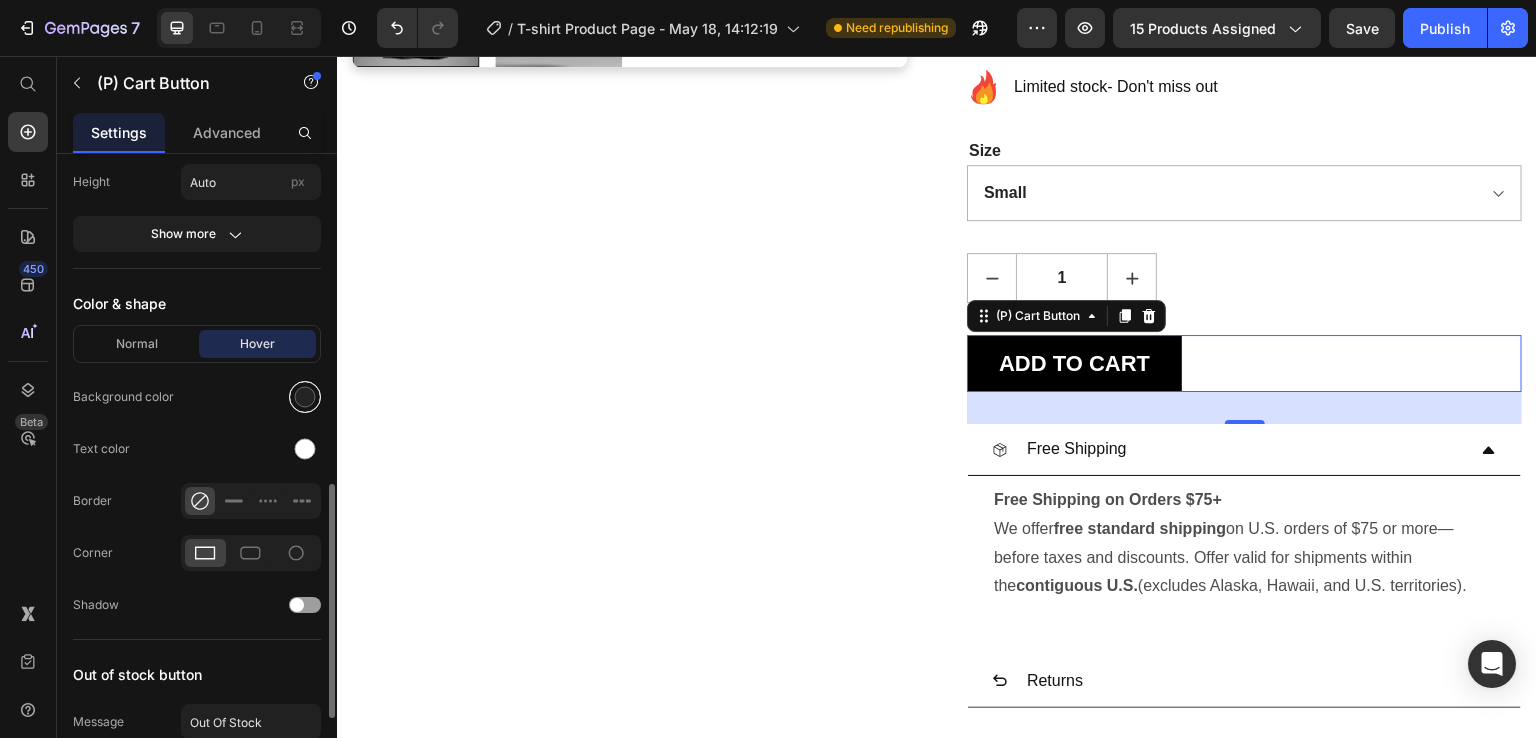 click at bounding box center [305, 397] 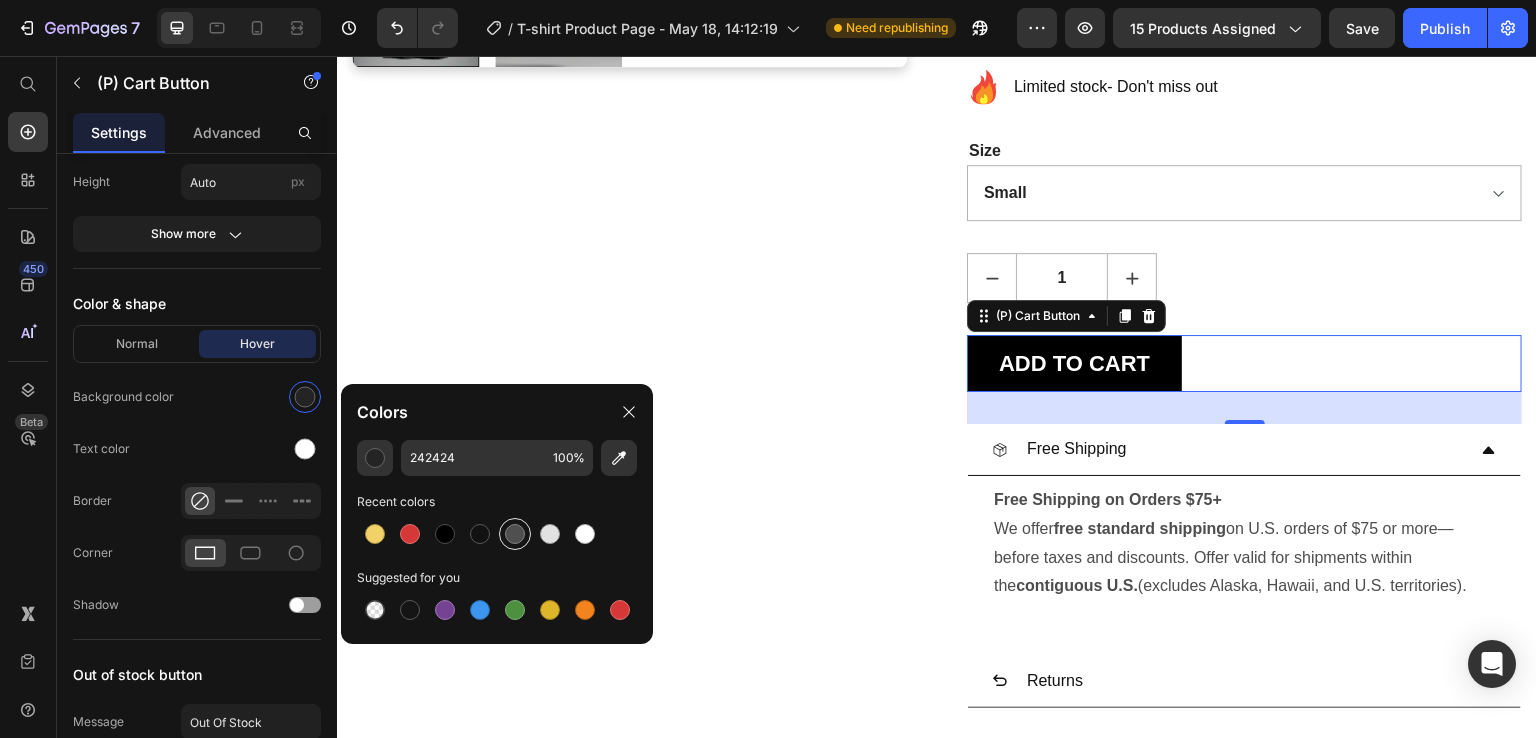 click at bounding box center (515, 534) 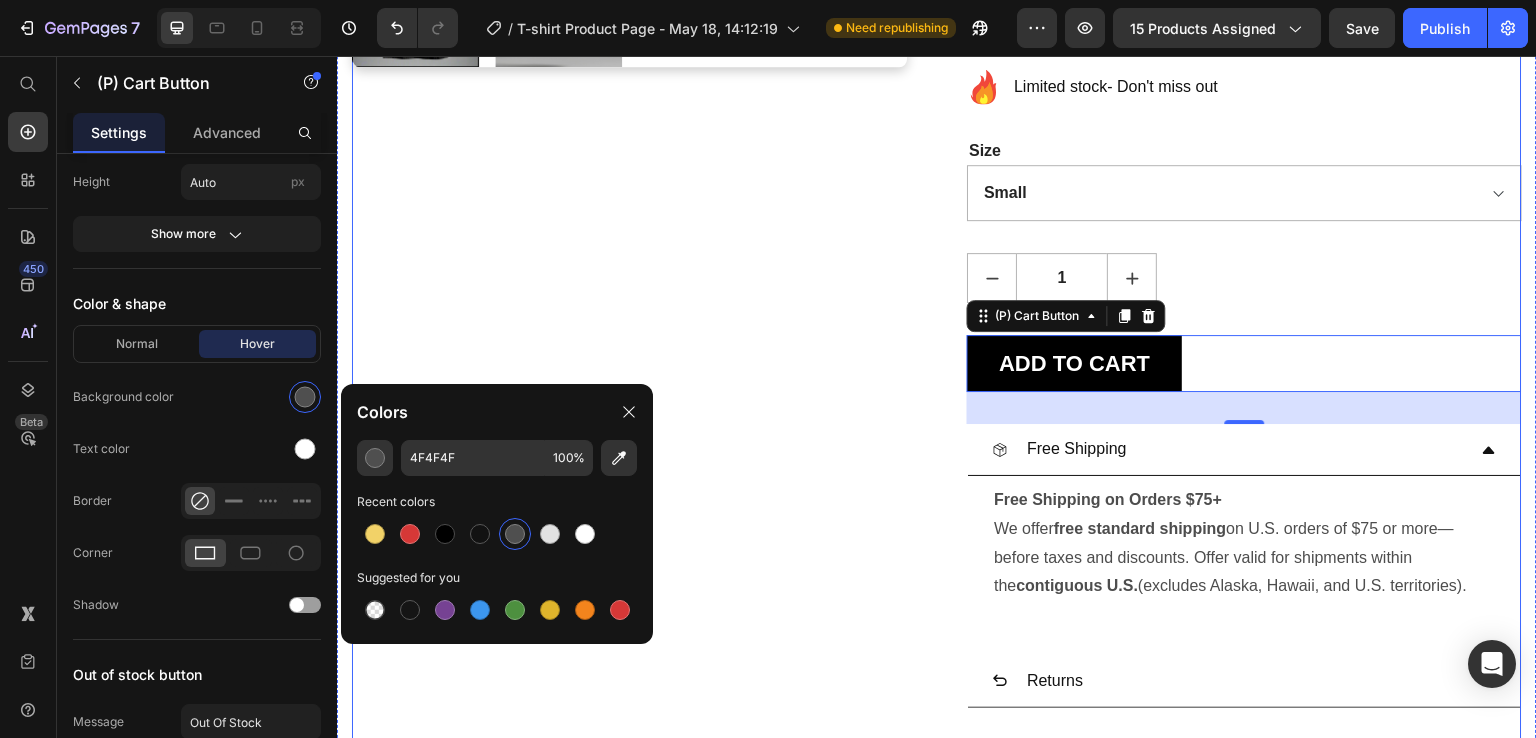 click on "Product Images" at bounding box center [629, 72] 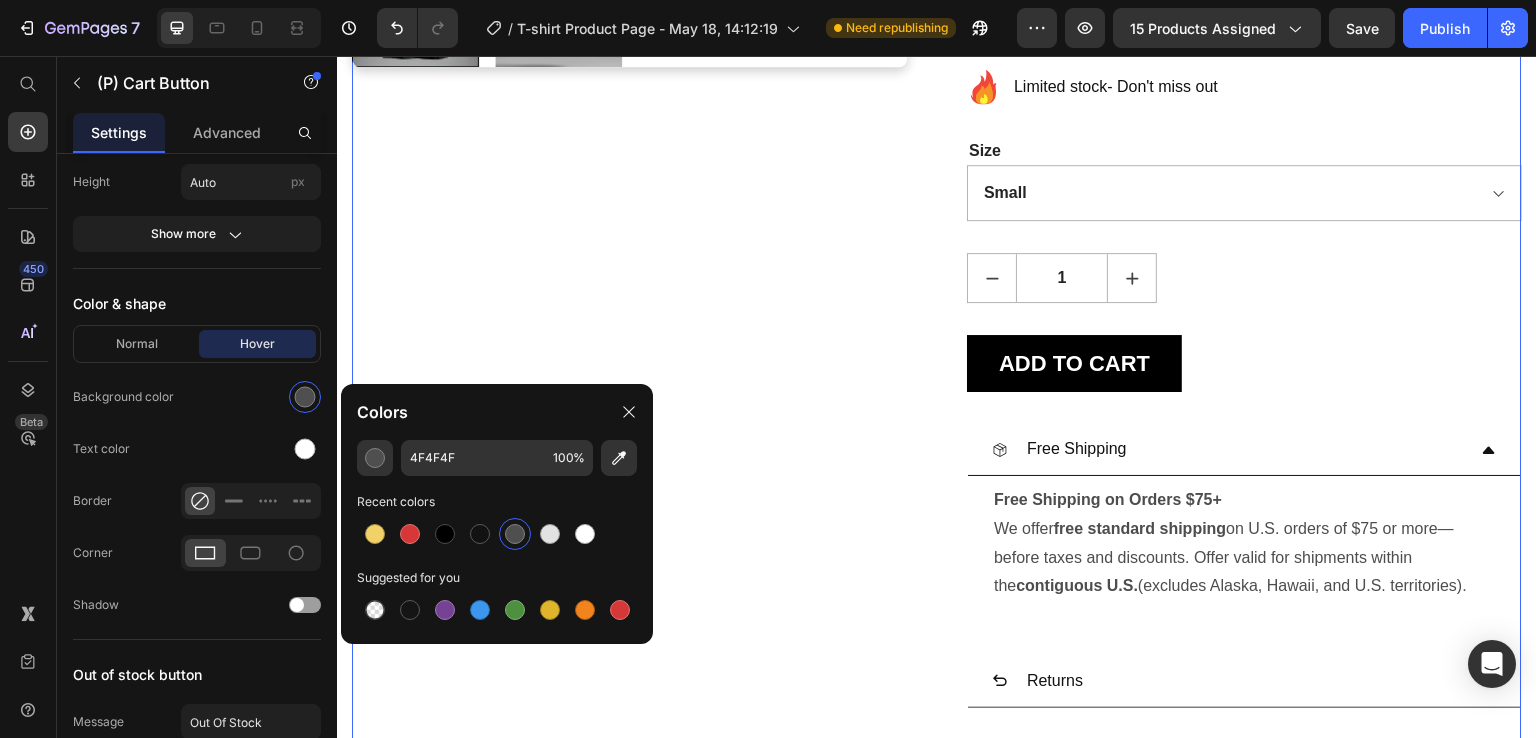 scroll, scrollTop: 0, scrollLeft: 0, axis: both 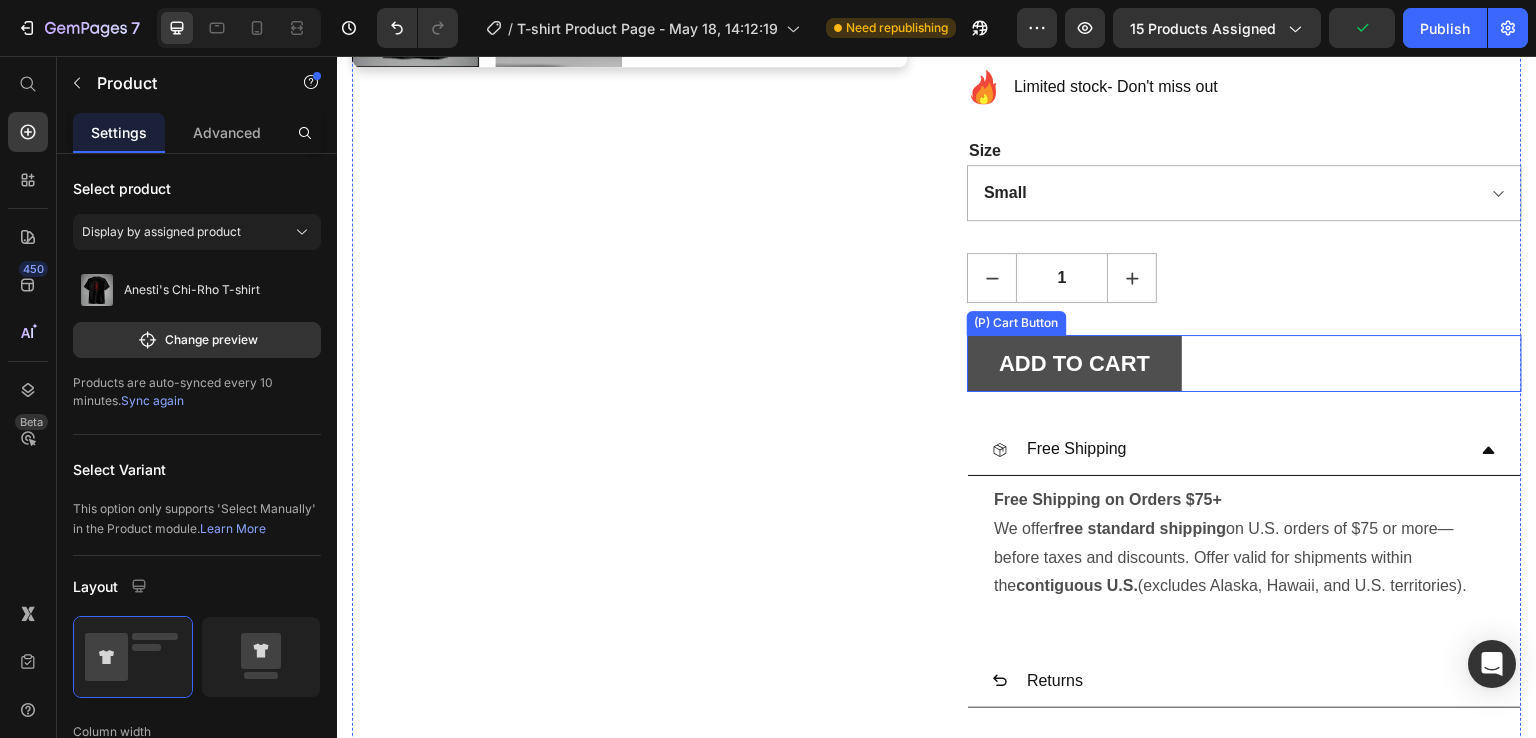 click on "ADD TO CART" at bounding box center (1074, 363) 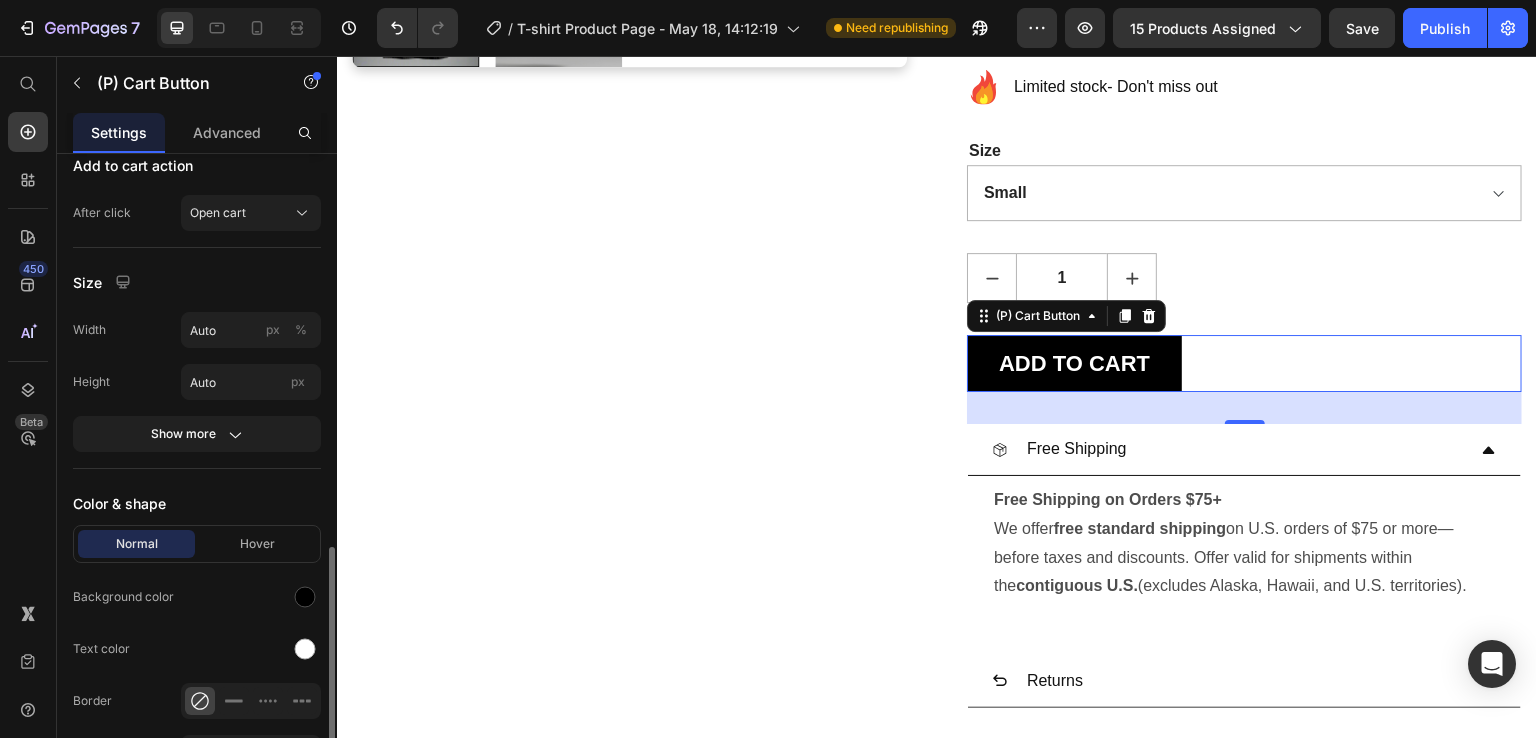 scroll, scrollTop: 800, scrollLeft: 0, axis: vertical 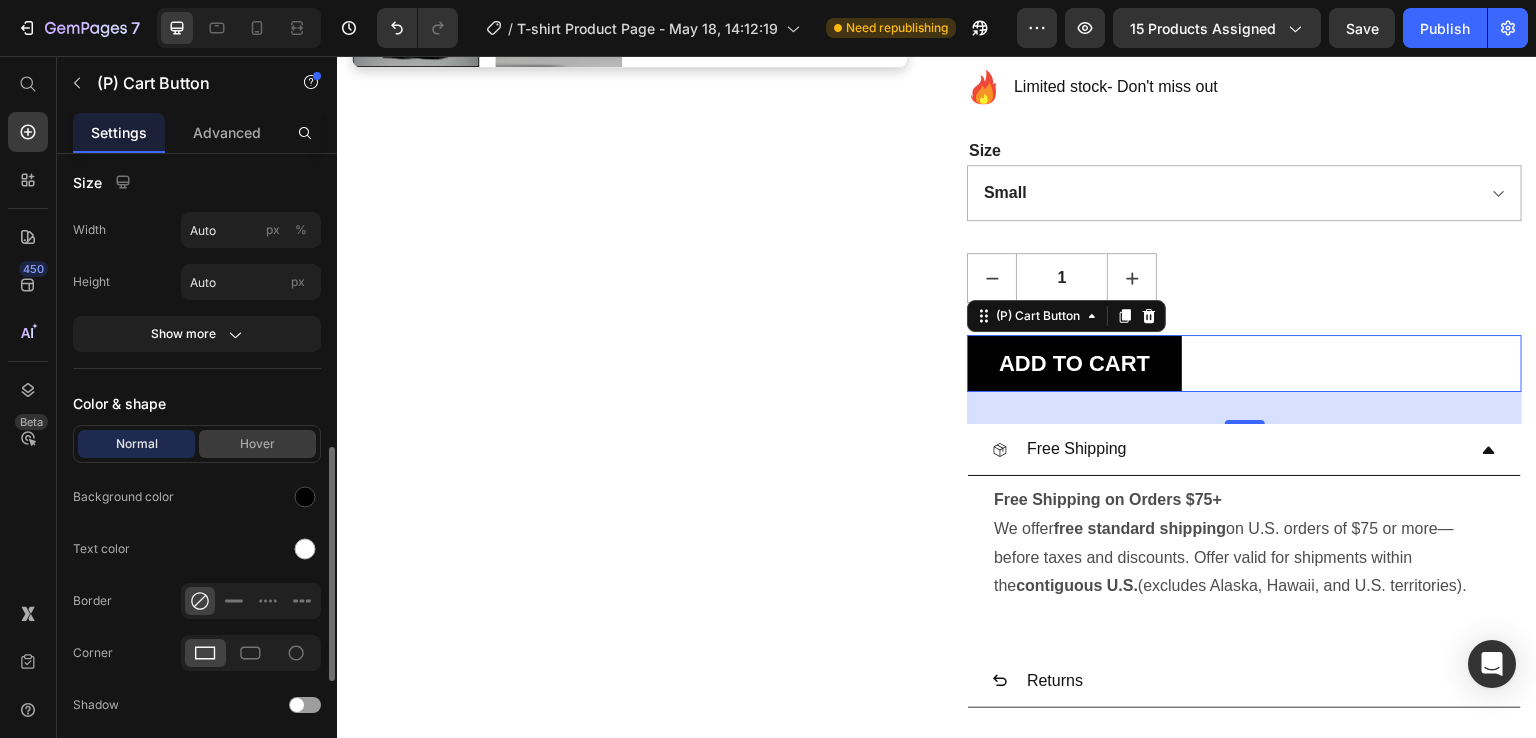 click on "Hover" at bounding box center (257, 444) 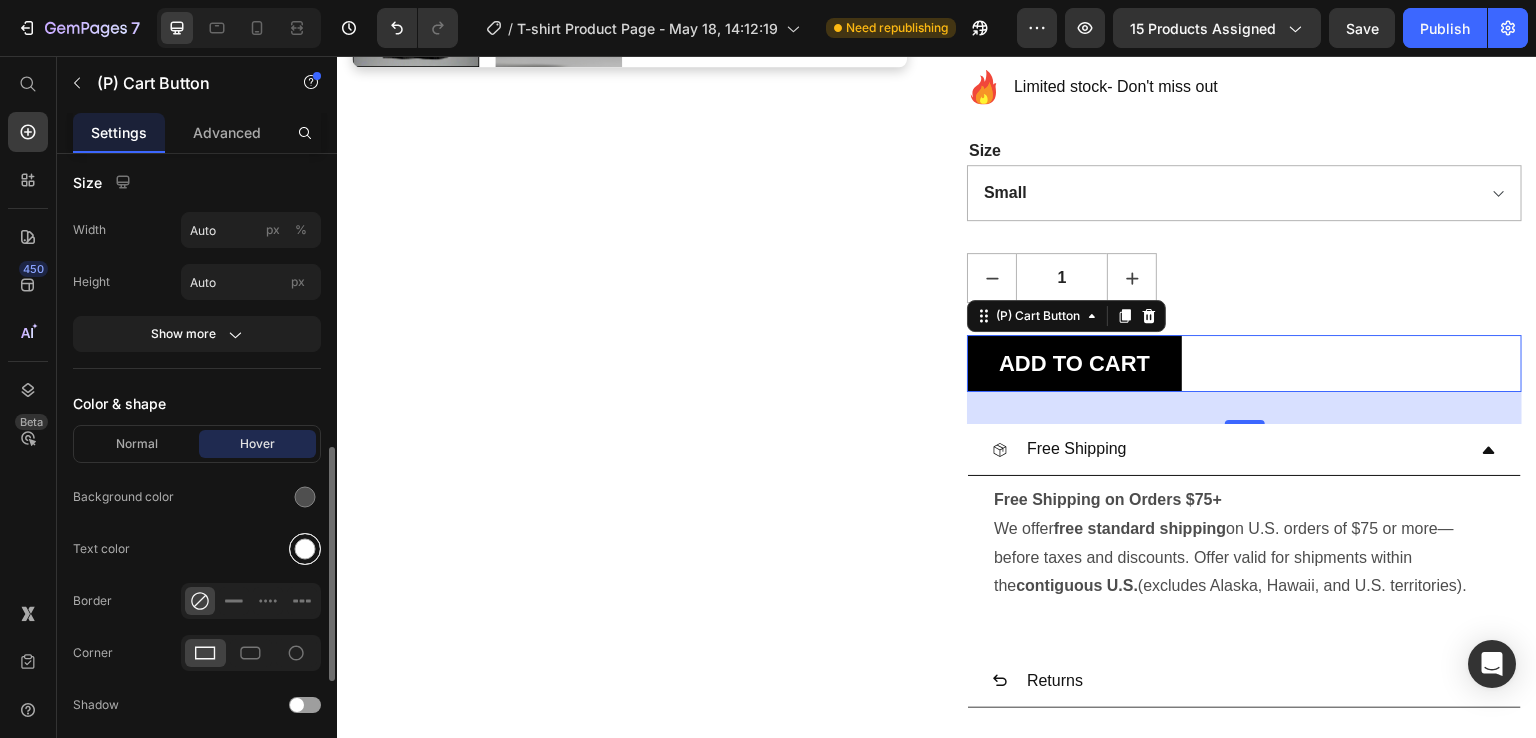click at bounding box center [305, 549] 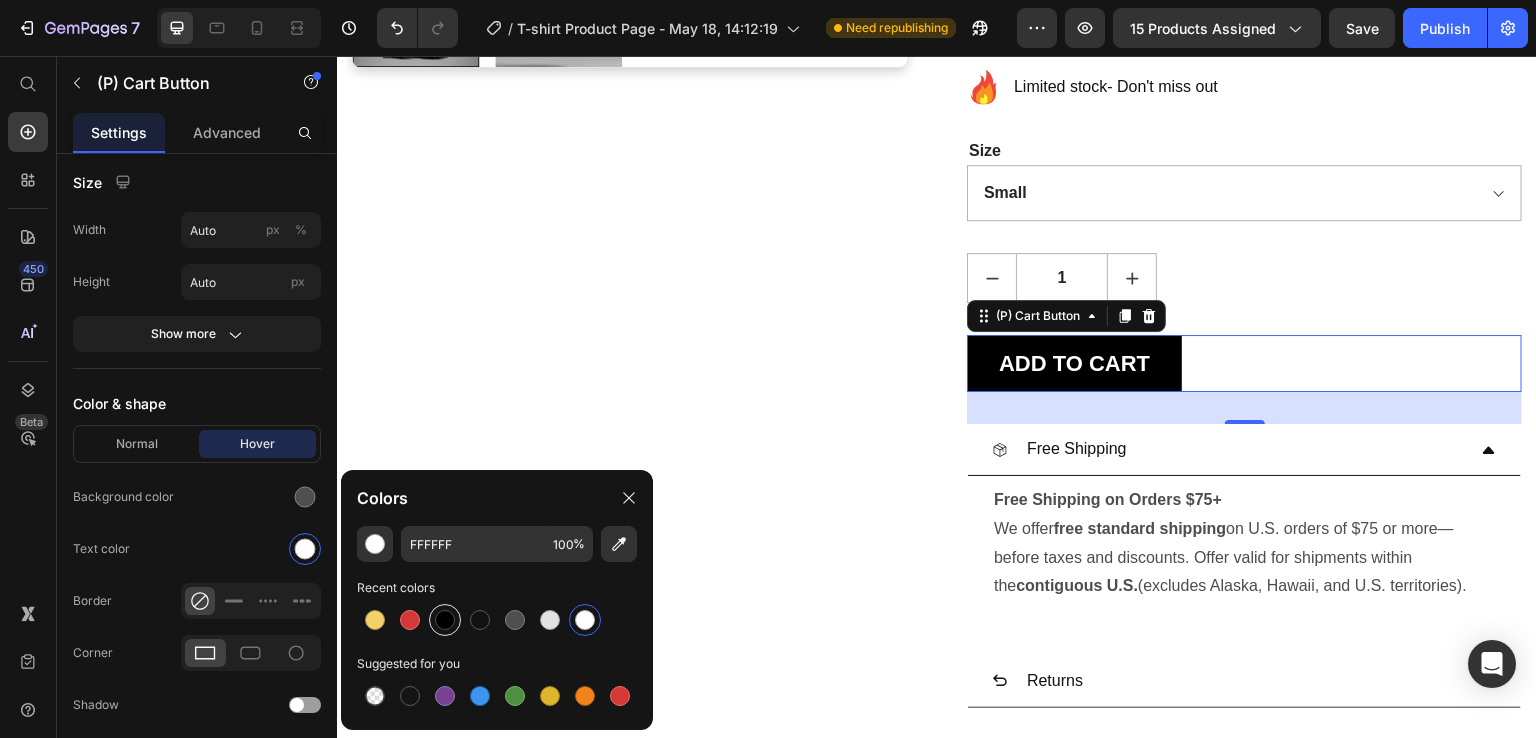 click at bounding box center [445, 620] 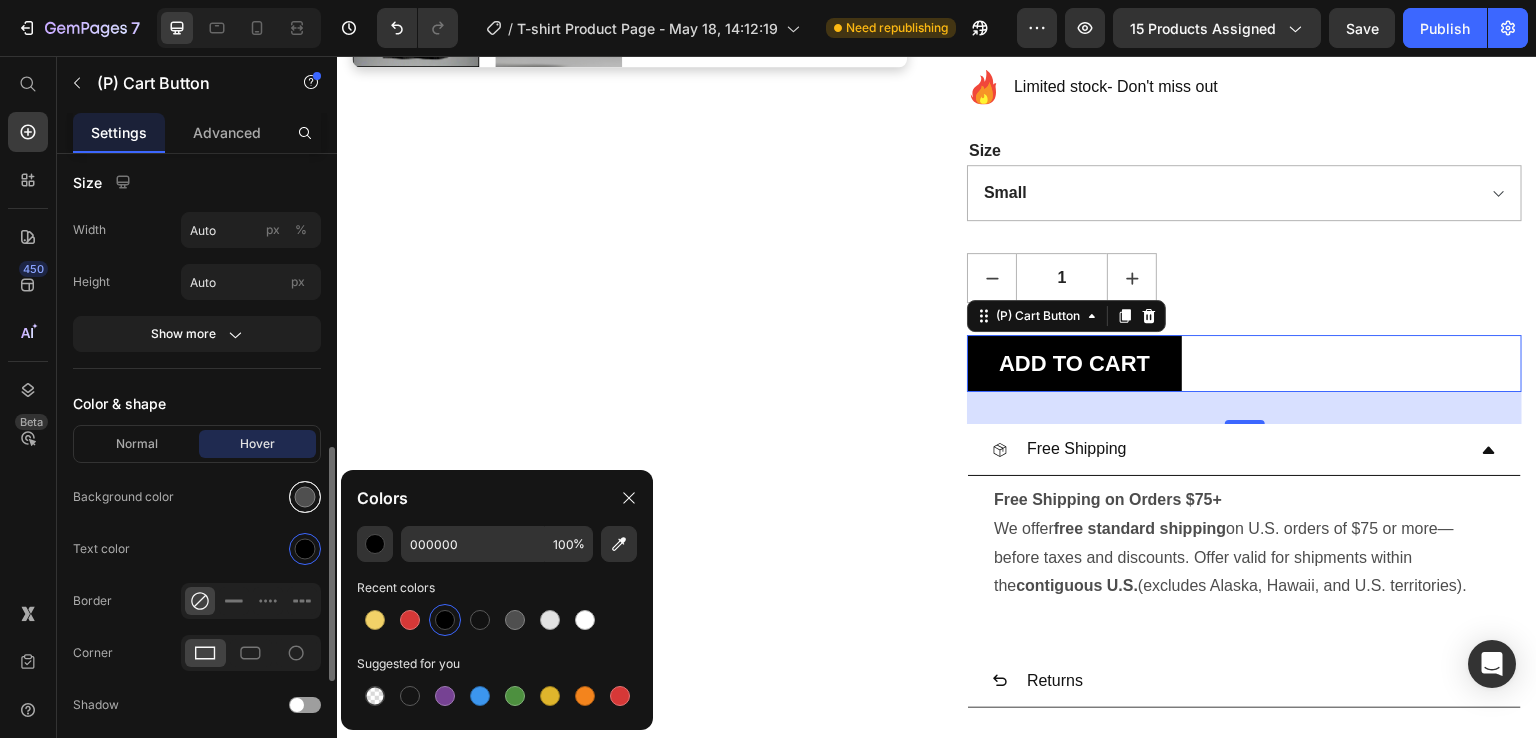 click at bounding box center [305, 497] 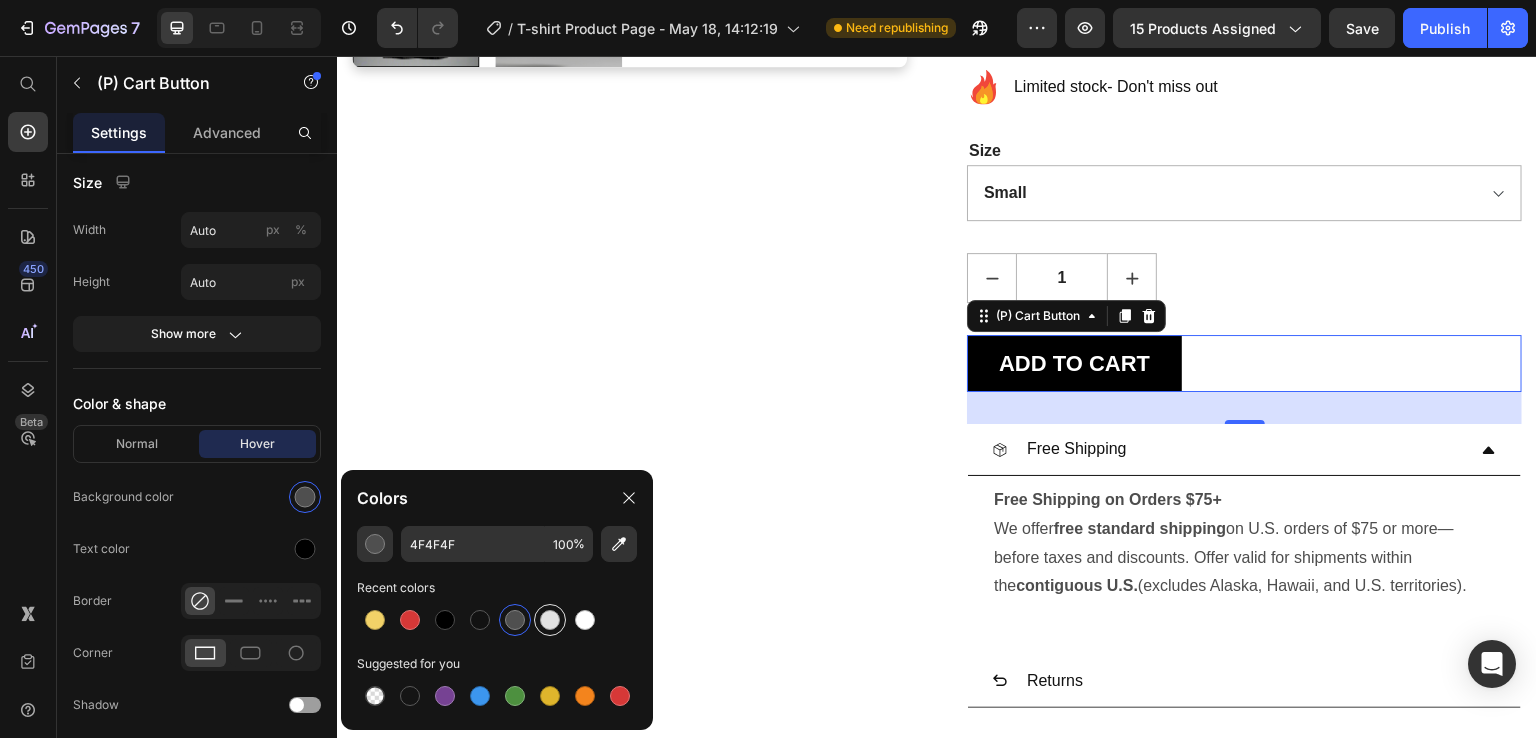 click at bounding box center [550, 620] 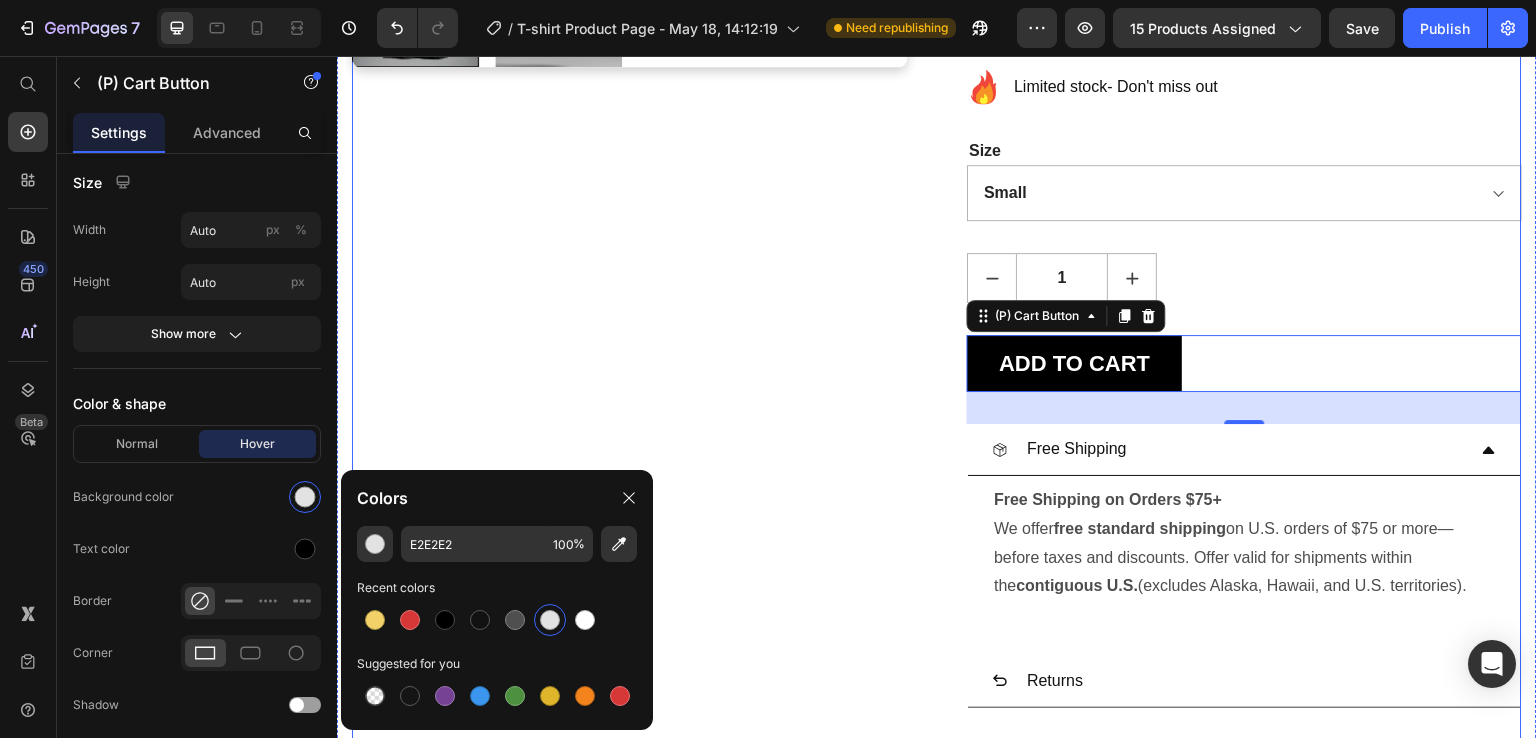 click on "Product Images" at bounding box center [629, 72] 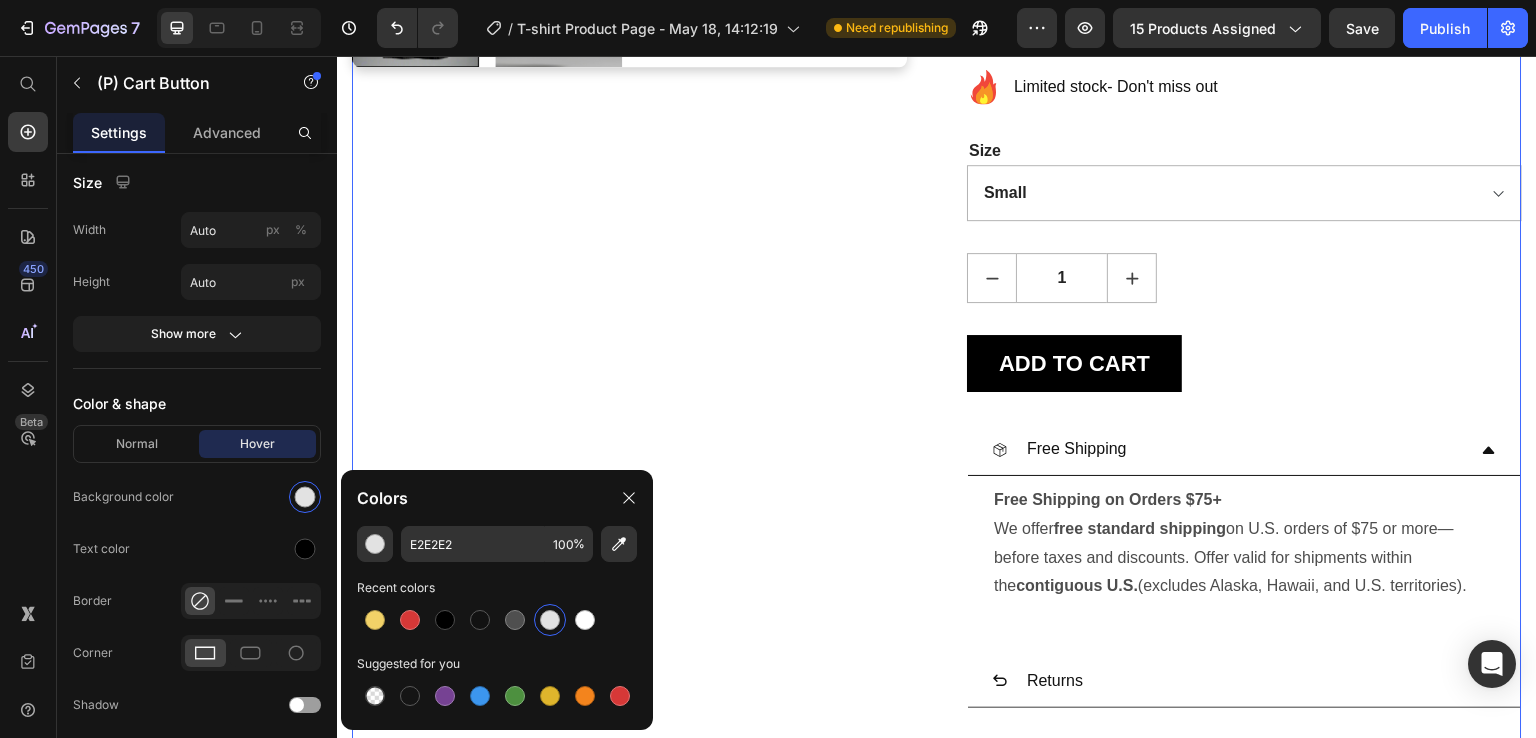 scroll, scrollTop: 0, scrollLeft: 0, axis: both 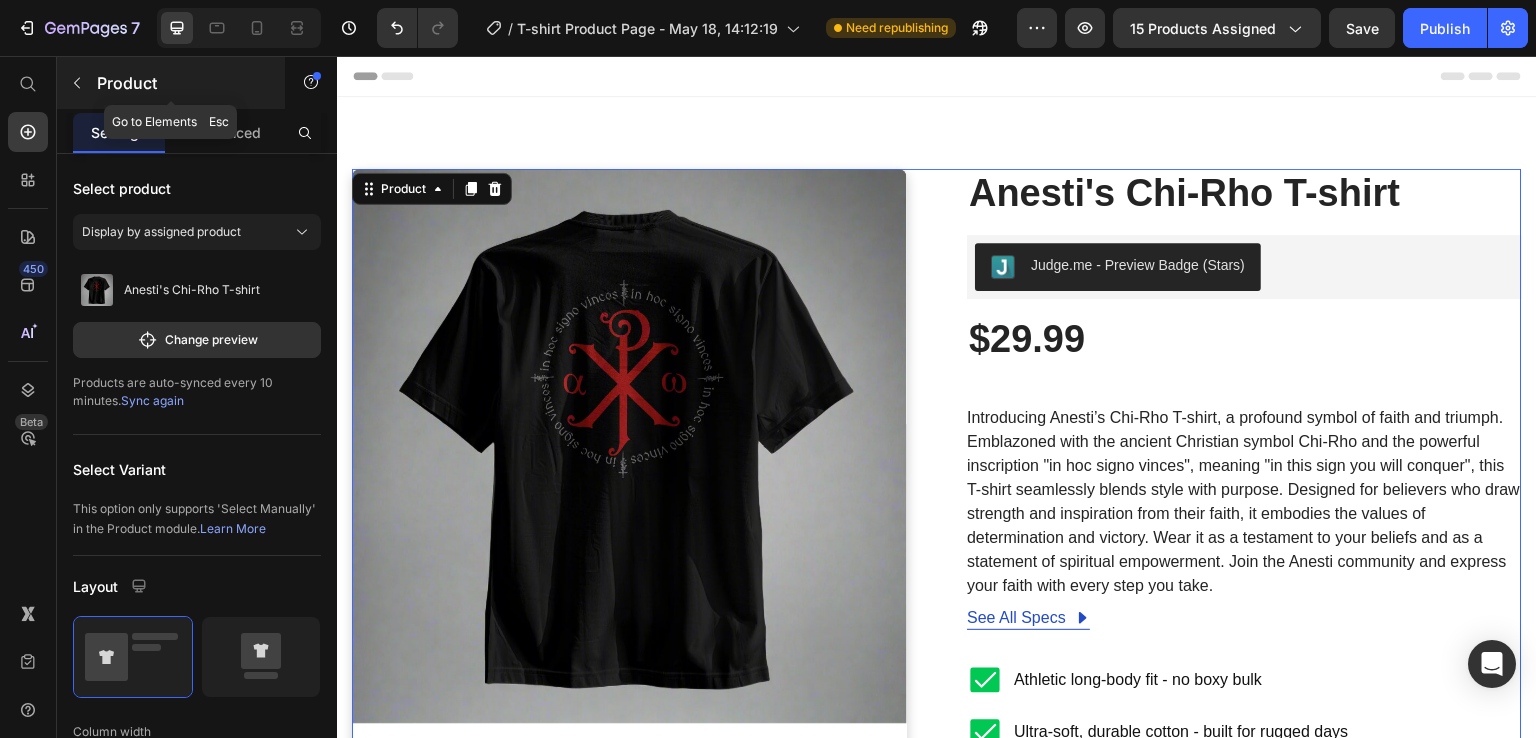 click 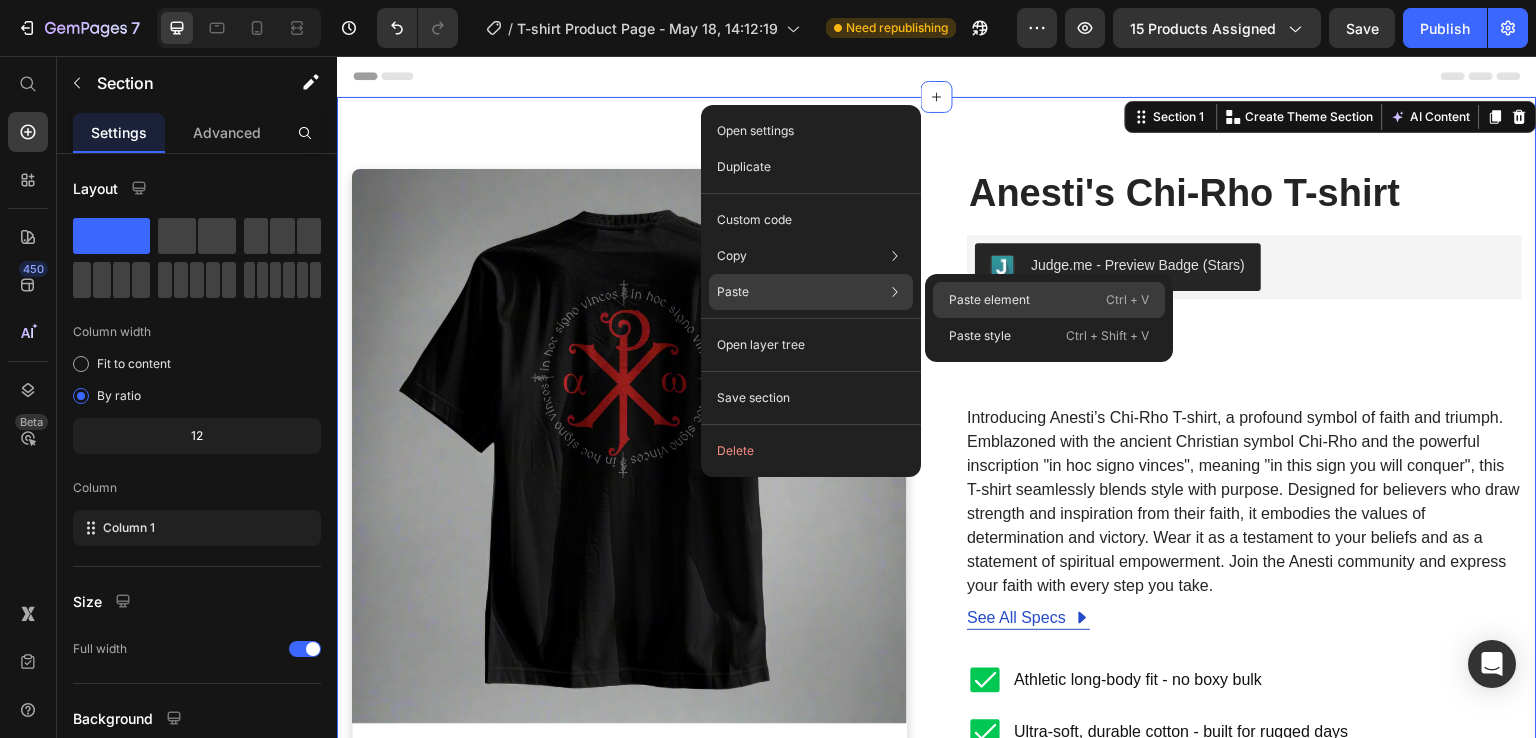 click on "Paste element" at bounding box center (989, 300) 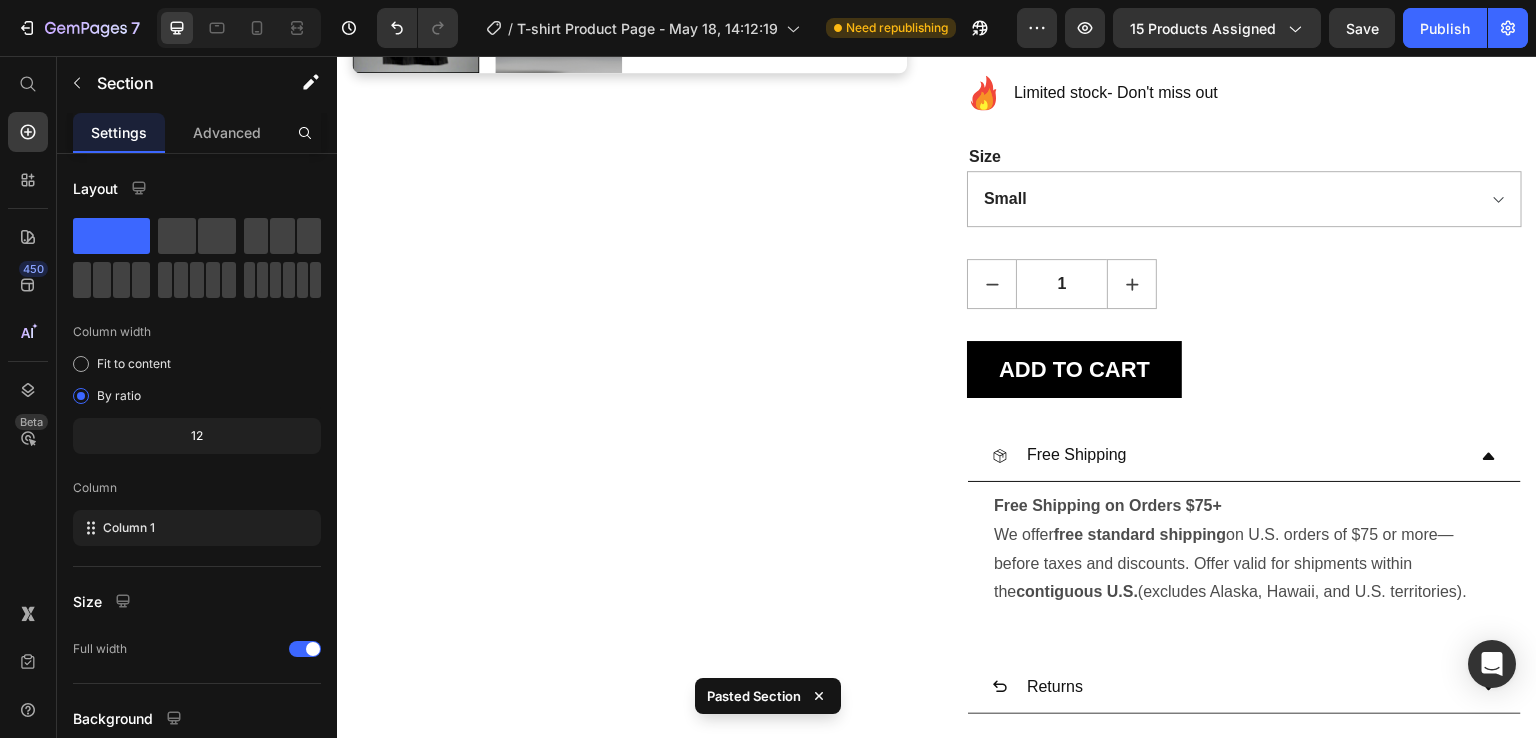 scroll, scrollTop: 1469, scrollLeft: 0, axis: vertical 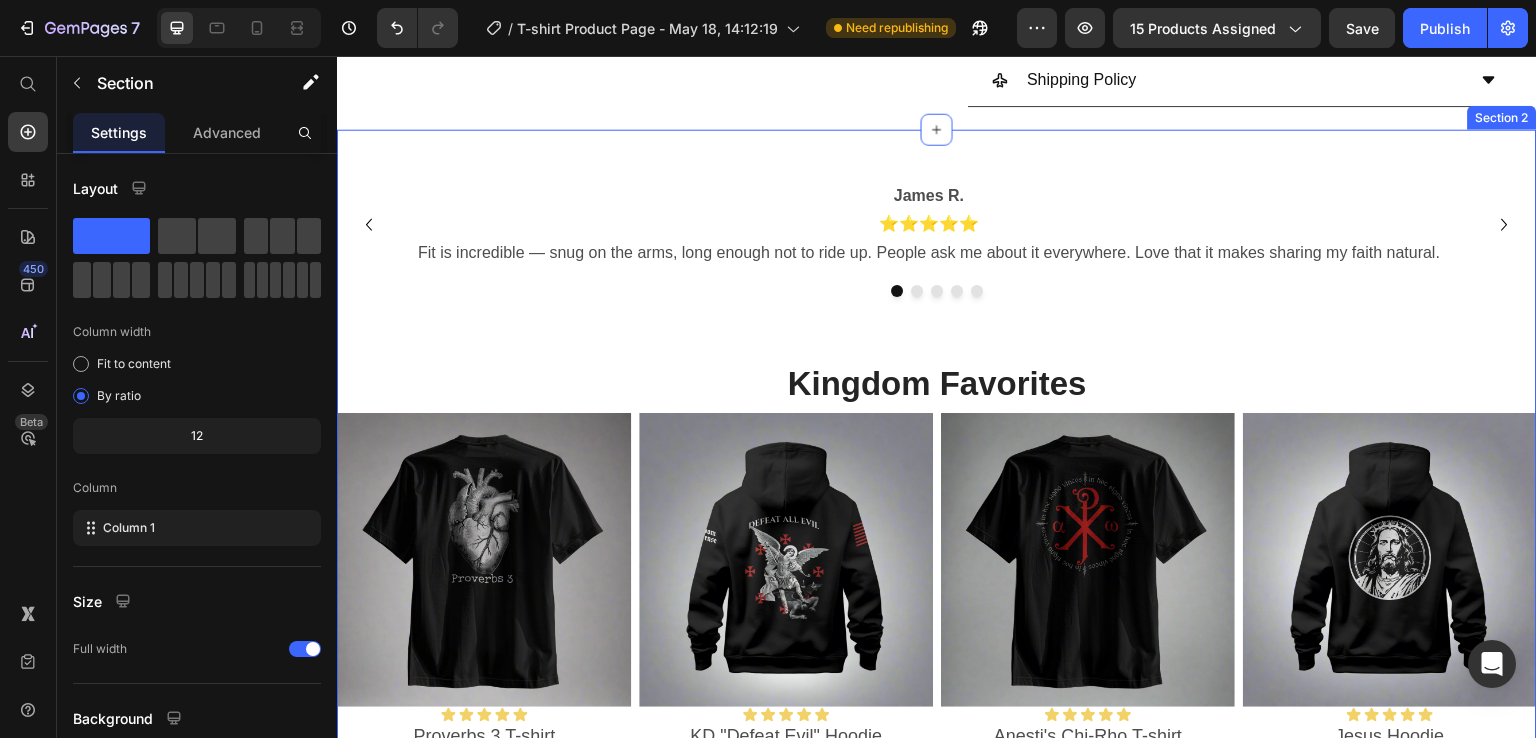 click on "Image Gospel Forged Text Block Advanced List Image Bible Rooted Text Block Advanced List Row
James R. ⭐⭐⭐⭐⭐ “Fit is incredible — snug on the arms, long enough not to ride up. People ask me about it everywhere. Love that it makes sharing my faith natural.” Text Block Caleb M. ⭐⭐⭐⭐⭐ “Solid quality. I’ve washed it a dozen times already, still feels brand new. Knowing it supports fighting child trafficking? No-brainer.” Text Block David K. ⭐⭐⭐⭐⭐ “Finally a Christian tee that isn’t boxy. Looks athletic, feels soft, and holds shape. Ordering more.” Text Block Tyler S. ⭐⭐⭐⭐⭐ “Got the Proverbs 3 shirt — it’s my go-to. Conversations at work started because of it. Kingdom work on a tee.” Text Block Anthony G. ⭐⭐⭐⭐⭐ “Ordered for the message, stayed for the fit. Feels like a premium gym shirt but with a deeper purpose.” Text Block
Carousel Row Icon" at bounding box center [937, 480] 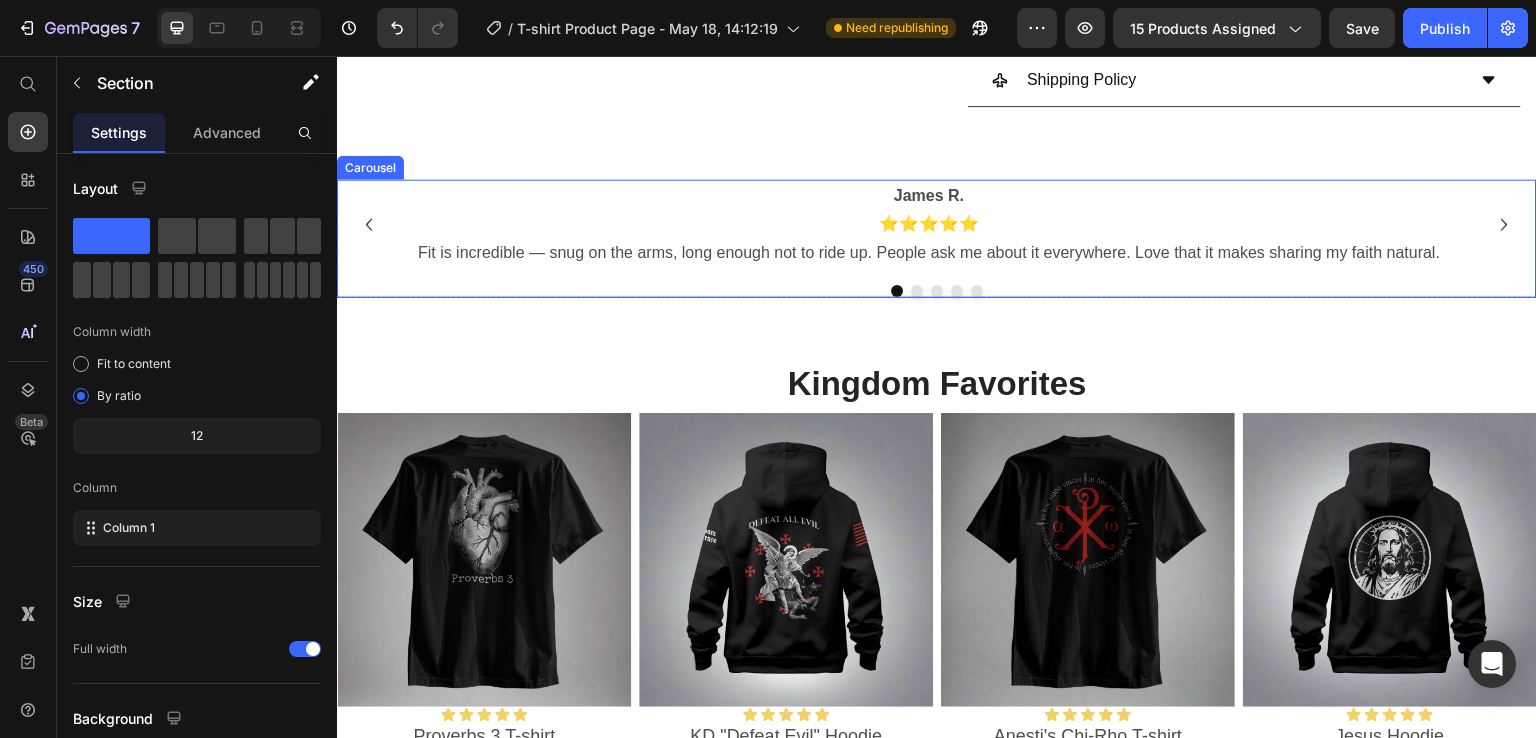 click at bounding box center (937, 291) 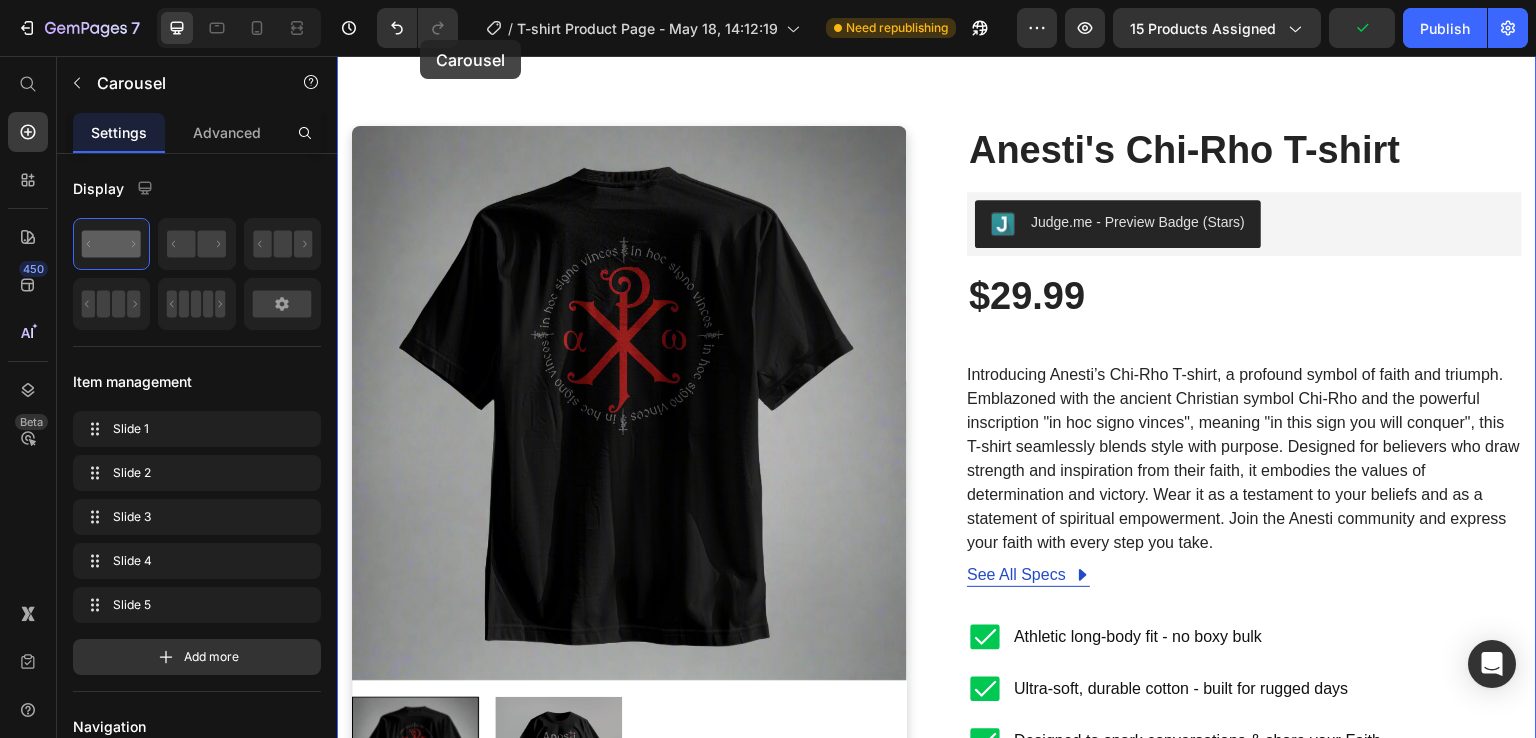 scroll, scrollTop: 0, scrollLeft: 0, axis: both 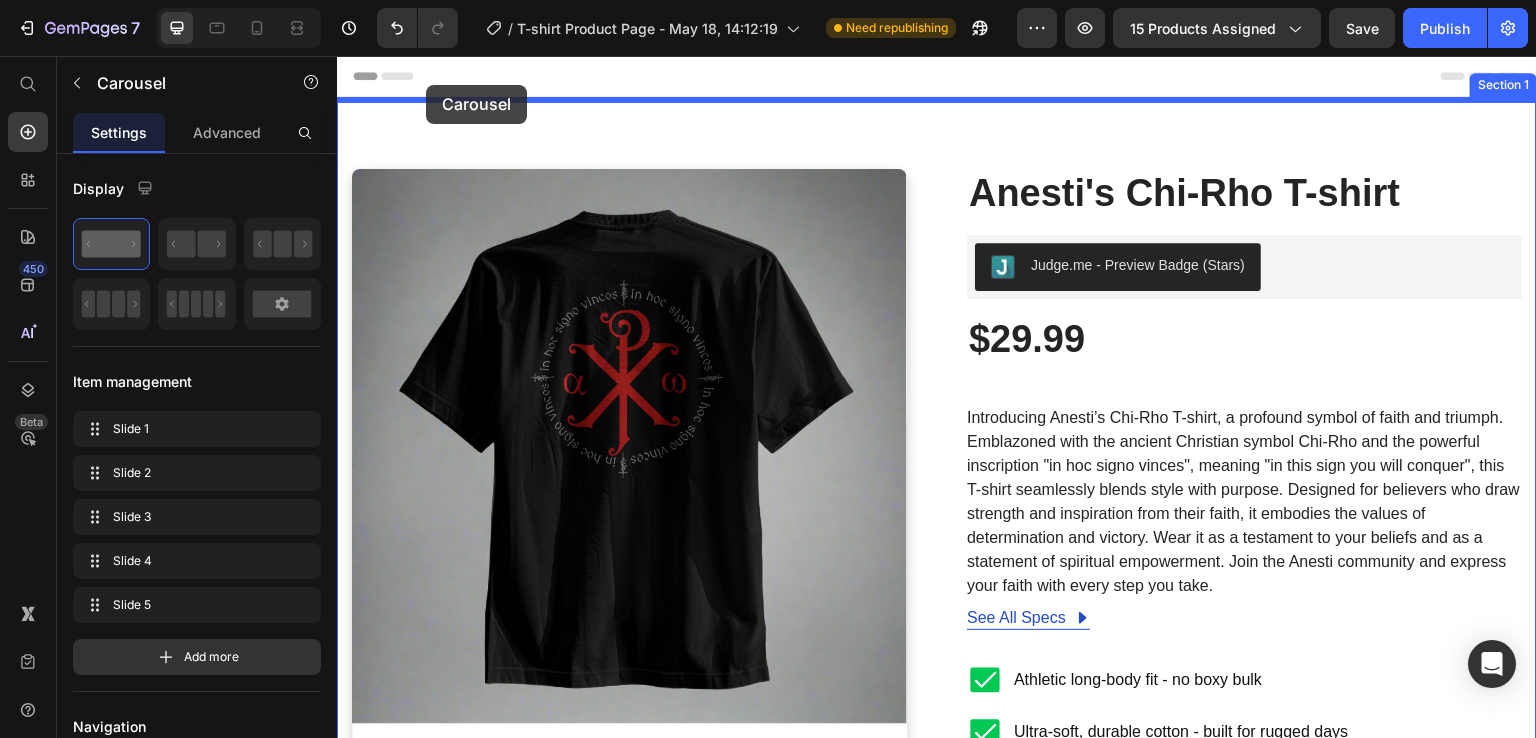 drag, startPoint x: 404, startPoint y: 157, endPoint x: 426, endPoint y: 84, distance: 76.243034 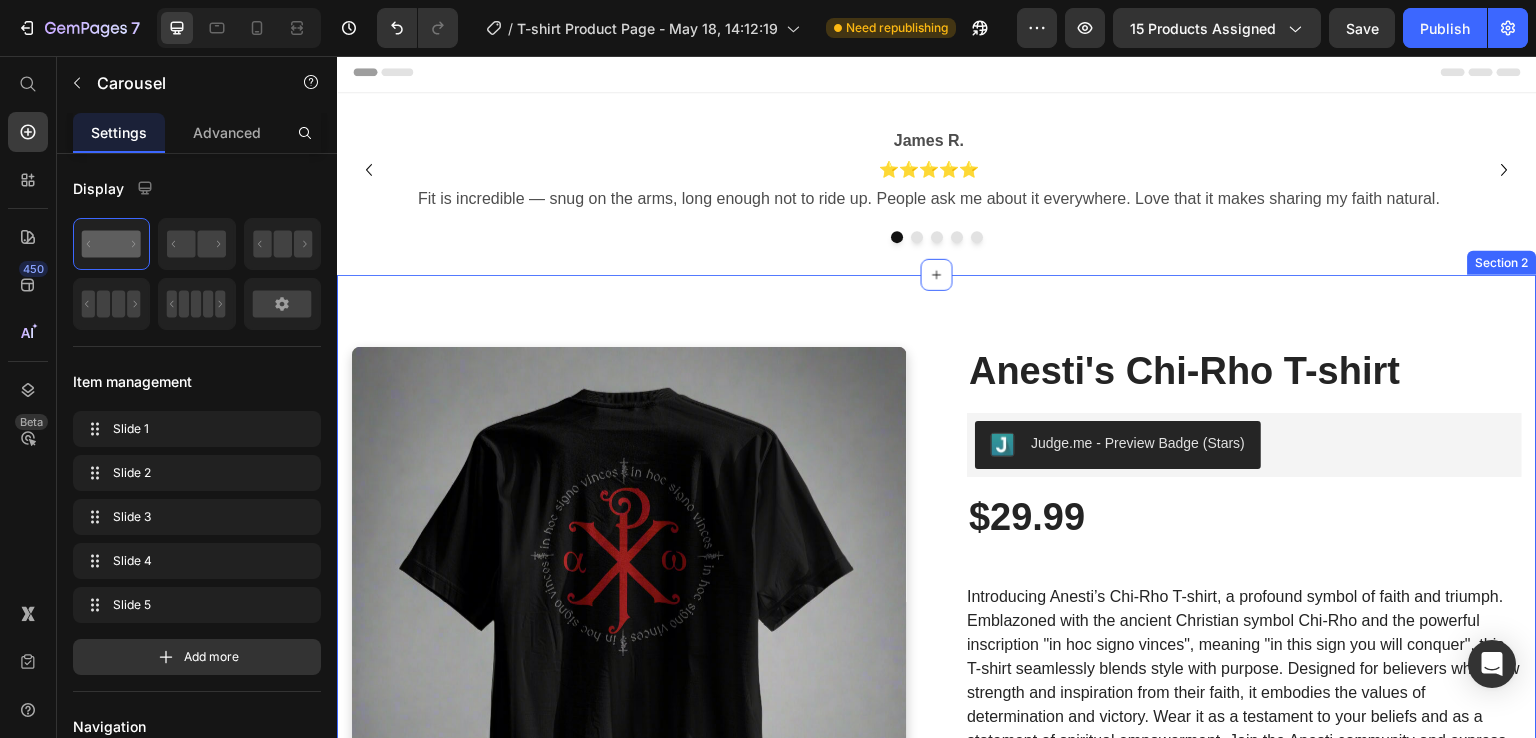 scroll, scrollTop: 0, scrollLeft: 0, axis: both 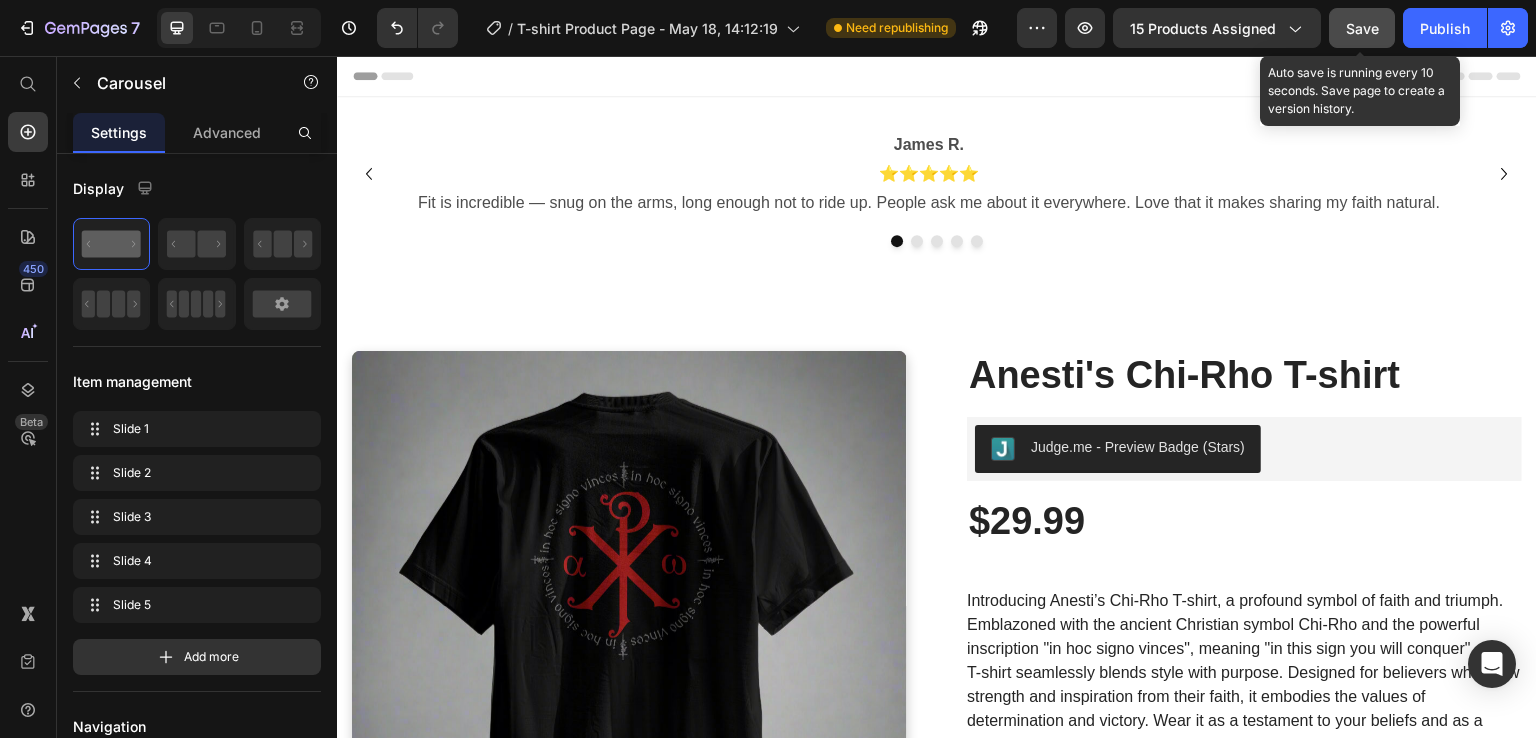 click on "Save" at bounding box center (1362, 28) 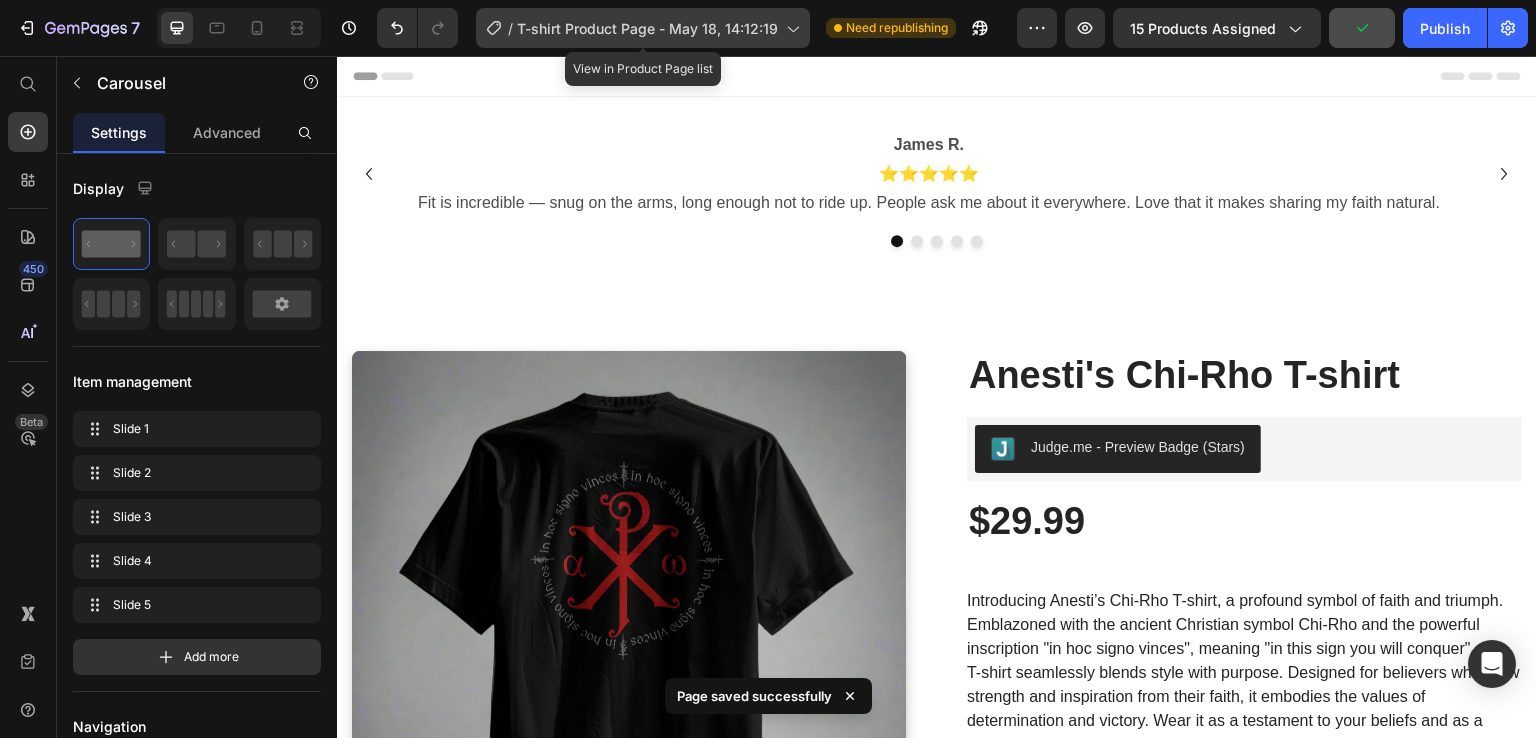 click on "T-shirt Product Page - [DATE], [TIME]" at bounding box center [647, 28] 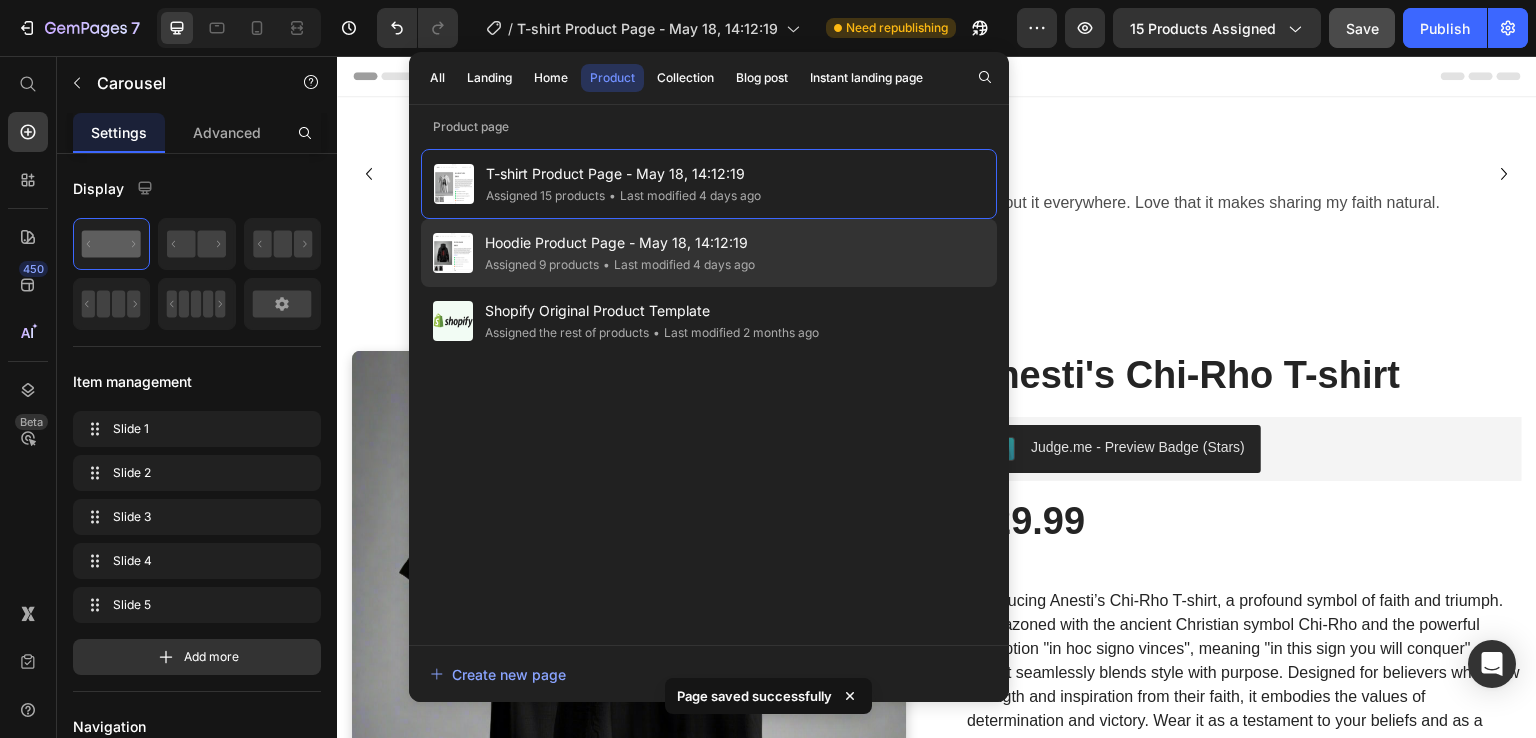 click on "Hoodie Product Page - [DATE], [TIME]" at bounding box center (620, 243) 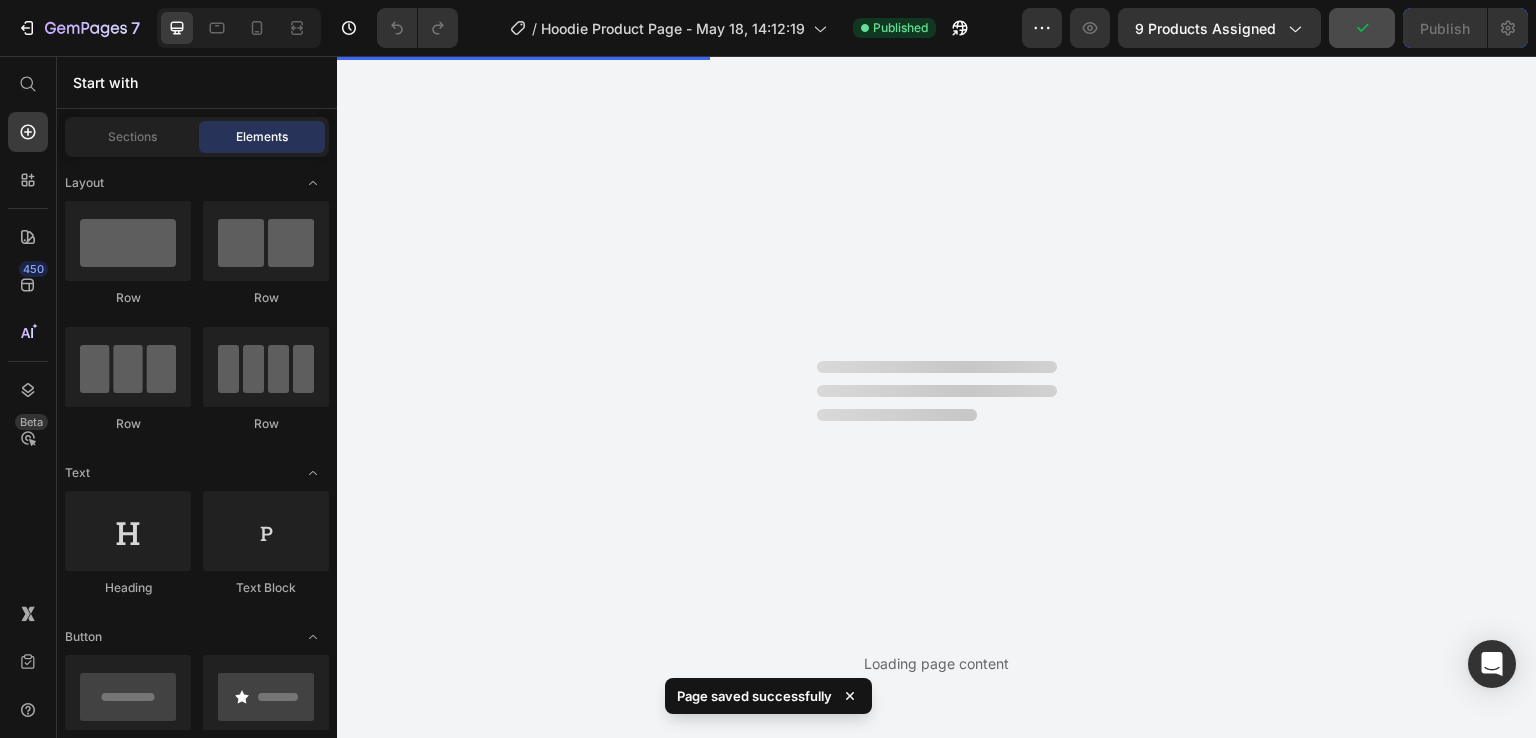scroll, scrollTop: 0, scrollLeft: 0, axis: both 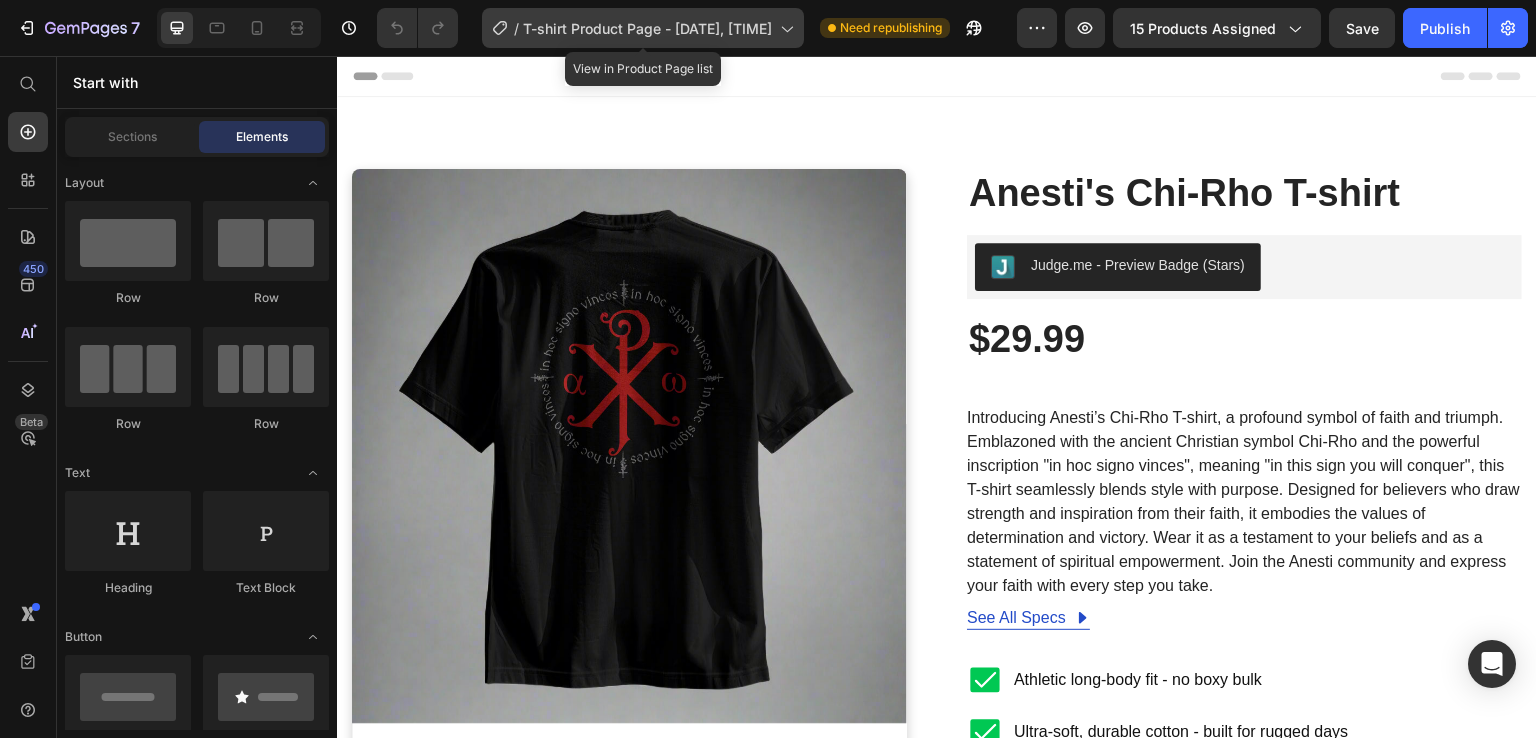click on "T-shirt Product Page - [DATE], [TIME]" at bounding box center [647, 28] 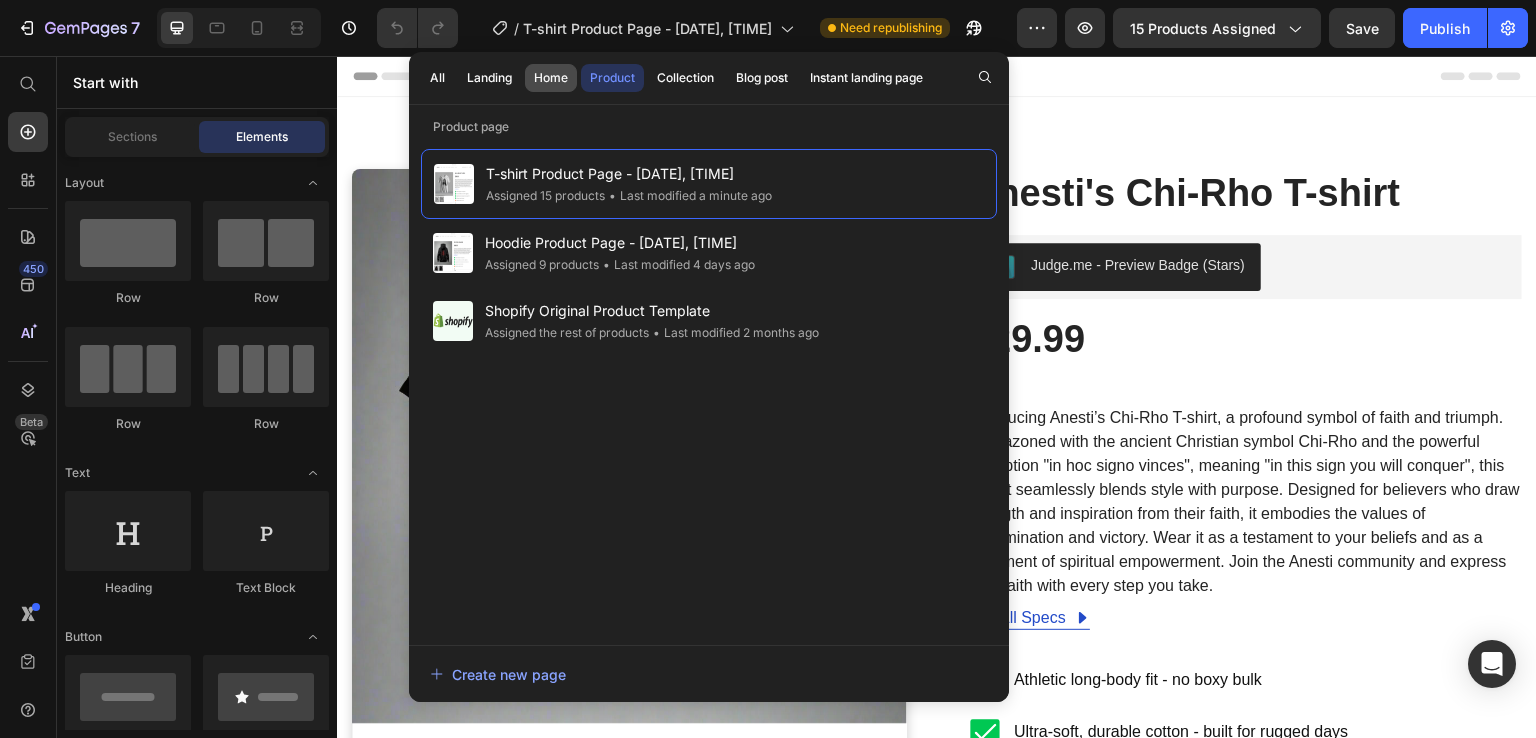 click on "Home" at bounding box center (551, 78) 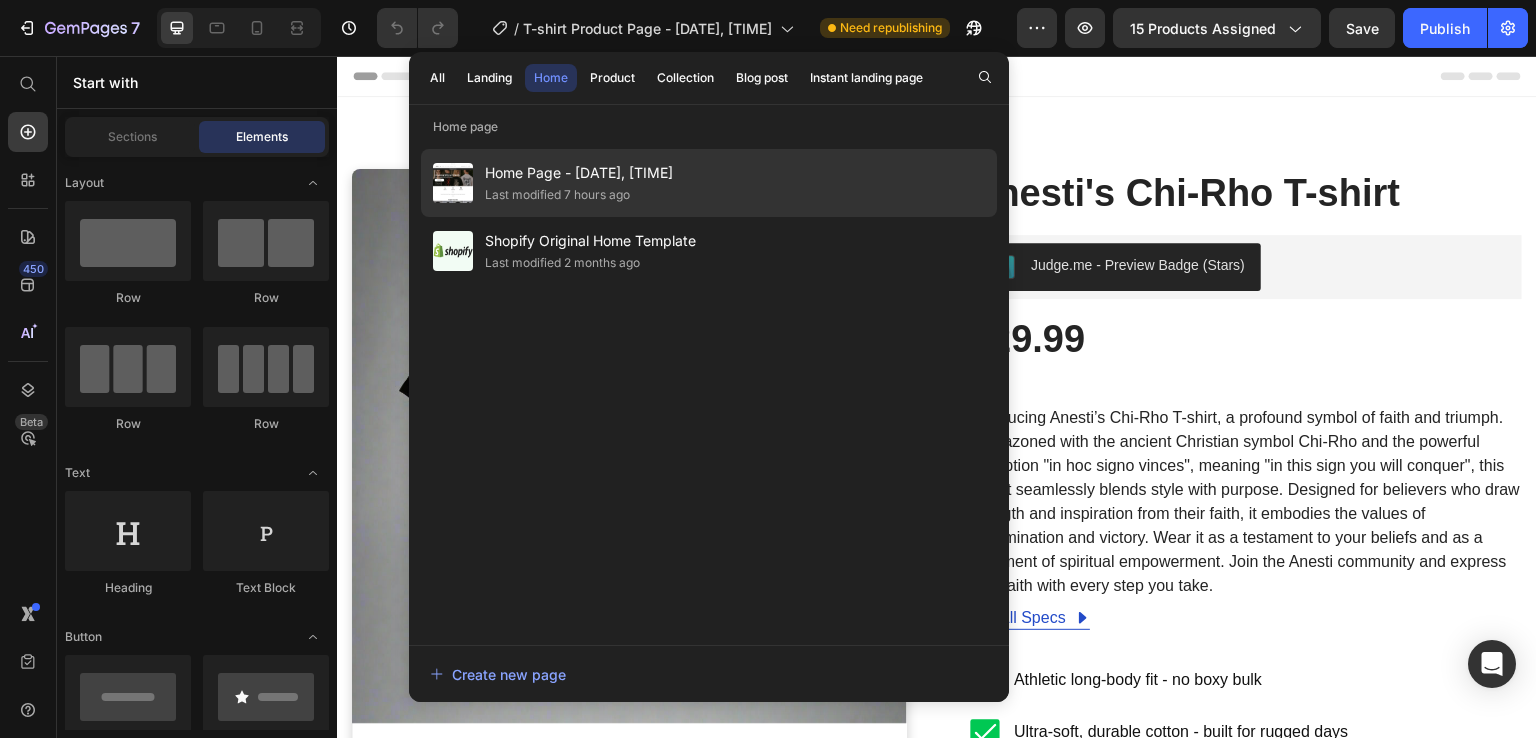 click on "Home Page - [DATE], [TIME]" at bounding box center [579, 173] 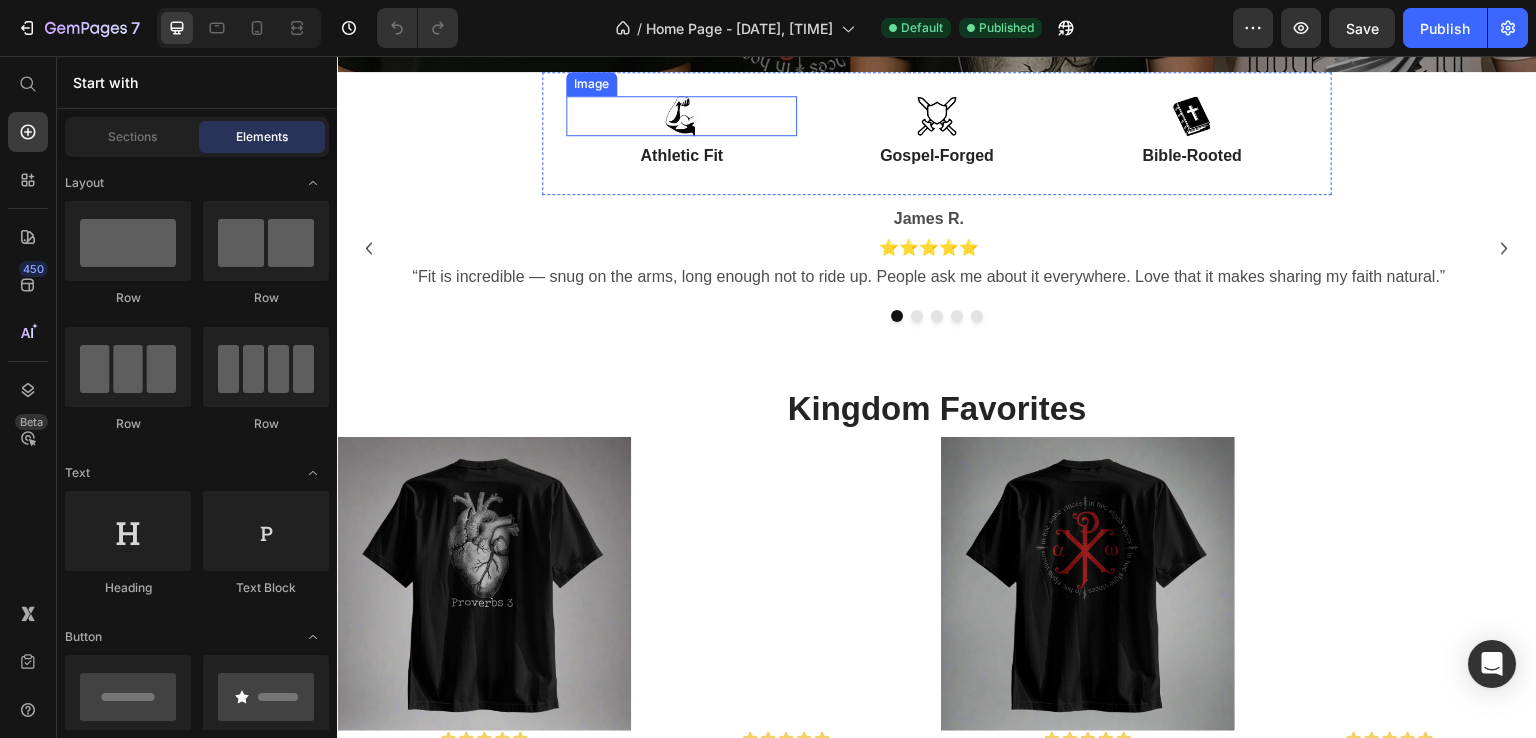 scroll, scrollTop: 500, scrollLeft: 0, axis: vertical 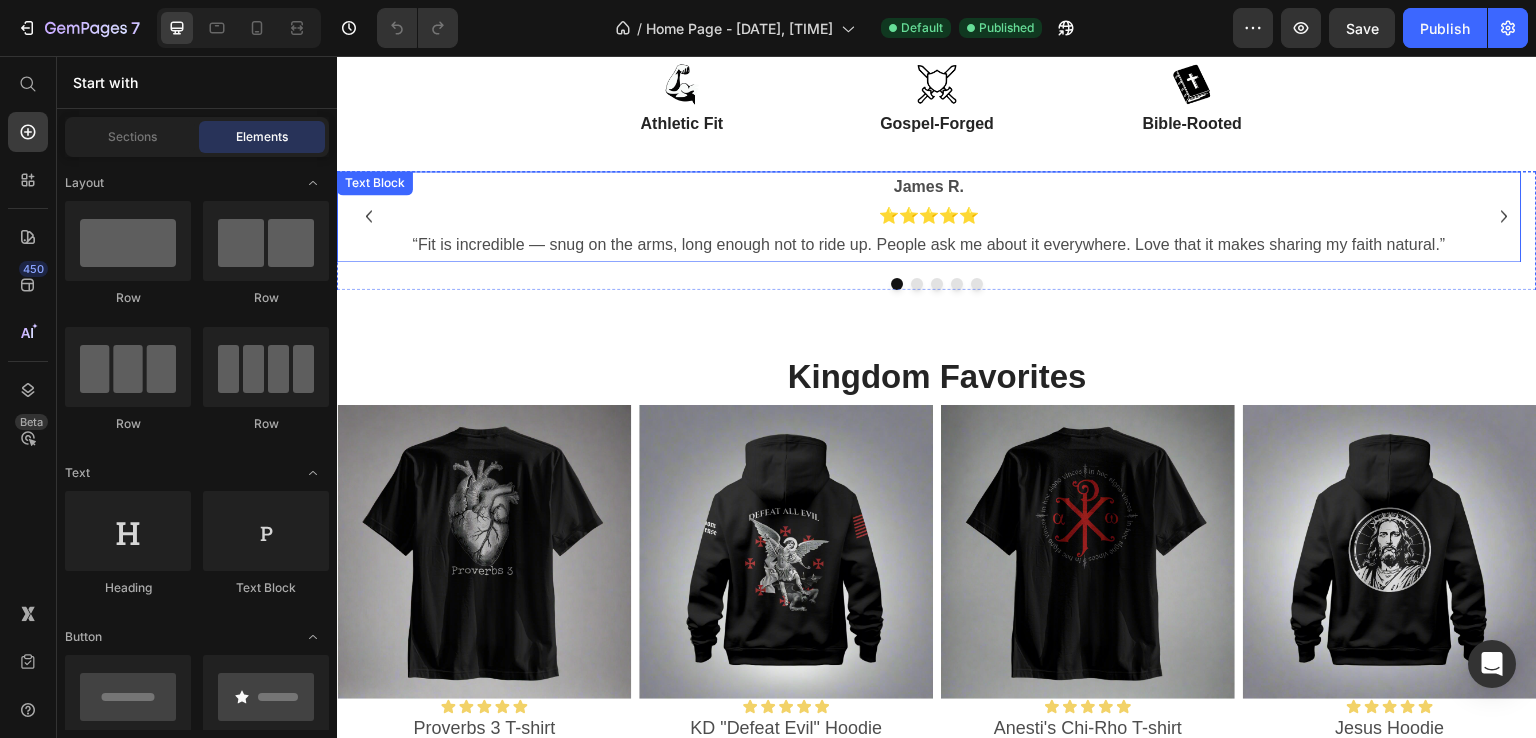 click on "⭐⭐⭐⭐⭐ “Fit is incredible — snug on the arms, long enough not to ride up. People ask me about it everywhere. Love that it makes sharing my faith natural.”" at bounding box center (929, 231) 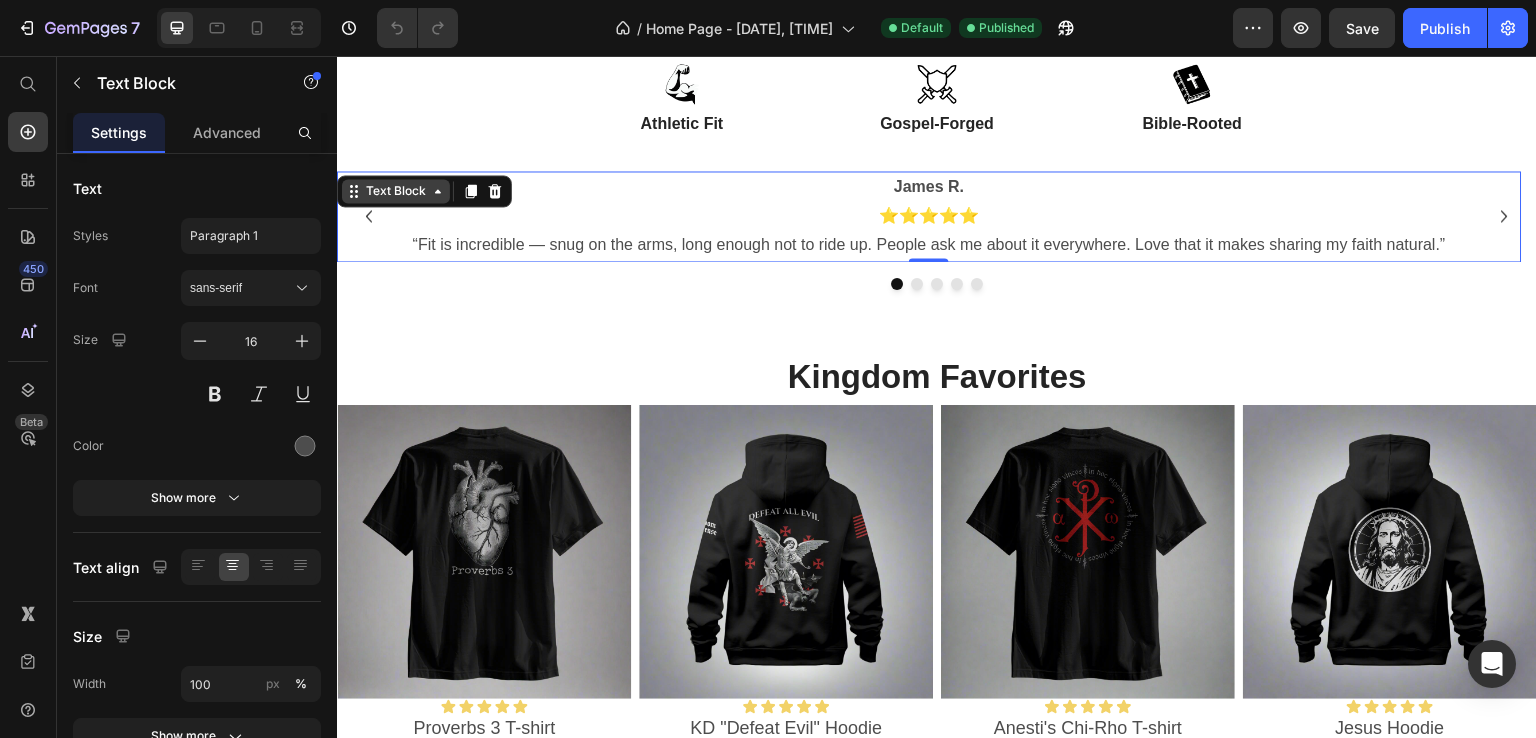 click on "Text Block" at bounding box center (396, 191) 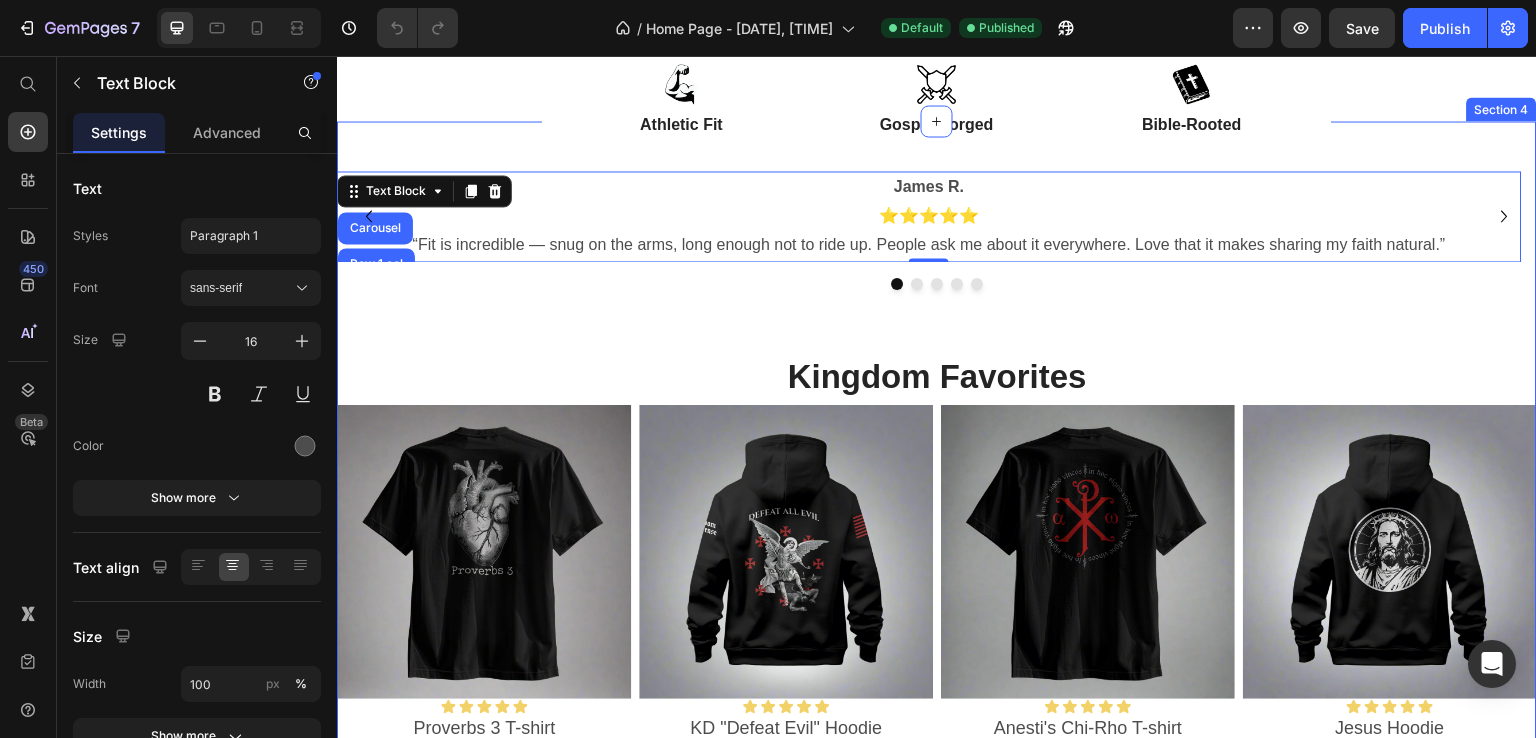 click on "Image Gospel Forged Text Block Advanced List Image Bible Rooted Text Block Advanced List Row
[FIRST] [LAST] ⭐⭐⭐⭐⭐ “Fit is incredible — snug on the arms, long enough not to ride up. People ask me about it everywhere. Love that it makes sharing my faith natural.” Text Block Carousel Row 1 col Section   0 [FIRST] [LAST] ⭐⭐⭐⭐⭐ “Solid quality. I’ve washed it a dozen times already, still feels brand new. Knowing it supports fighting child trafficking? No-brainer.” Text Block [FIRST] [LAST] ⭐⭐⭐⭐⭐ “Finally a Christian tee that isn’t boxy. Looks athletic, feels soft, and holds shape. Ordering more.” Text Block [FIRST] [LAST] ⭐⭐⭐⭐⭐ “Got the Proverbs 3 shirt — it’s my go-to. Conversations at work started because of it. Kingdom work on a tee.” Text Block [FIRST] [LAST] ⭐⭐⭐⭐⭐ “Ordered for the message, stayed for the fit. Feels like a premium gym shirt but with a deeper purpose.” Text Block" at bounding box center [937, 472] 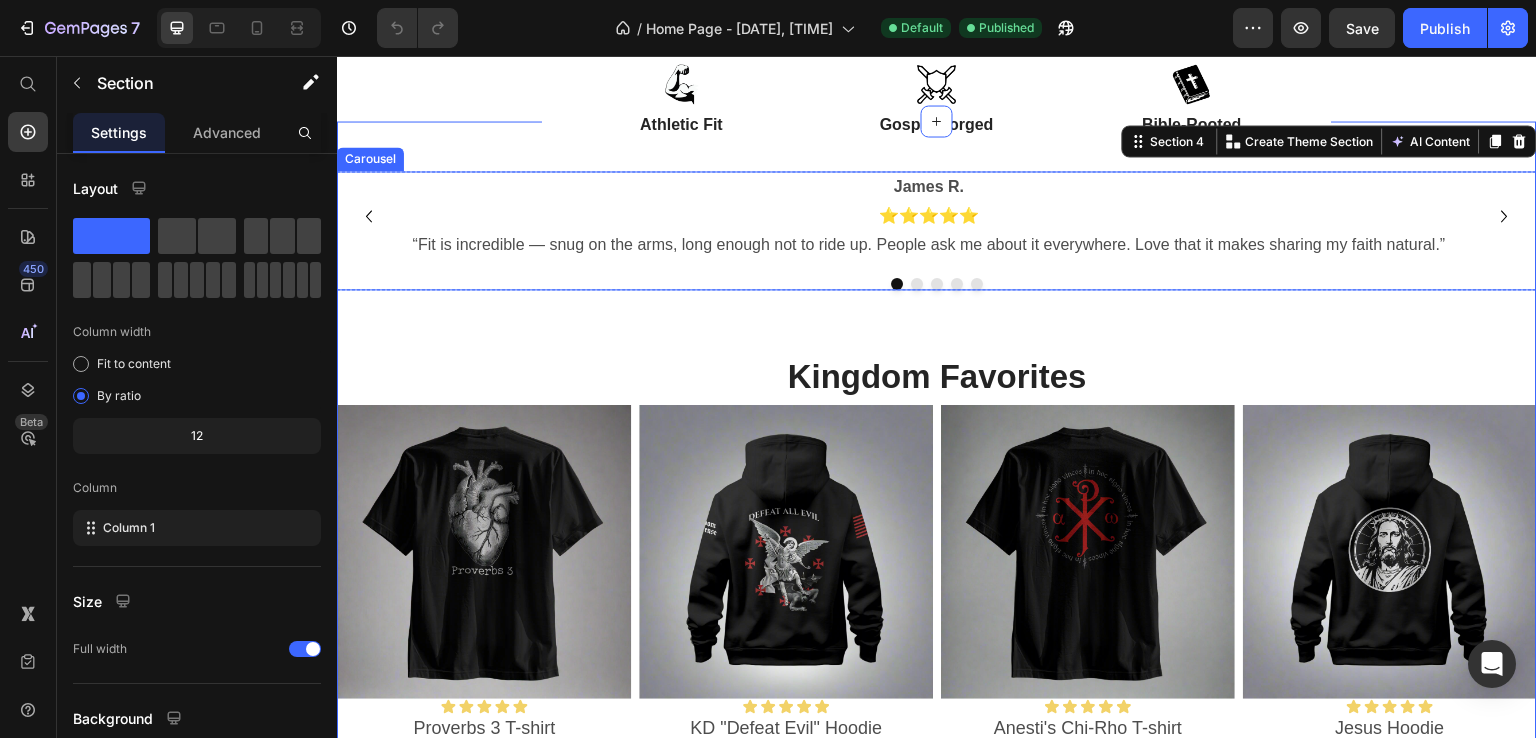 click at bounding box center [937, 284] 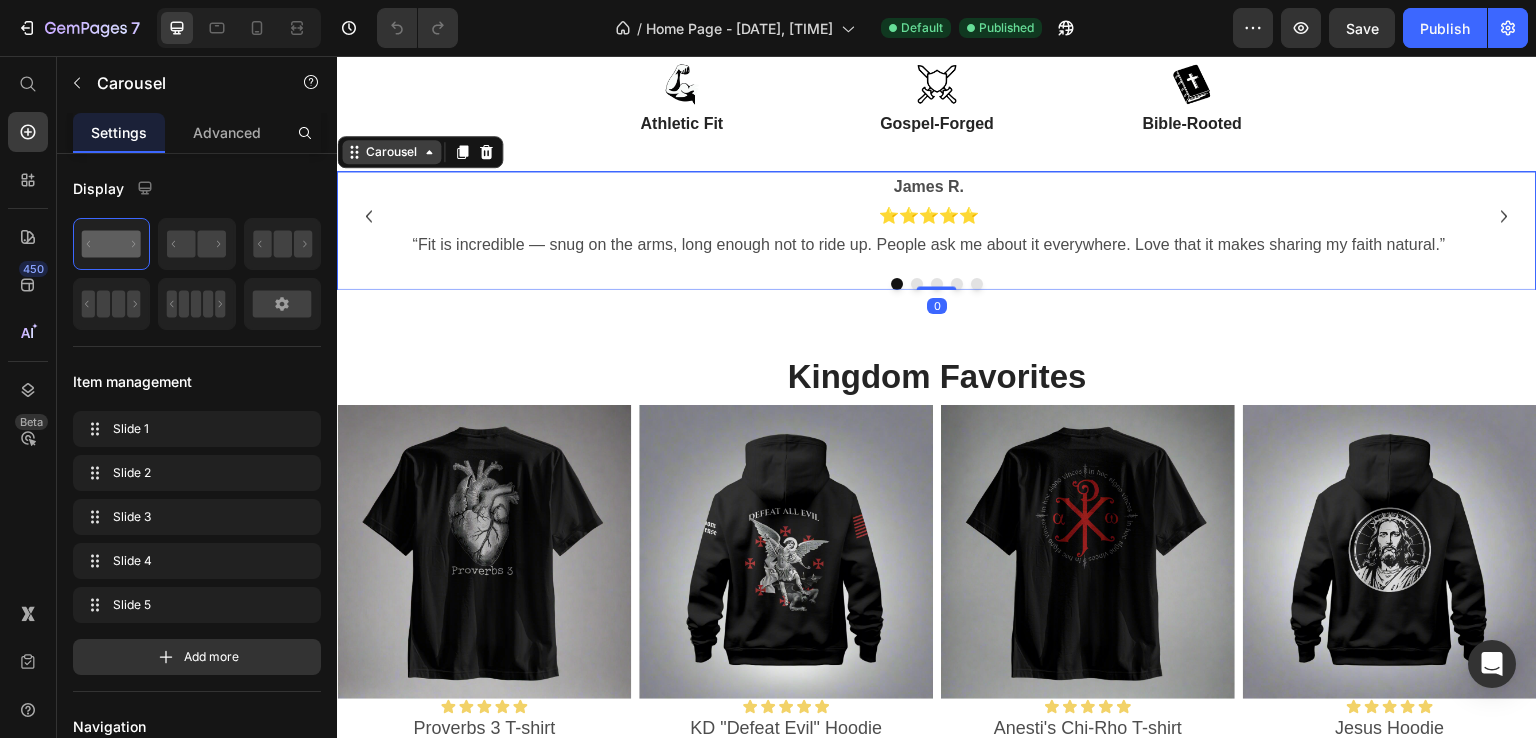 click on "Carousel" at bounding box center [391, 152] 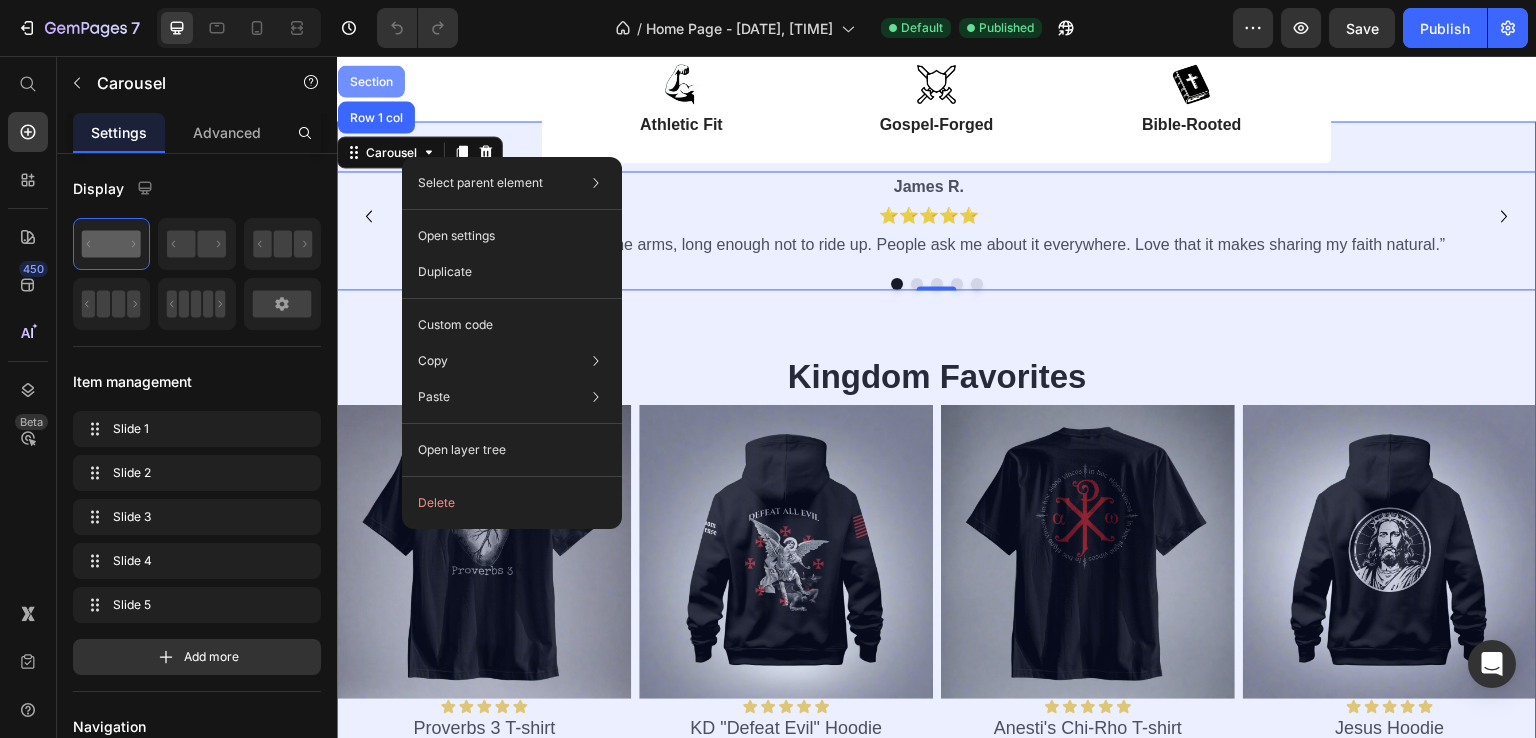 click on "Section" at bounding box center [371, 81] 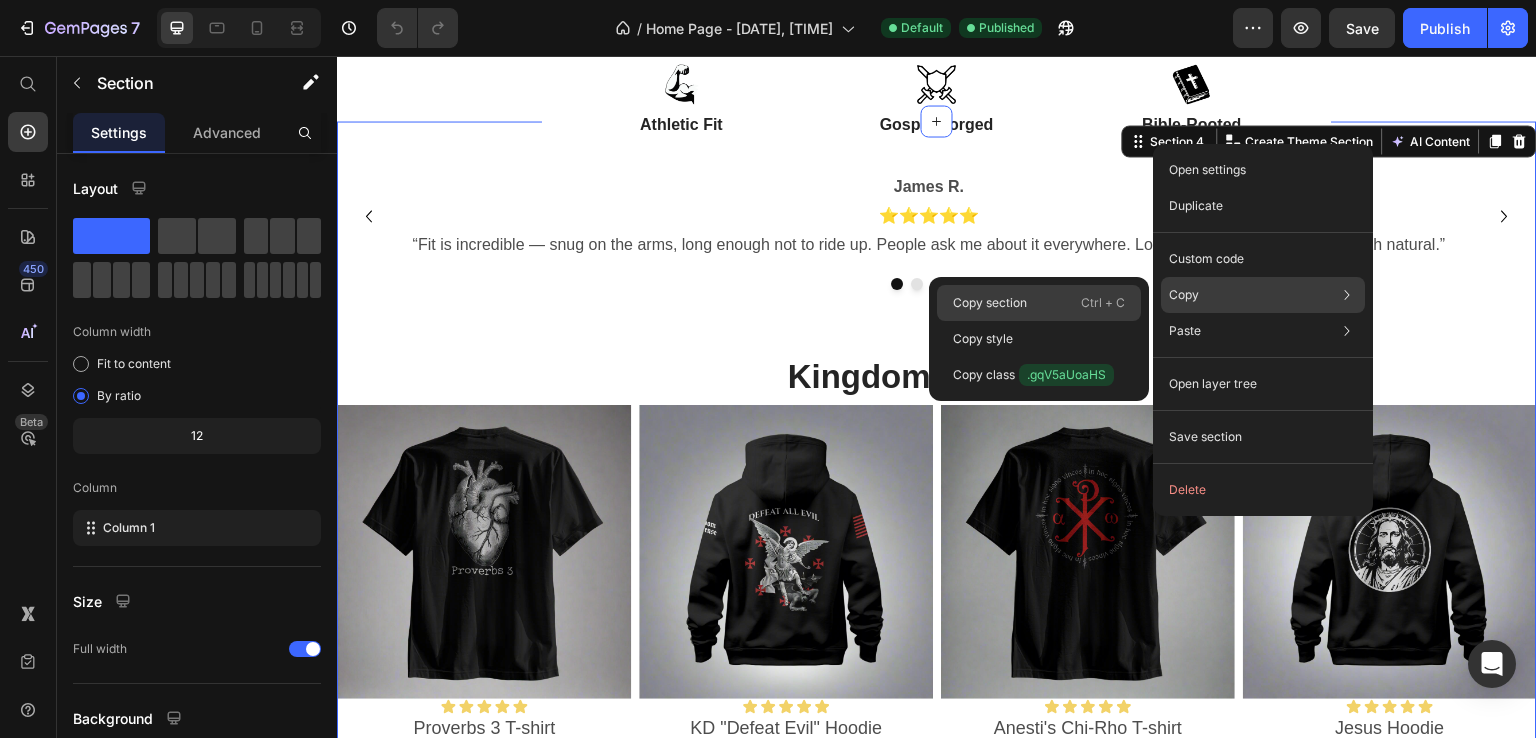 click on "Copy section" at bounding box center (990, 303) 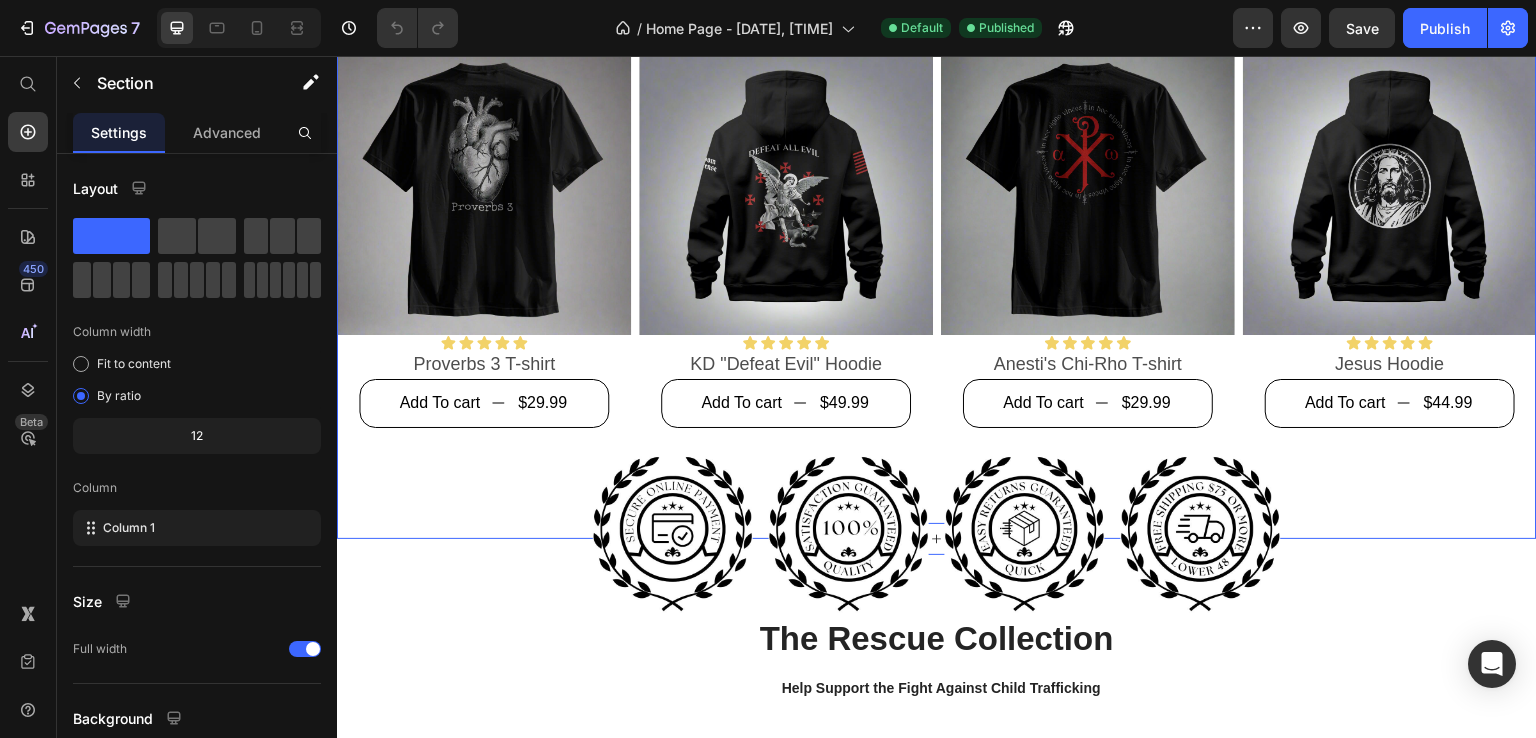 scroll, scrollTop: 900, scrollLeft: 0, axis: vertical 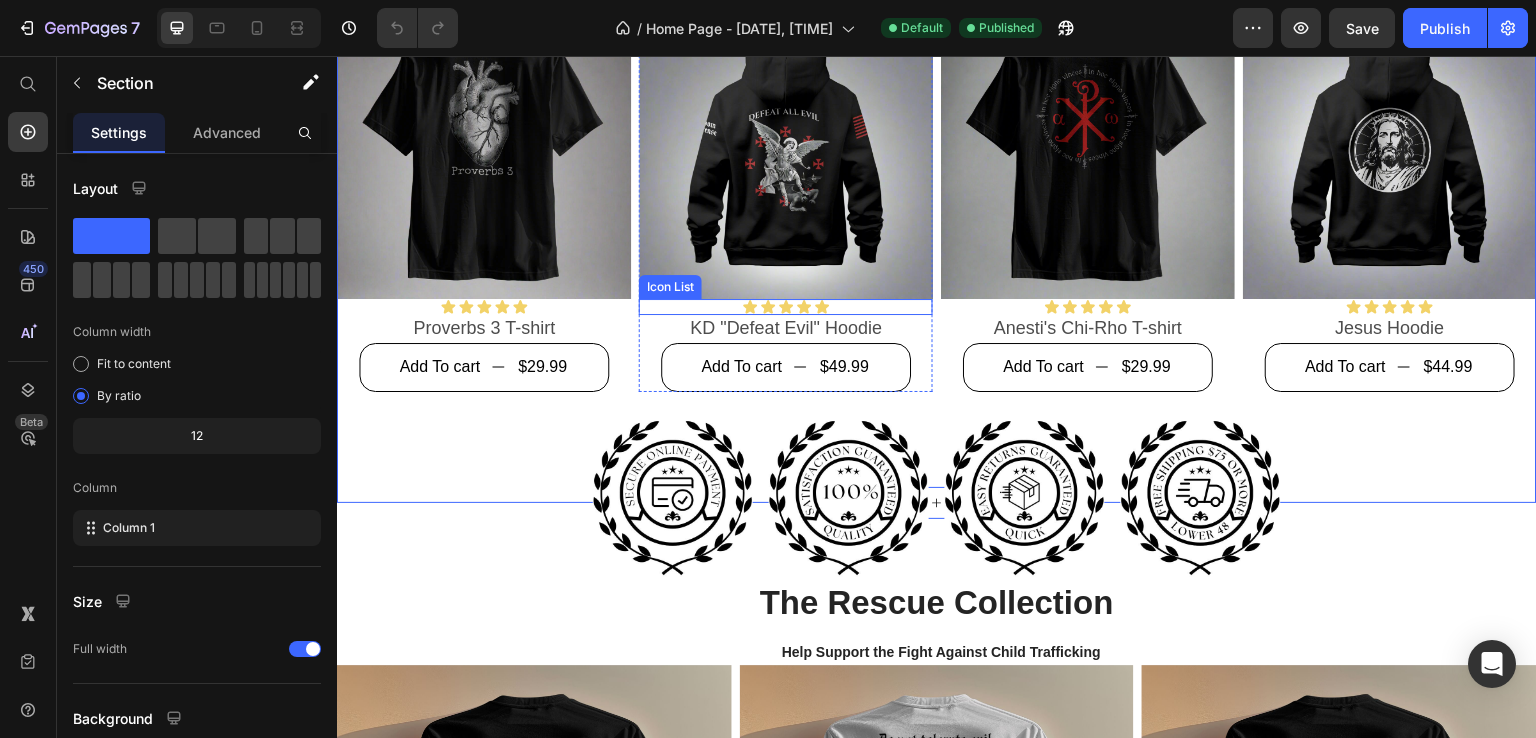 click on "Icon List" at bounding box center [369, 287] 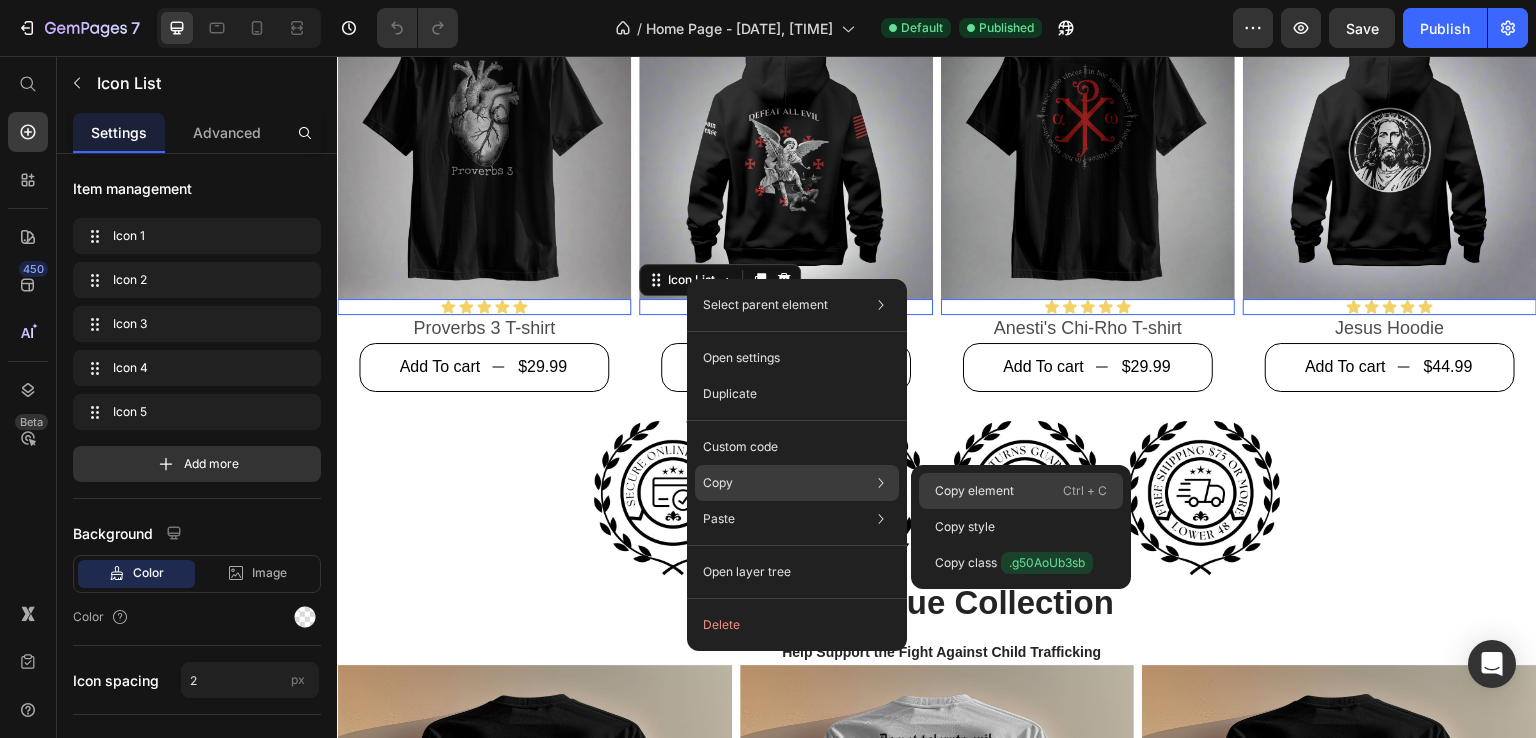 click on "Copy element" at bounding box center (974, 491) 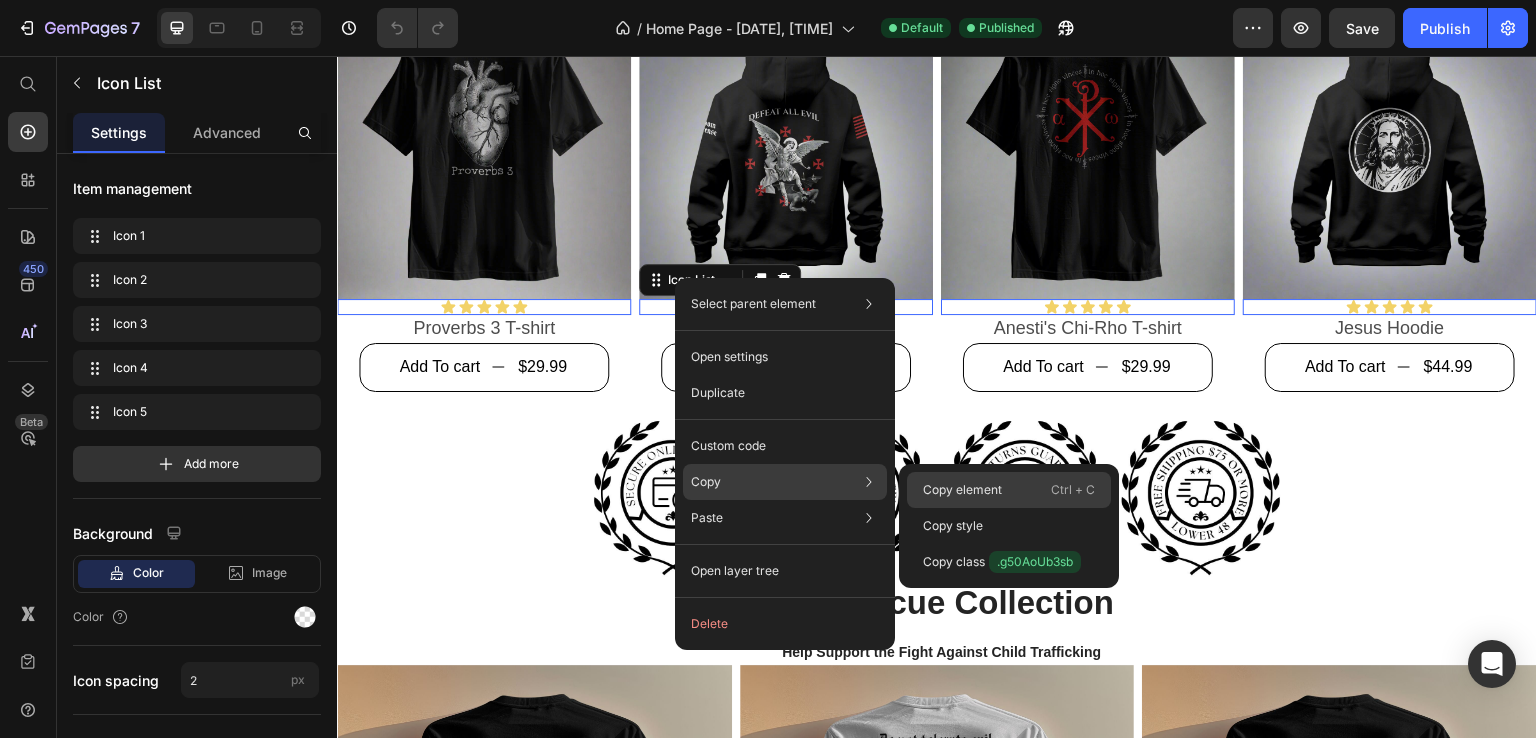 click on "Copy element" at bounding box center [962, 490] 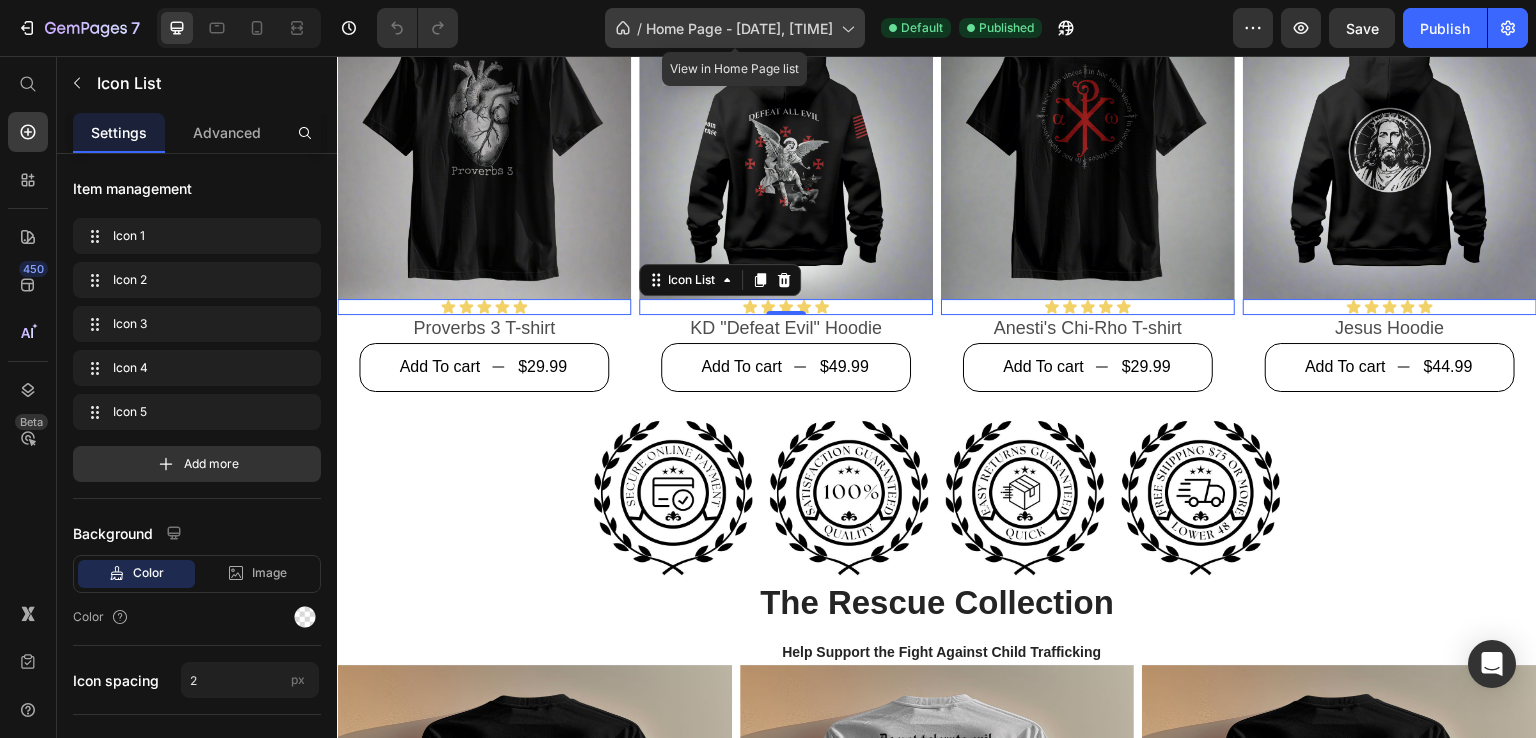 click on "Home Page - [DATE], [TIME]" at bounding box center [739, 28] 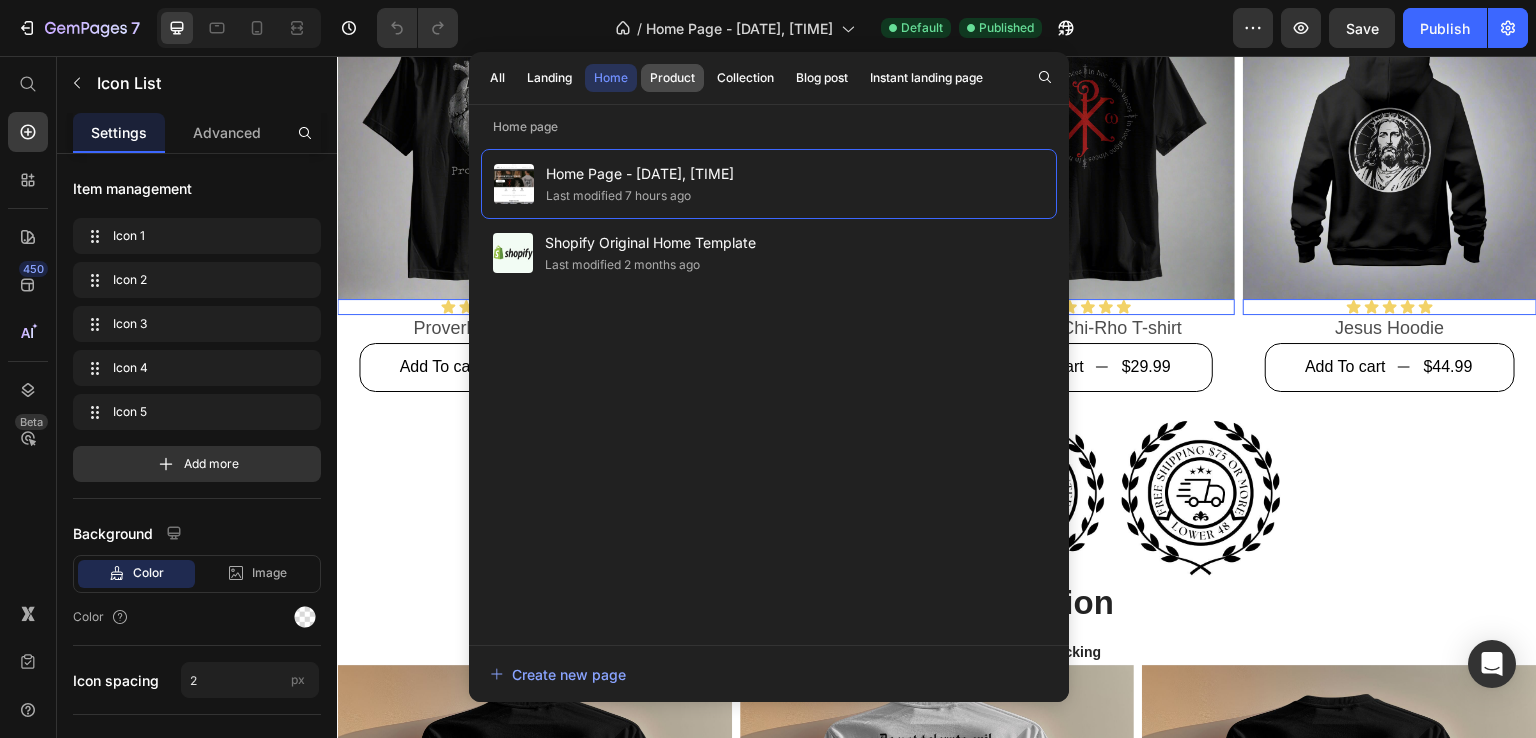 click on "Product" at bounding box center (672, 78) 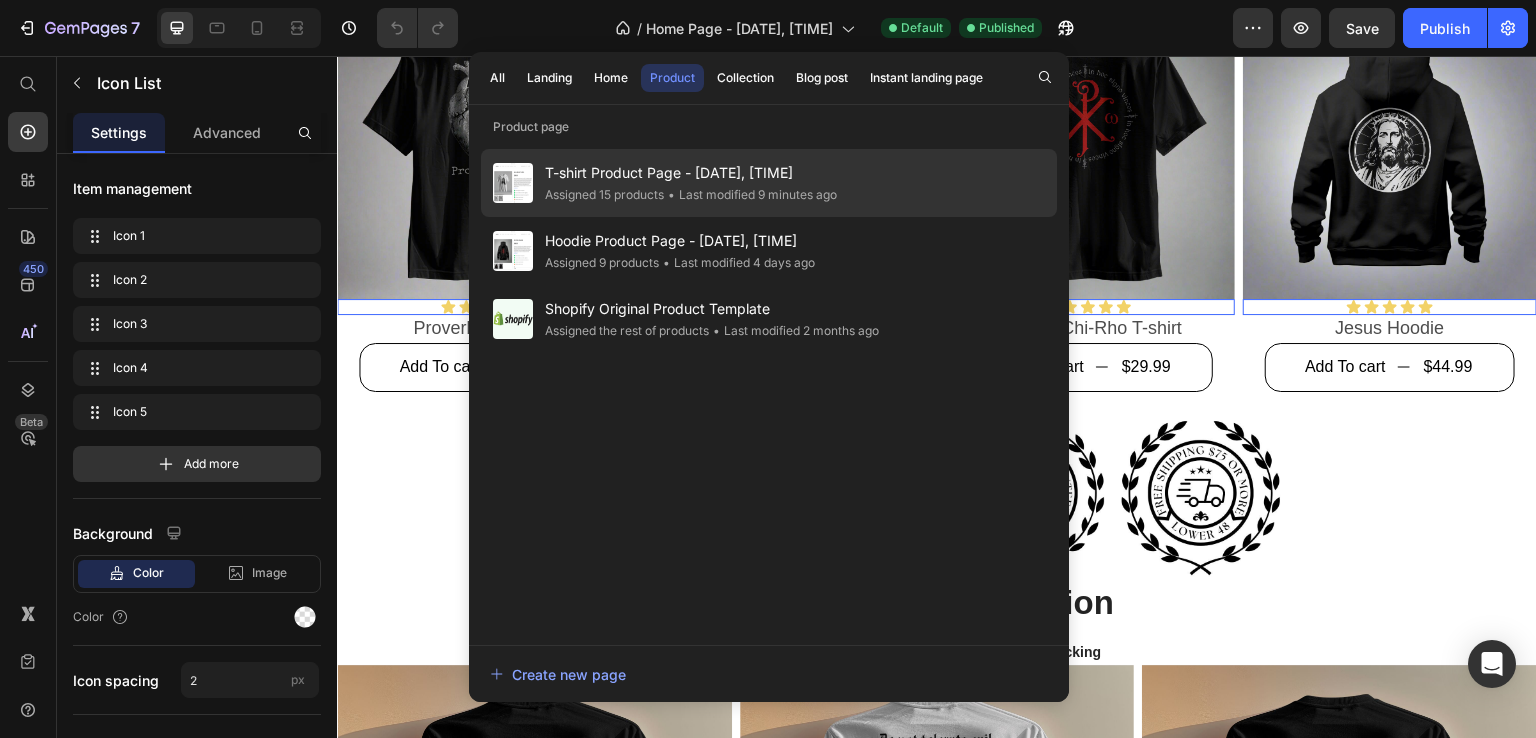 click on "T-shirt Product Page - [DATE], [TIME]" at bounding box center [691, 173] 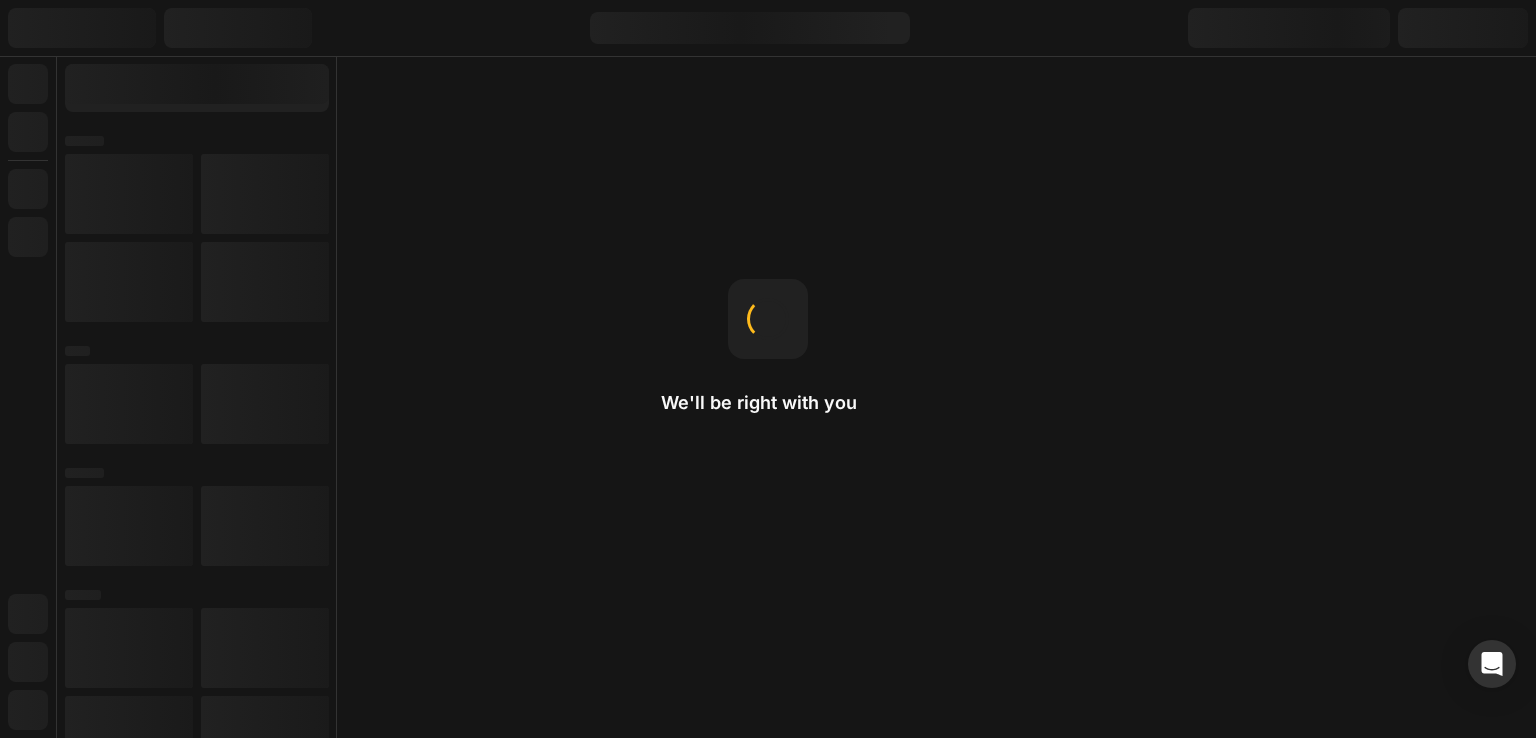 scroll, scrollTop: 0, scrollLeft: 0, axis: both 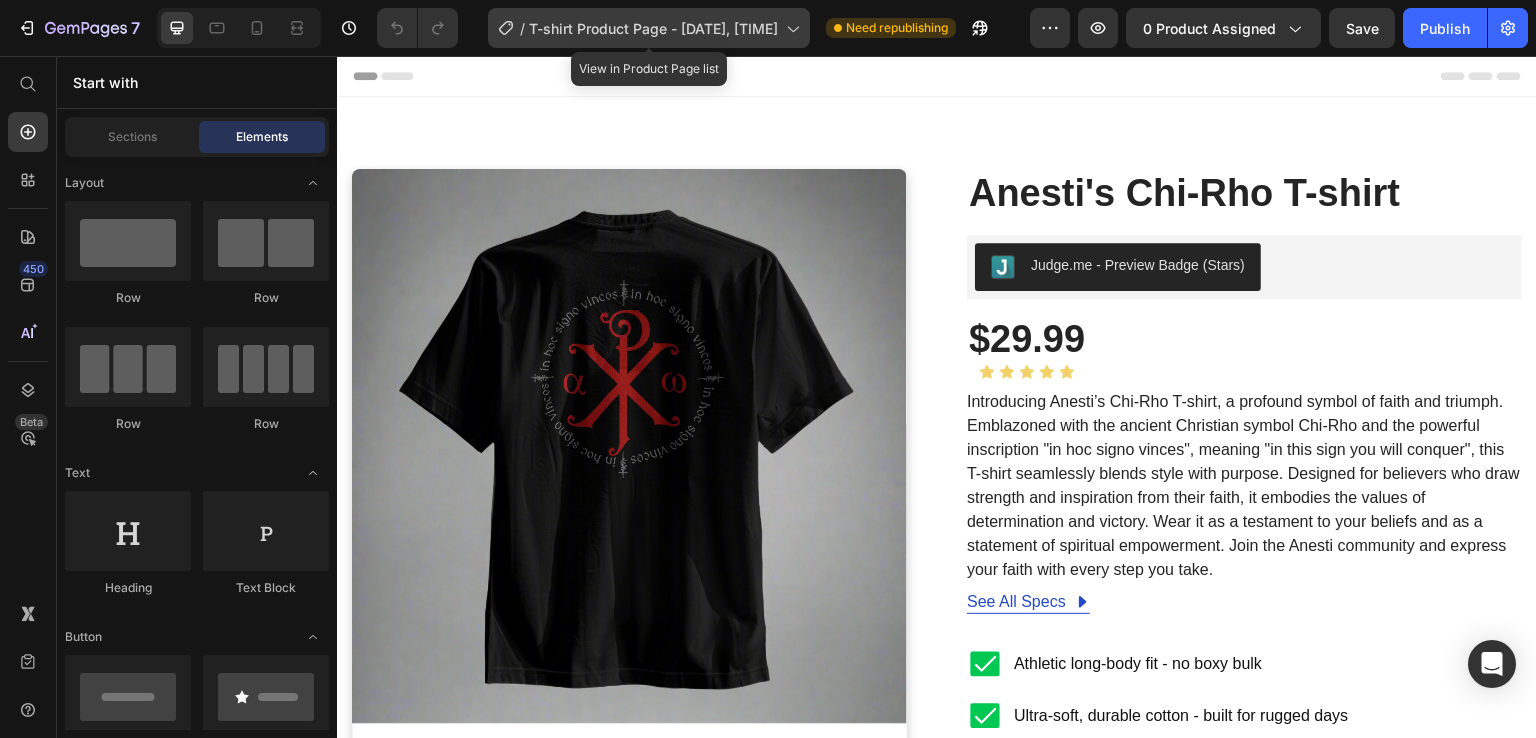 click on "T-shirt Product Page - [DATE], [TIME]" at bounding box center (653, 28) 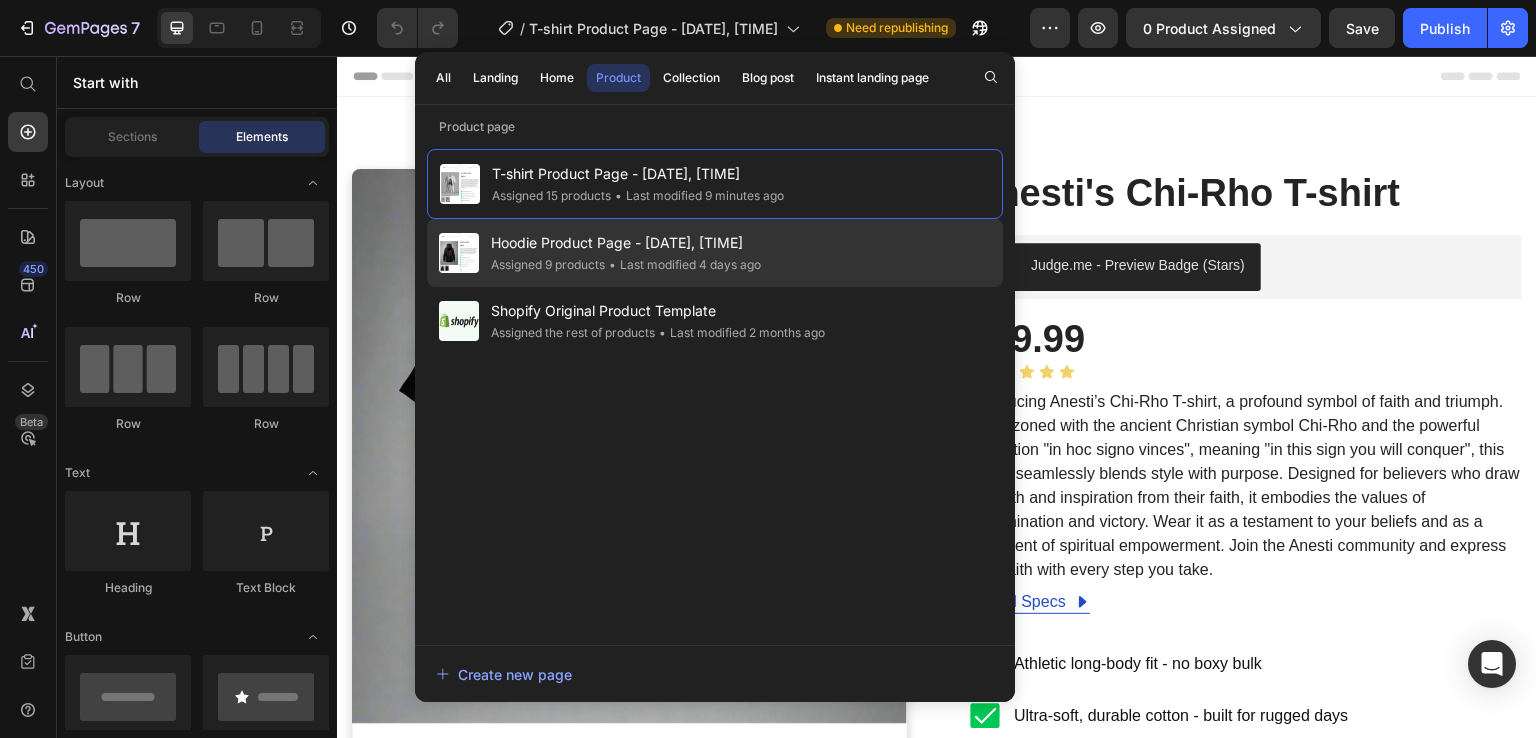 click on "Hoodie Product Page - [DATE], [TIME]" at bounding box center (626, 243) 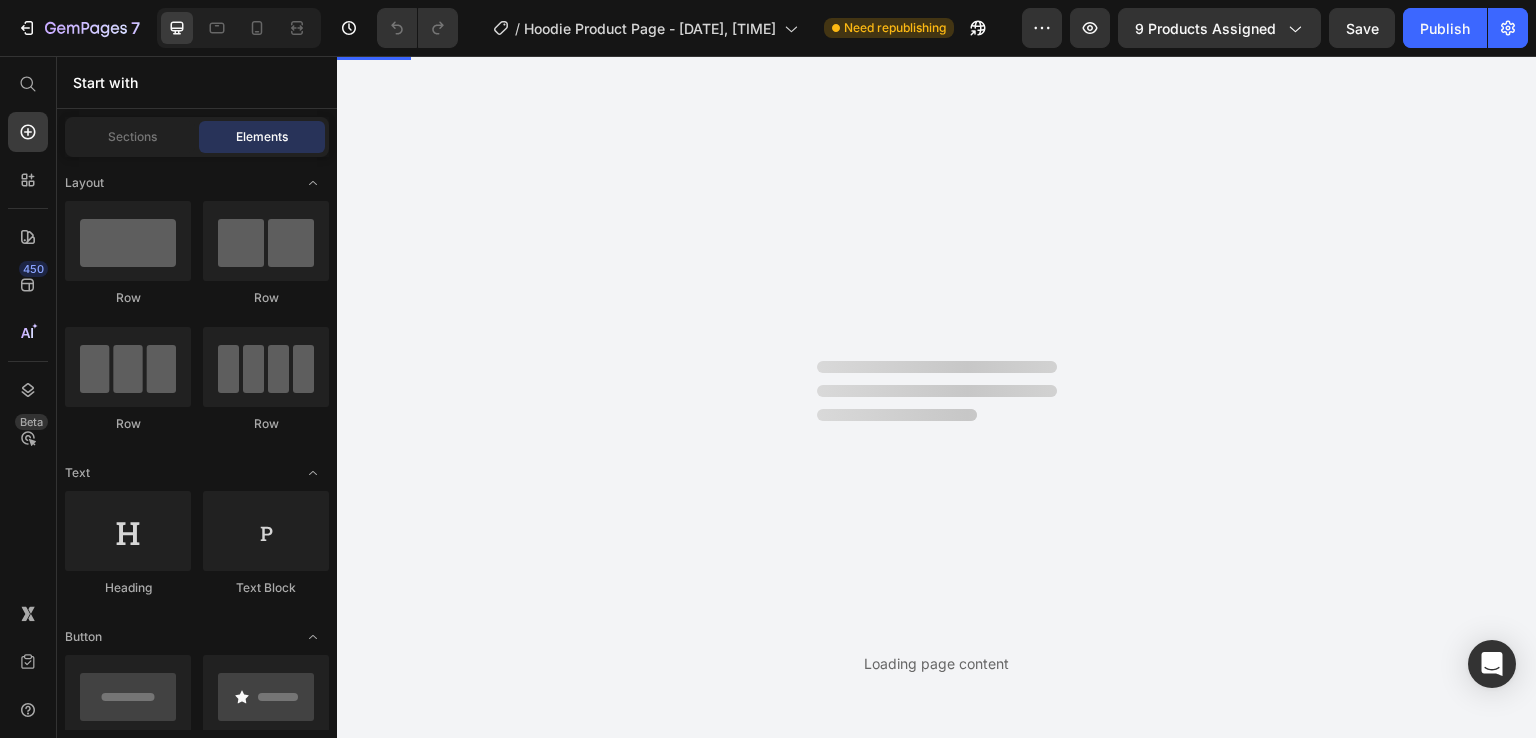 scroll, scrollTop: 0, scrollLeft: 0, axis: both 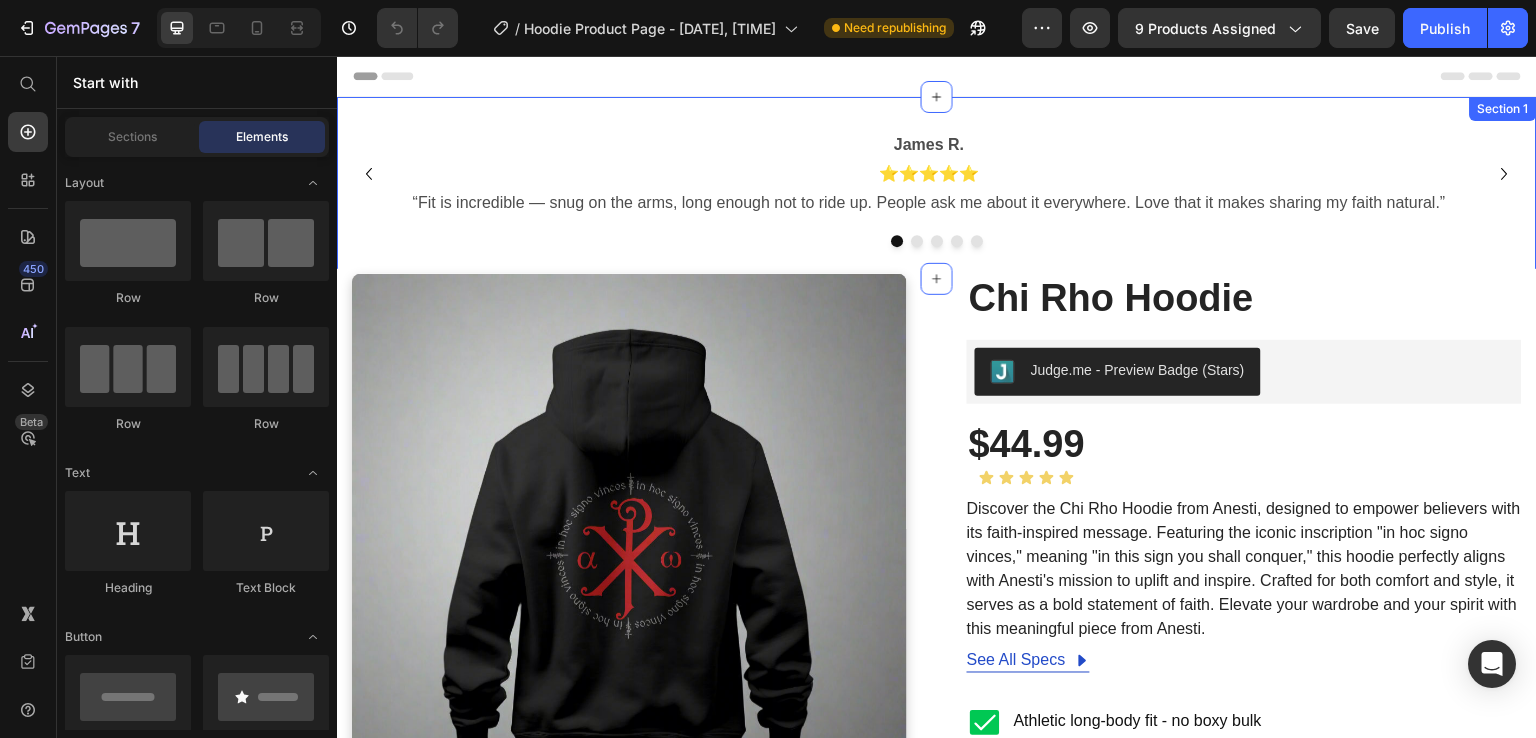 click on "[FIRST] [LAST] ⭐⭐⭐⭐⭐ “Fit is incredible — snug on the arms, long enough not to ride up. People ask me about it everywhere. Love that it makes sharing my faith natural.” Text Block [FIRST] [LAST] ⭐⭐⭐⭐⭐ “Solid quality. I’ve washed it a dozen times already, still feels brand new. Knowing it supports fighting child trafficking? No-brainer.” Text Block [FIRST] [LAST] ⭐⭐⭐⭐⭐ “Finally a Christian tee that isn’t boxy. Looks athletic, feels soft, and holds shape. Ordering more.” Text Block [FIRST] [LAST] ⭐⭐⭐⭐⭐ “Got the Proverbs 3 shirt — it’s my go-to. Conversations at work started because of it. Kingdom work on a tee.” Text Block [FIRST] [LAST] ⭐⭐⭐⭐⭐ “Ordered for the message, stayed for the fit. Feels like a premium gym shirt but with a deeper purpose.” Text Block
Carousel Section 1" at bounding box center (937, 188) 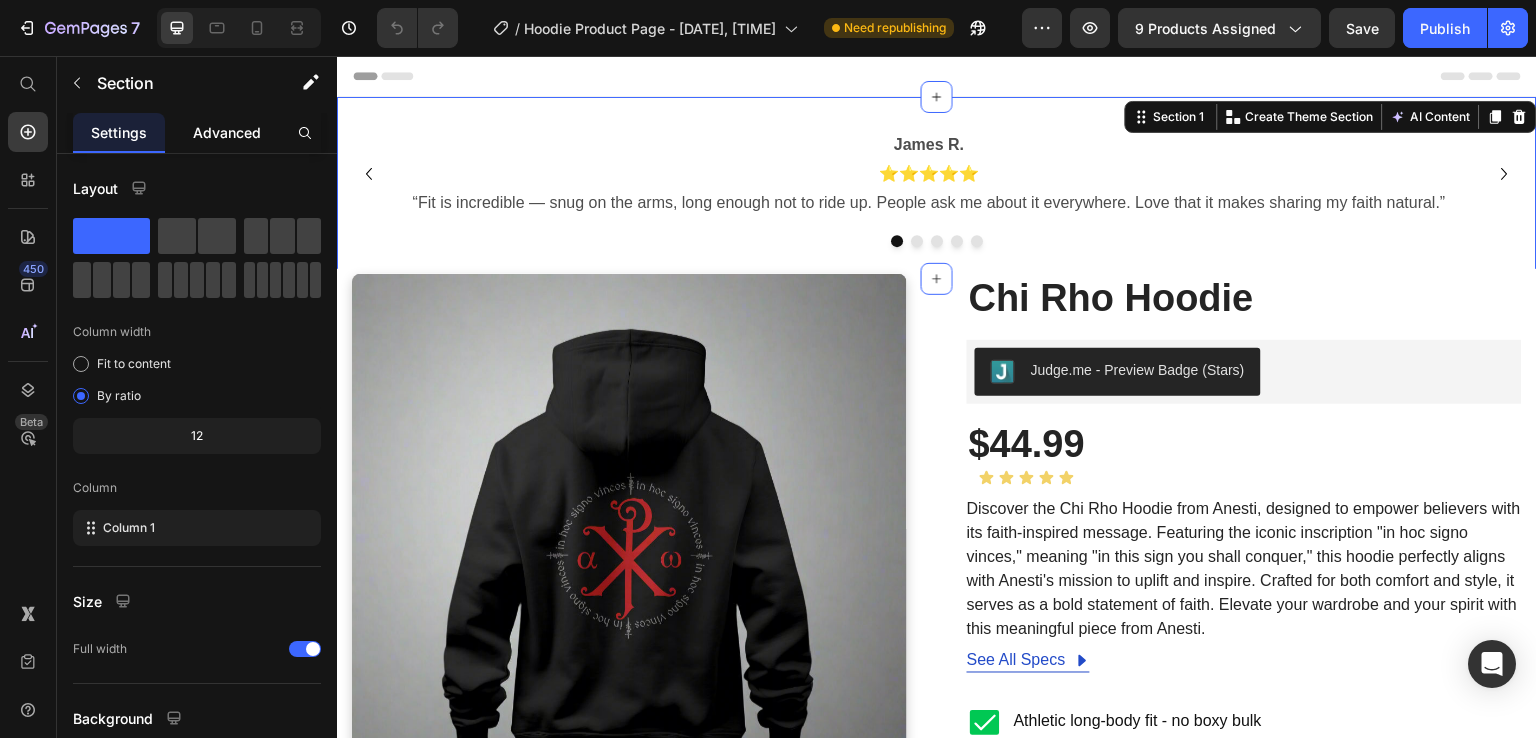 click on "Advanced" at bounding box center [227, 132] 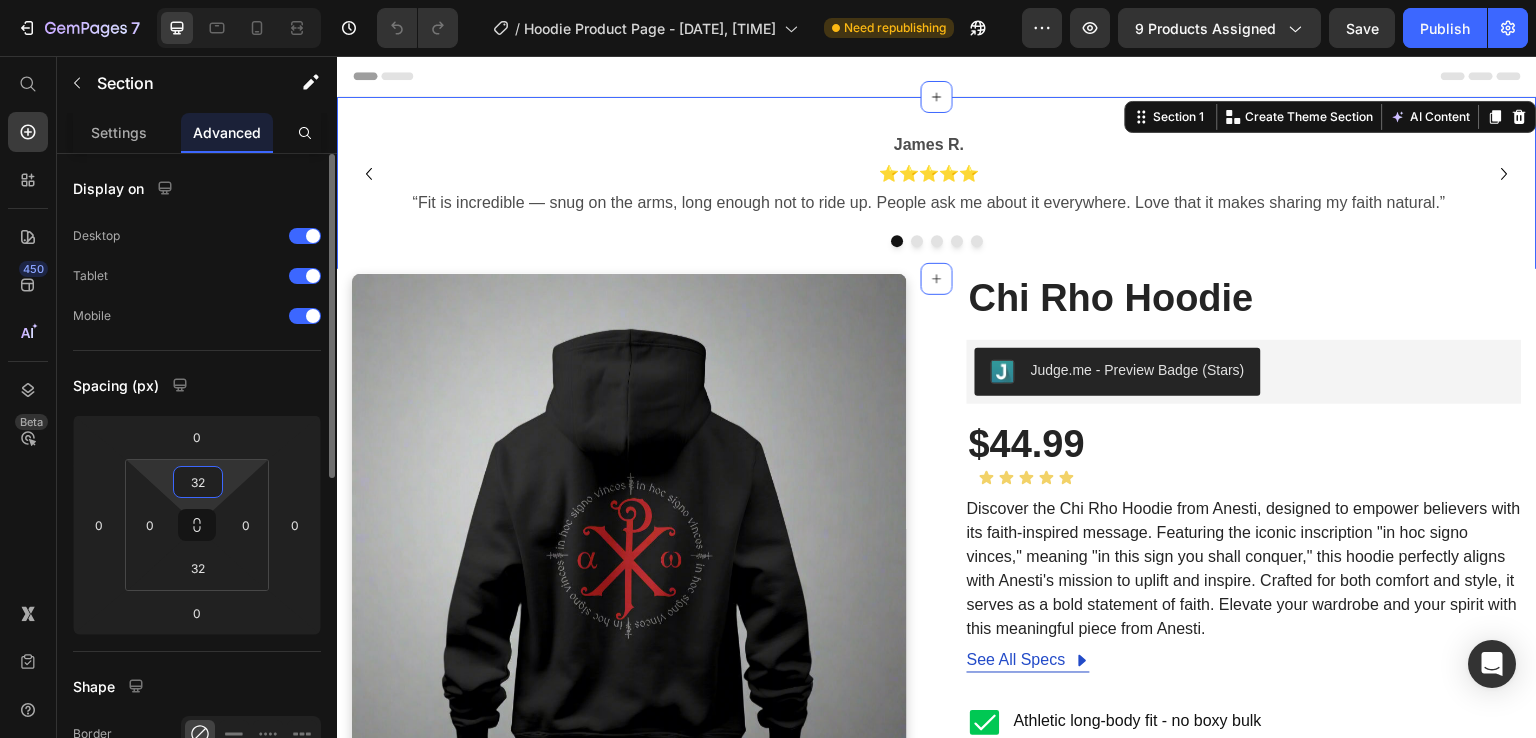 click on "32" at bounding box center (198, 482) 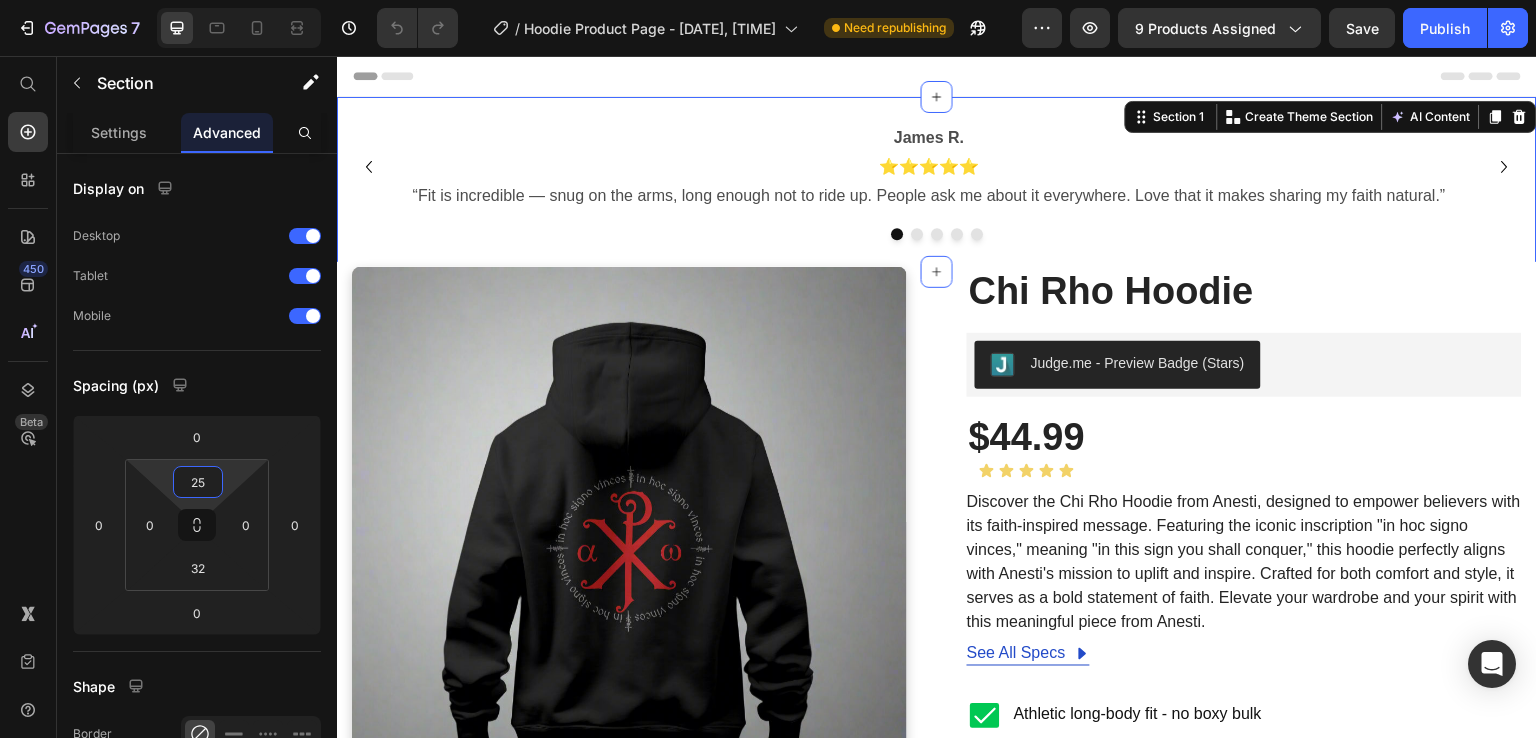 type on "25" 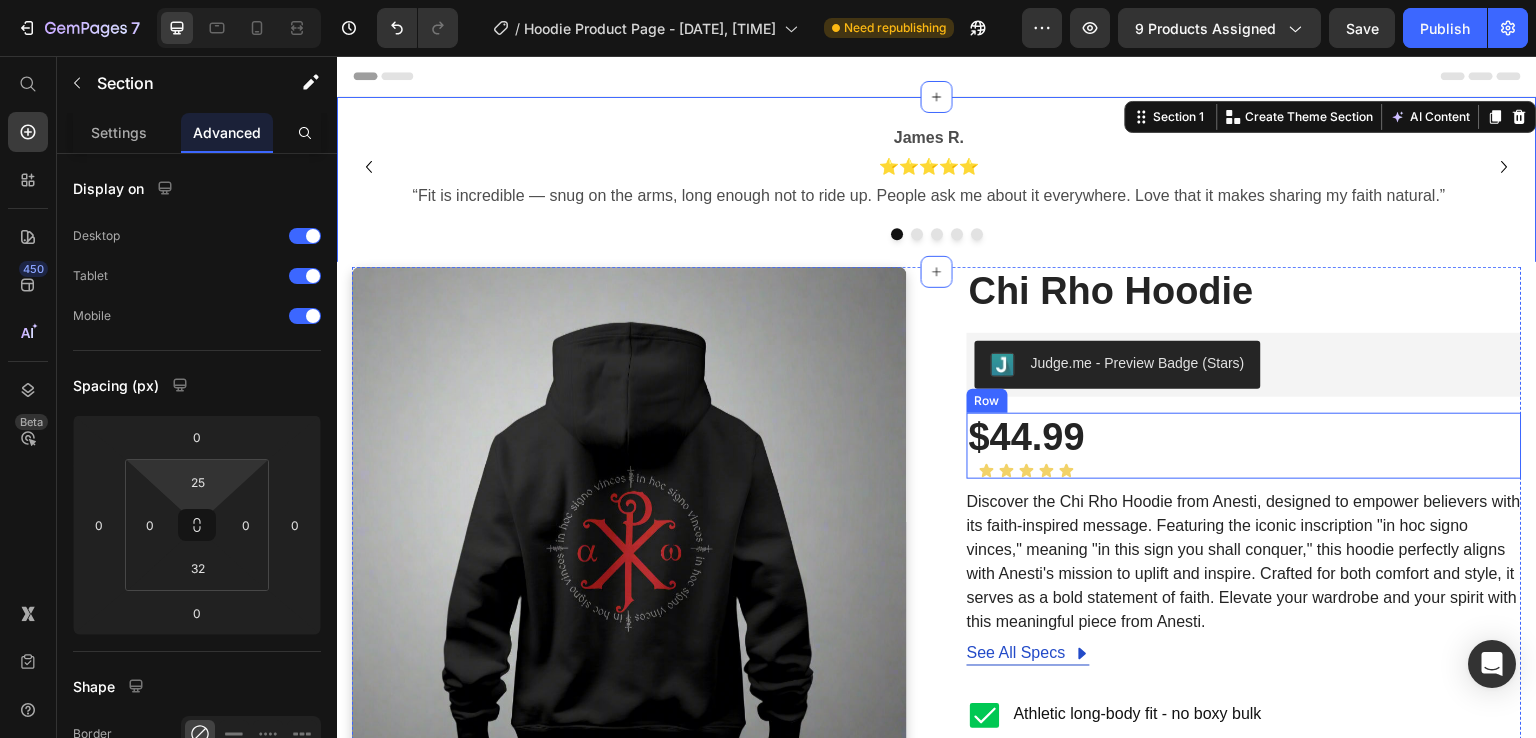 click on "$44.99 (P) Price Icon Icon Icon Icon Icon Icon List Row" at bounding box center (1244, 446) 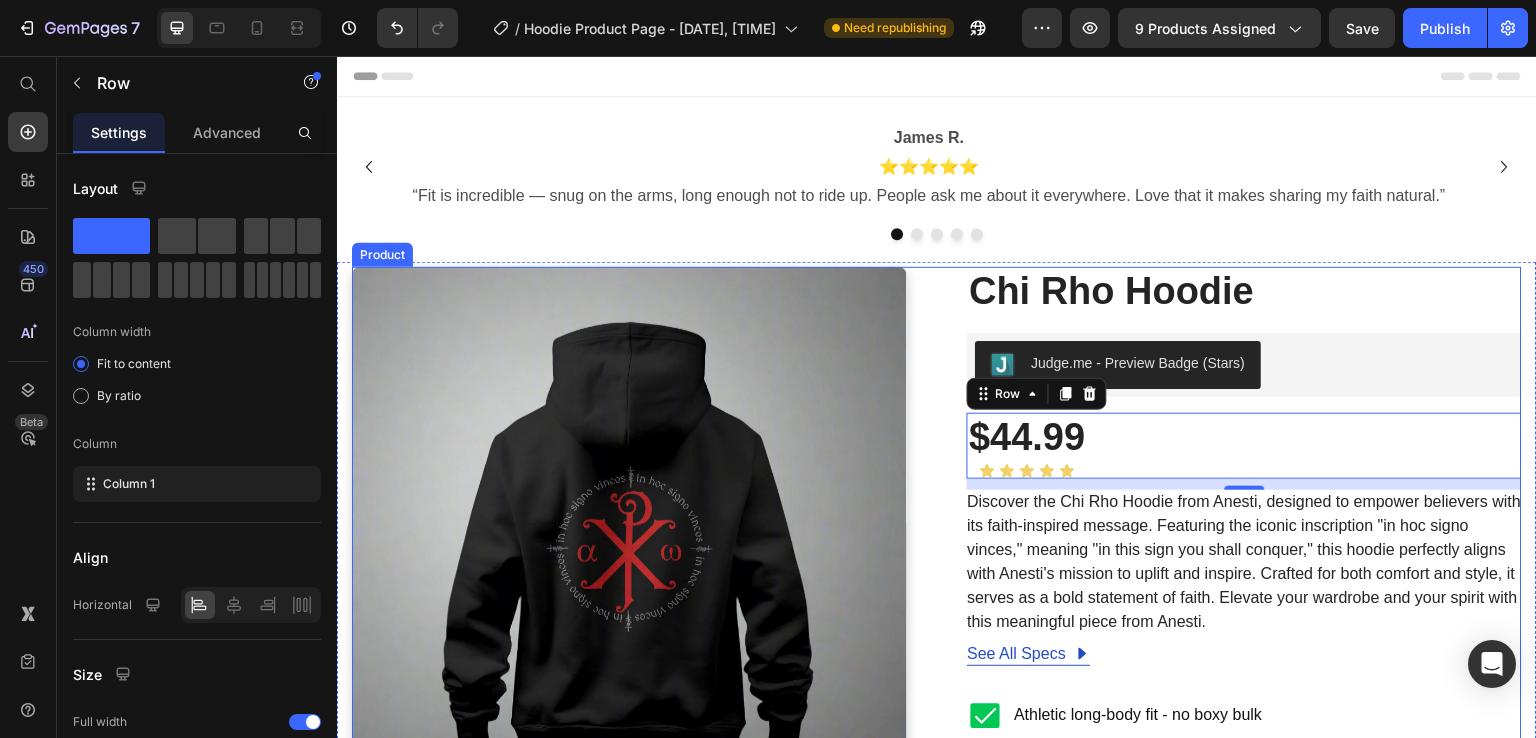 click on "Product Images Chi Rho Hoodie (P) Title Judge.me - Preview Badge (Stars) Judge.me $44.99 (P) Price Icon Icon Icon Icon Icon Icon List Row   11 Discover the Chi Rho Hoodie from Anesti, designed to empower believers with its faith-inspired message. Featuring the iconic inscription "in hoc signo vinces," meaning "in this sign you shall conquer," this hoodie perfectly aligns with Anesti's mission to uplift and inspire. Crafted for both comfort and style, it serves as a bold statement of faith. Elevate your wardrobe and your spirit with this meaningful piece from Anesti. (P) Description
See All Specs Button Row
Athletic long-body fit - no boxy bulk
Ultra-soft, durable cotton - built for rugged days
Designed to spark conversations & share your Faith
Easy Returns, Secure Checkout Item List Limited stock- Don't miss out Item List Size Small Medium Large X Large 2X 3X 4X 5X (P) Variants & Swatches 1 (P) Quantity ADD TO CART (P) Cart Button" at bounding box center [937, 939] 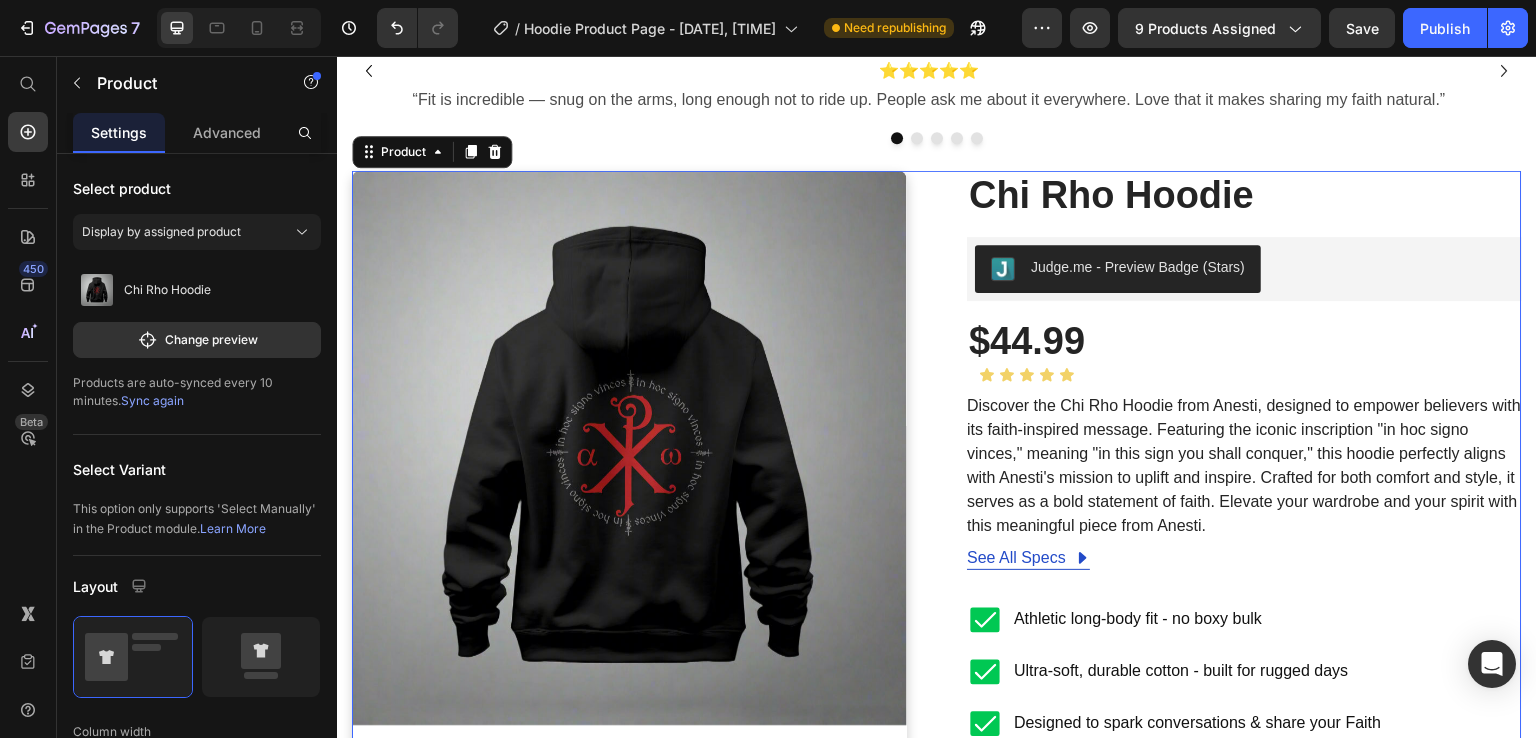 scroll, scrollTop: 0, scrollLeft: 0, axis: both 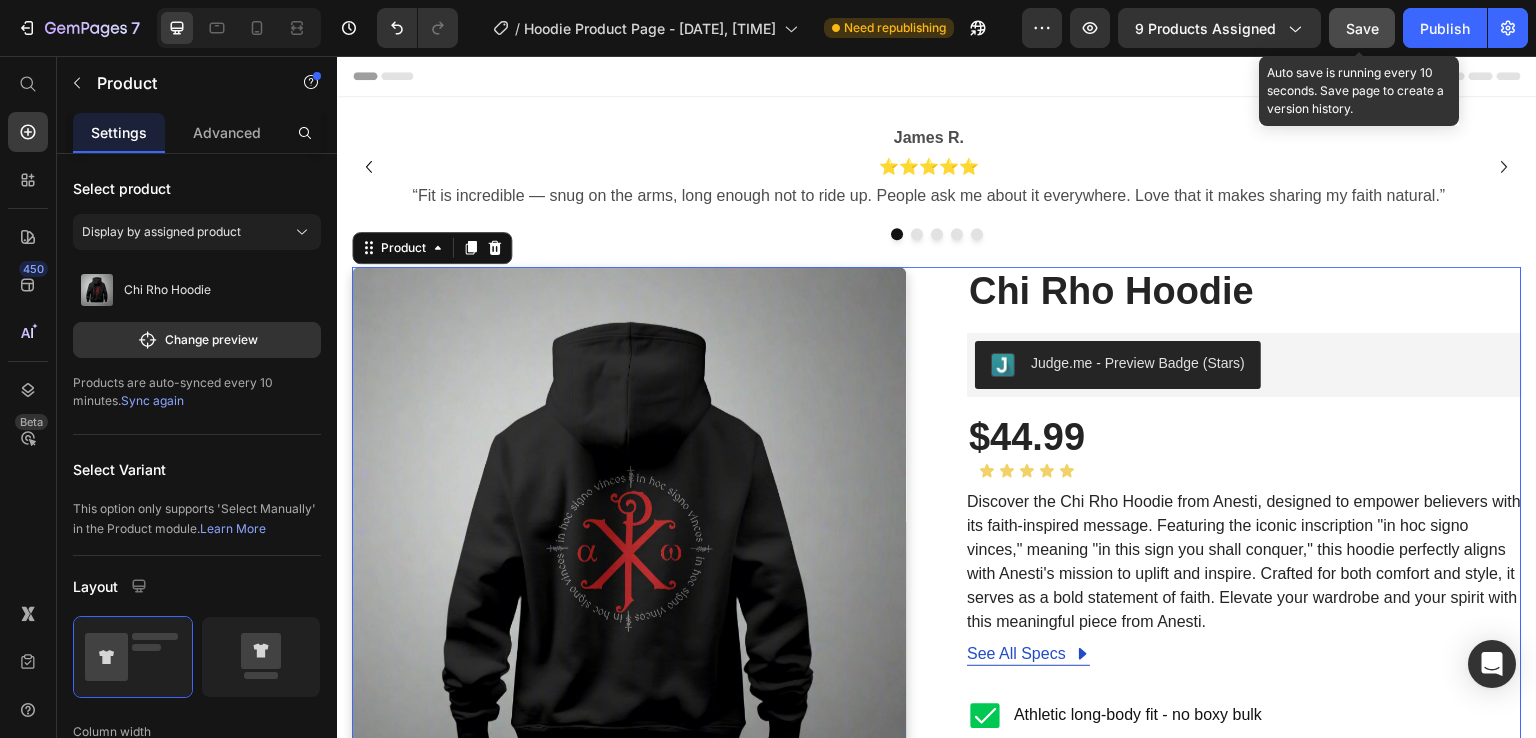 click on "Save" at bounding box center [1362, 28] 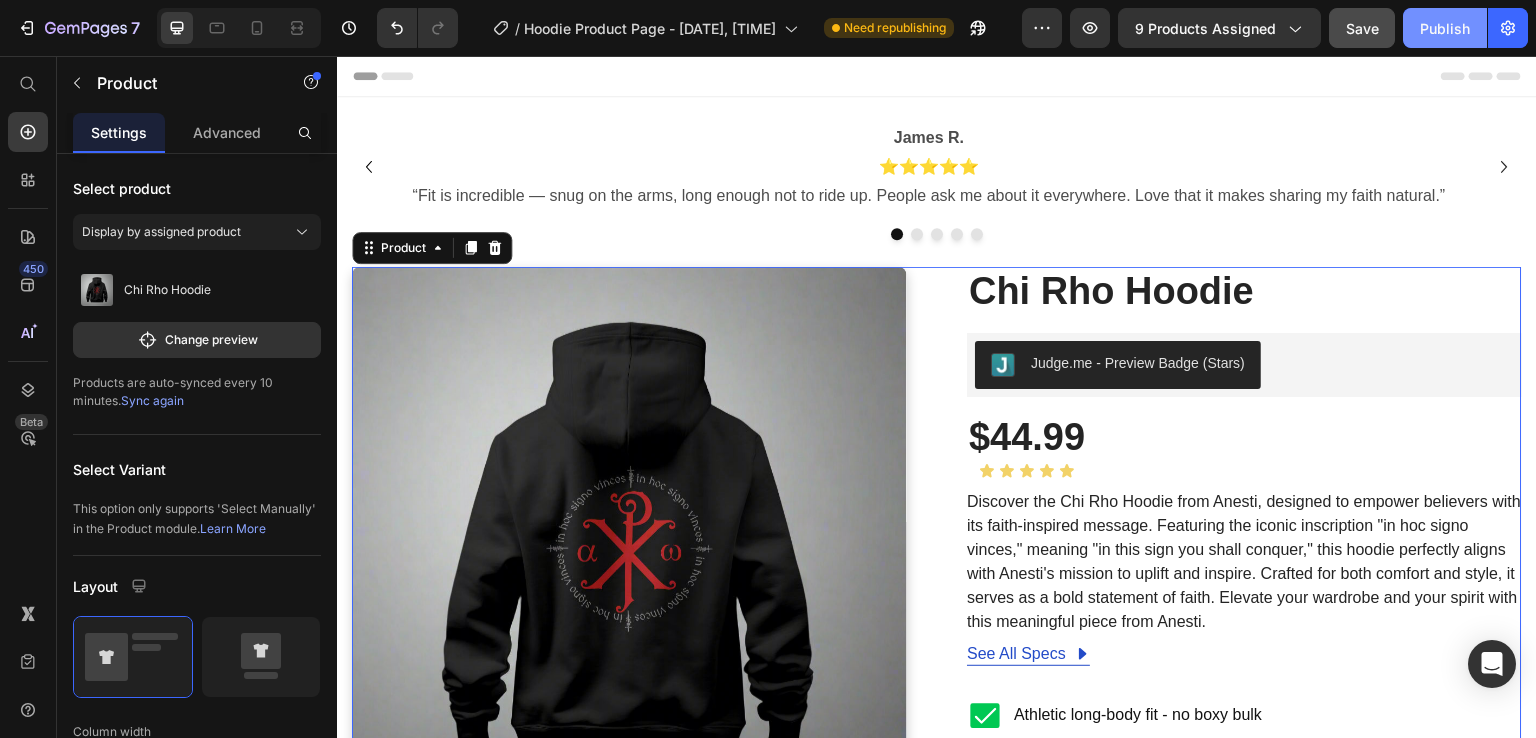 click on "Publish" at bounding box center (1445, 28) 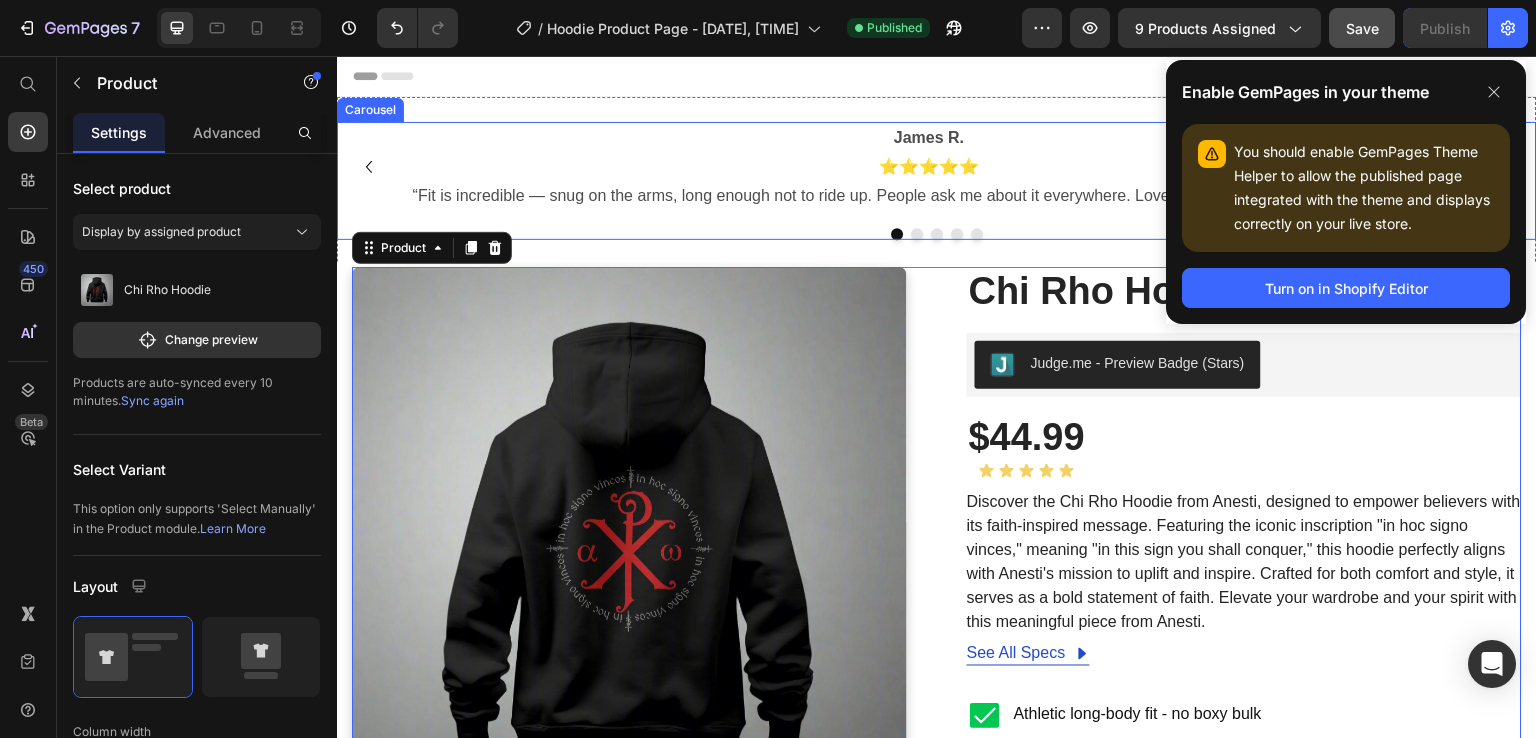 click on "[FIRST] [LAST] ⭐⭐⭐⭐⭐ “Fit is incredible — snug on the arms, long enough not to ride up. People ask me about it everywhere. Love that it makes sharing my faith natural.” Text Block [FIRST] [LAST] ⭐⭐⭐⭐⭐ “Solid quality. I’ve washed it a dozen times already, still feels brand new. Knowing it supports fighting child trafficking? No-brainer.” Text Block [FIRST] [LAST] ⭐⭐⭐⭐⭐ “Finally a Christian tee that isn’t boxy. Looks athletic, feels soft, and holds shape. Ordering more.” Text Block [FIRST] [LAST] ⭐⭐⭐⭐⭐ “Got the Proverbs 3 shirt — it’s my go-to. Conversations at work started because of it. Kingdom work on a tee.” Text Block [FIRST] [LAST] ⭐⭐⭐⭐⭐ “Ordered for the message, stayed for the fit. Feels like a premium gym shirt but with a deeper purpose.” Text Block" at bounding box center [937, 181] 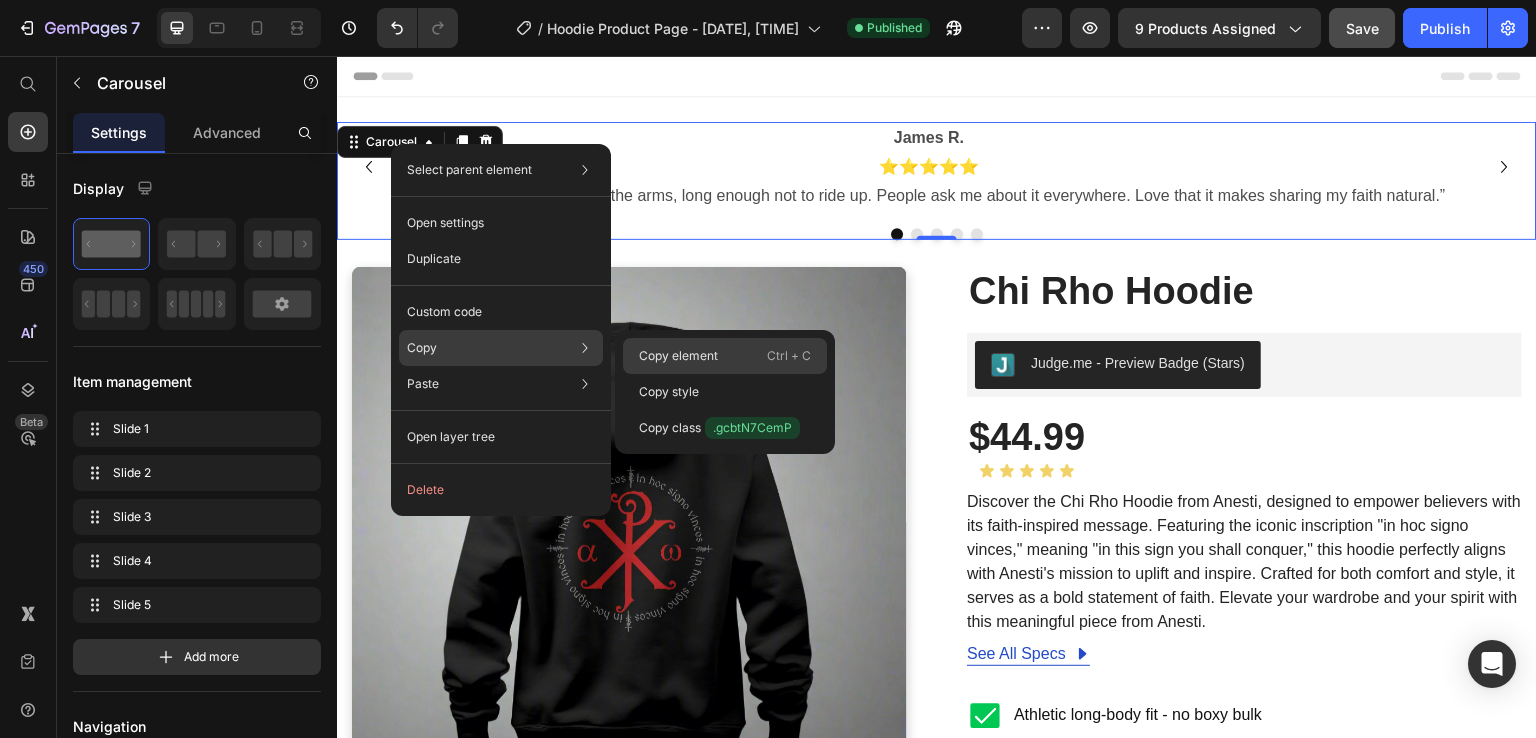 drag, startPoint x: 344, startPoint y: 300, endPoint x: 680, endPoint y: 356, distance: 340.6347 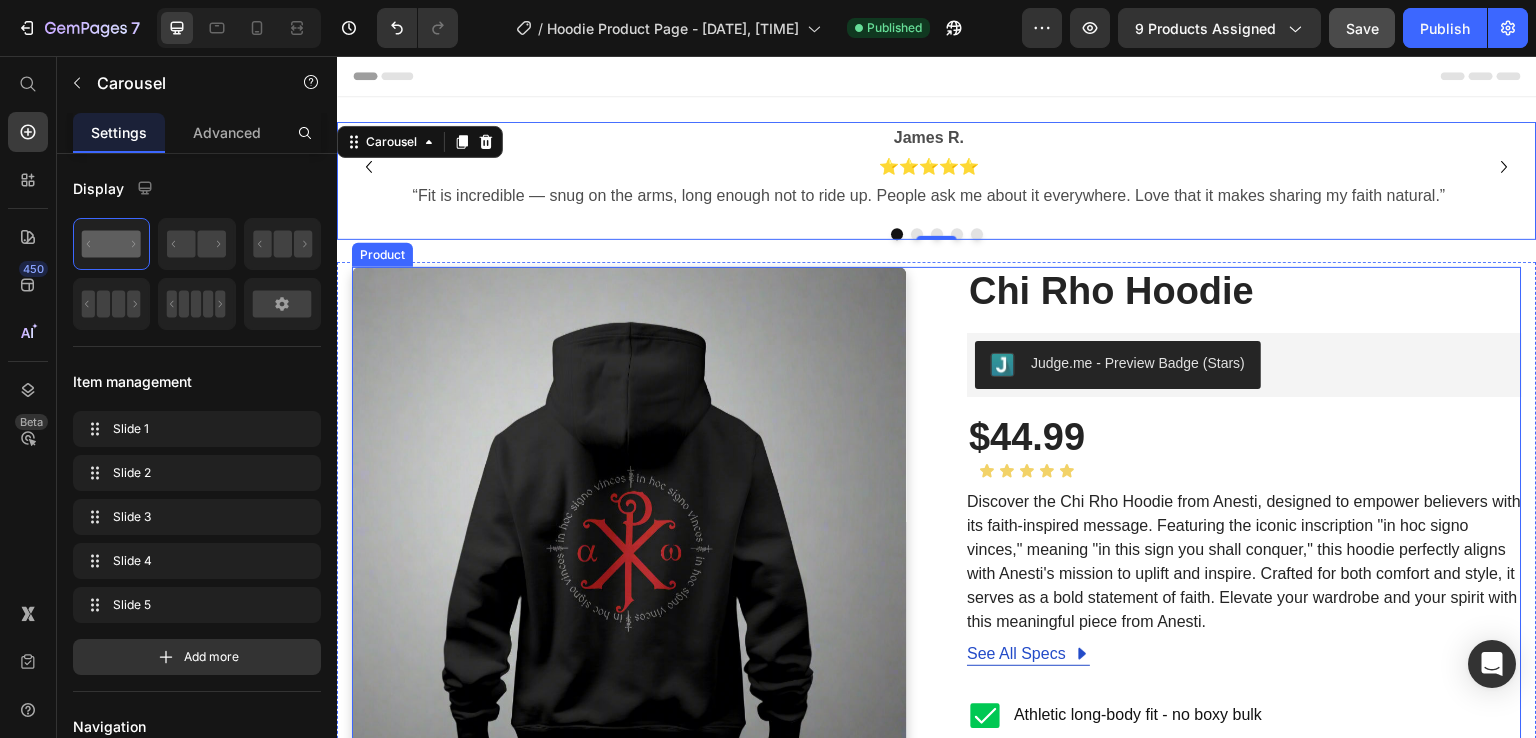 click on "Product Images Chi Rho Hoodie (P) Title Judge.me - Preview Badge (Stars) Judge.me $44.99 (P) Price Icon Icon Icon Icon Icon Icon List Row Discover the Chi Rho Hoodie from Anesti, designed to empower believers with its faith-inspired message. Featuring the iconic inscription "in hoc signo vinces," meaning "in this sign you shall conquer," this hoodie perfectly aligns with Anesti's mission to uplift and inspire. Crafted for both comfort and style, it serves as a bold statement of faith. Elevate your wardrobe and your spirit with this meaningful piece from Anesti. (P) Description
See All Specs Button Row
Athletic long-body fit - no boxy bulk
Ultra-soft, durable cotton - built for rugged days
Designed to spark conversations & share your Faith
Easy Returns, Secure Checkout Item List Limited stock- Don't miss out Item List Size Small Medium Large X Large 2X 3X 4X 5X (P) Variants & Swatches 1 (P) Quantity ADD TO CART (P) Cart Button" at bounding box center (937, 939) 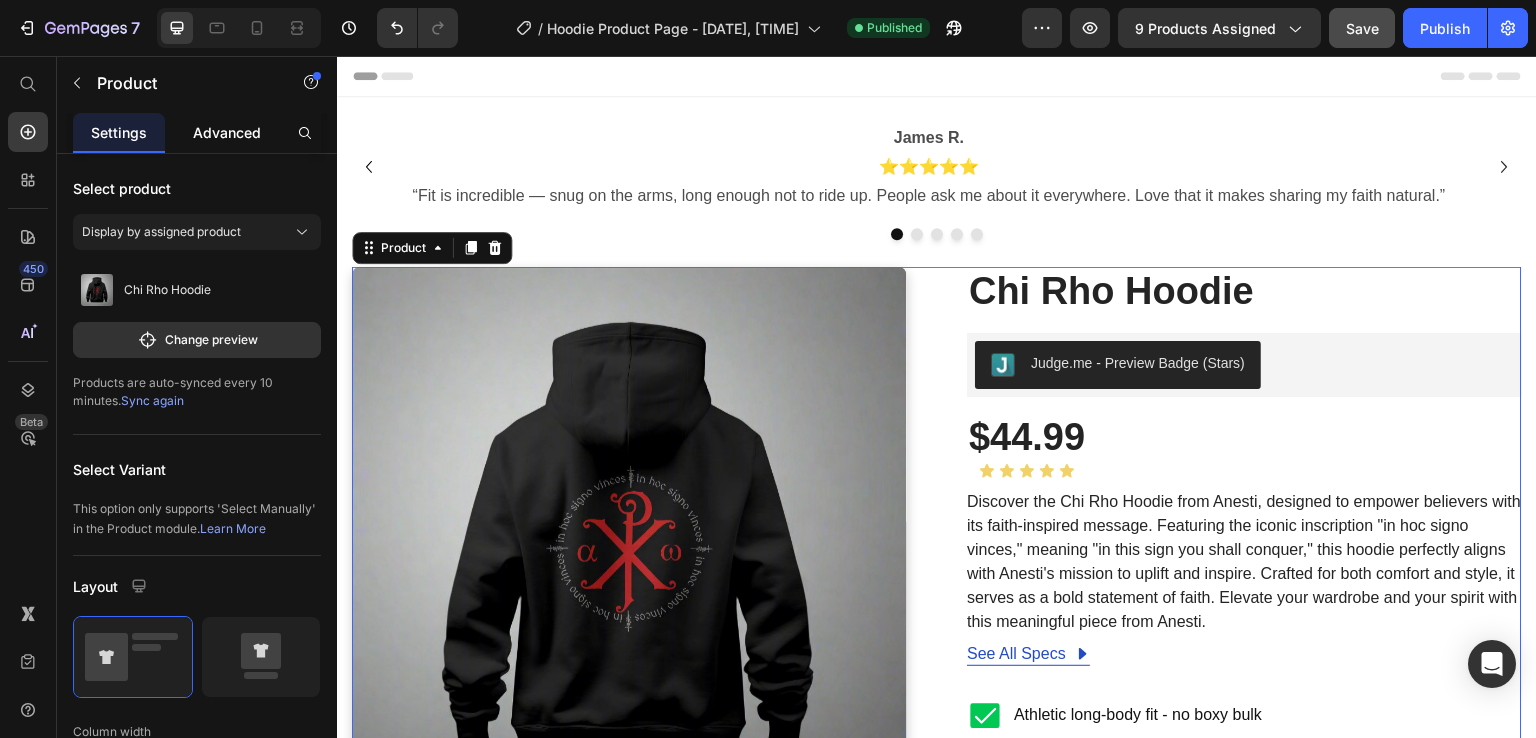 click on "Advanced" at bounding box center [227, 132] 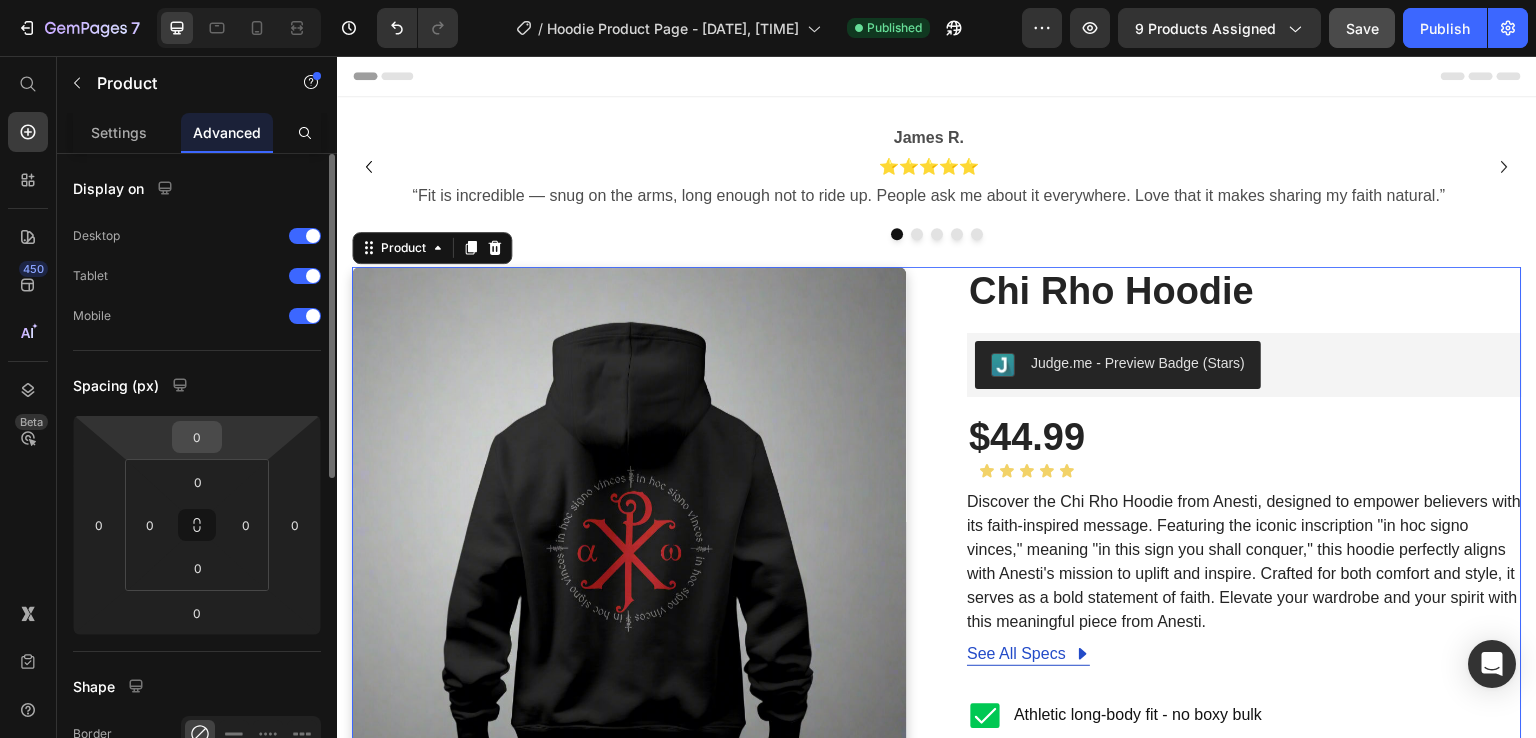 click on "0" at bounding box center (197, 437) 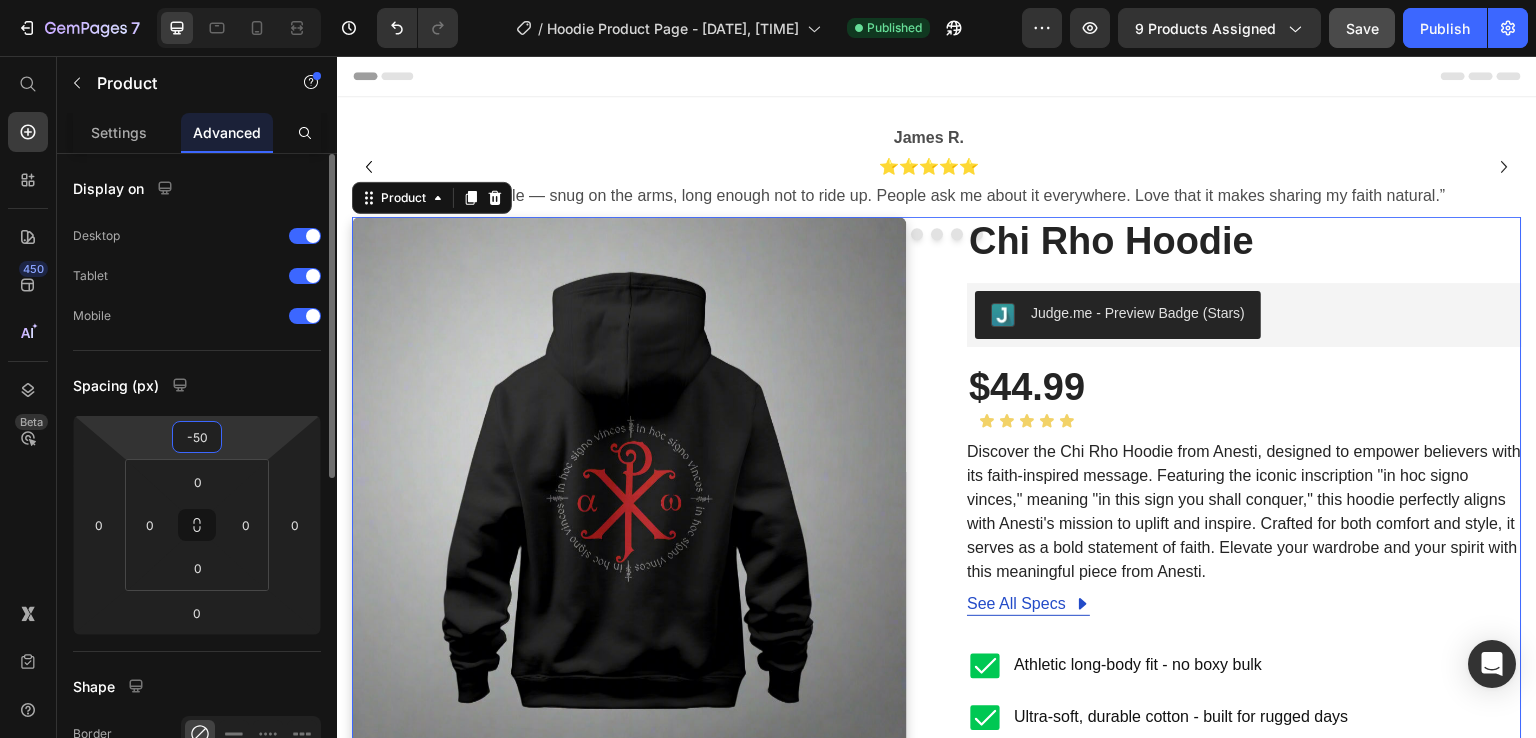 type on "-5" 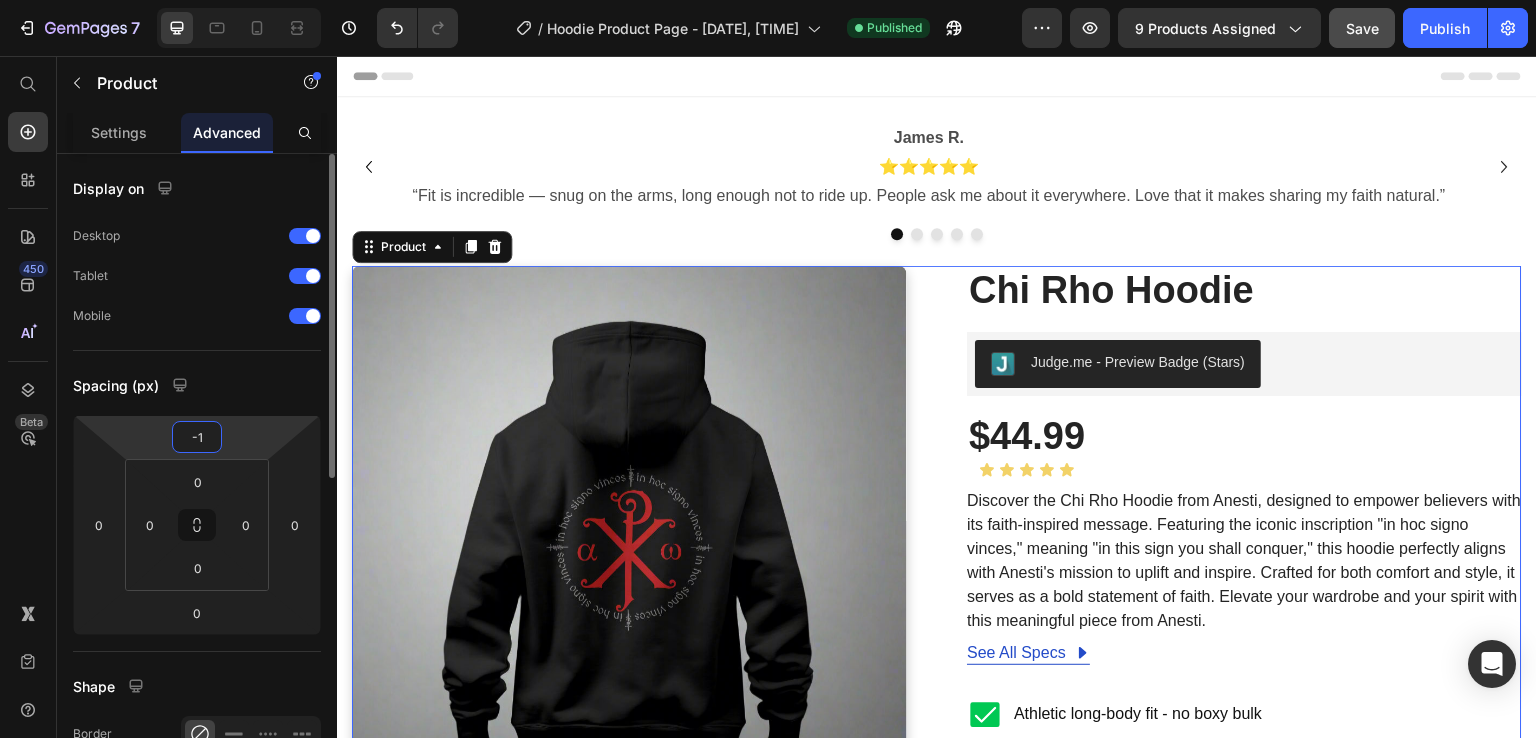 type on "-10" 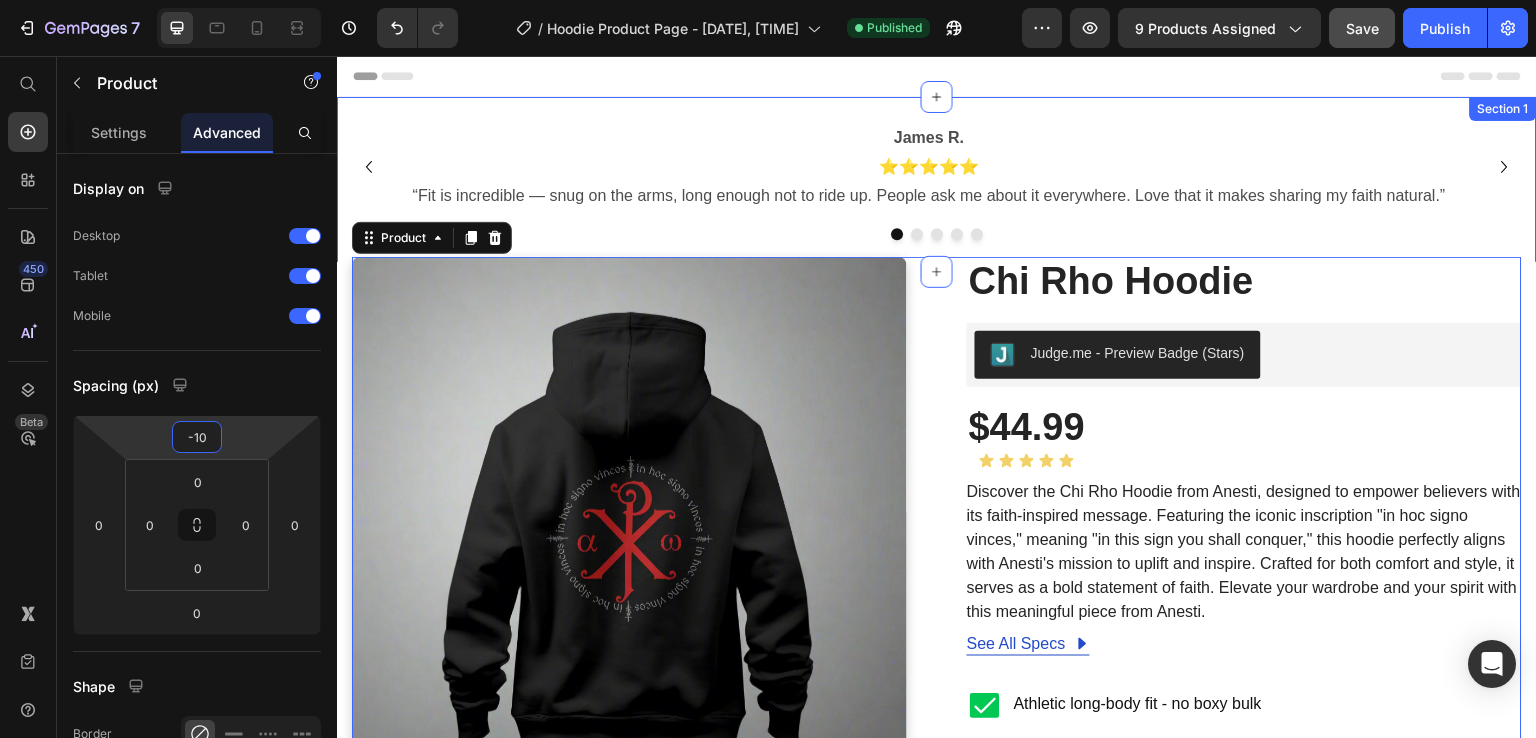 click on "[FIRST] [LAST] ⭐⭐⭐⭐⭐ “Fit is incredible — snug on the arms, long enough not to ride up. People ask me about it everywhere. Love that it makes sharing my faith natural.” Text Block [FIRST] [LAST] ⭐⭐⭐⭐⭐ “Solid quality. I’ve washed it a dozen times already, still feels brand new. Knowing it supports fighting child trafficking? No-brainer.” Text Block [FIRST] [LAST] ⭐⭐⭐⭐⭐ “Finally a Christian tee that isn’t boxy. Looks athletic, feels soft, and holds shape. Ordering more.” Text Block [FIRST] [LAST] ⭐⭐⭐⭐⭐ “Got the Proverbs 3 shirt — it’s my go-to. Conversations at work started because of it. Kingdom work on a tee.” Text Block [FIRST] [LAST] ⭐⭐⭐⭐⭐ “Ordered for the message, stayed for the fit. Feels like a premium gym shirt but with a deeper purpose.” Text Block
Carousel Section 1" at bounding box center (937, 184) 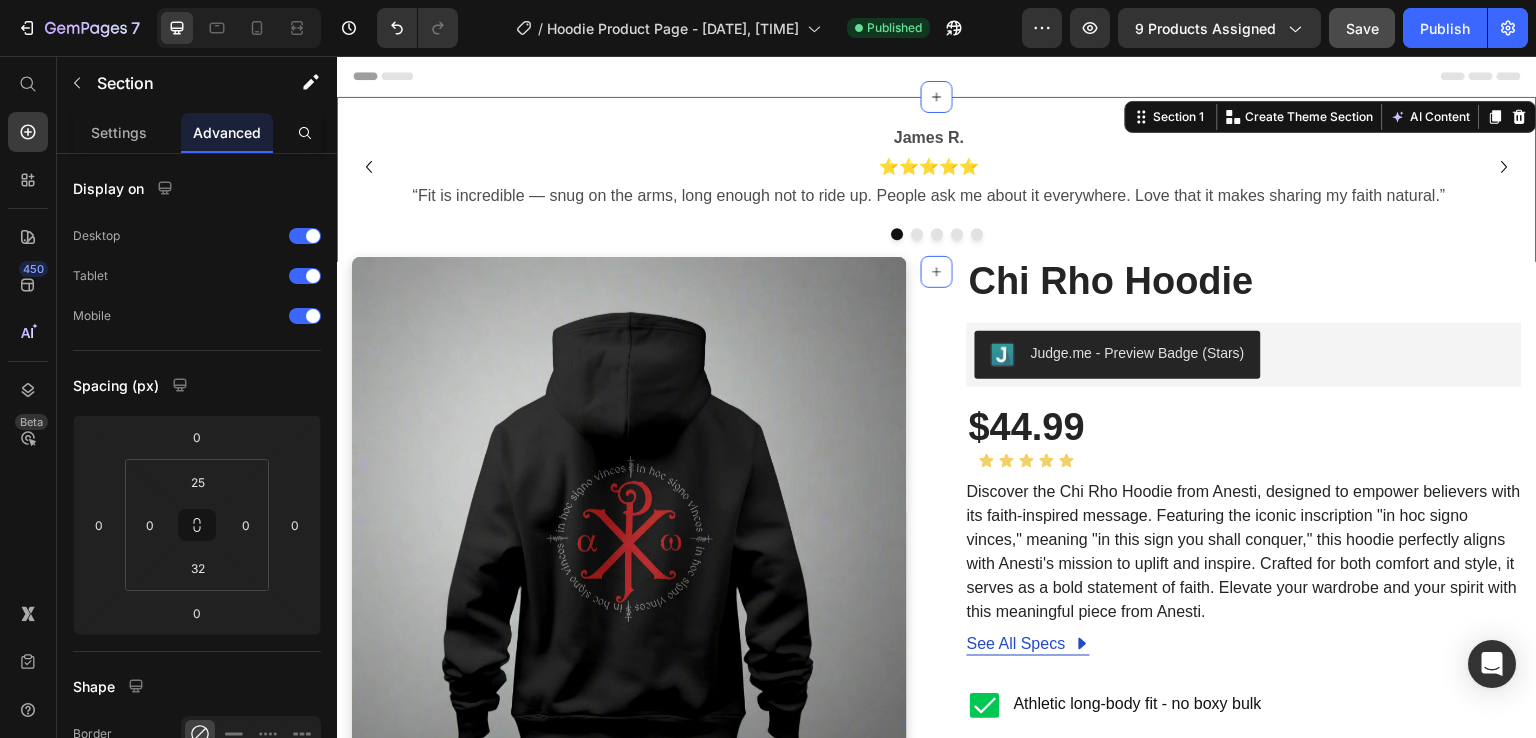 click on "Header" at bounding box center (937, 76) 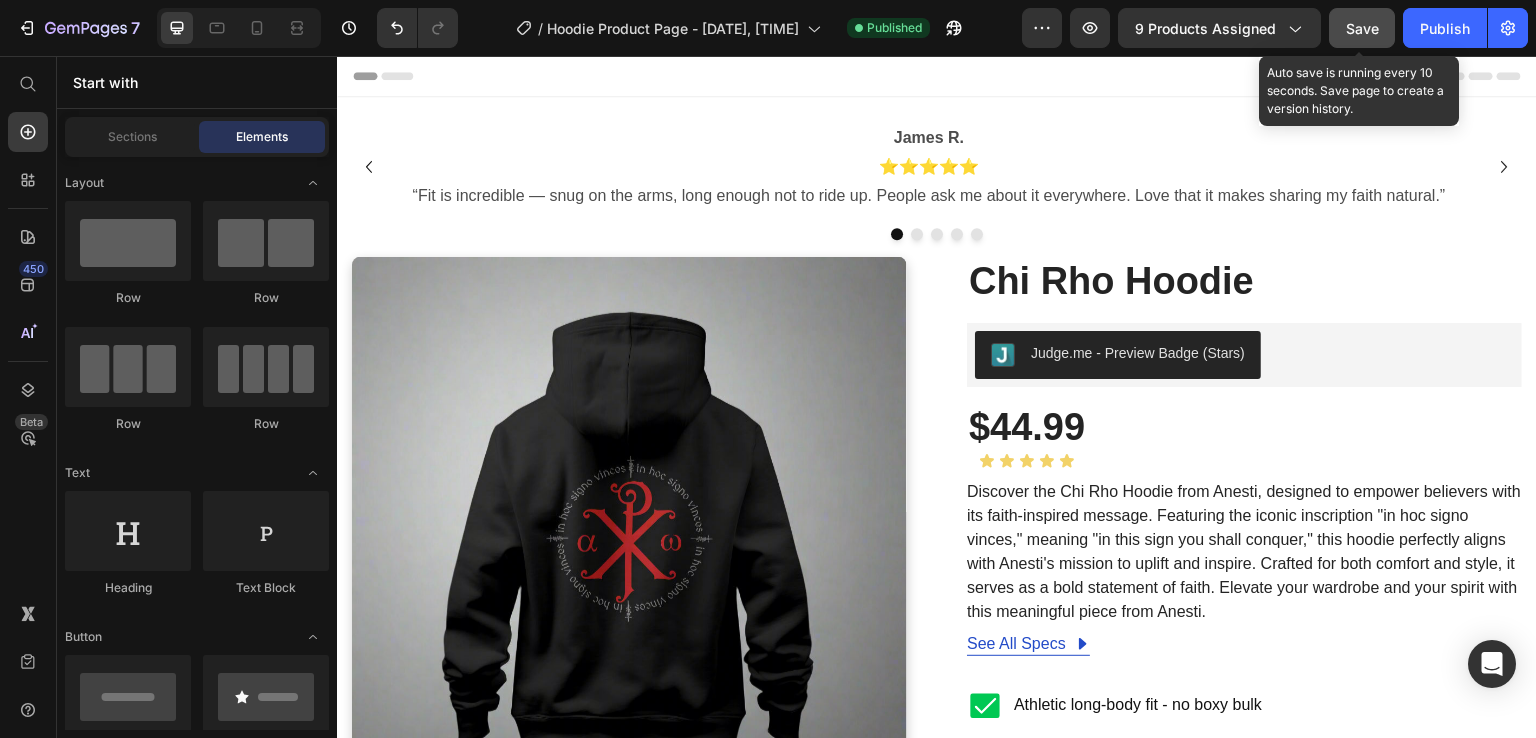 click on "Save" at bounding box center [1362, 28] 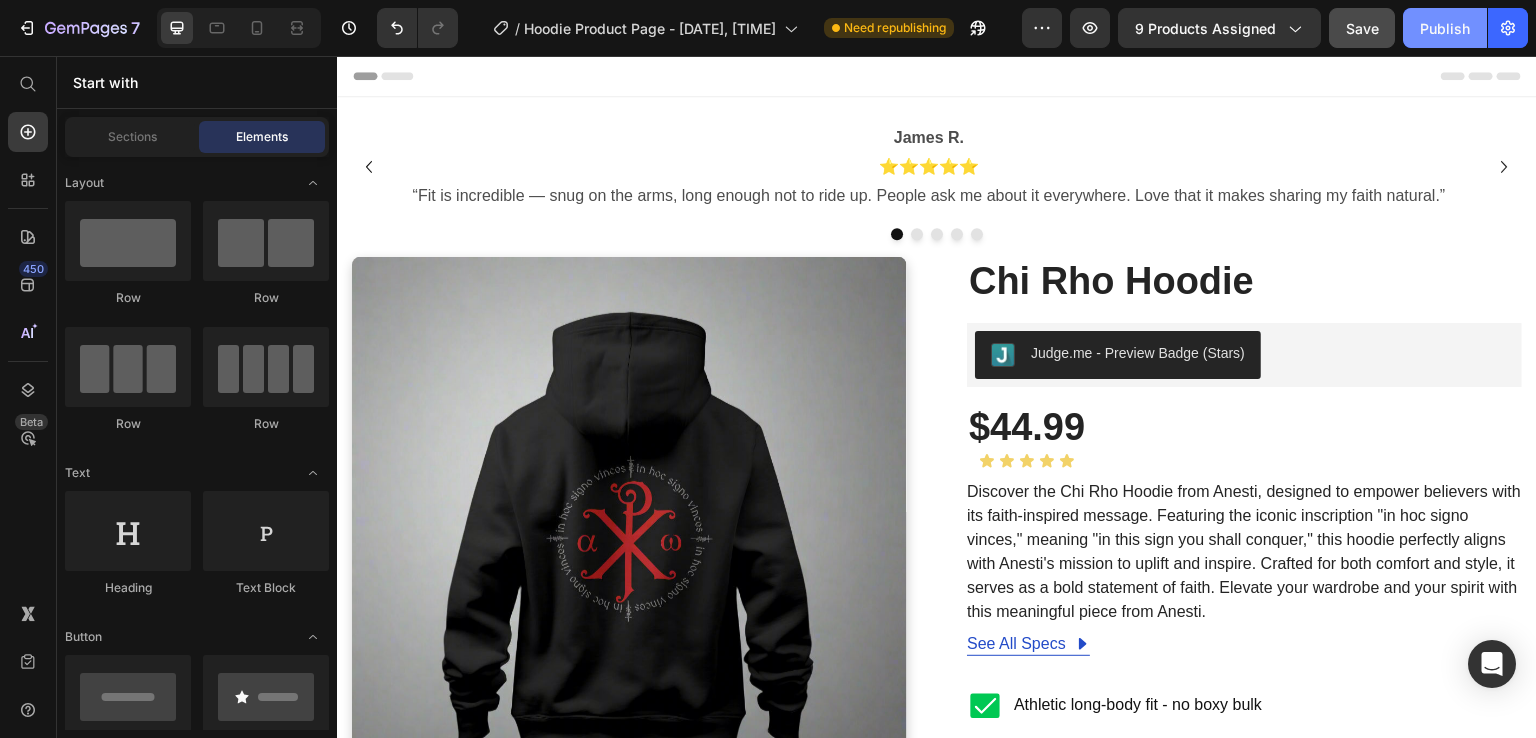 click on "Publish" at bounding box center [1445, 28] 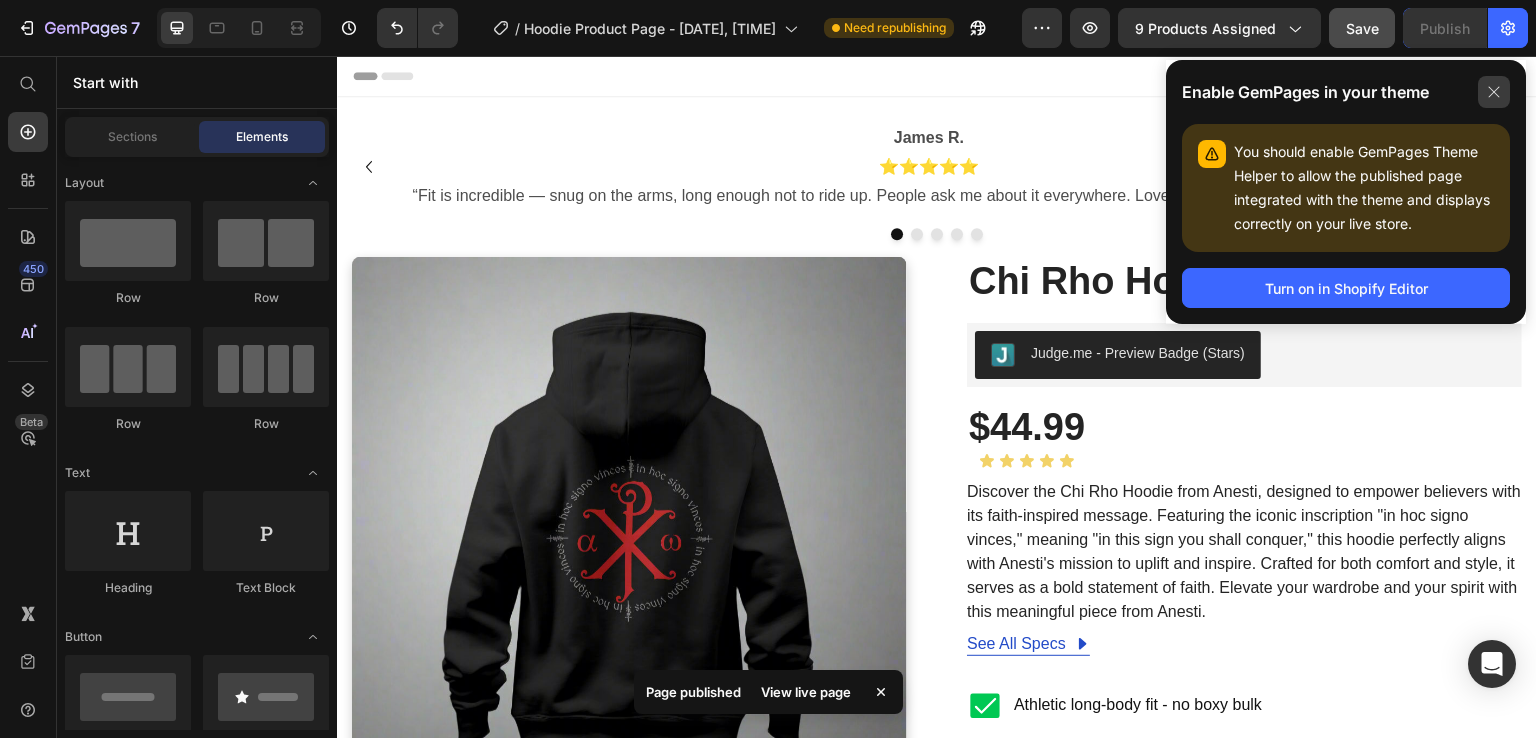 click 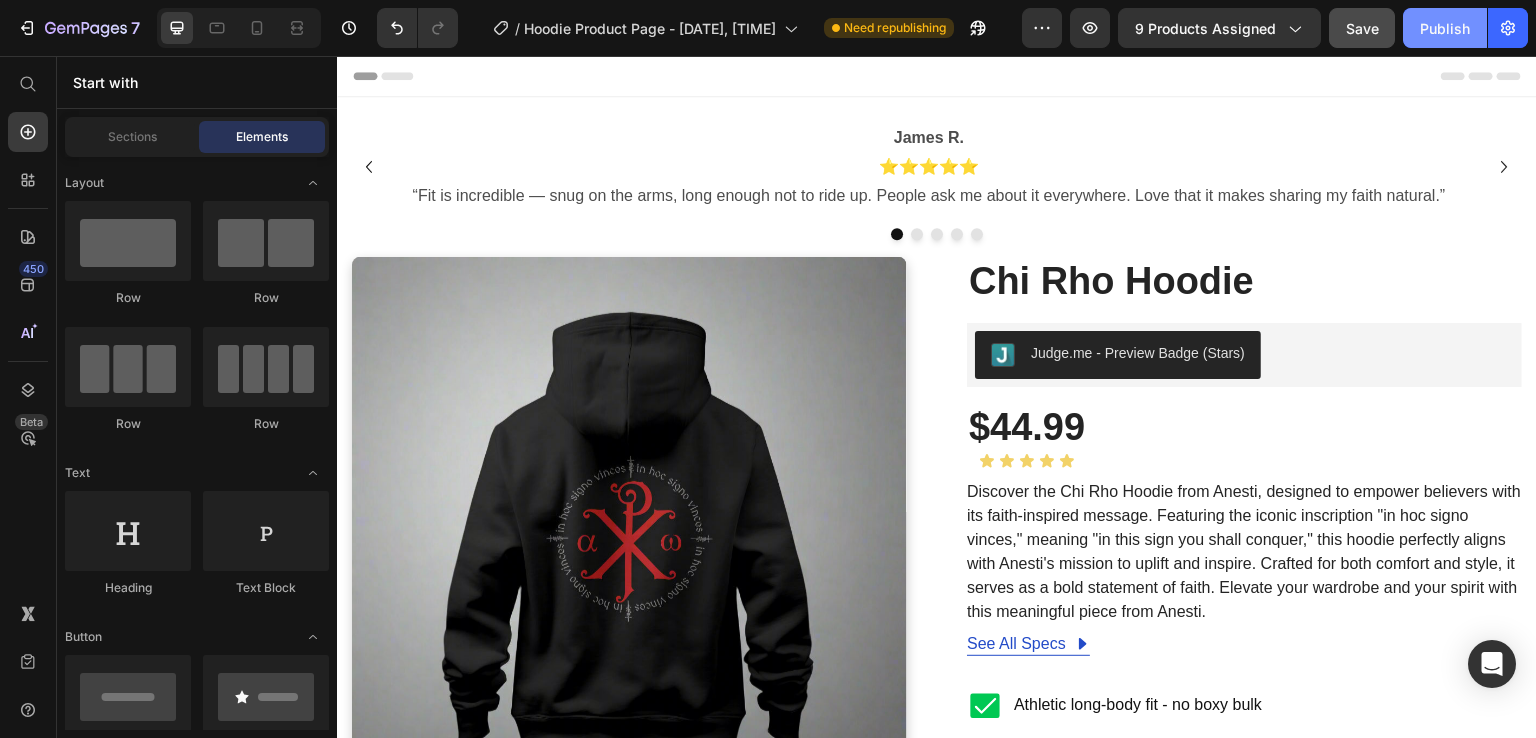 click on "Publish" at bounding box center (1445, 28) 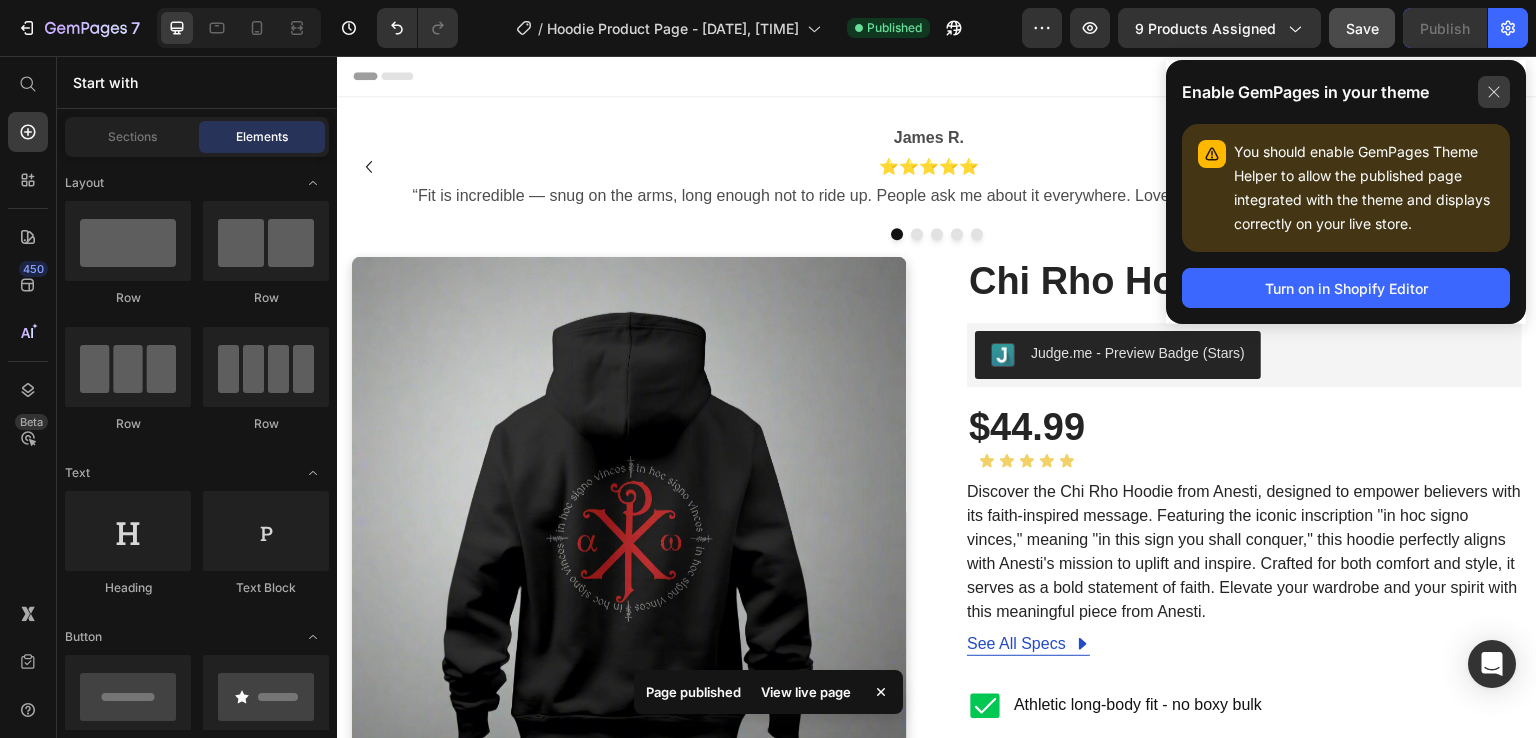 click 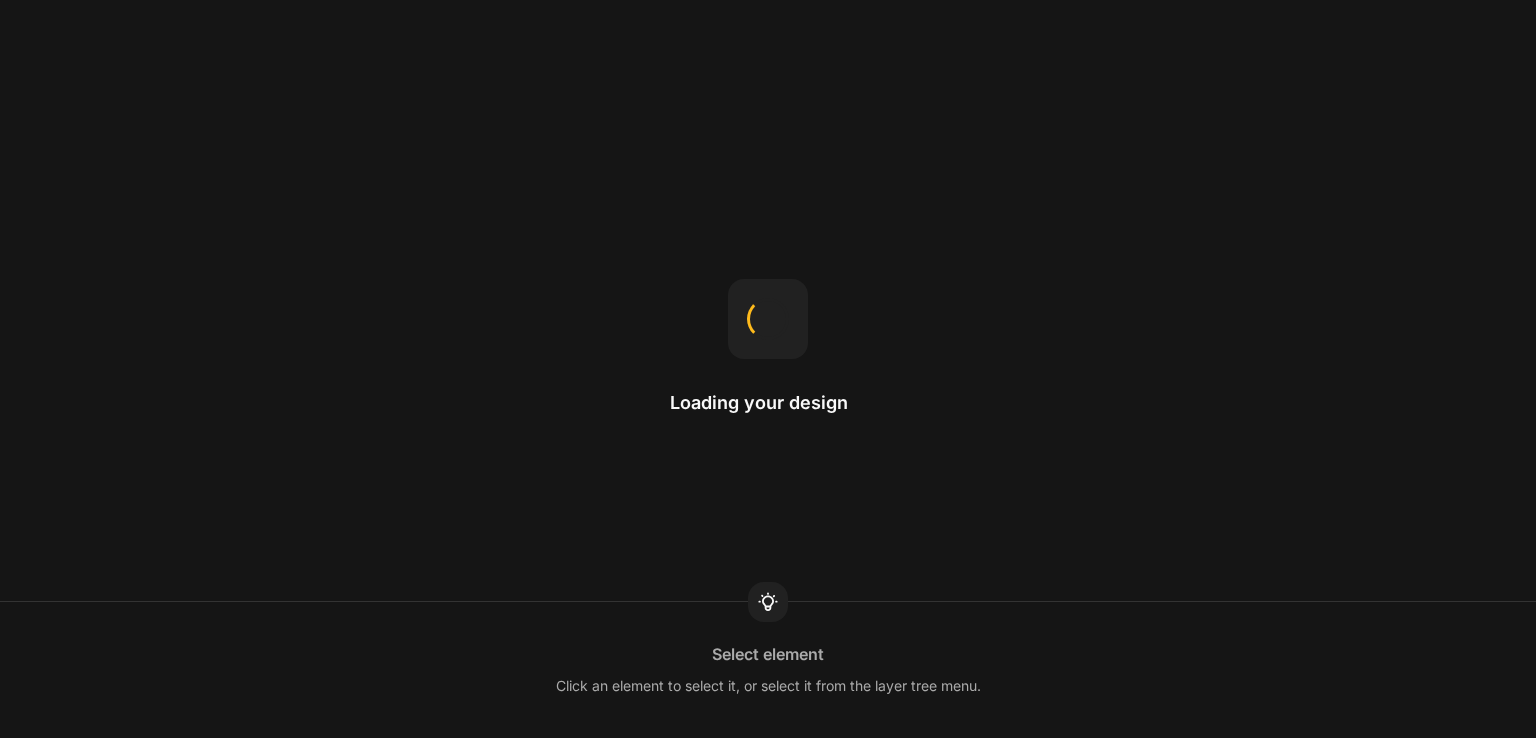 scroll, scrollTop: 0, scrollLeft: 0, axis: both 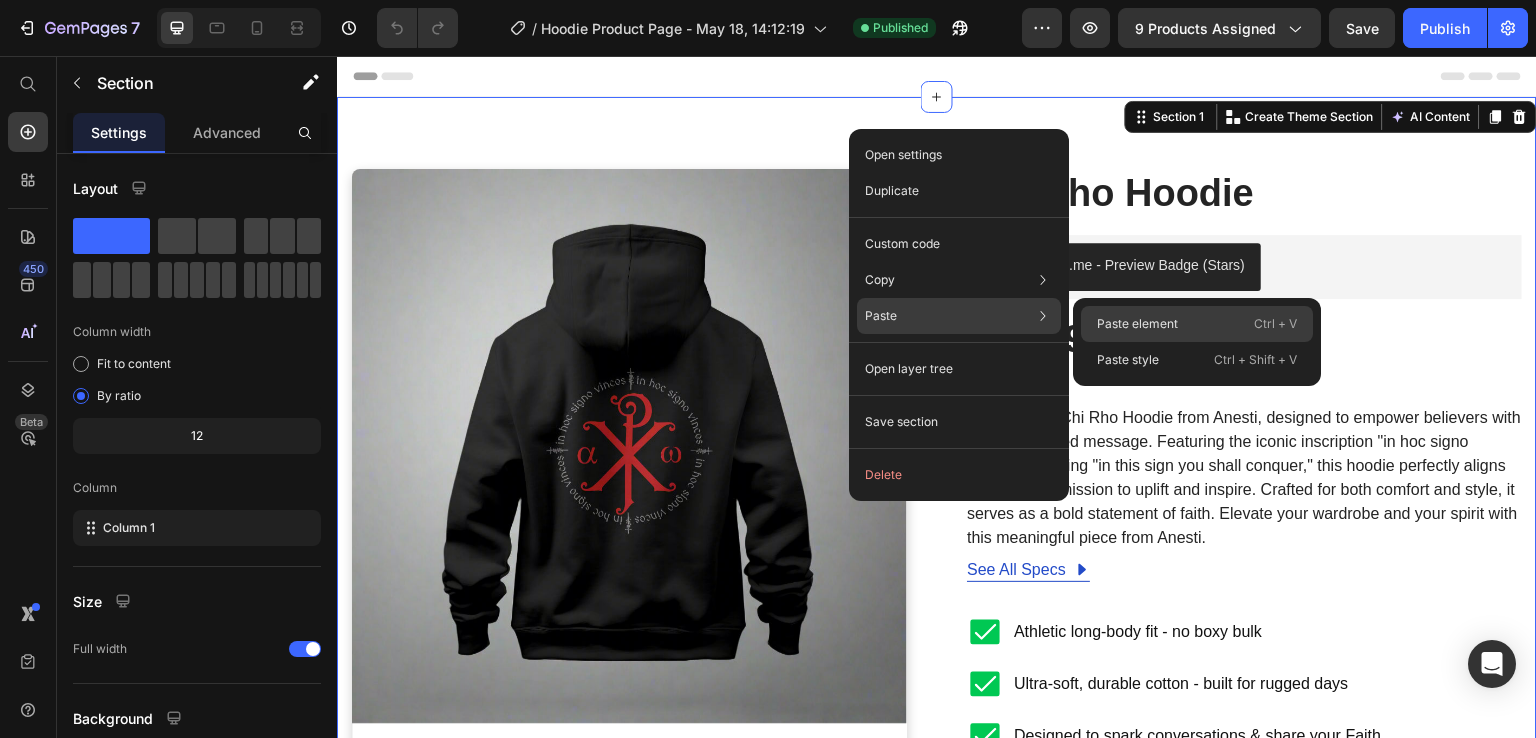 click on "Paste element" at bounding box center (1137, 324) 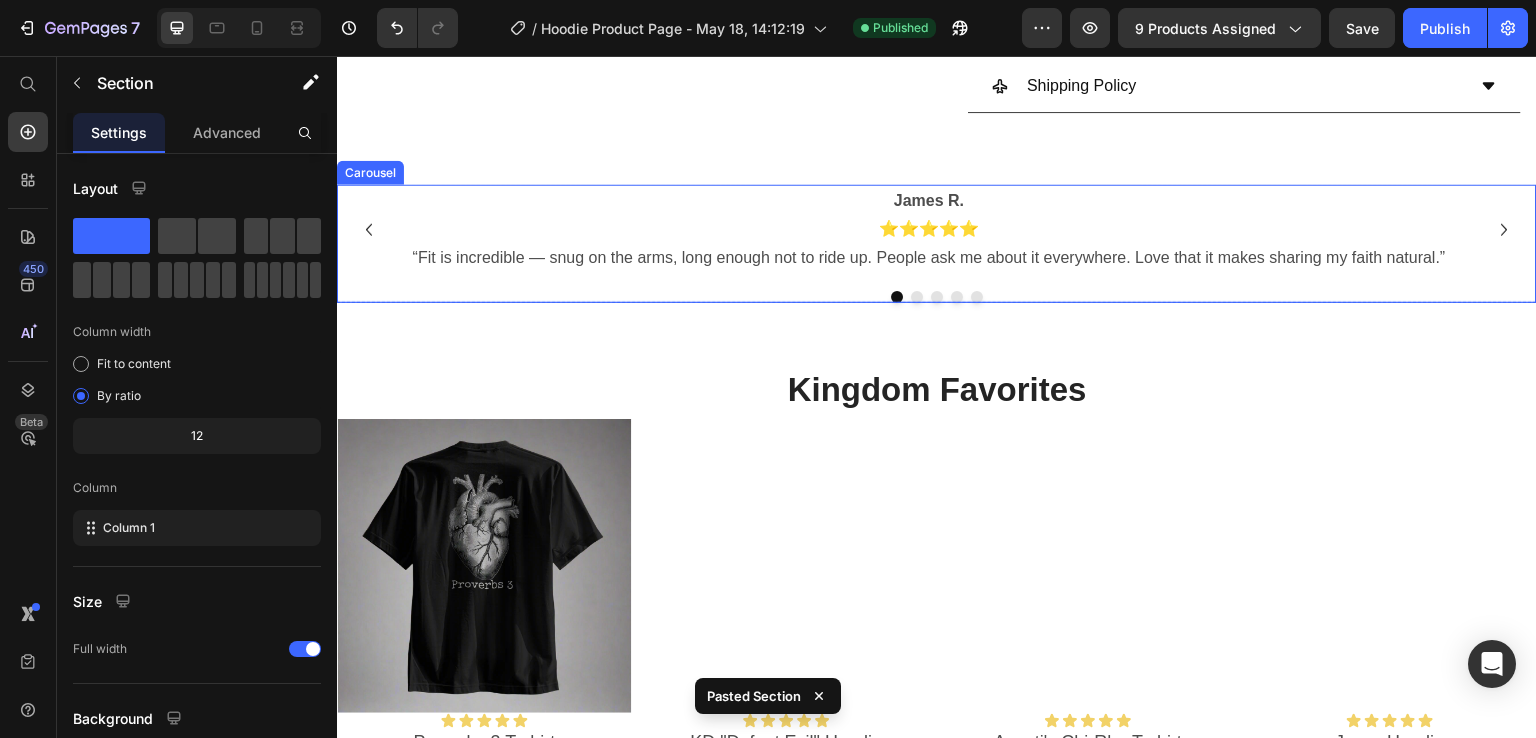 scroll, scrollTop: 1421, scrollLeft: 0, axis: vertical 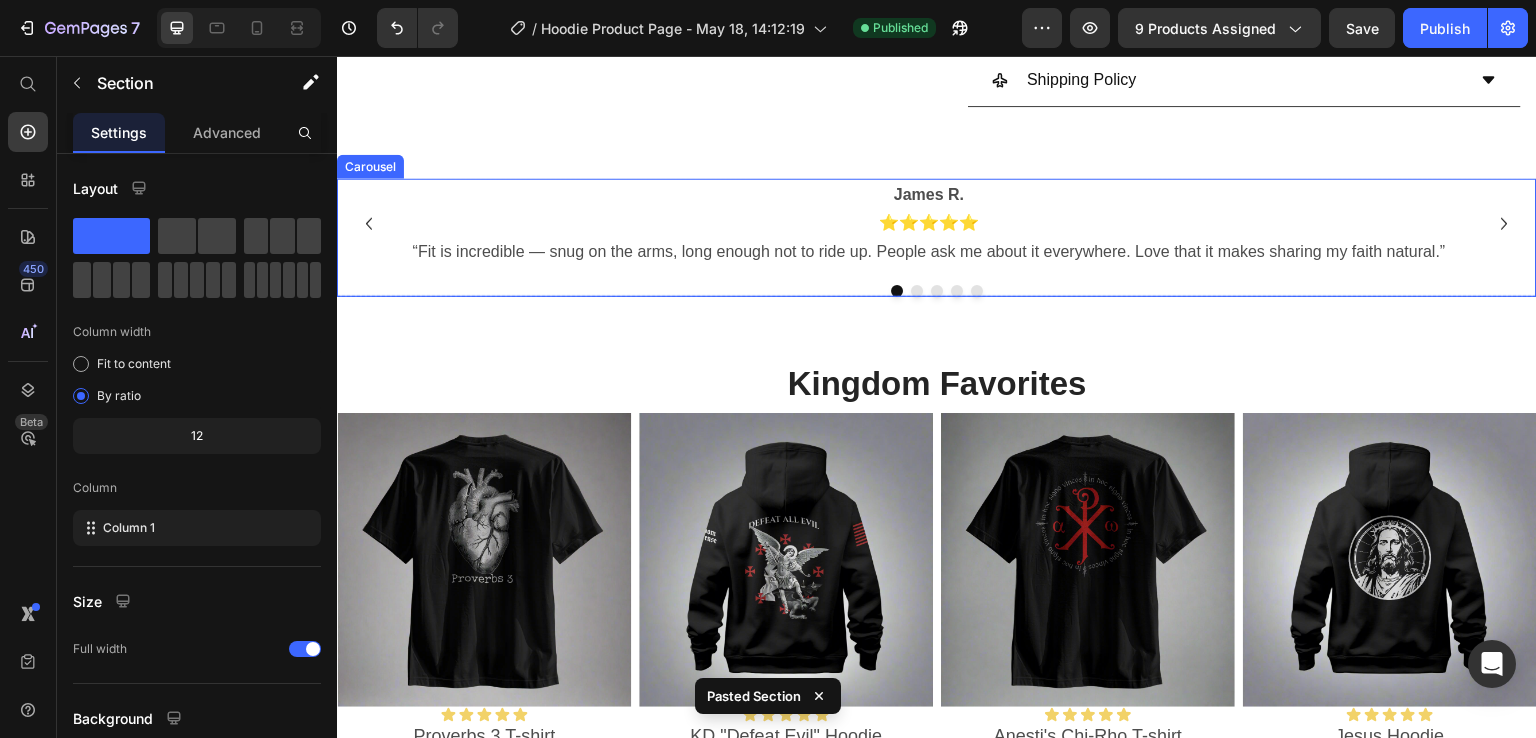 click on "[FIRST] [LAST] ⭐⭐⭐⭐⭐ “Fit is incredible — snug on the arms, long enough not to ride up. People ask me about it everywhere. Love that it makes sharing my faith natural.” Text Block [FIRST] [LAST] ⭐⭐⭐⭐⭐ “Solid quality. I’ve washed it a dozen times already, still feels brand new. Knowing it supports fighting child trafficking? No-brainer.” Text Block [FIRST] [LAST] ⭐⭐⭐⭐⭐ “Finally a Christian tee that isn’t boxy. Looks athletic, feels soft, and holds shape. Ordering more.” Text Block [FIRST] [LAST] ⭐⭐⭐⭐⭐ “Got the Proverbs 3 shirt — it’s my go-to. Conversations at work started because of it. Kingdom work on a tee.” Text Block [FIRST] [LAST] ⭐⭐⭐⭐⭐ “Ordered for the message, stayed for the fit. Feels like a premium gym shirt but with a deeper purpose.” Text Block" at bounding box center (937, 238) 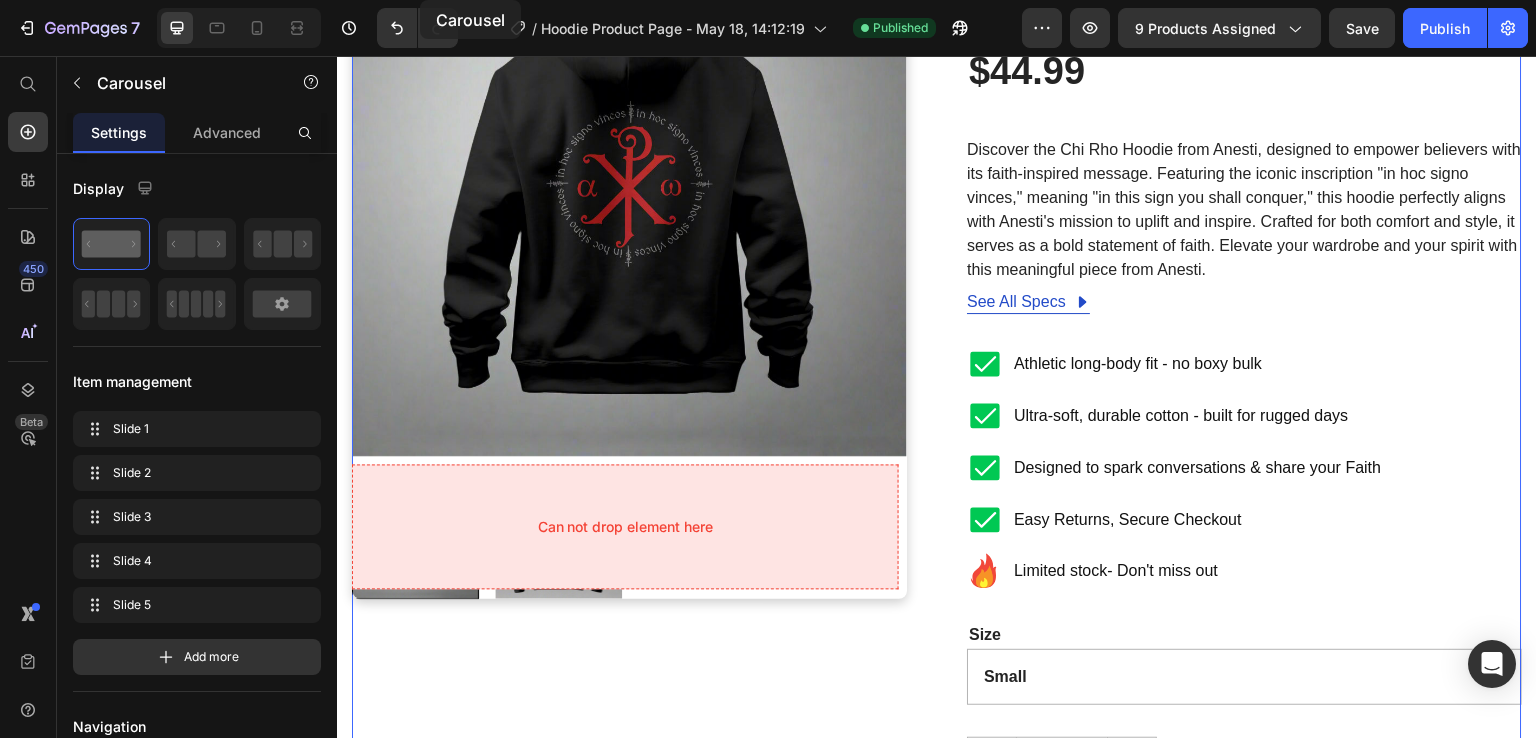 scroll, scrollTop: 0, scrollLeft: 0, axis: both 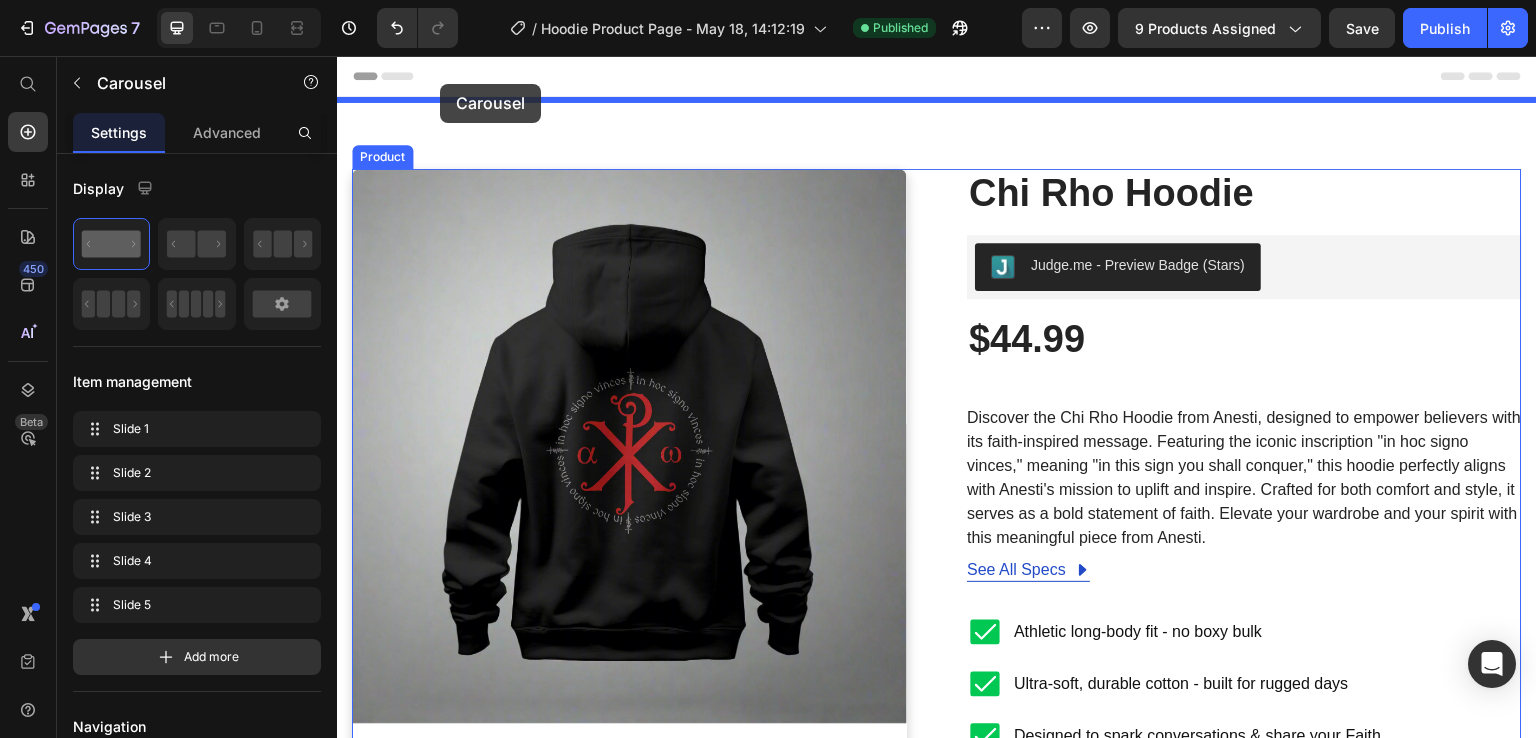 drag, startPoint x: 392, startPoint y: 167, endPoint x: 440, endPoint y: 82, distance: 97.6166 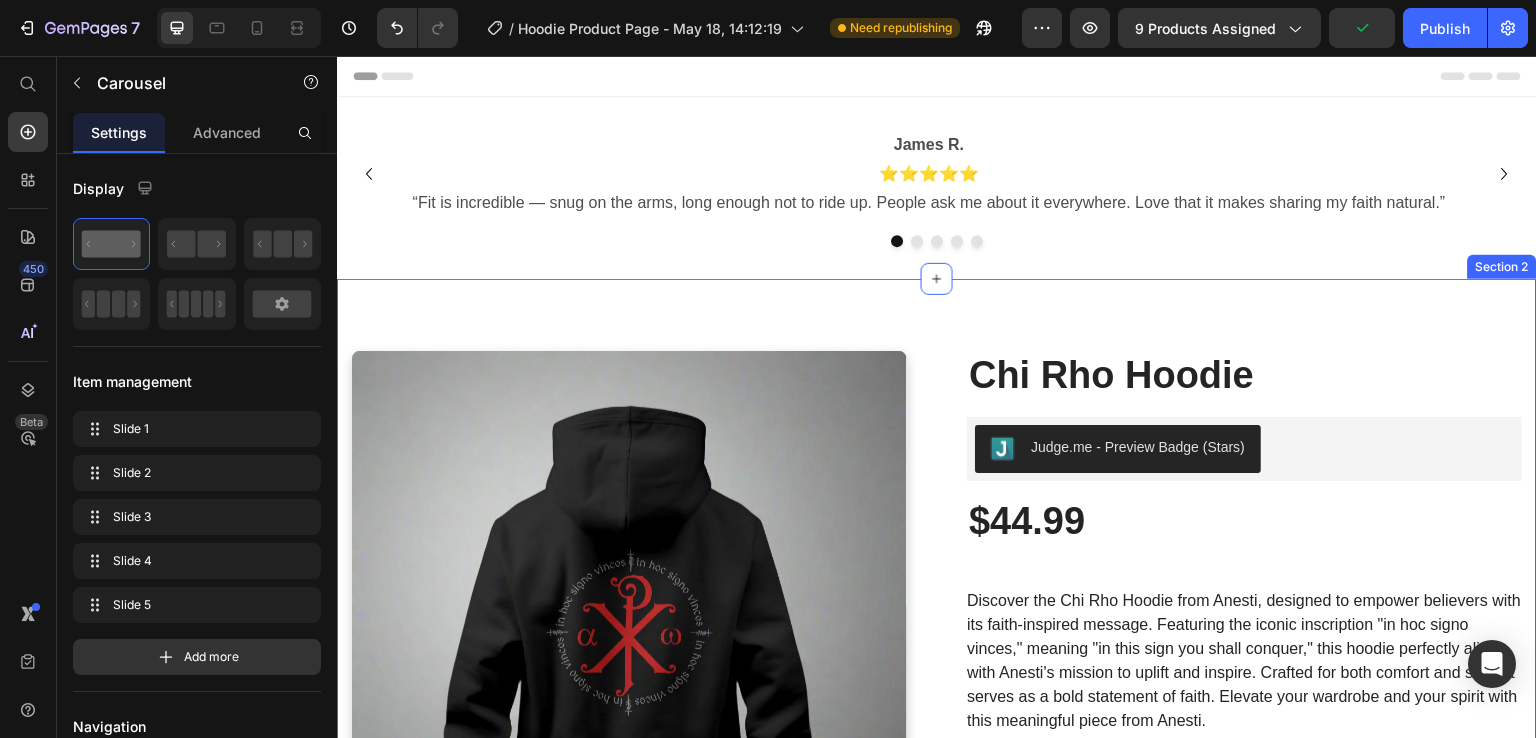 click on "Product Images Chi Rho Hoodie (P) Title Judge.me - Preview Badge (Stars) Judge.me $44.99 (P) Price Row Discover the Chi Rho Hoodie from Anesti, designed to empower believers with its faith-inspired message. Featuring the iconic inscription "in hoc signo vinces," meaning "in this sign you shall conquer," this hoodie perfectly aligns with Anesti's mission to uplift and inspire. Crafted for both comfort and style, it serves as a bold statement of faith. Elevate your wardrobe and your spirit with this meaningful piece from Anesti. (P) Description
See All Specs Button Row
Athletic long-body fit - no boxy bulk
Ultra-soft, durable cotton - built for rugged days
Designed to spark conversations & share your Faith
Easy Returns, Secure Checkout Item List Limited stock- Don't miss out Item List Size Small Medium Large X Large 2X 3X 4X 5X (P) Variants & Swatches 1 (P) Quantity ADD TO CART (P) Cart Button
We offer" at bounding box center (937, 1030) 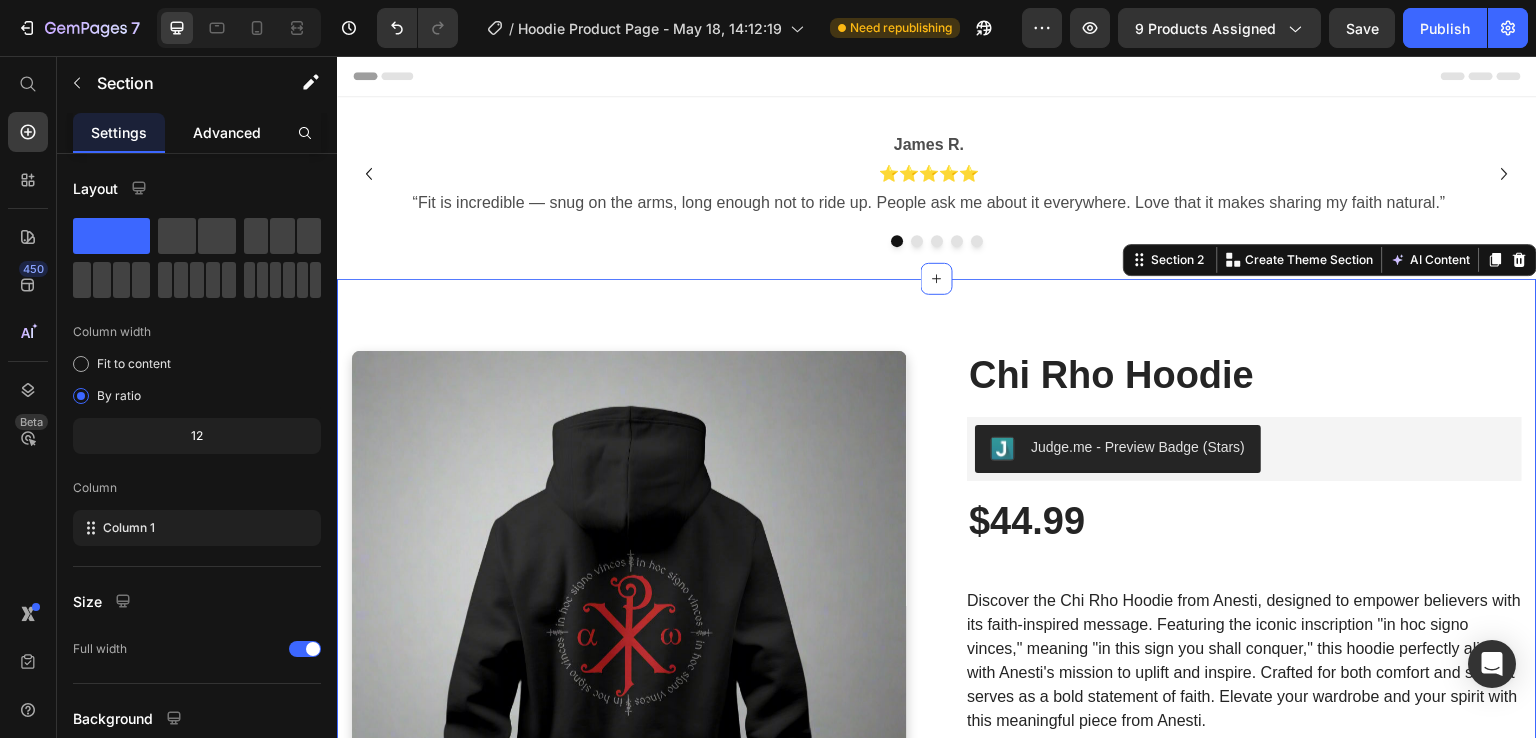 click on "Advanced" at bounding box center (227, 132) 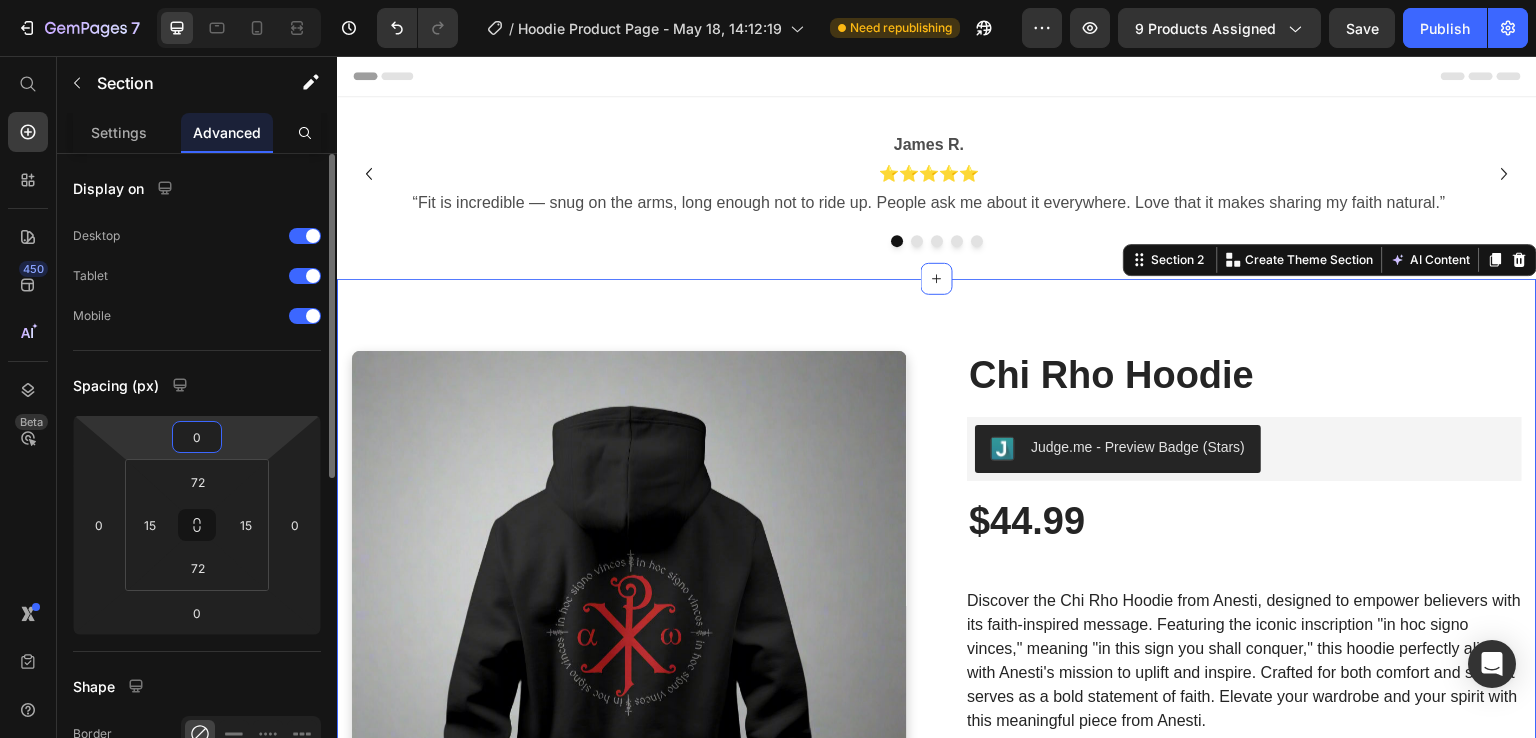 click on "0" at bounding box center (197, 437) 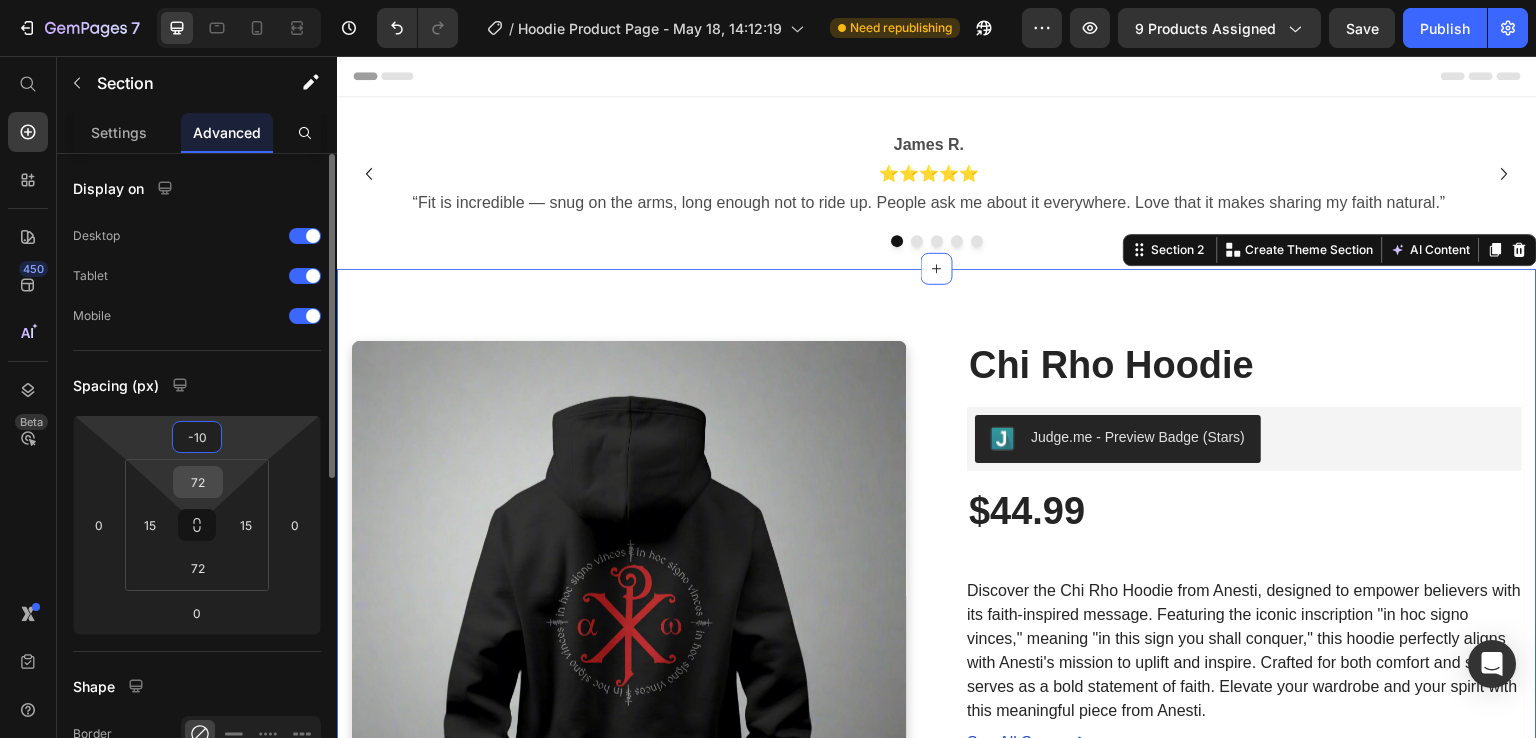 type on "-10" 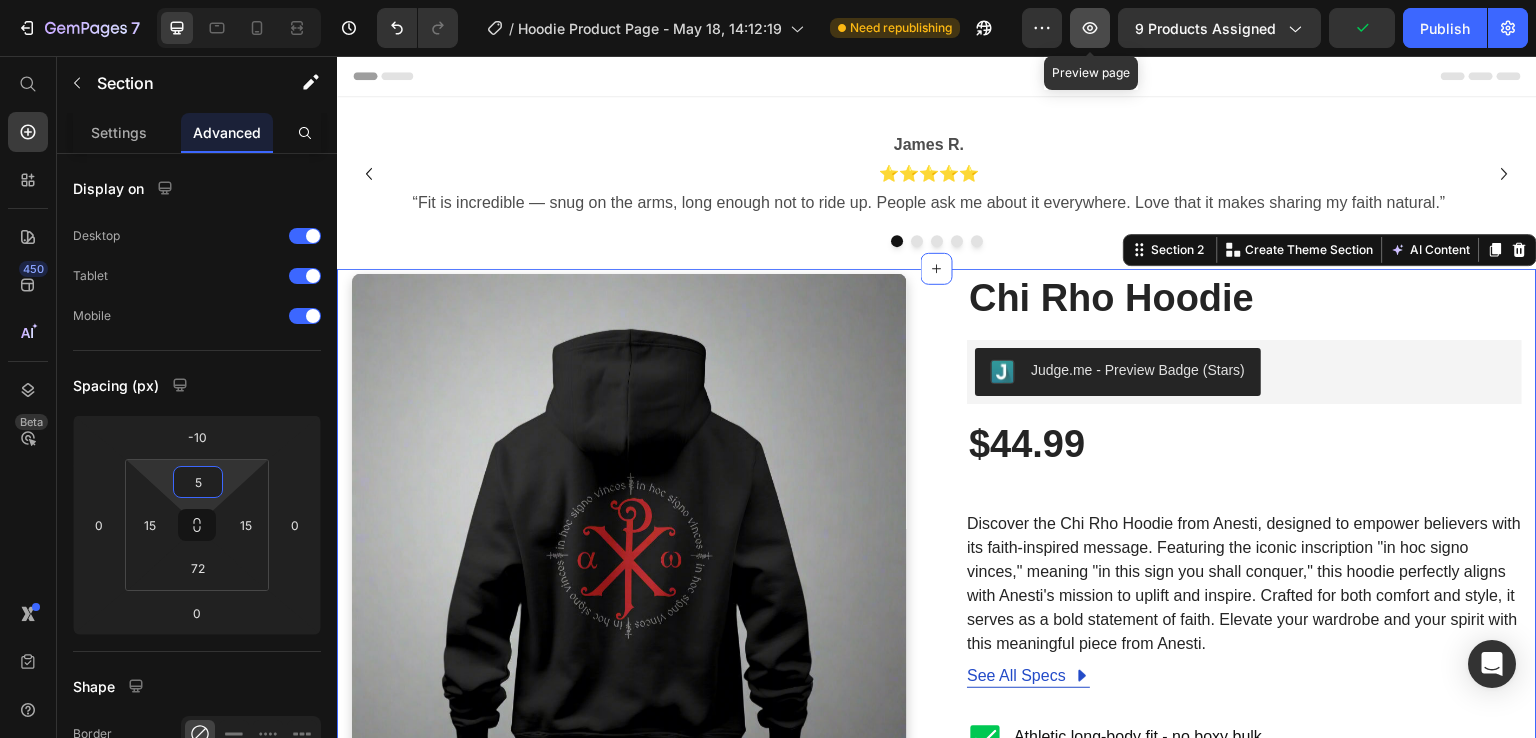 type on "5" 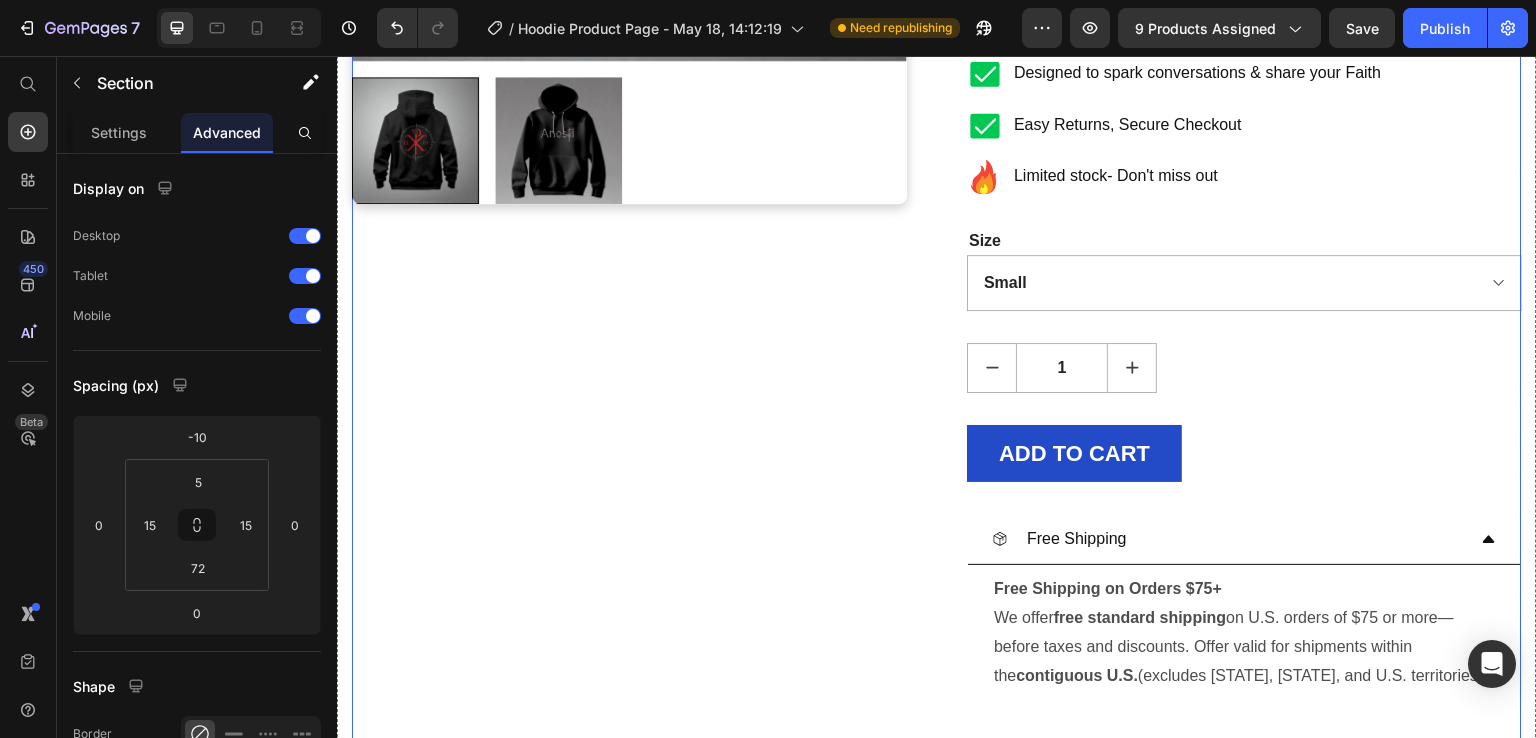 scroll, scrollTop: 800, scrollLeft: 0, axis: vertical 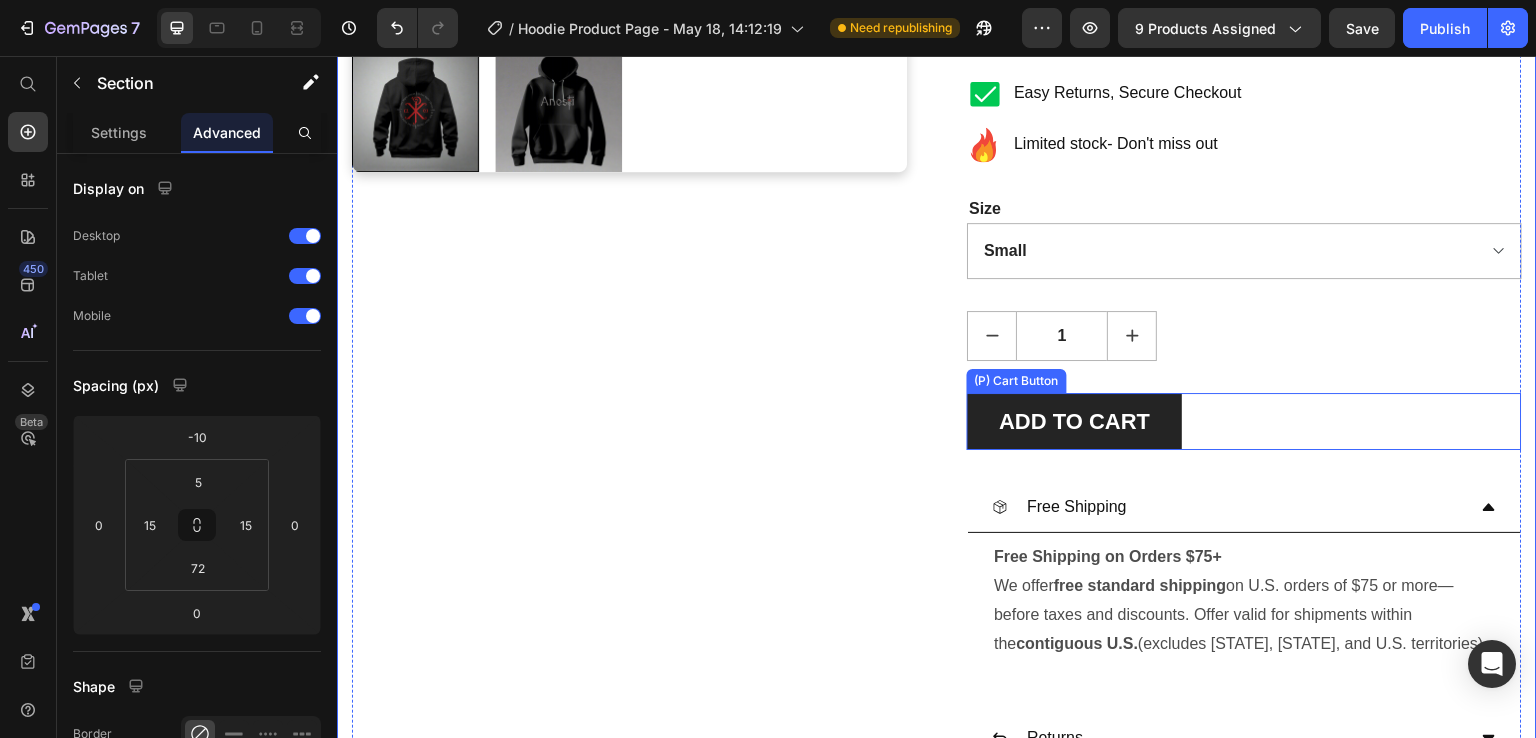 click on "ADD TO CART" at bounding box center [1074, 421] 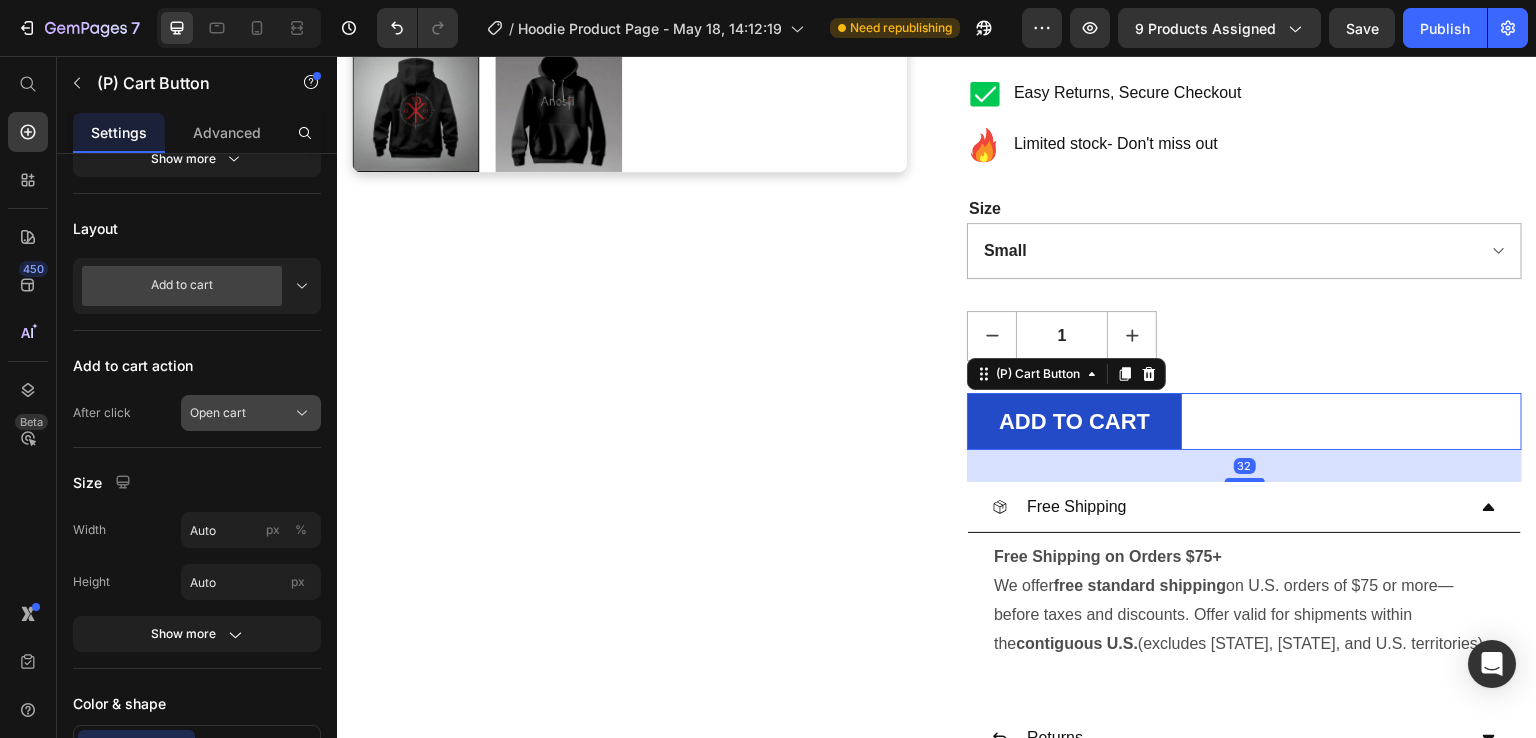 scroll, scrollTop: 900, scrollLeft: 0, axis: vertical 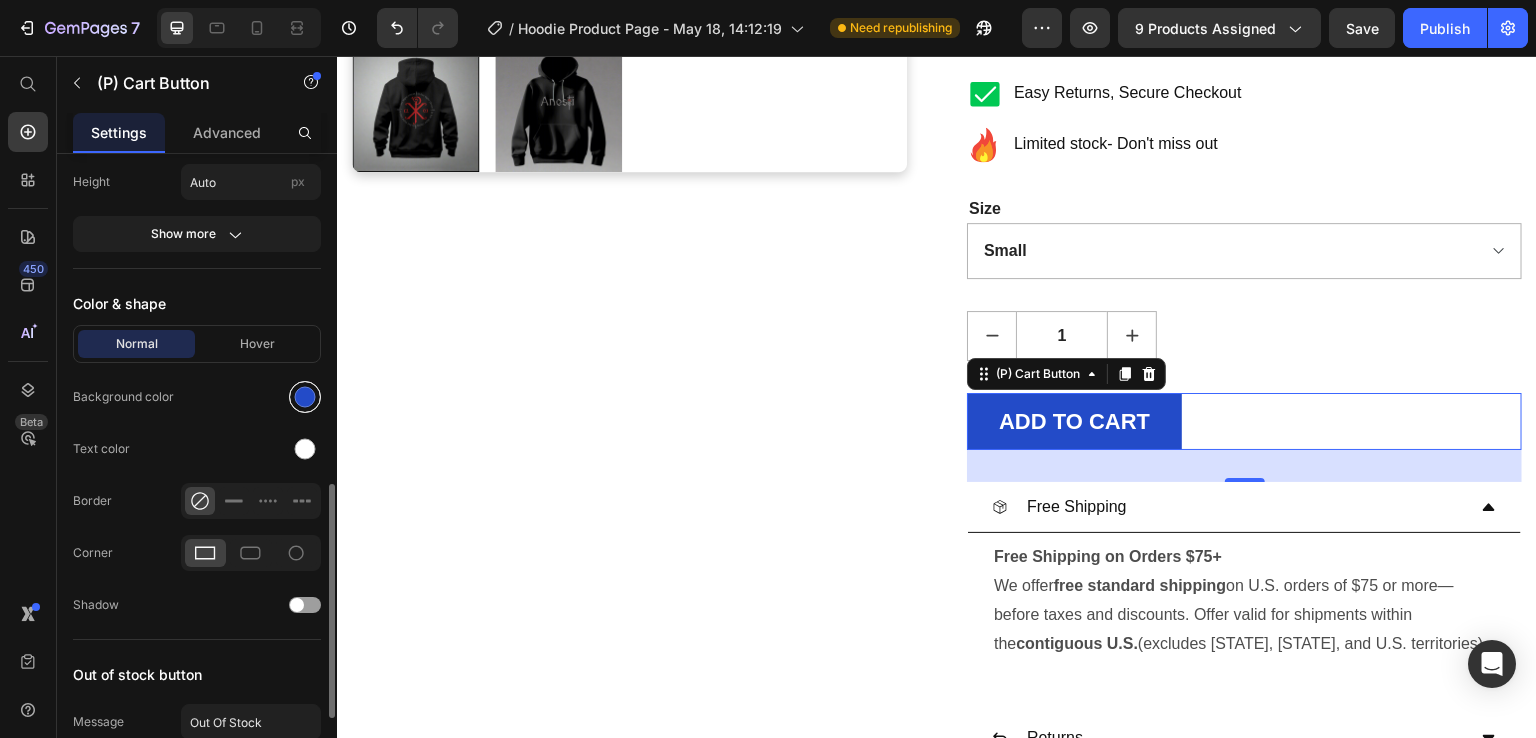 click at bounding box center [305, 397] 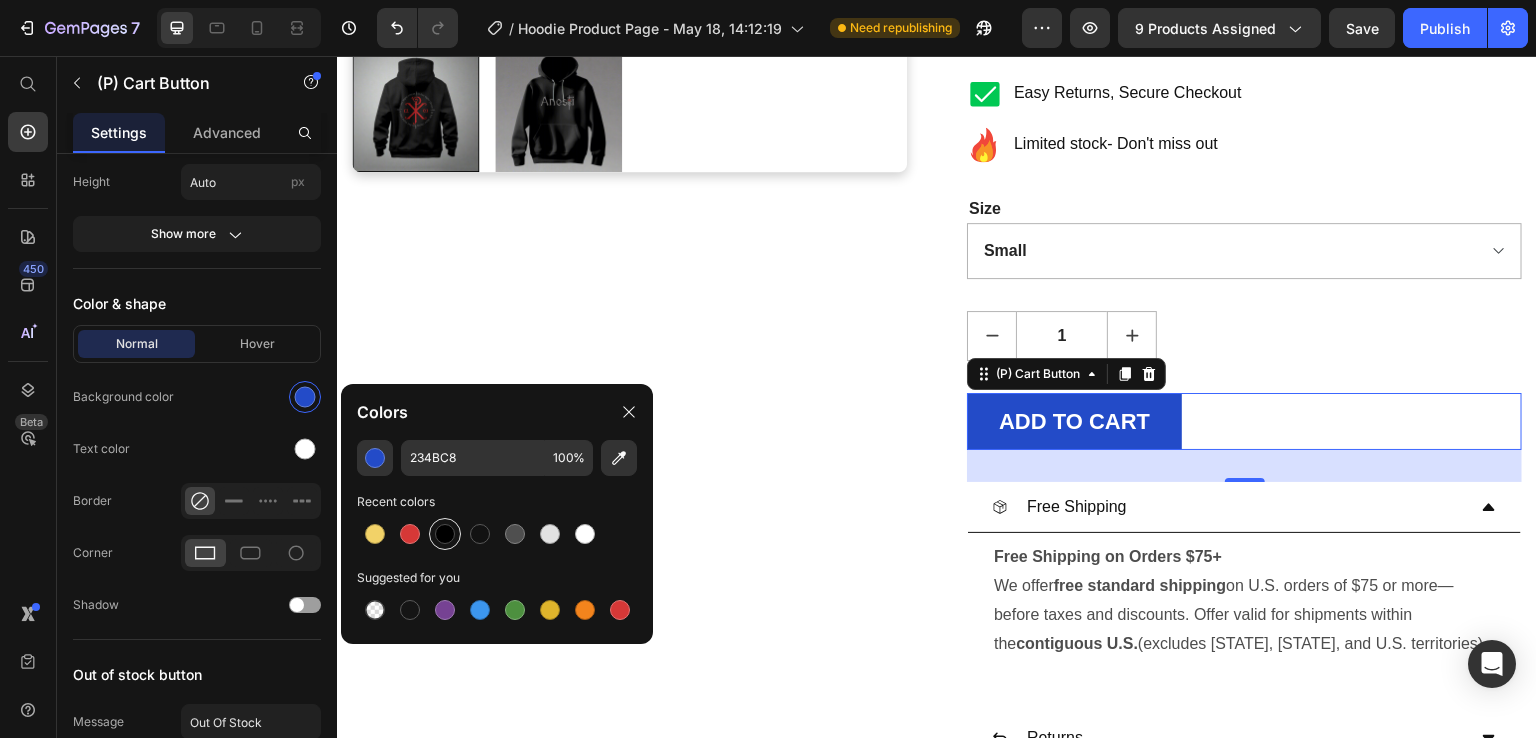 click at bounding box center [445, 534] 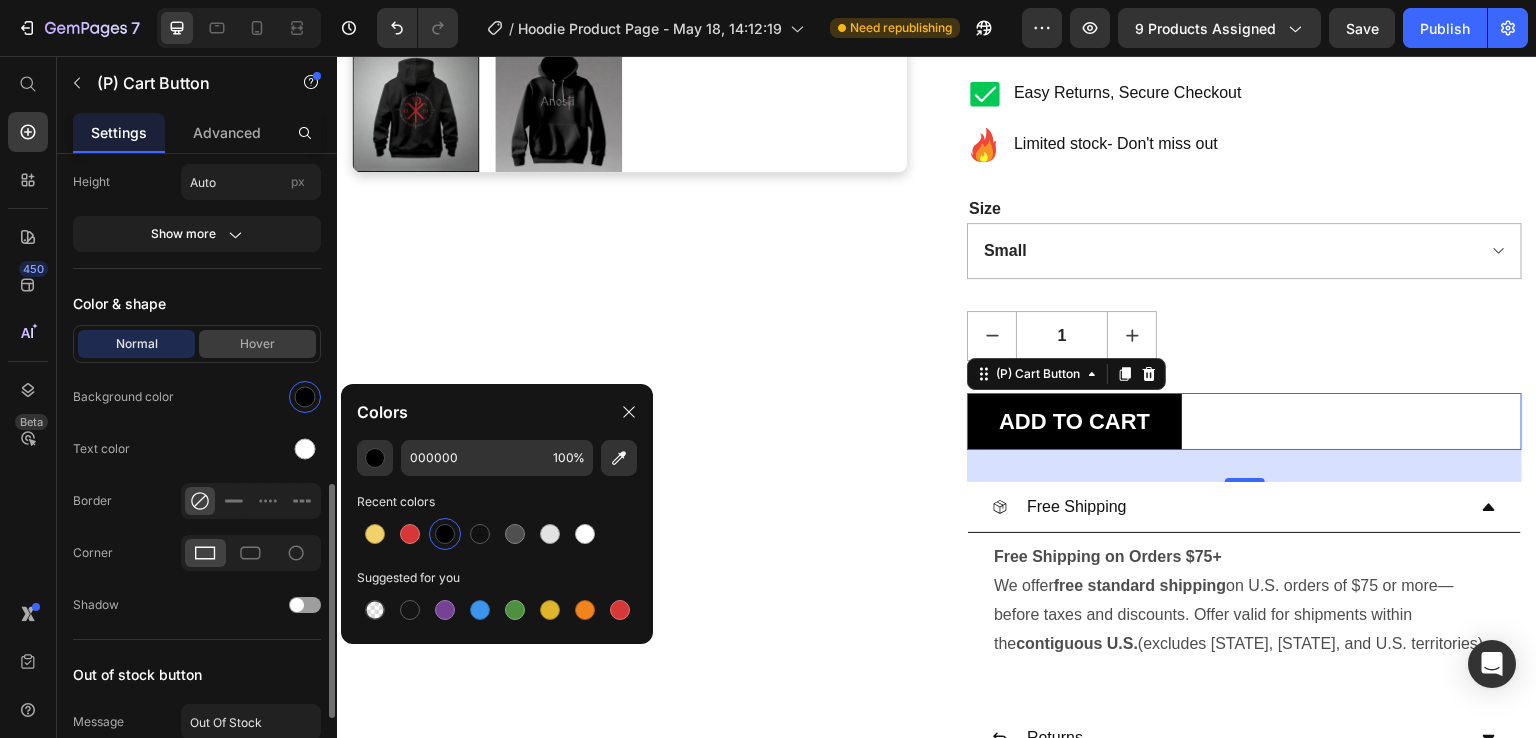click on "Hover" at bounding box center (257, 344) 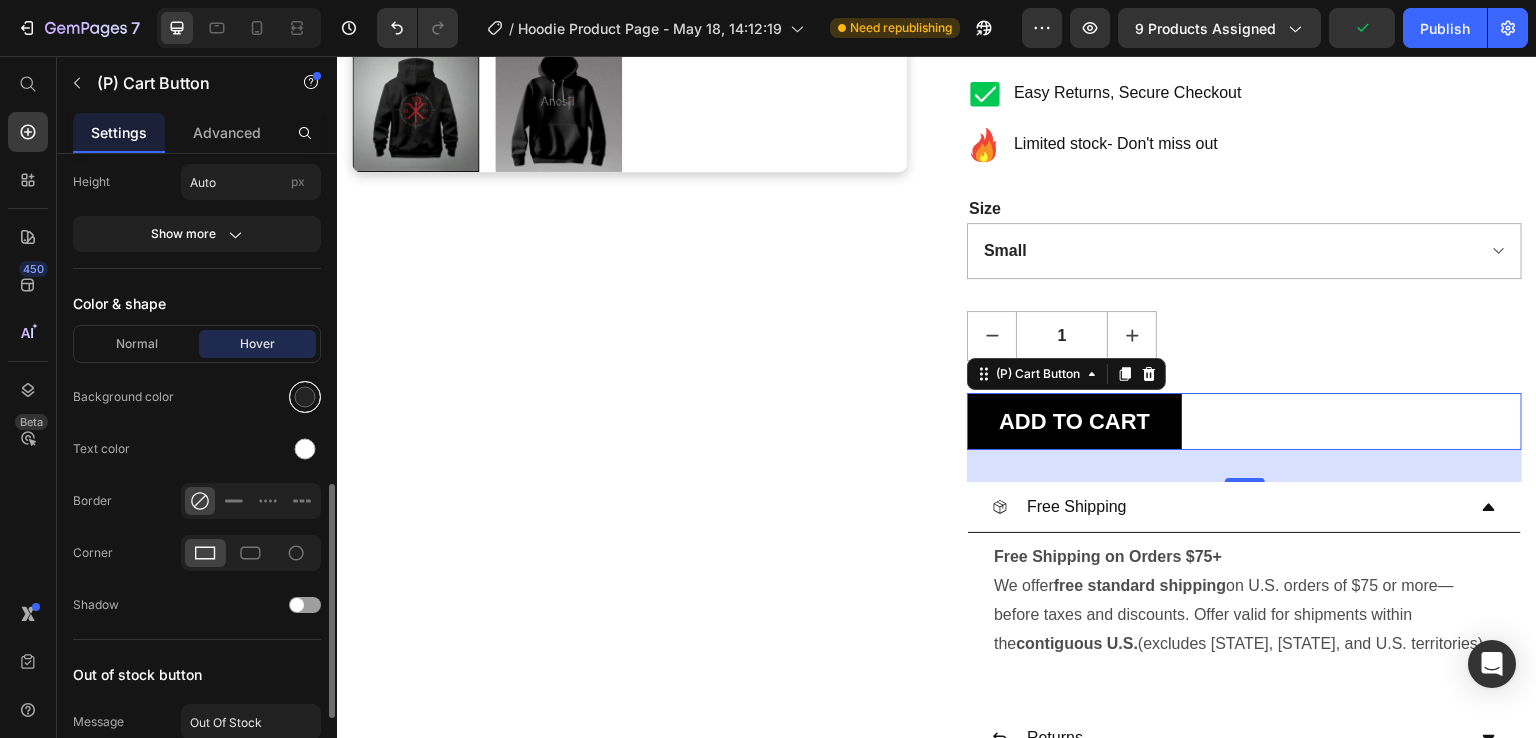 click at bounding box center [305, 397] 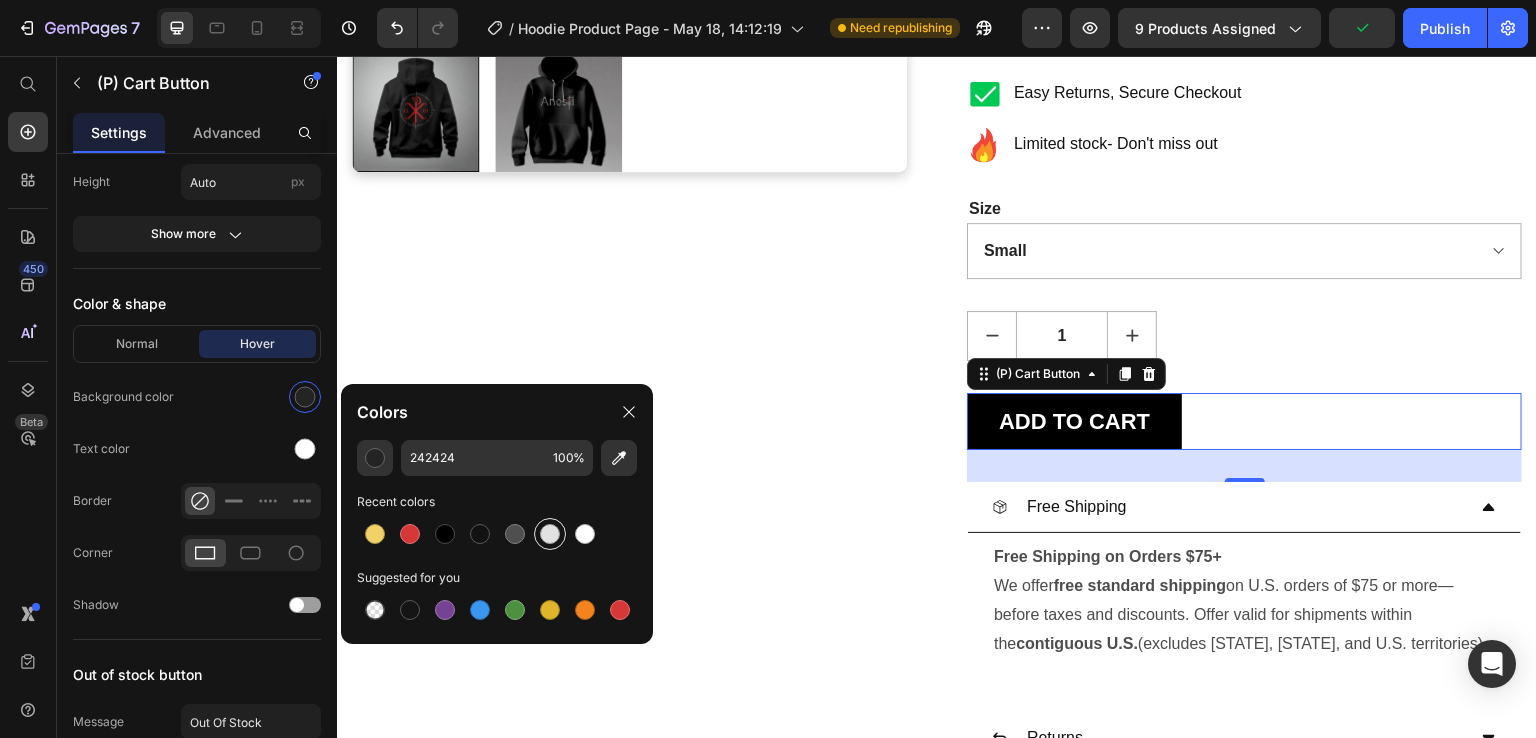 click at bounding box center (550, 534) 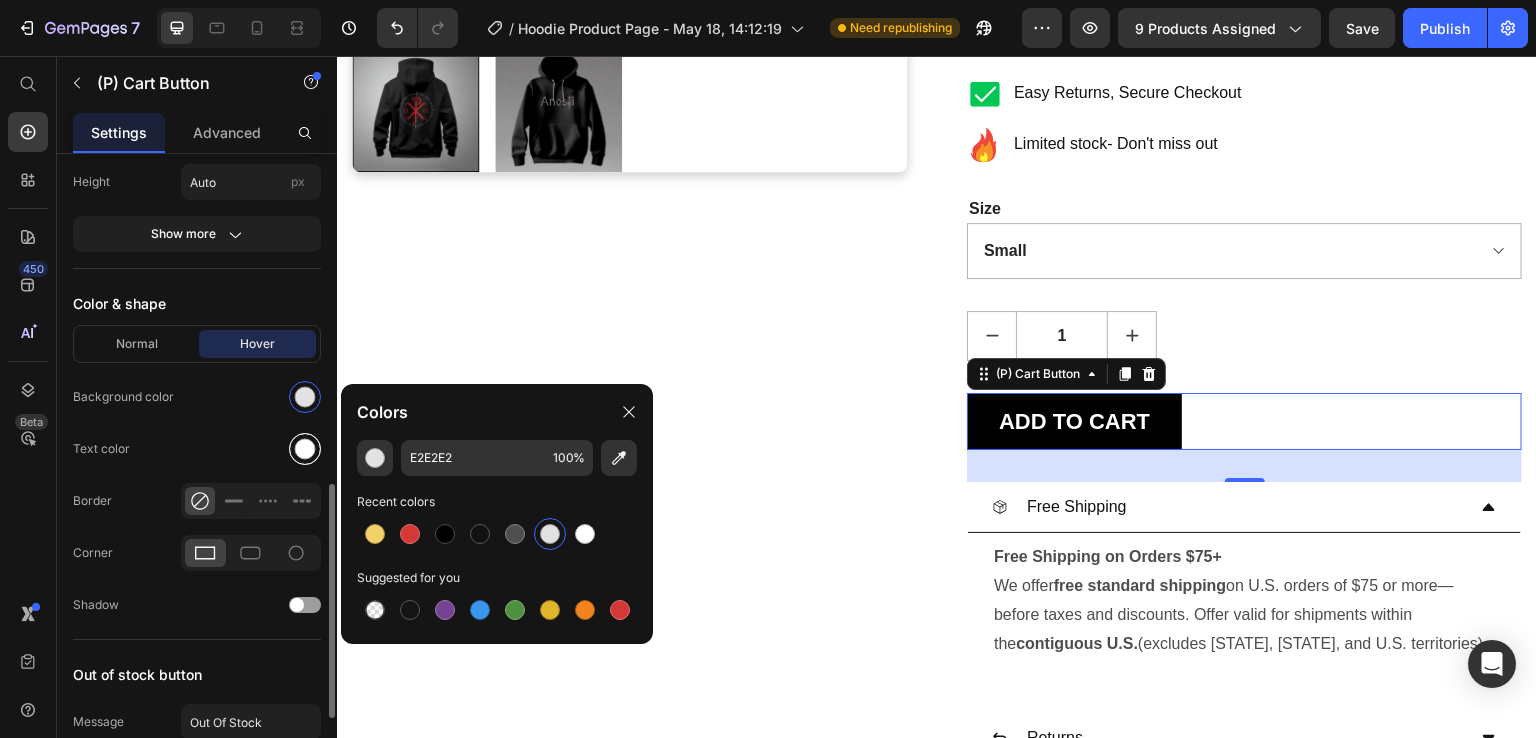 click at bounding box center [305, 449] 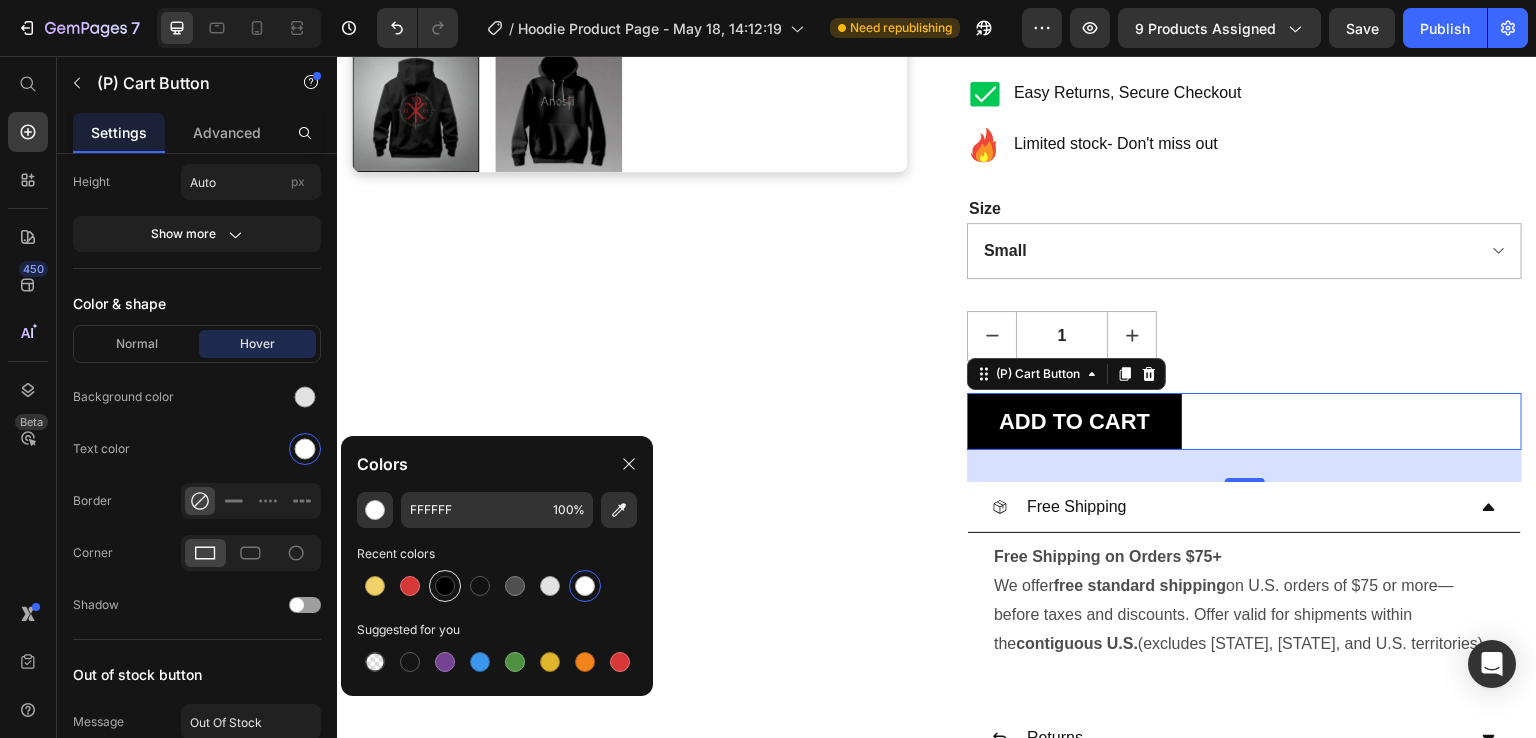 click at bounding box center [445, 586] 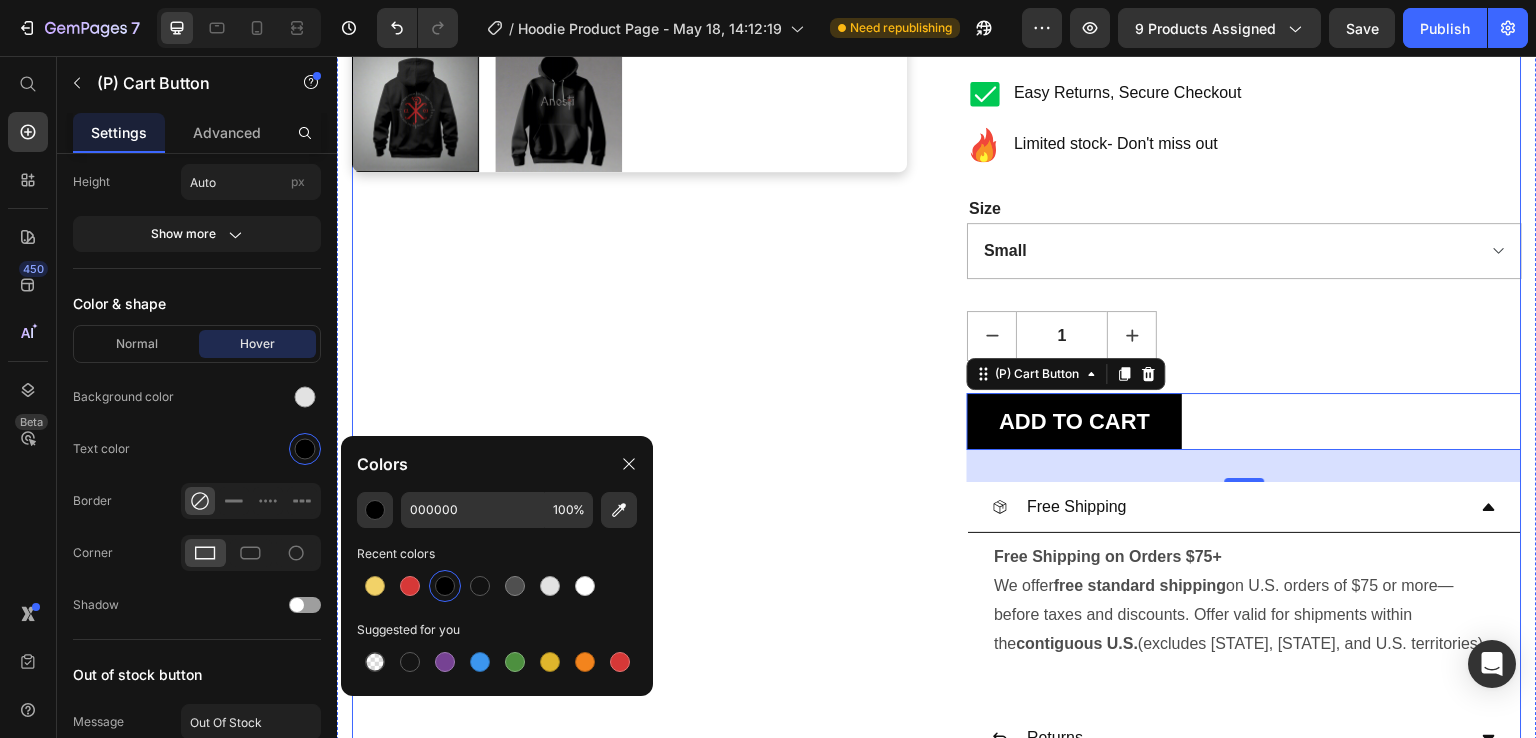 click on "Product Images" at bounding box center (629, 153) 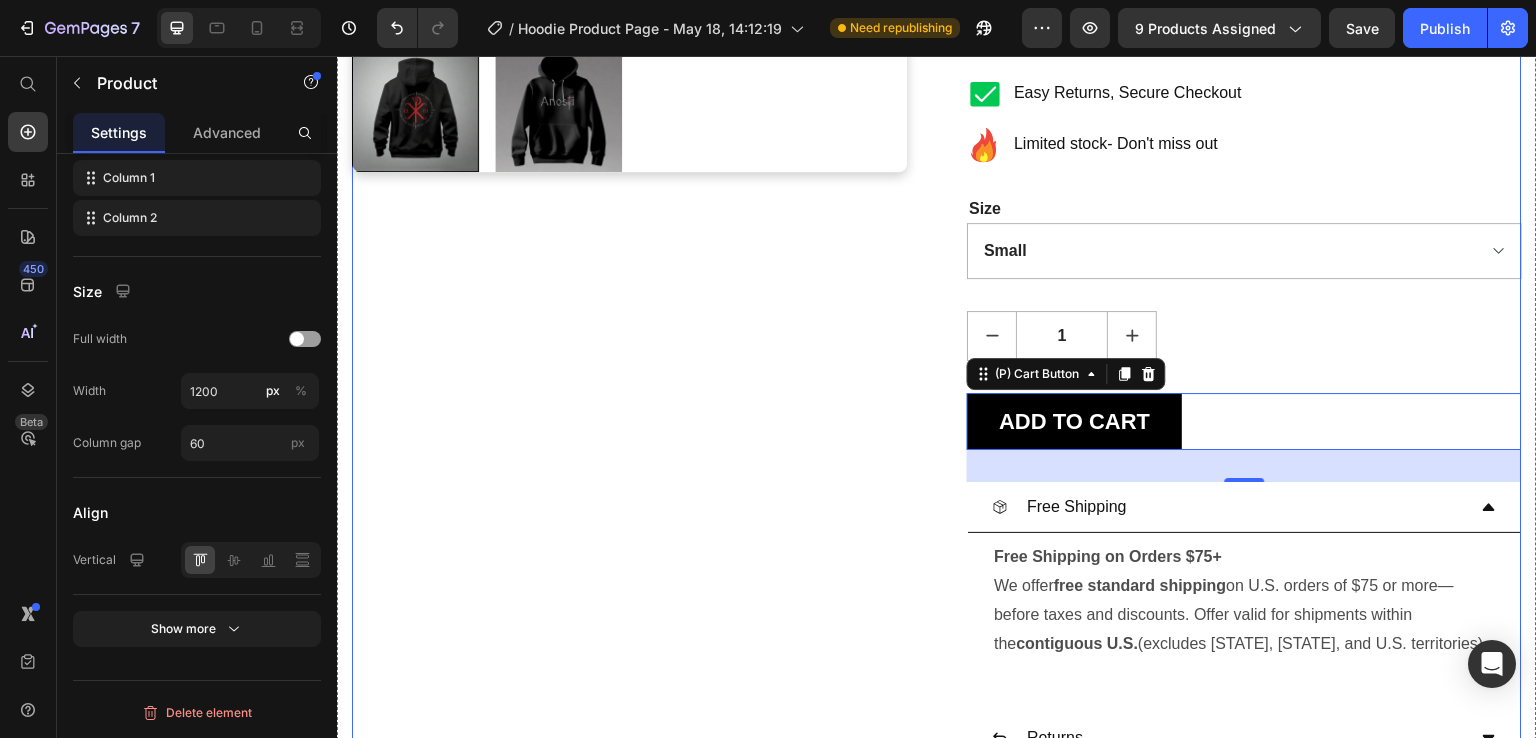scroll, scrollTop: 0, scrollLeft: 0, axis: both 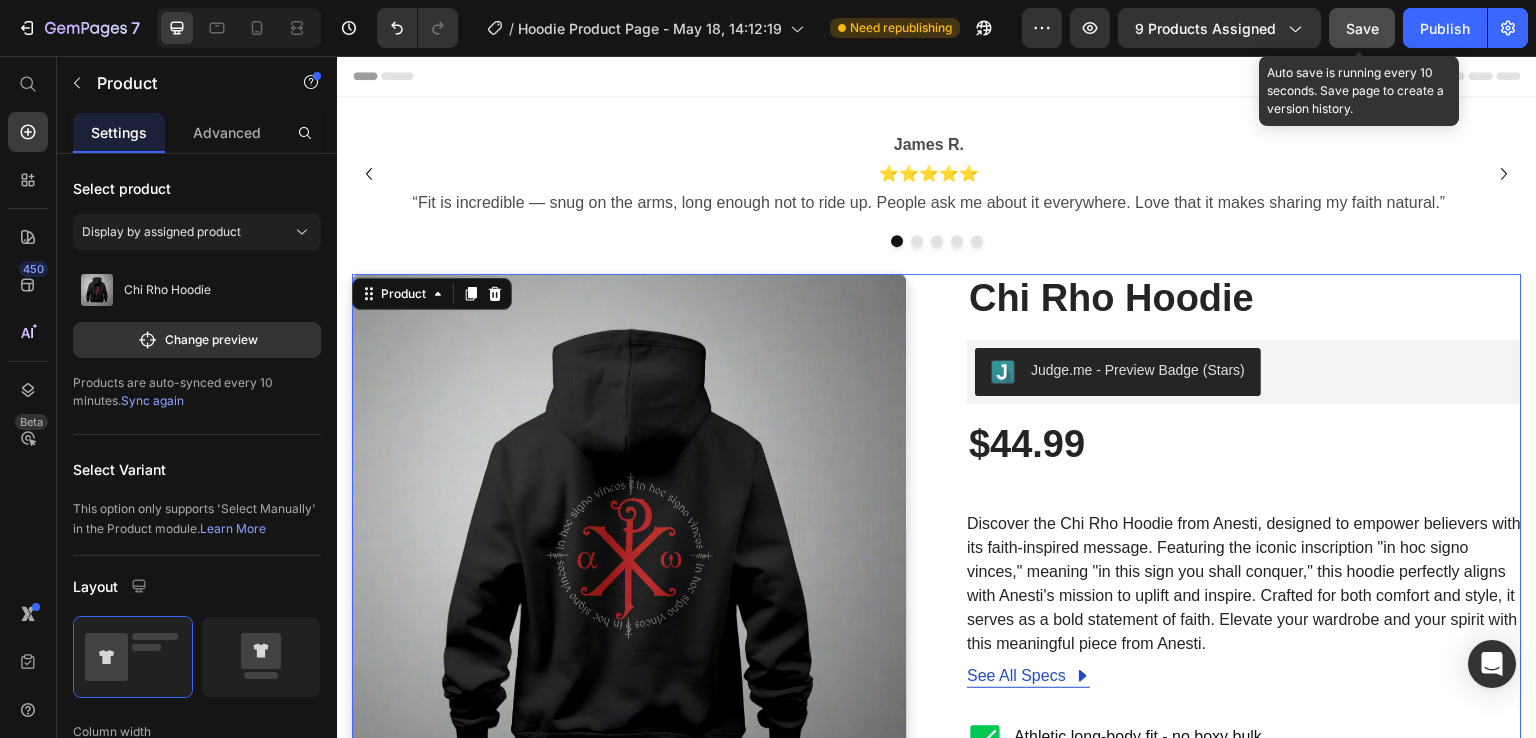 click on "Save" at bounding box center [1362, 28] 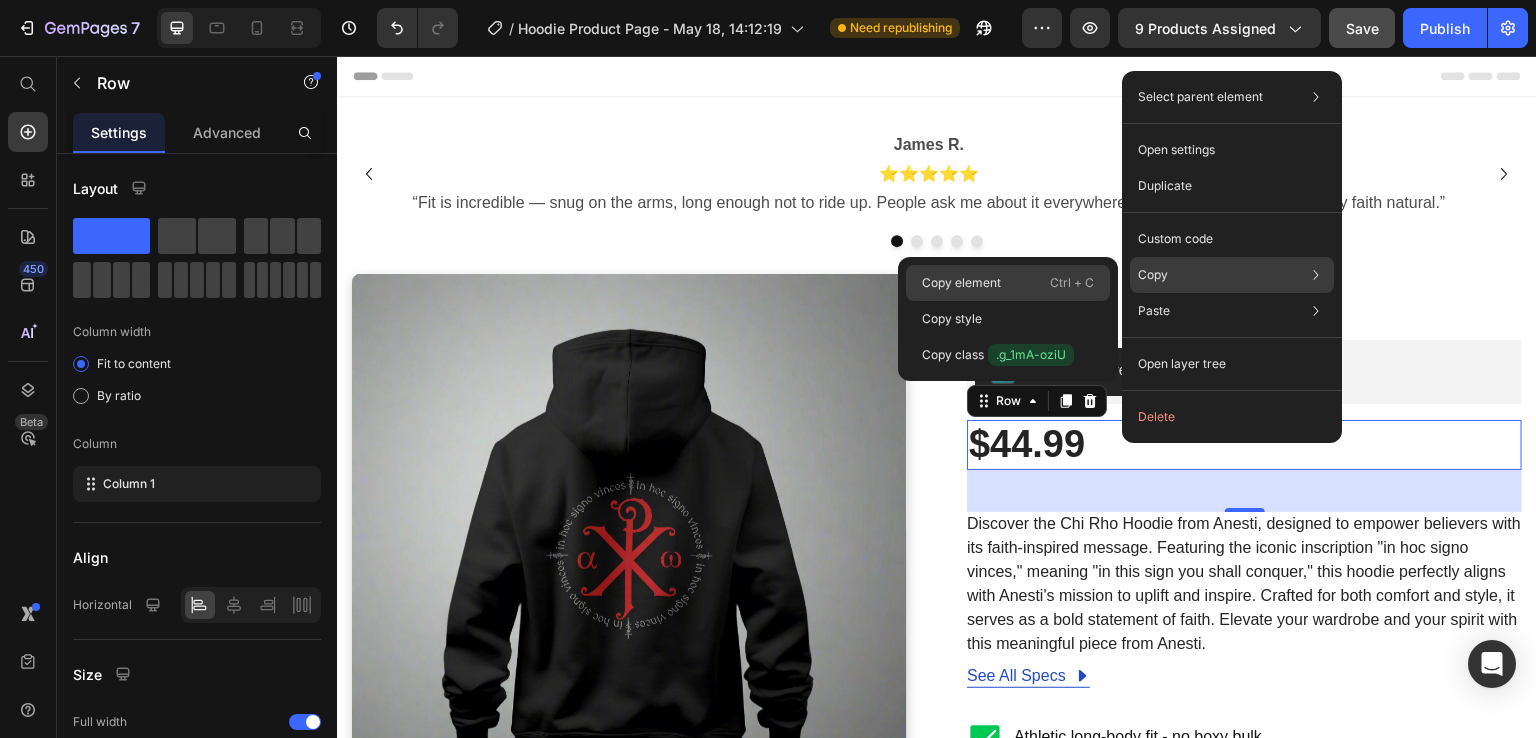 click on "Copy element" at bounding box center (961, 283) 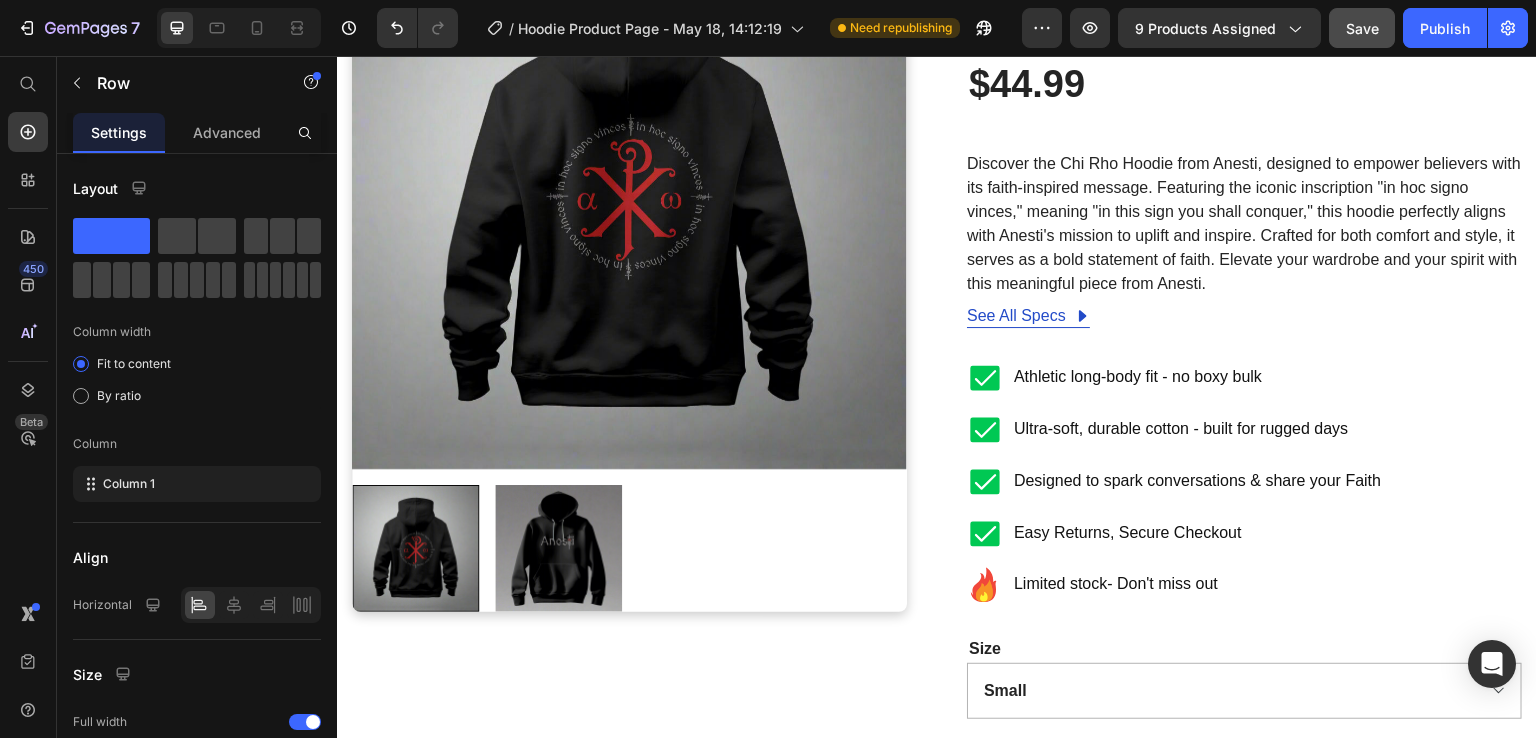 scroll, scrollTop: 0, scrollLeft: 0, axis: both 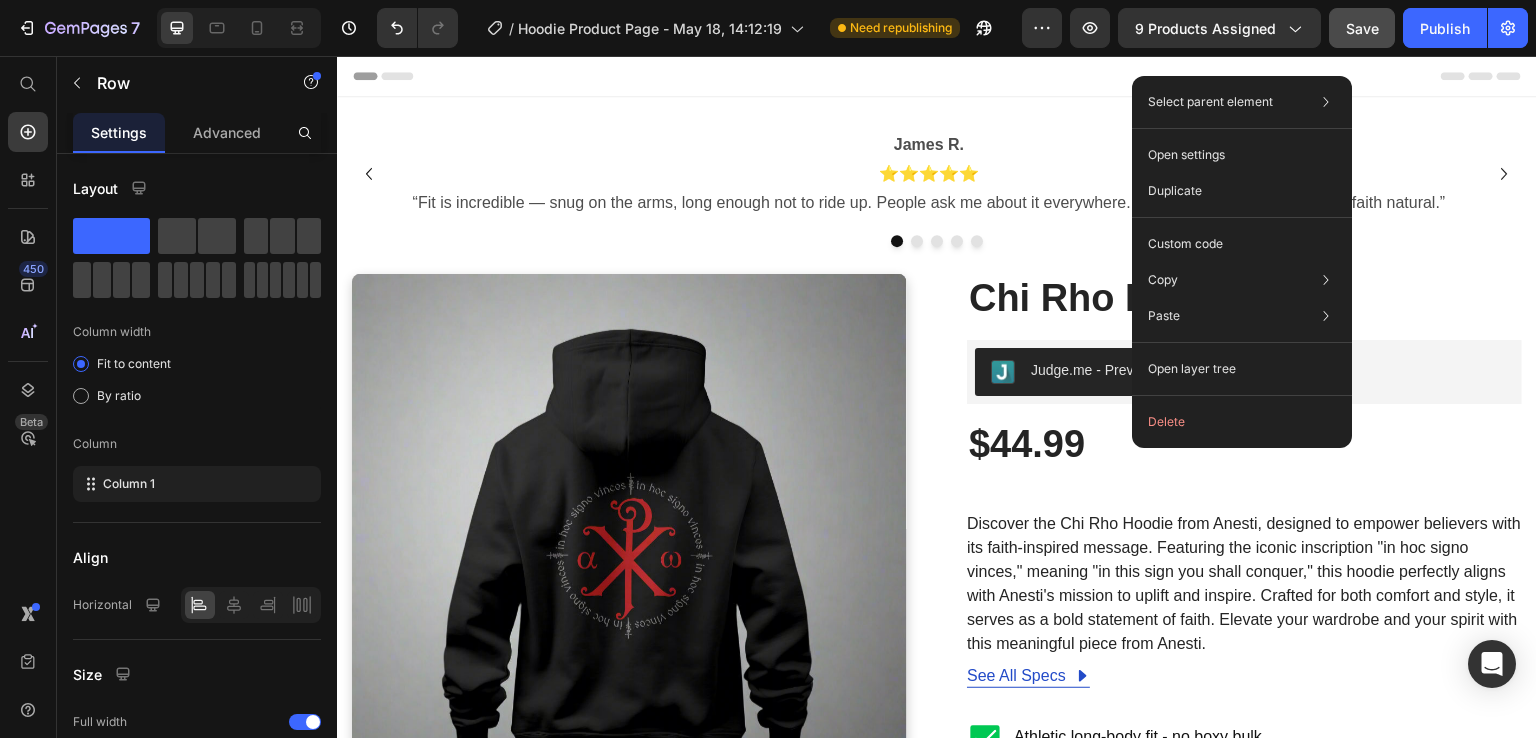 click on "$44.99 (P) Price Row" at bounding box center [1244, 445] 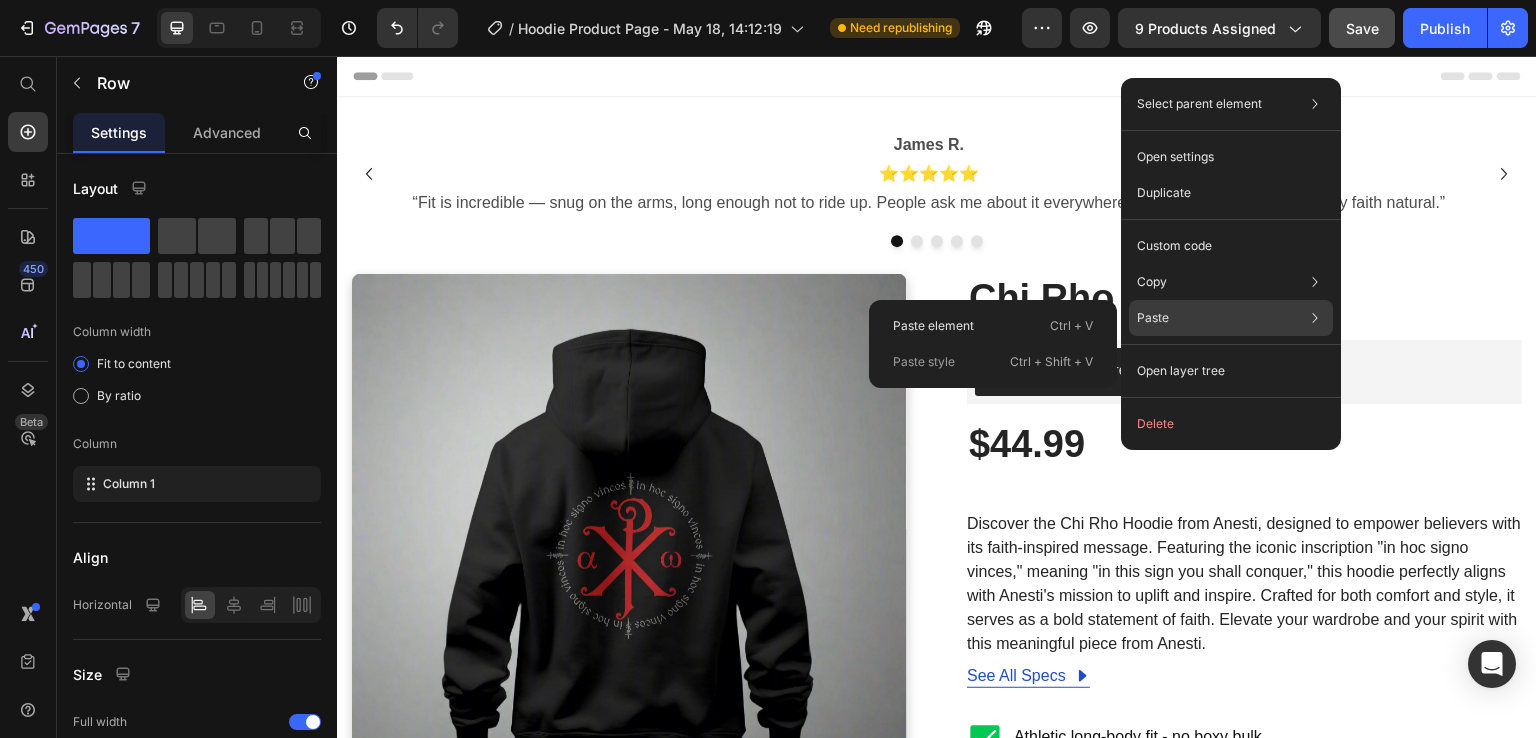 click on "Paste Paste element  Ctrl + V Paste style  Ctrl + Shift + V" 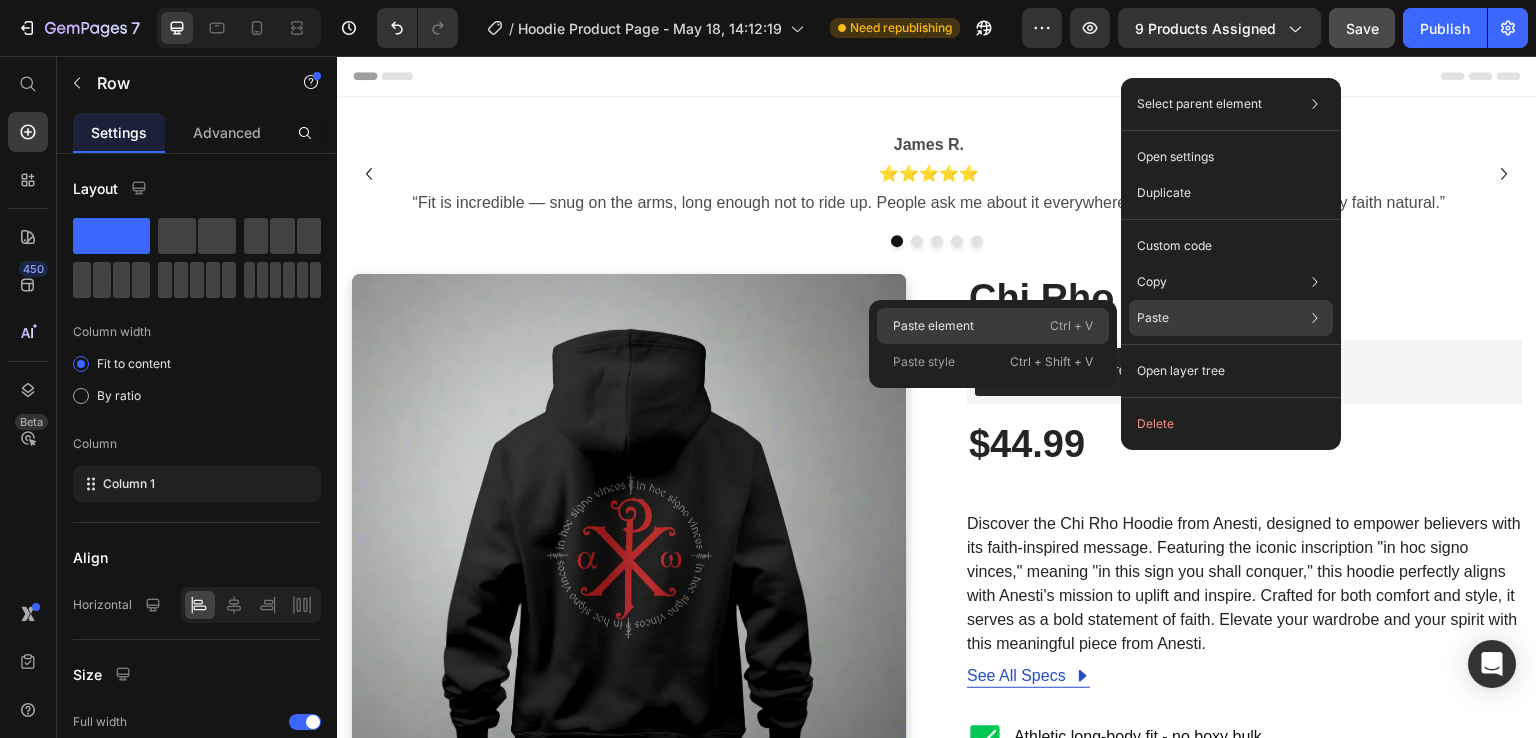 click on "Paste element" at bounding box center (933, 326) 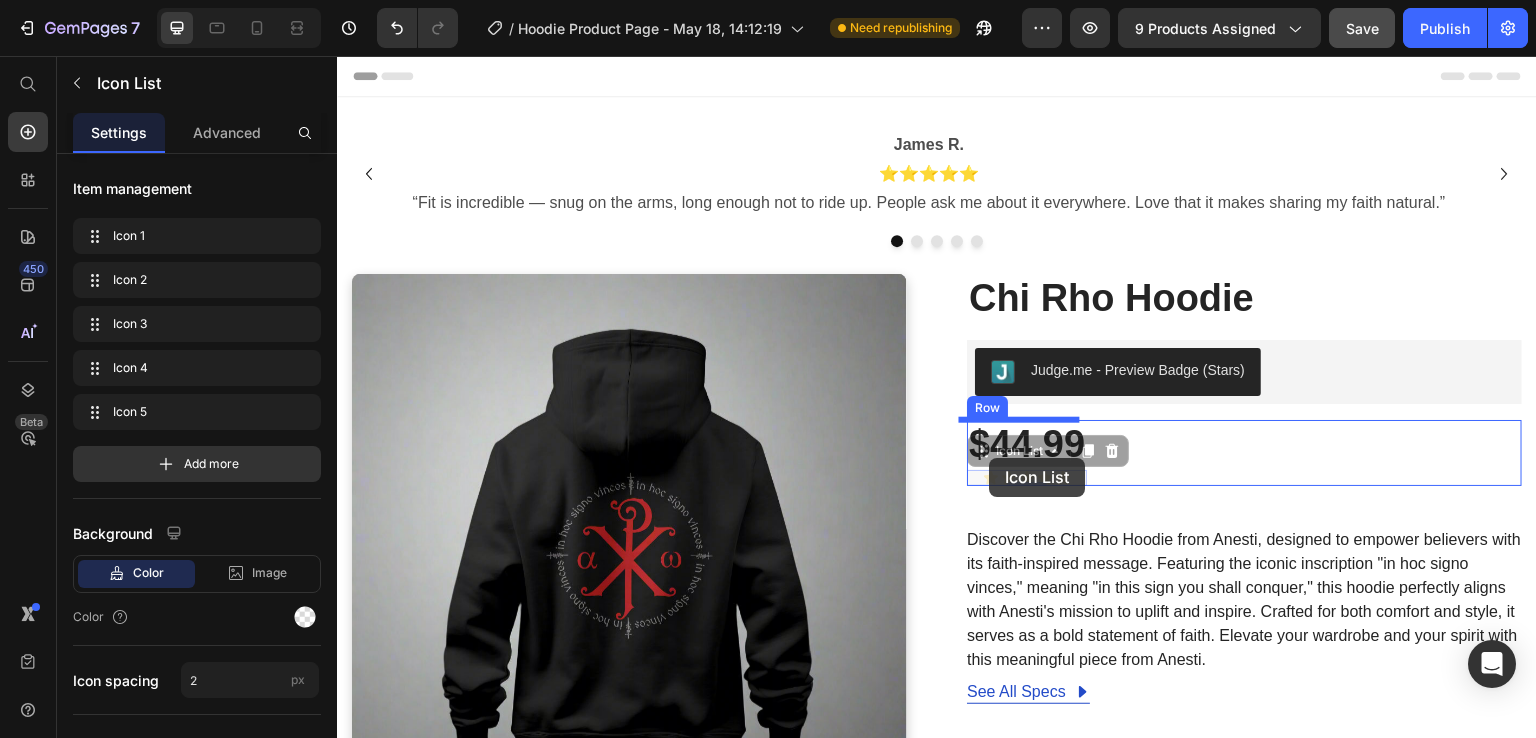 drag, startPoint x: 1002, startPoint y: 450, endPoint x: 990, endPoint y: 458, distance: 14.422205 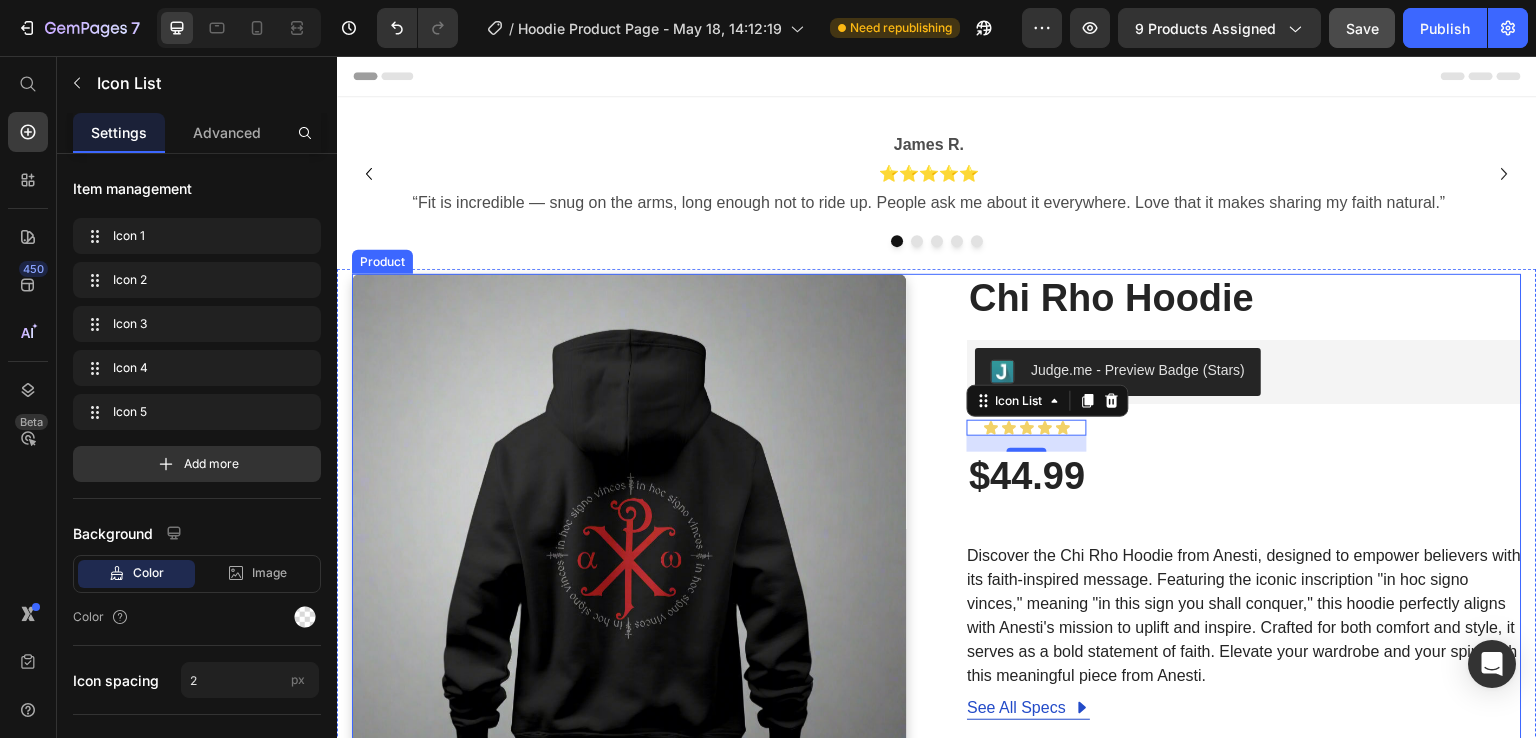 click on "Product Images Chi Rho Hoodie (P) Title Judge.me - Preview Badge (Stars) Judge.me Icon Icon Icon Icon Icon Icon List   0 $44.99 (P) Price Row Discover the Chi Rho Hoodie from Anesti, designed to empower believers with its faith-inspired message. Featuring the iconic inscription "in hoc signo vinces," meaning "in this sign you shall conquer," this hoodie perfectly aligns with Anesti's mission to uplift and inspire. Crafted for both comfort and style, it serves as a bold statement of faith. Elevate your wardrobe and your spirit with this meaningful piece from Anesti. (P) Description
See All Specs Button Row
Athletic long-body fit - no boxy bulk
Ultra-soft, durable cotton - built for rugged days
Designed to spark conversations & share your Faith
Easy Returns, Secure Checkout Item List Limited stock- Don't miss out Item List Size Small Medium Large X Large 2X 3X 4X 5X (P) Variants & Swatches 1 (P) Quantity ADD TO CART (P) Cart Button" at bounding box center (937, 969) 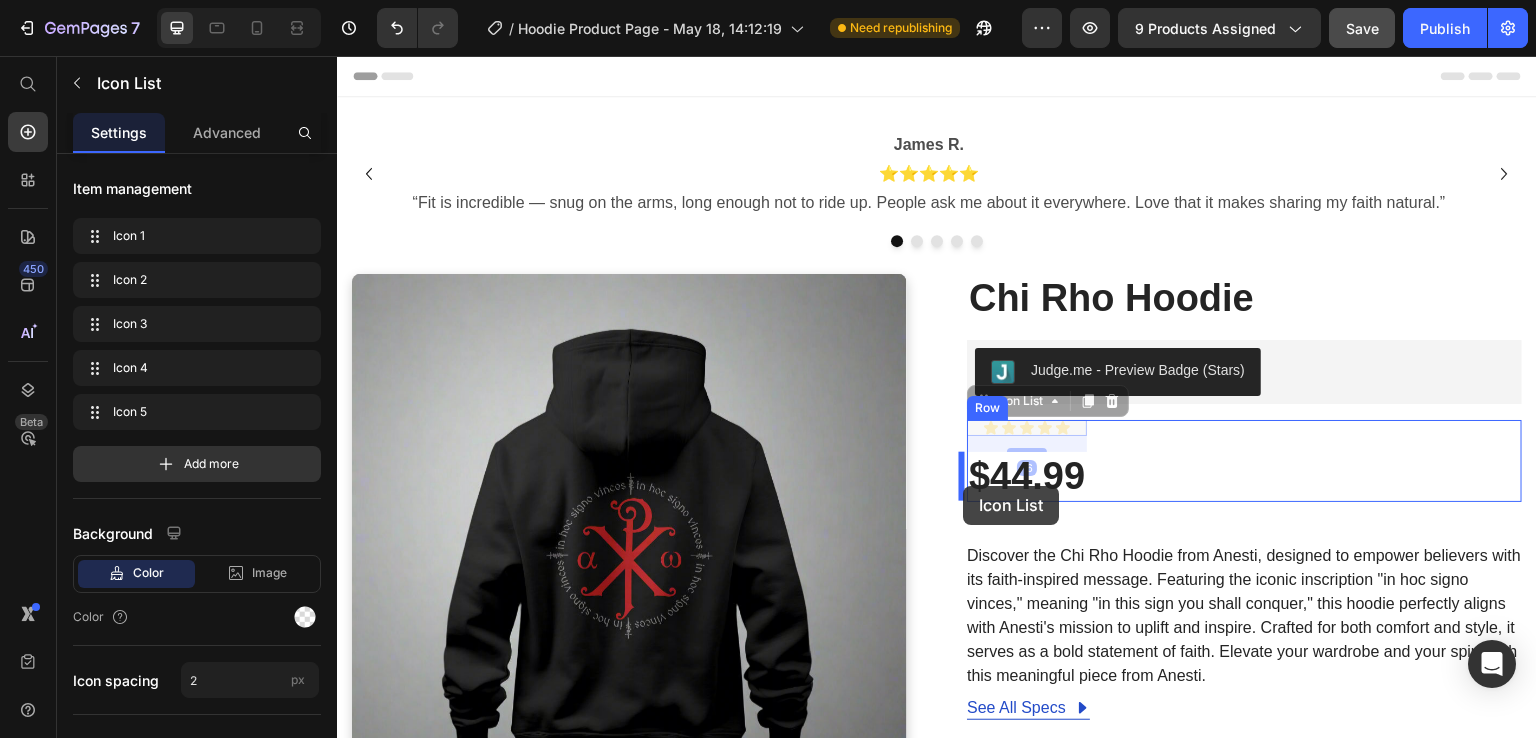 drag, startPoint x: 968, startPoint y: 406, endPoint x: 964, endPoint y: 486, distance: 80.09994 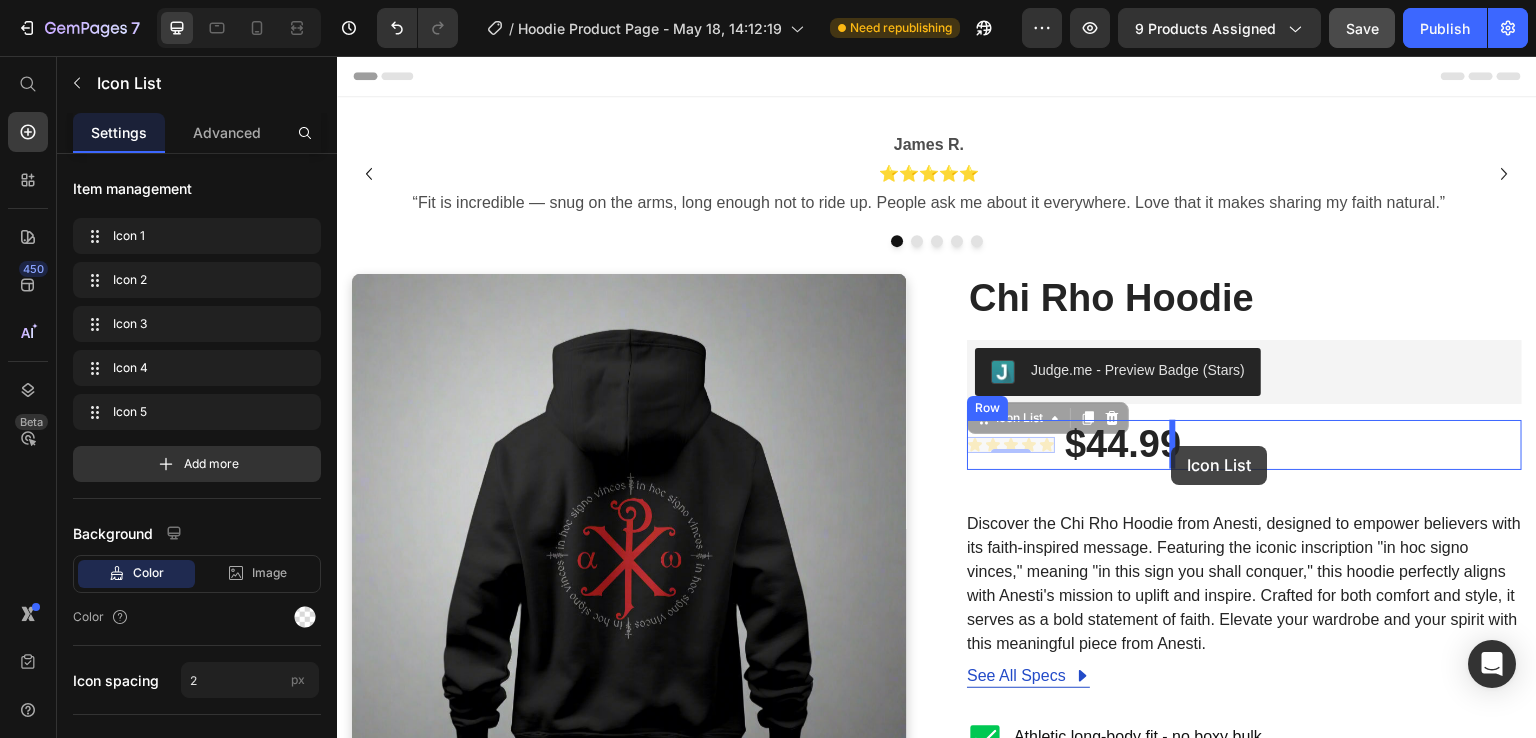 drag, startPoint x: 979, startPoint y: 419, endPoint x: 1172, endPoint y: 445, distance: 194.74342 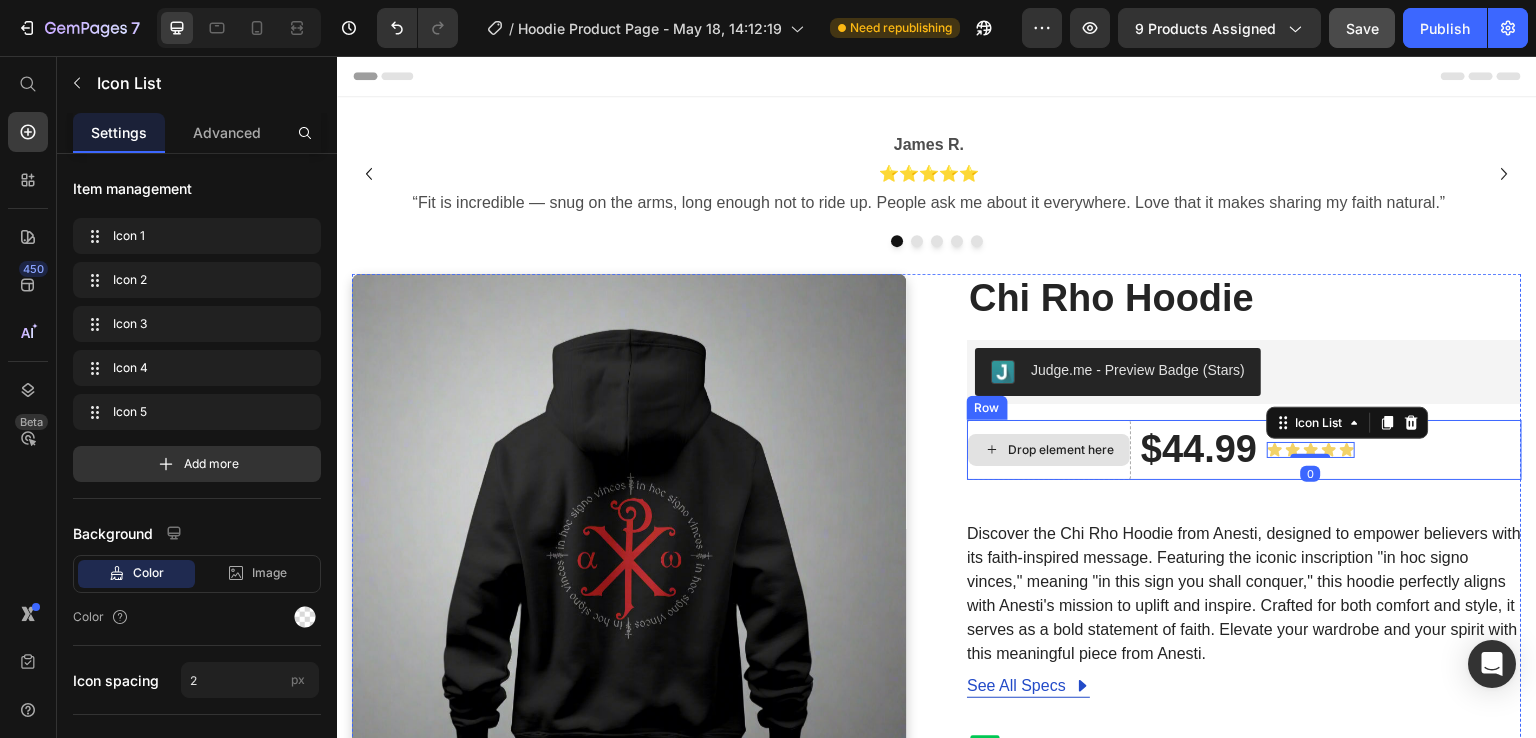 click on "Drop element here" at bounding box center [1061, 450] 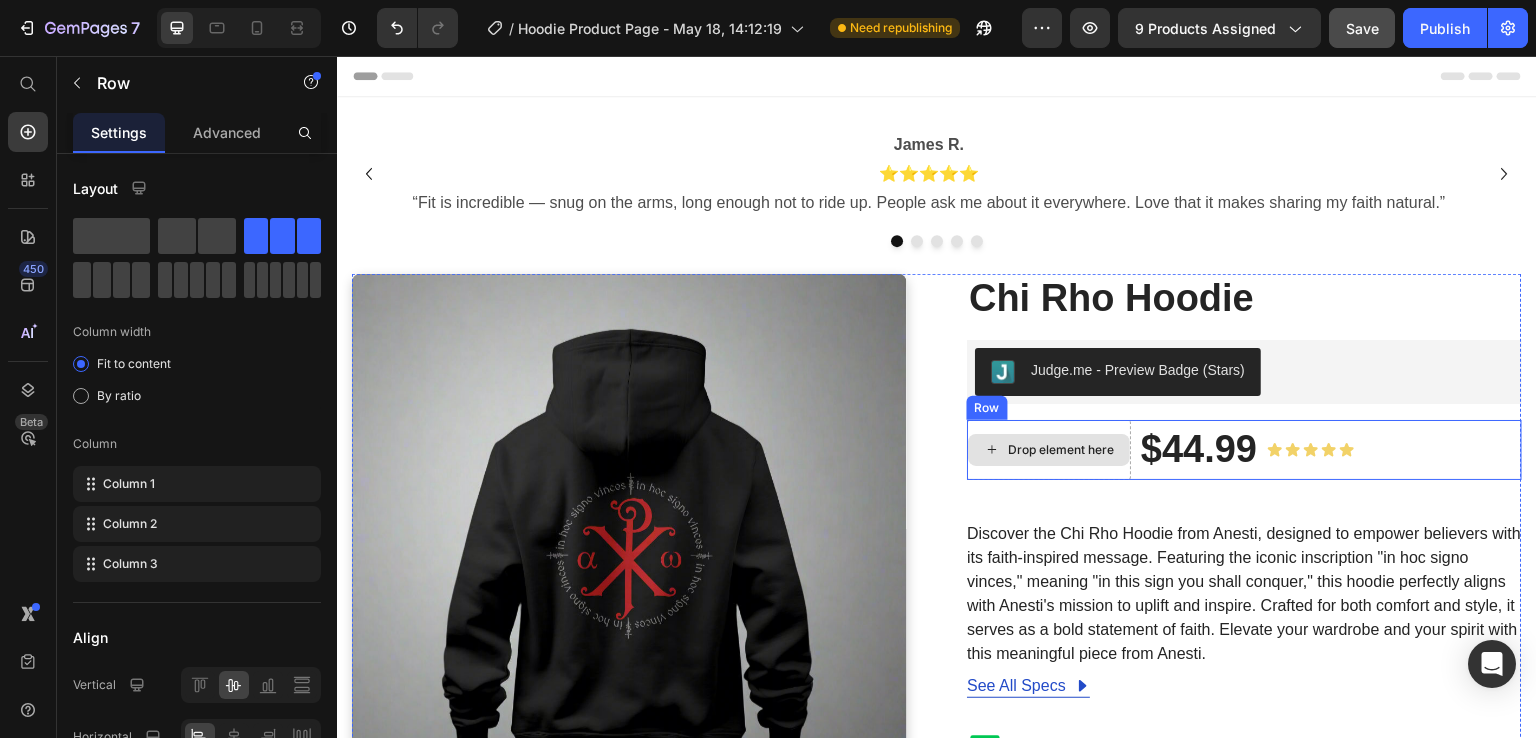 click on "Drop element here" at bounding box center (1049, 450) 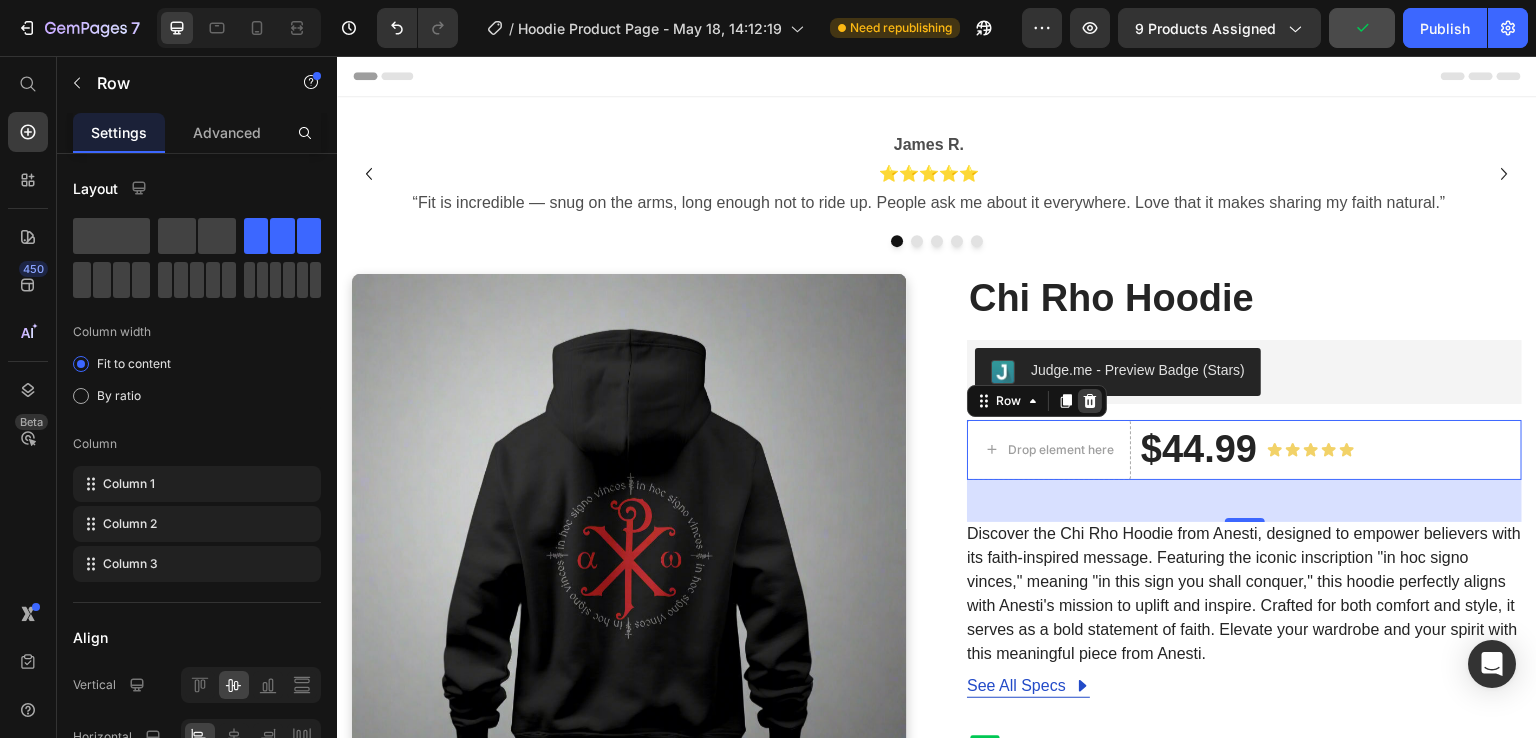 click 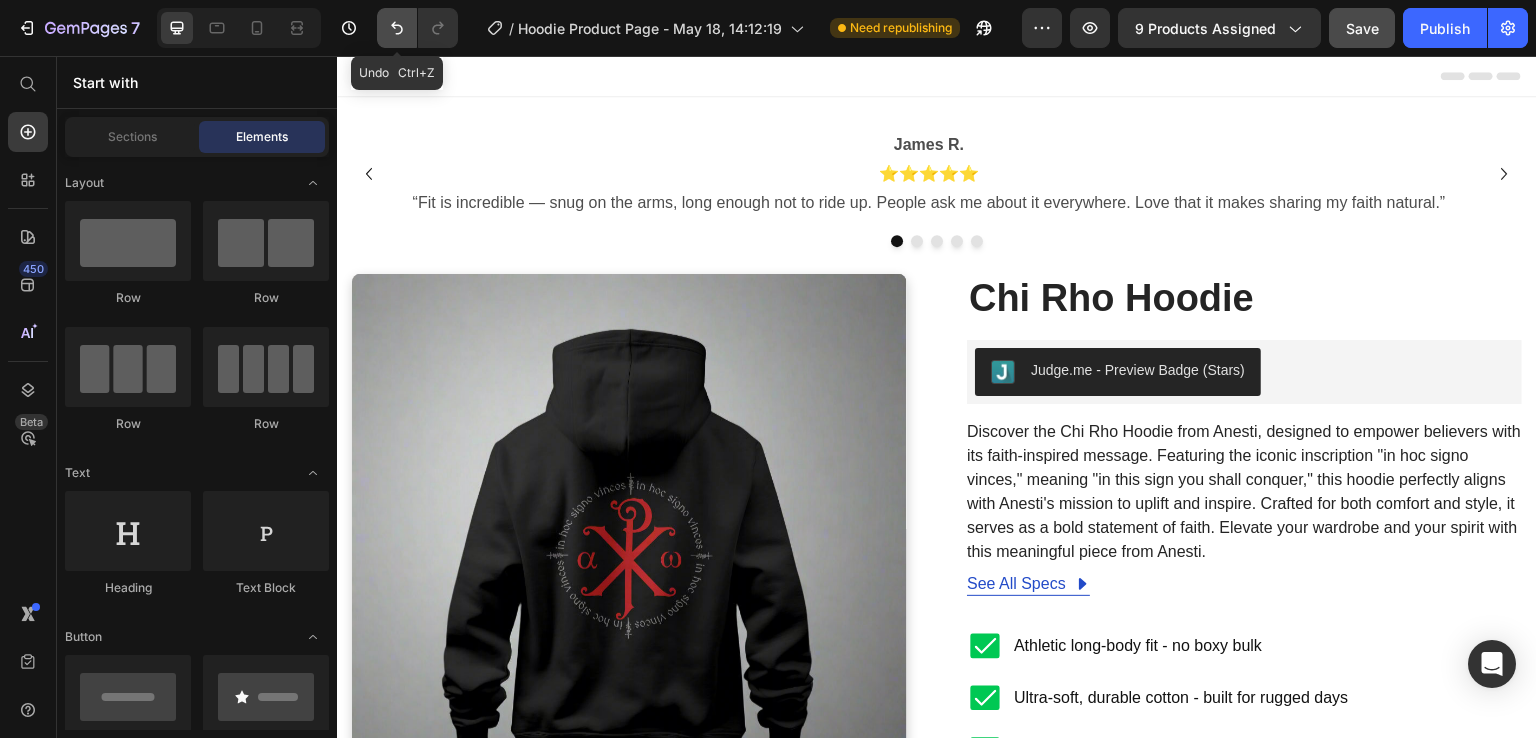 click 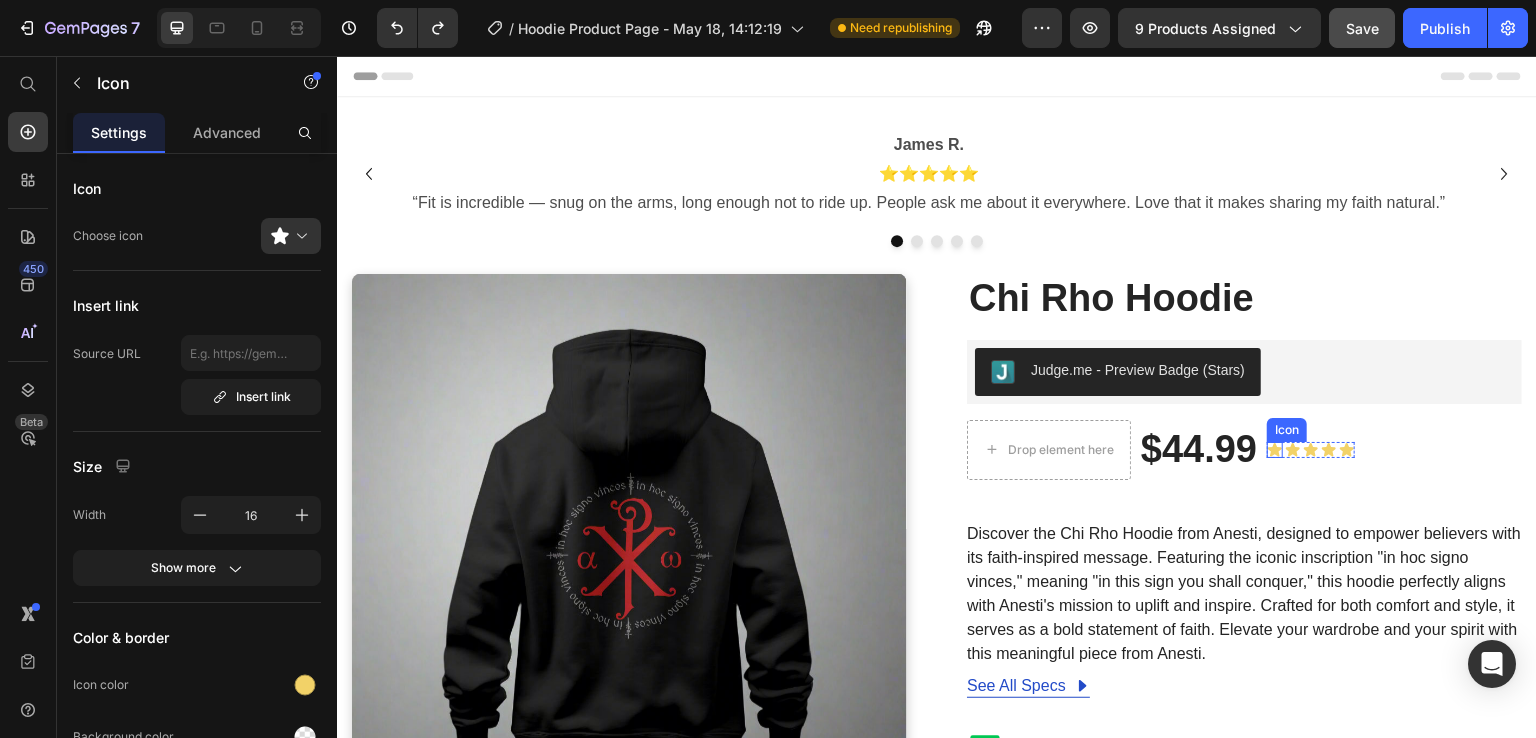 click 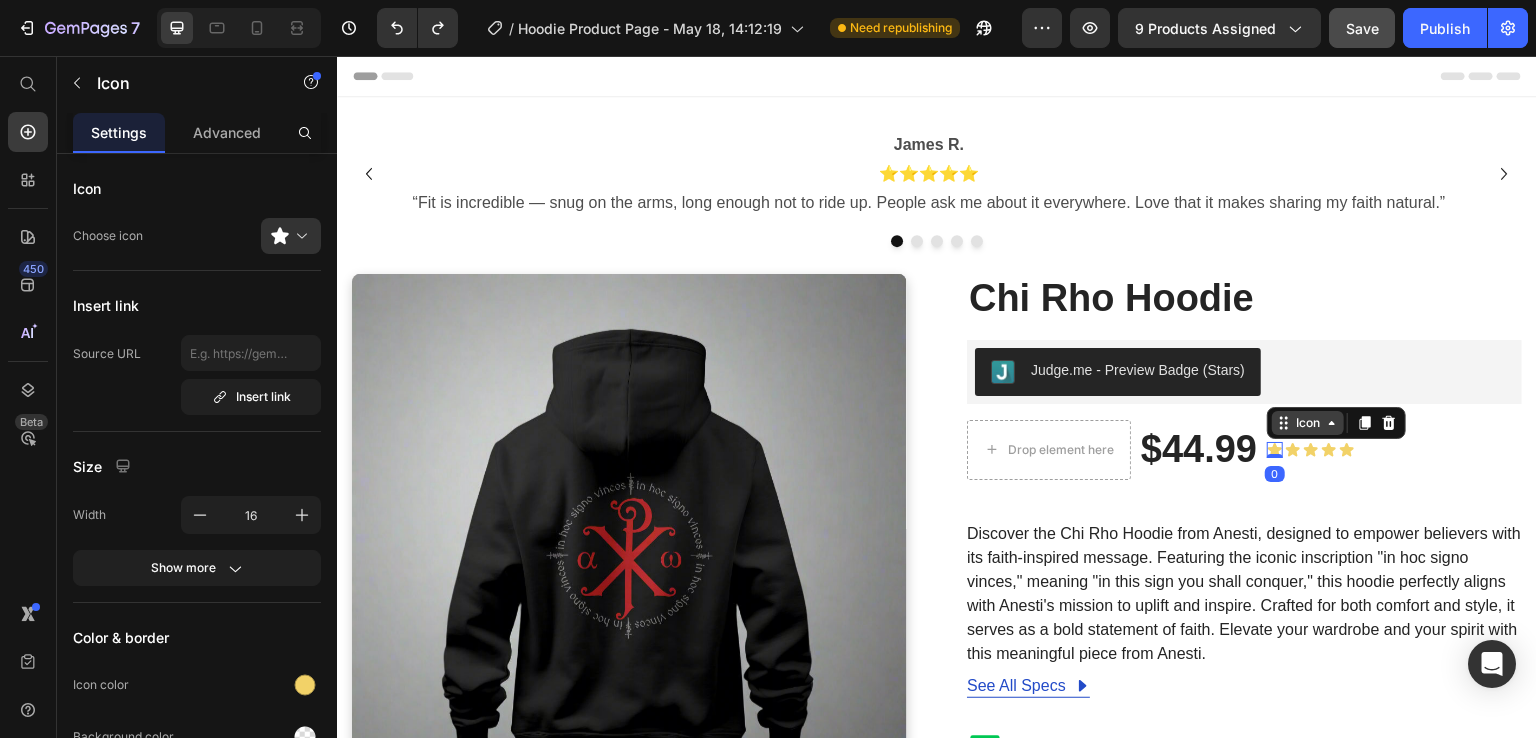 click on "Icon" at bounding box center (1308, 423) 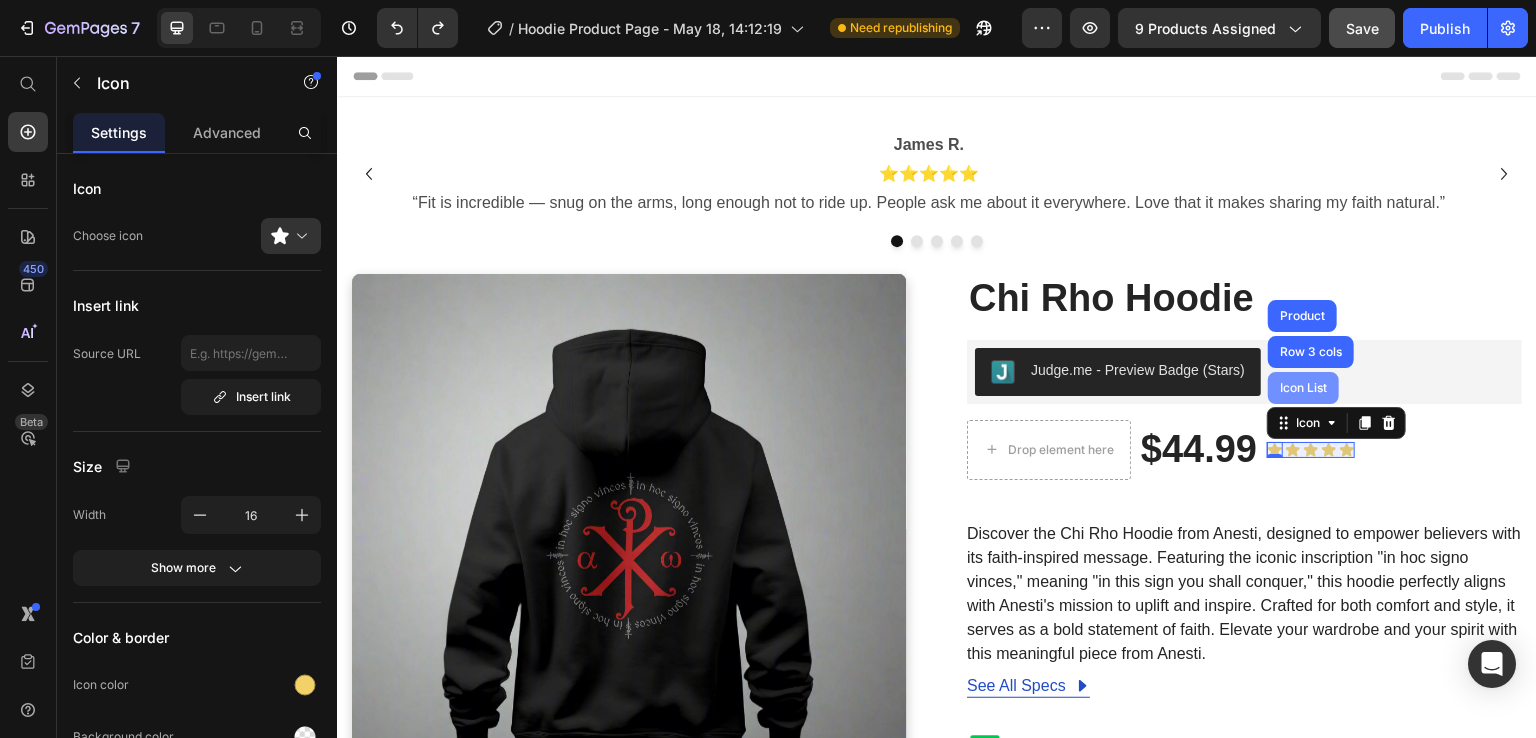 click on "Icon List" at bounding box center [1303, 388] 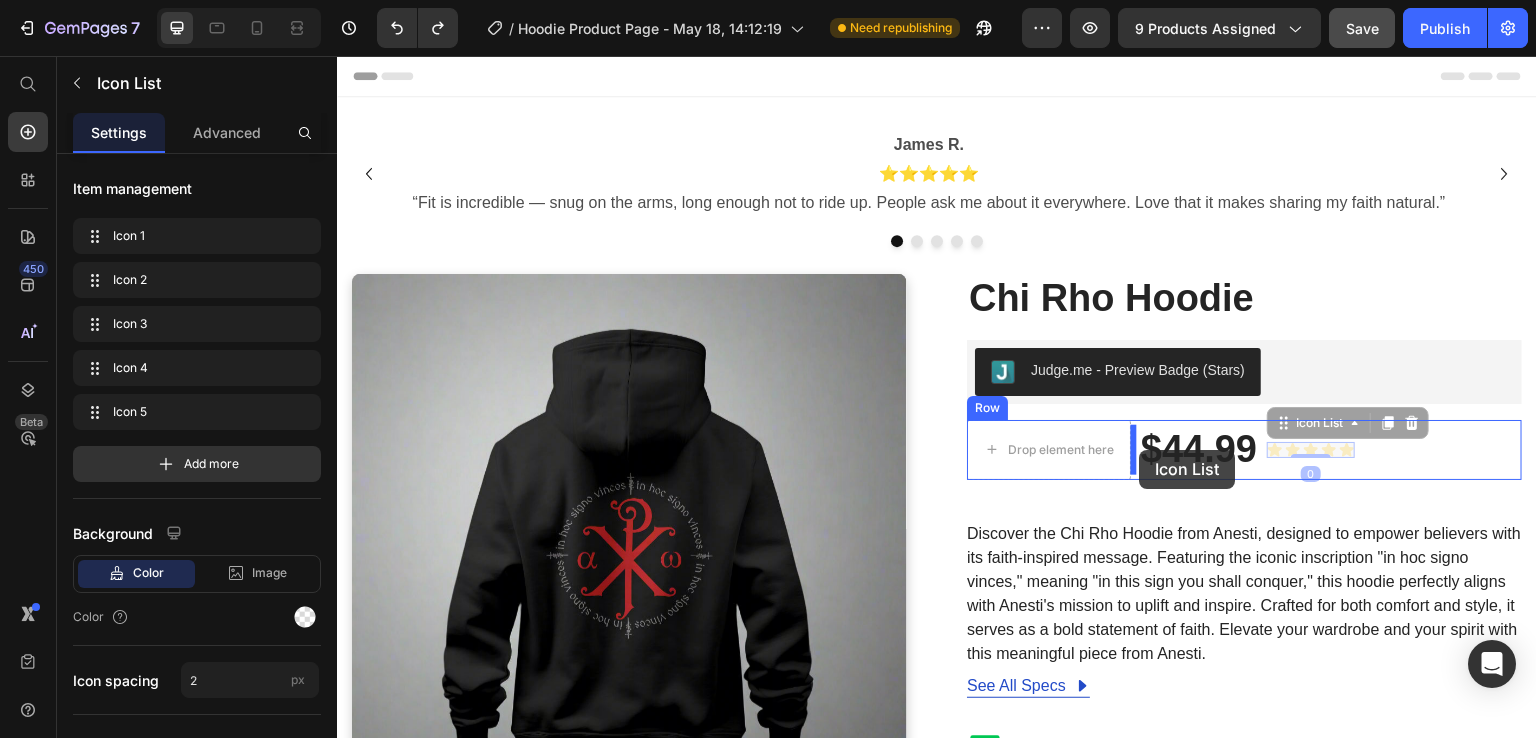 drag, startPoint x: 1279, startPoint y: 421, endPoint x: 1140, endPoint y: 450, distance: 141.99295 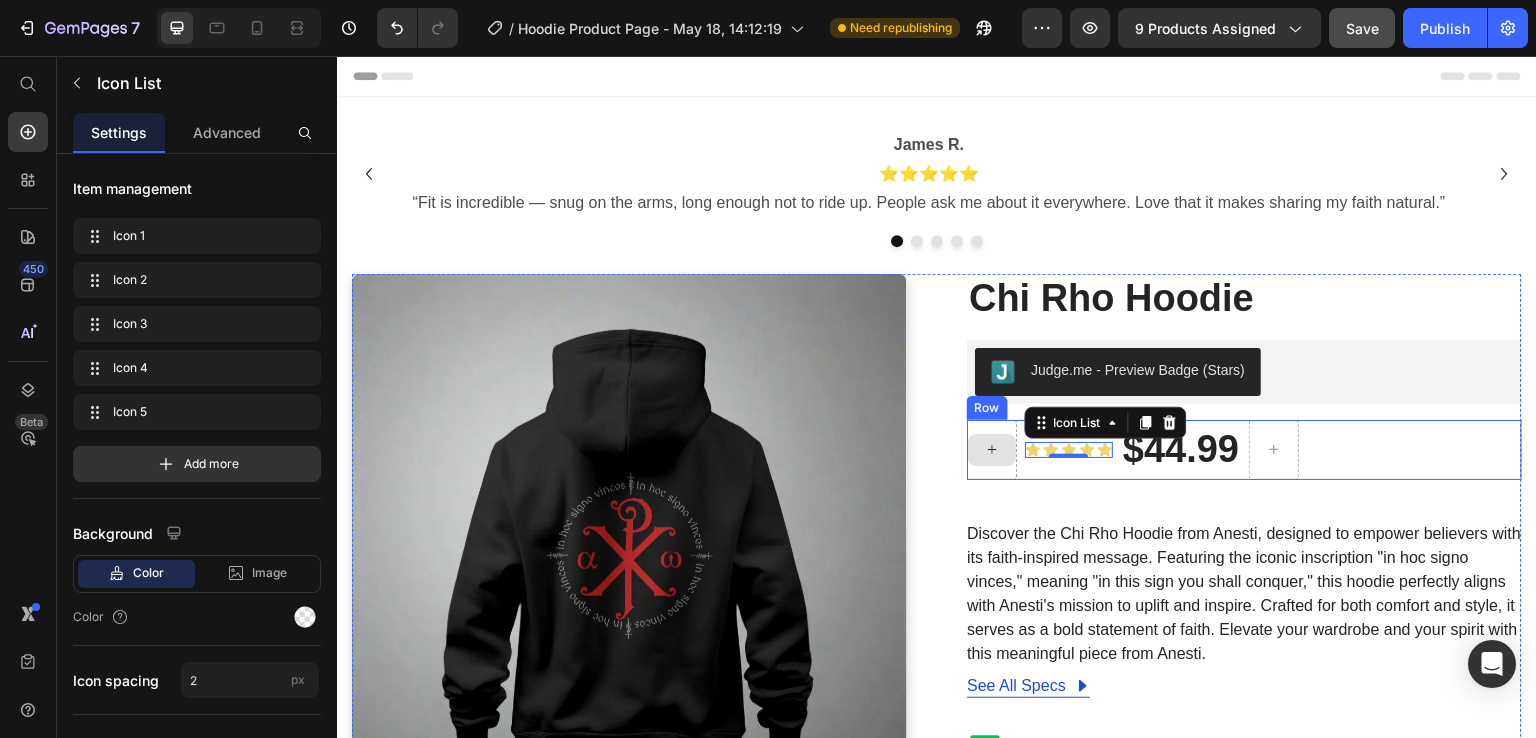 click at bounding box center (992, 450) 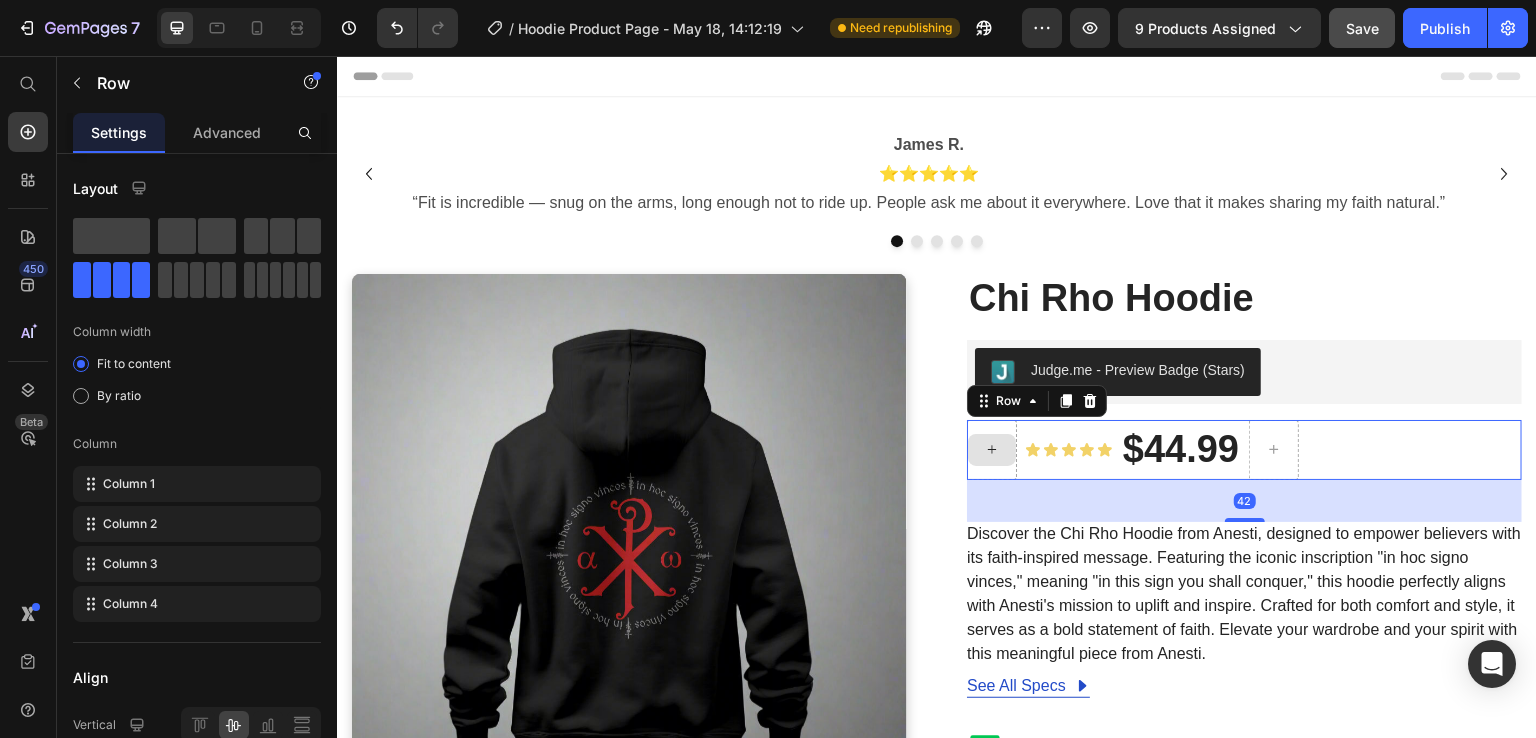 click at bounding box center [992, 450] 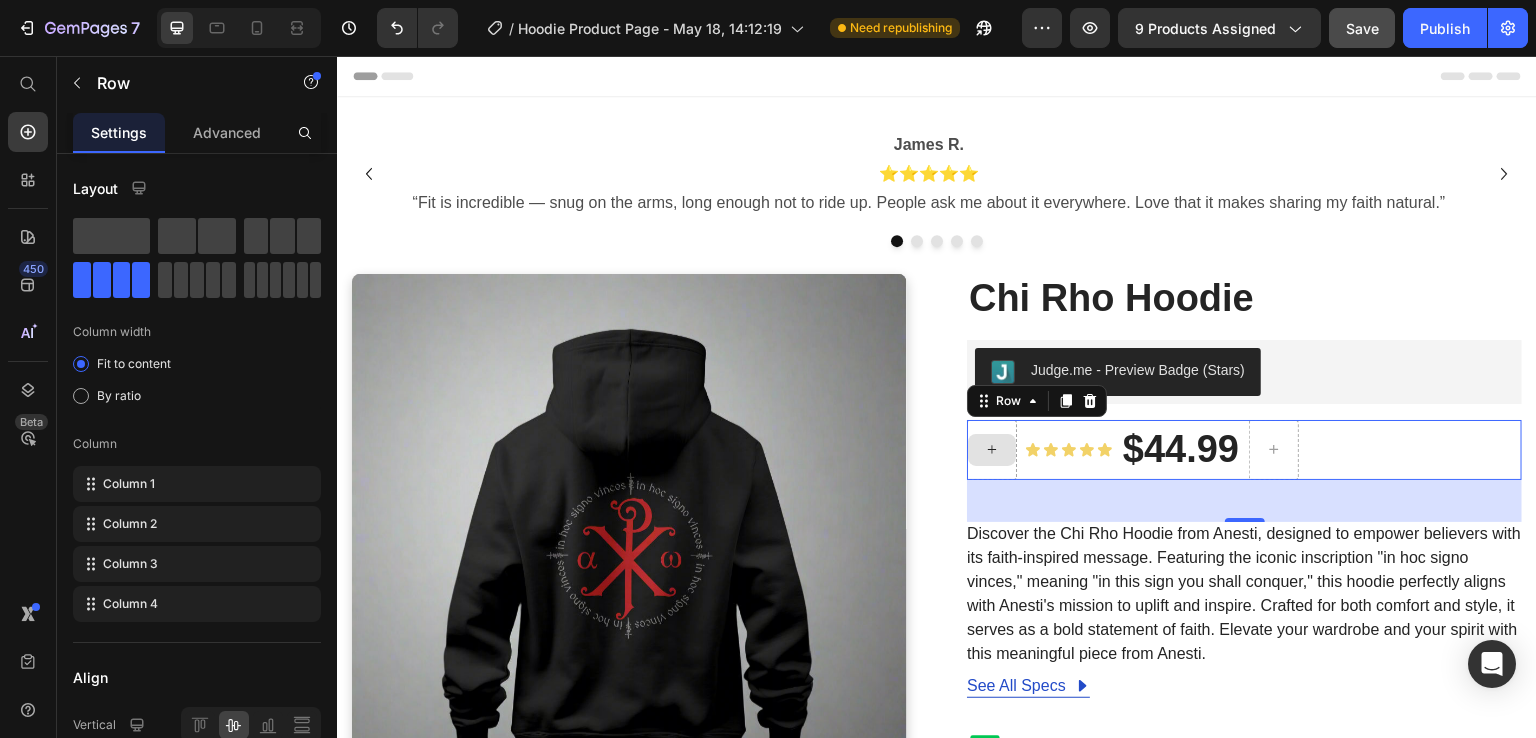 click at bounding box center [992, 450] 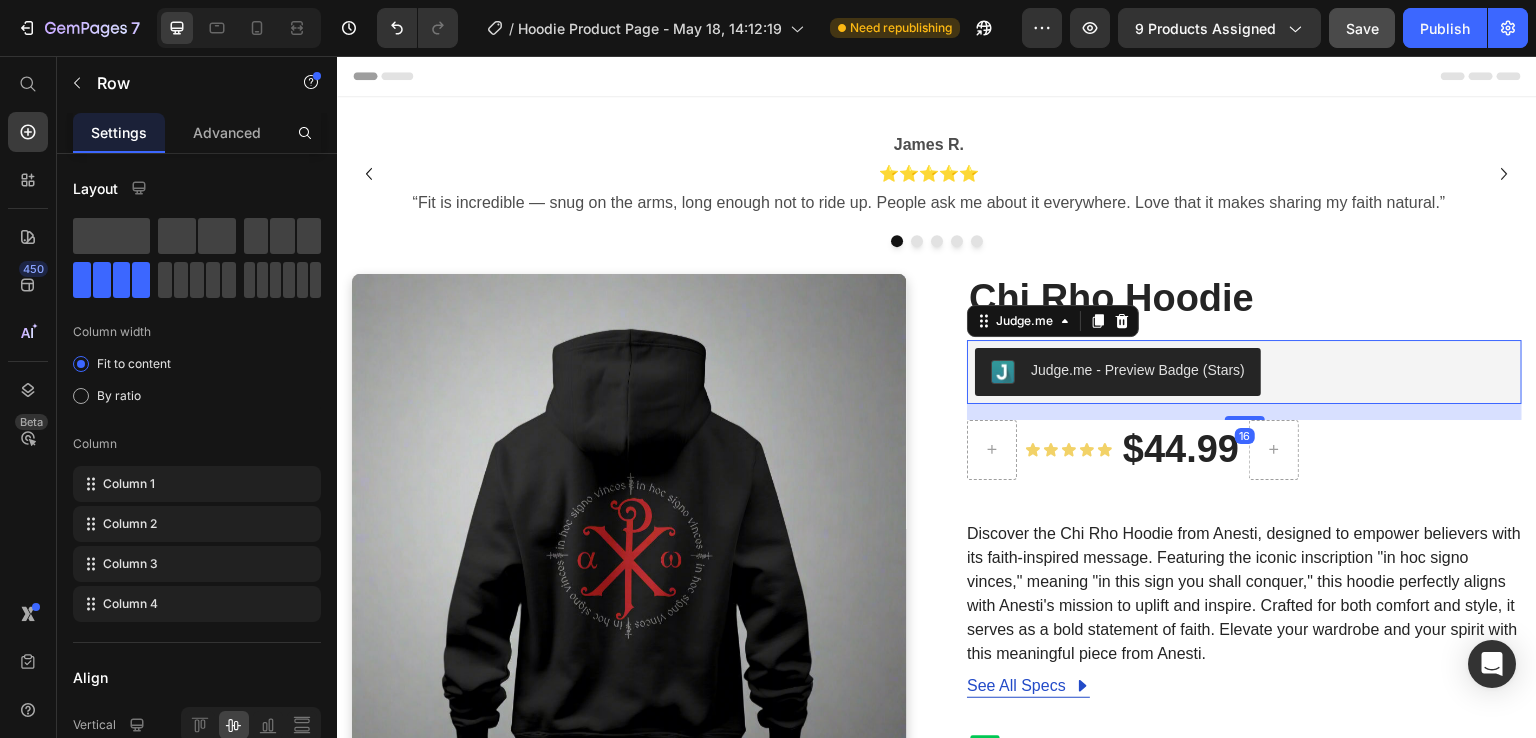 click on "Judge.me - Preview Badge (Stars)" at bounding box center (1244, 372) 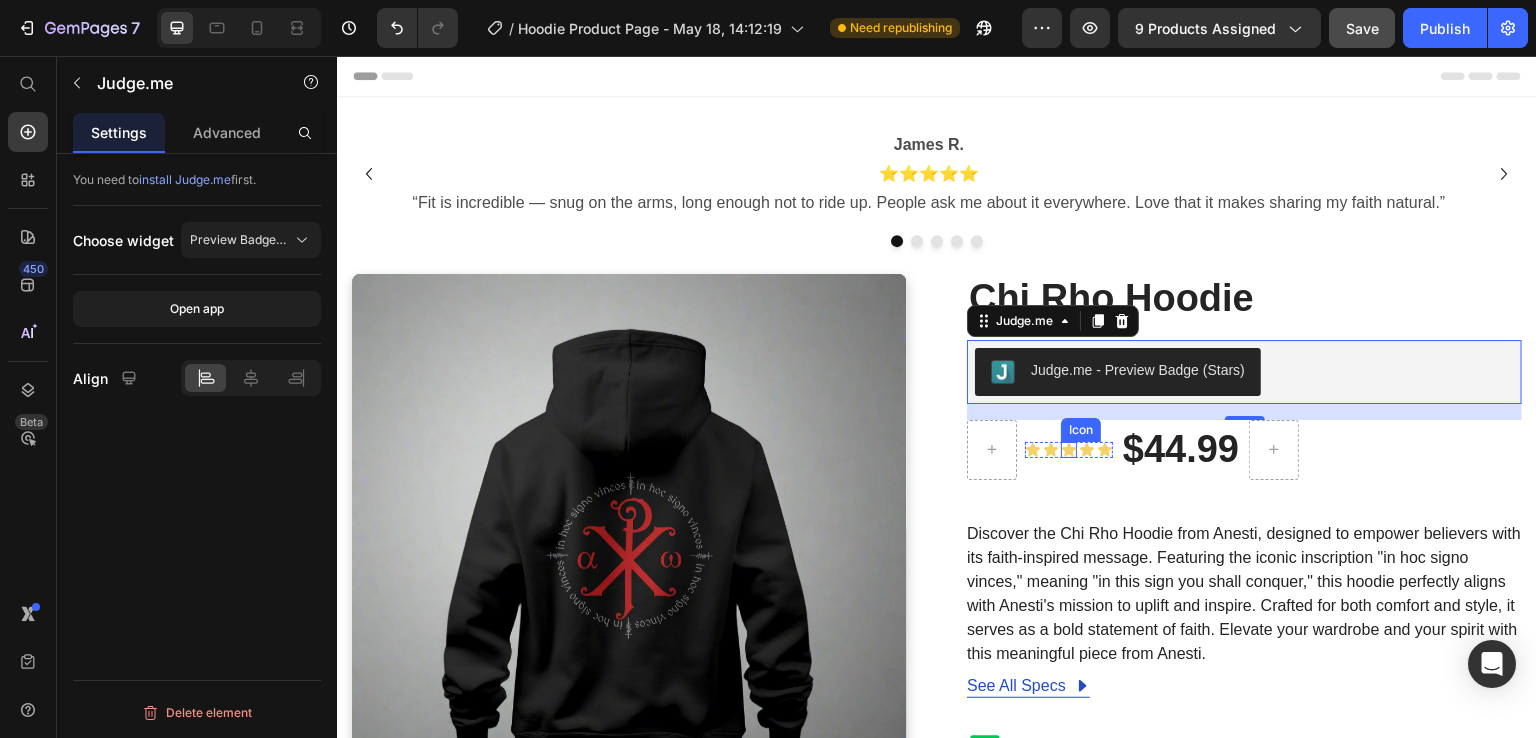 click 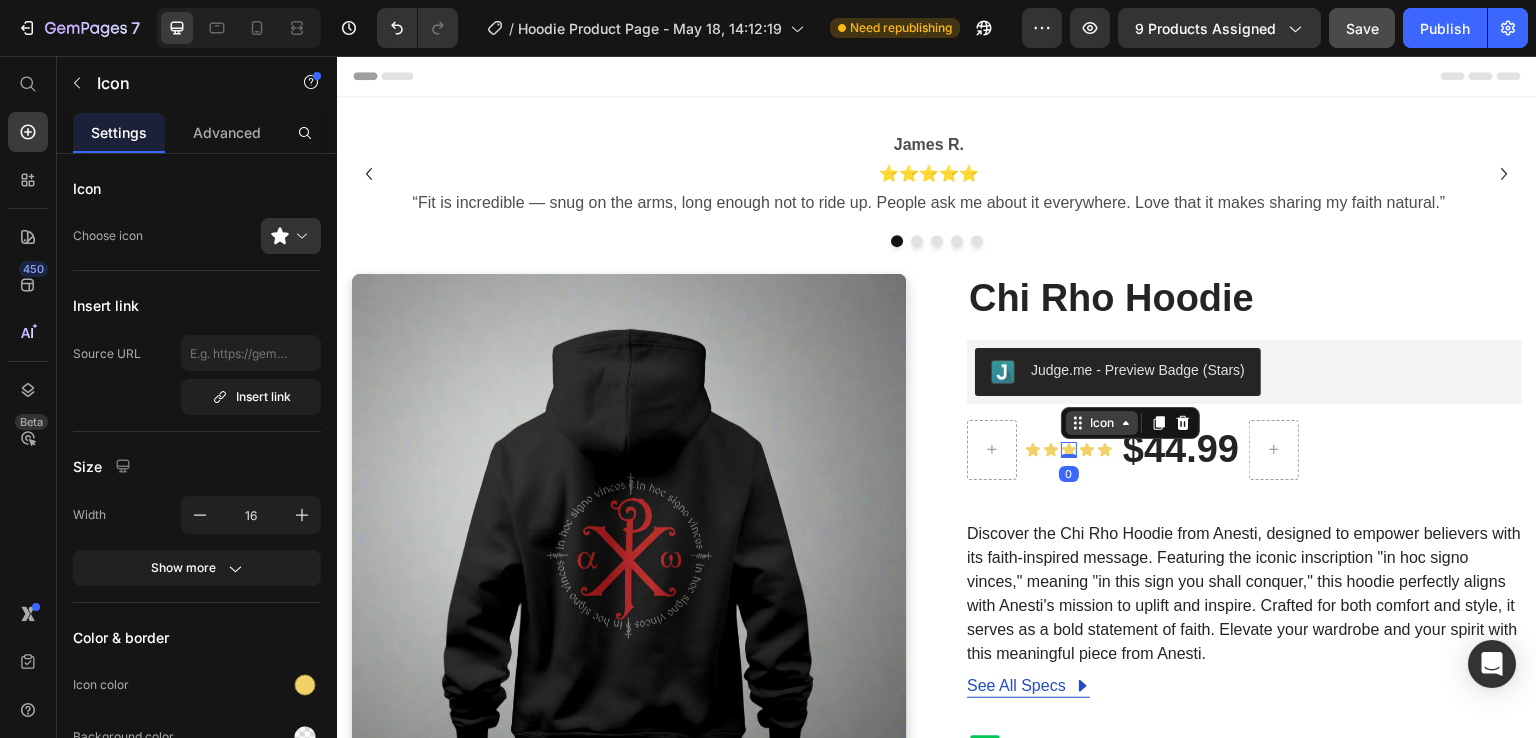 click on "Icon" at bounding box center [1102, 423] 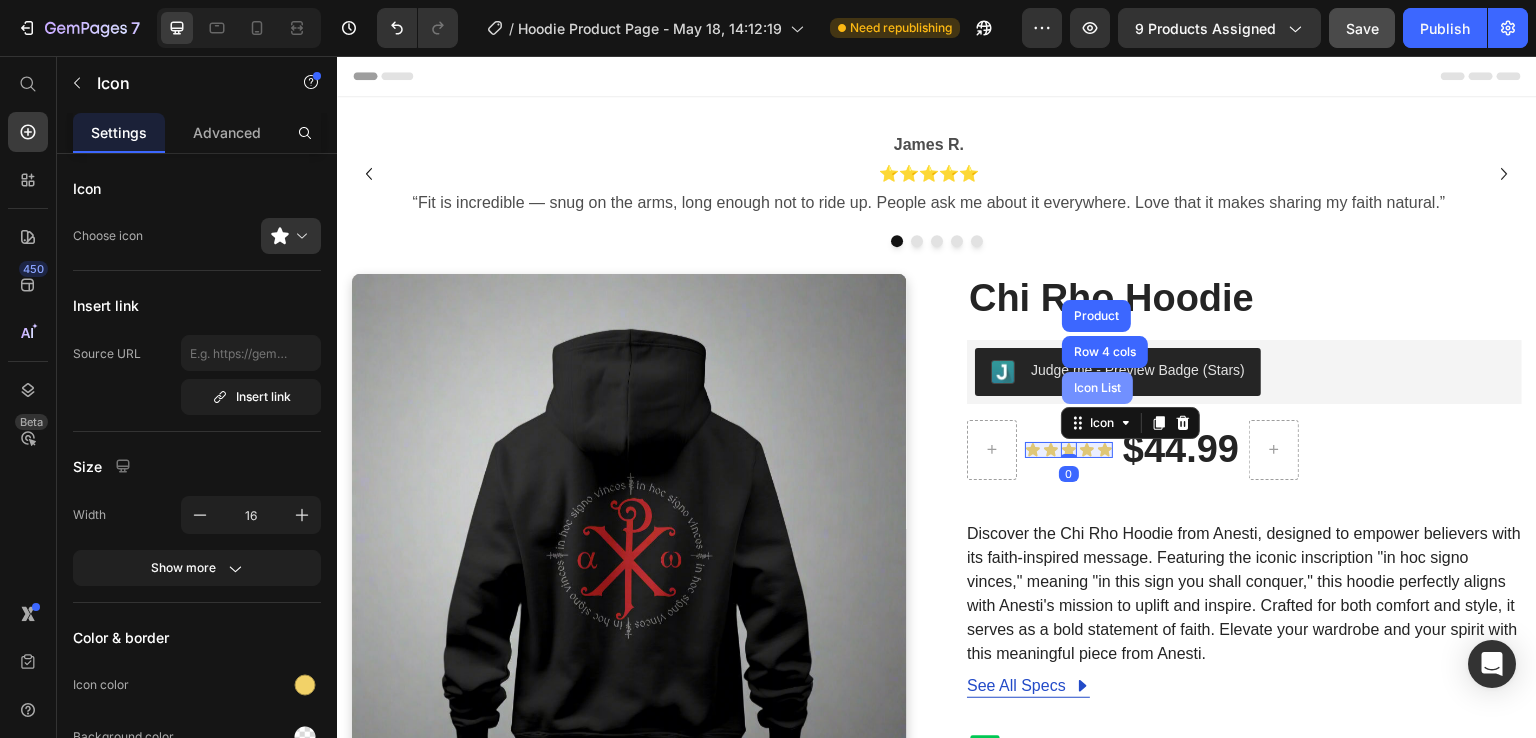 click on "Icon List" at bounding box center (1097, 388) 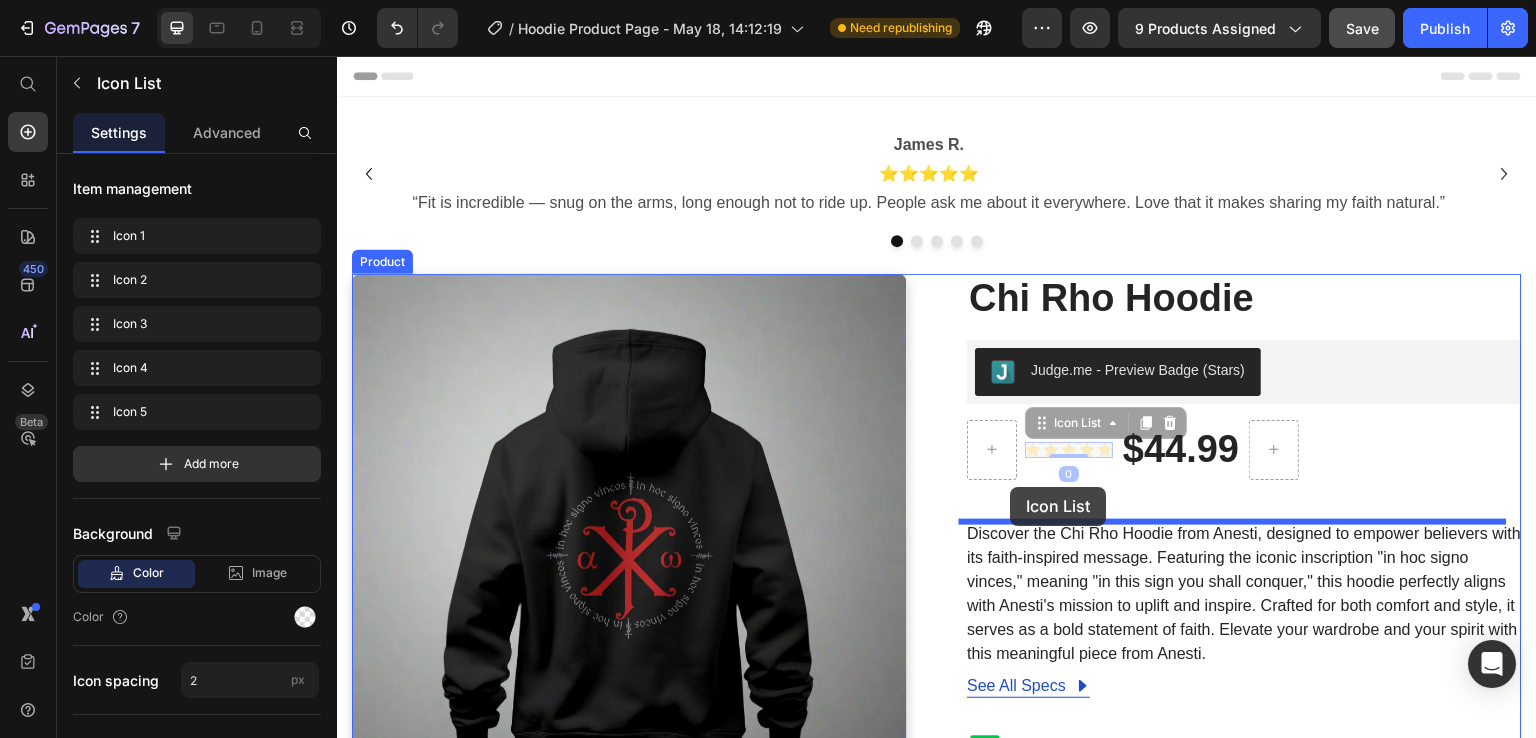 drag, startPoint x: 1047, startPoint y: 420, endPoint x: 1011, endPoint y: 487, distance: 76.05919 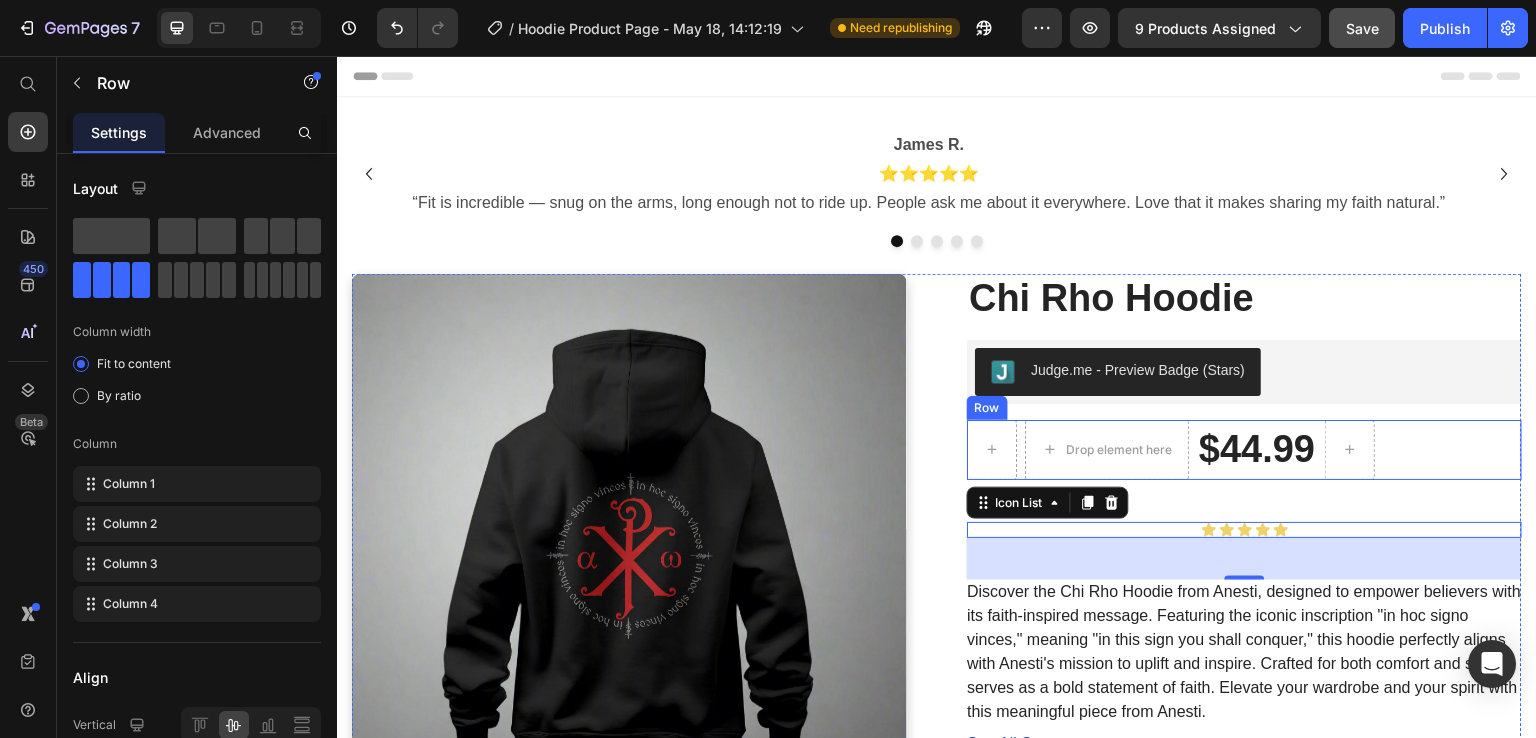 click on "Drop element here $44.99 (P) Price
Row" at bounding box center [1244, 450] 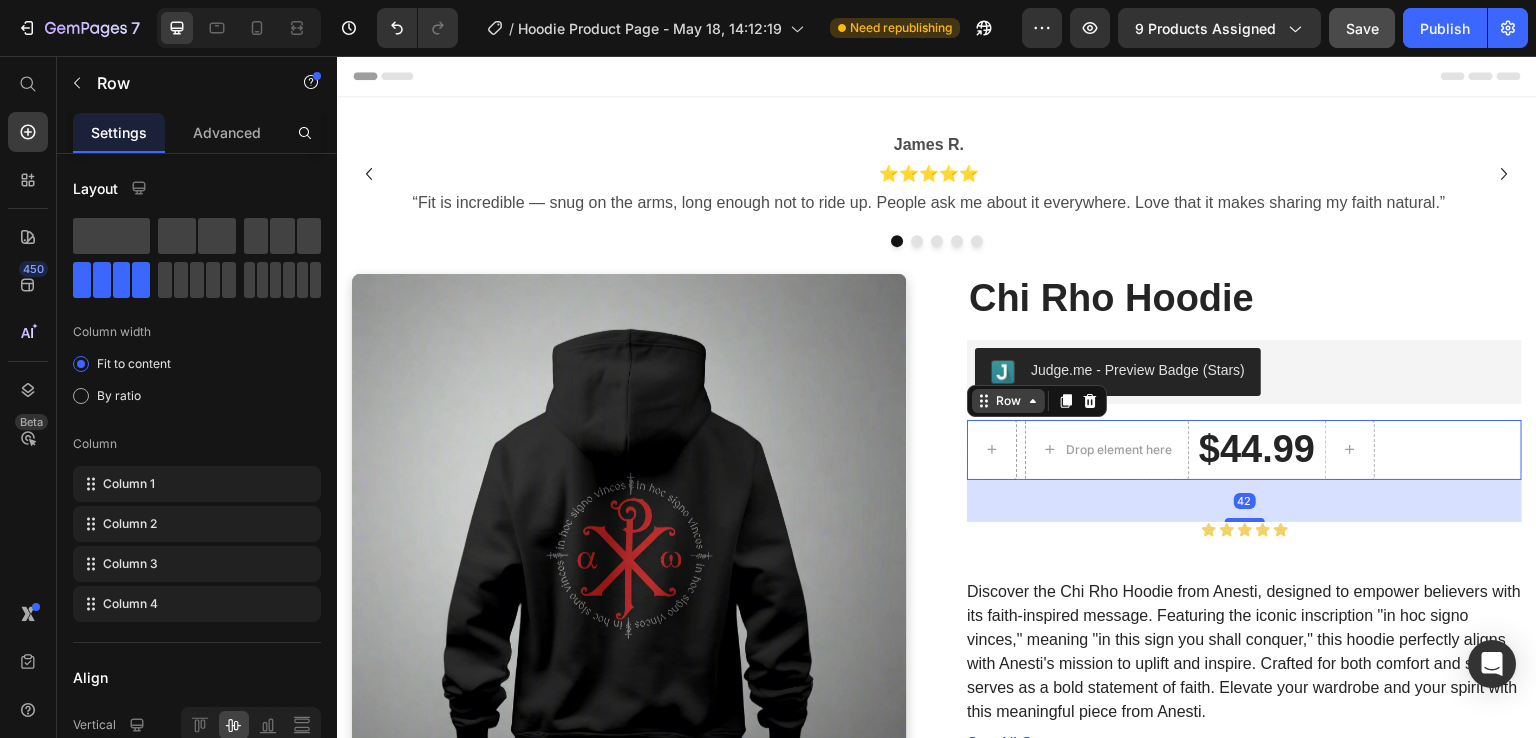click on "Row" at bounding box center [1008, 401] 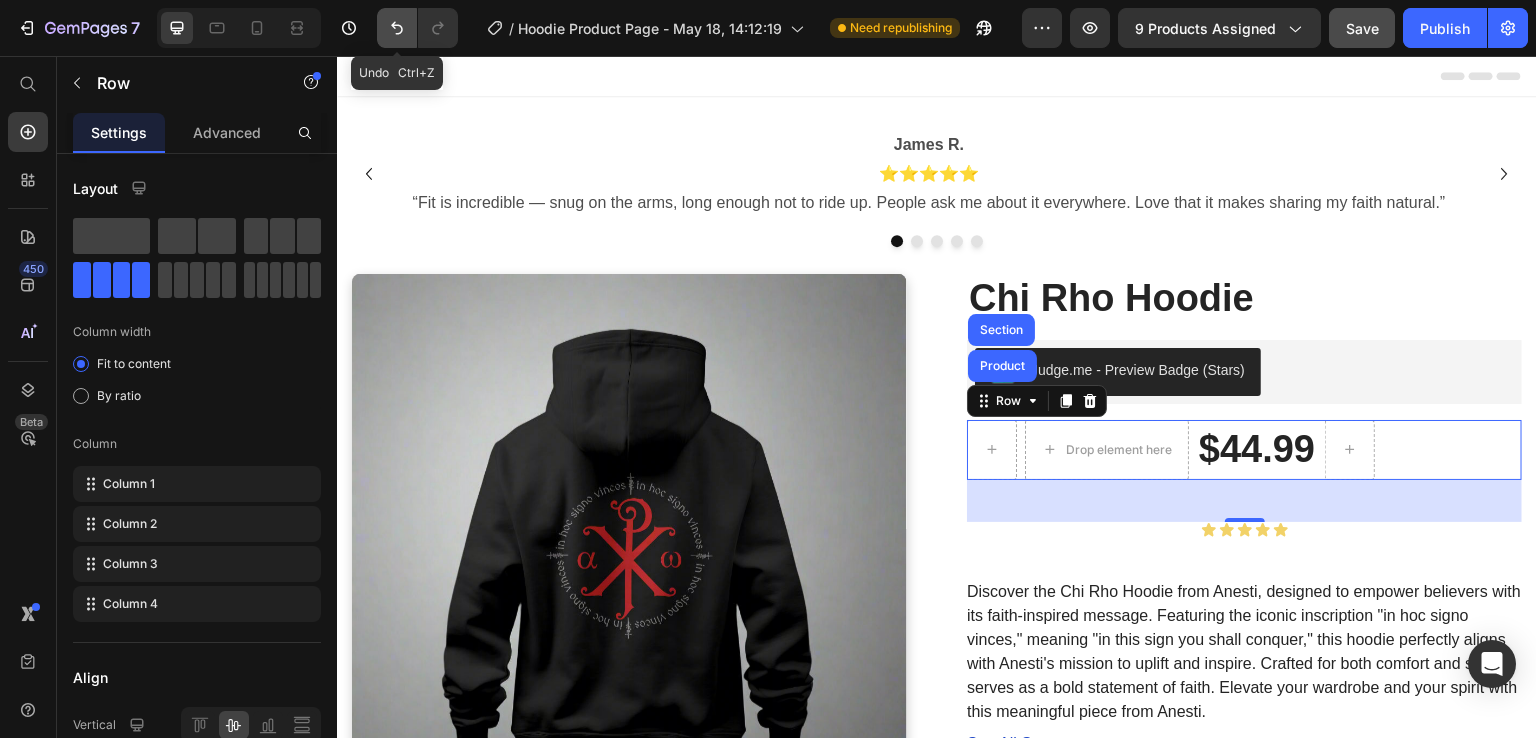 click 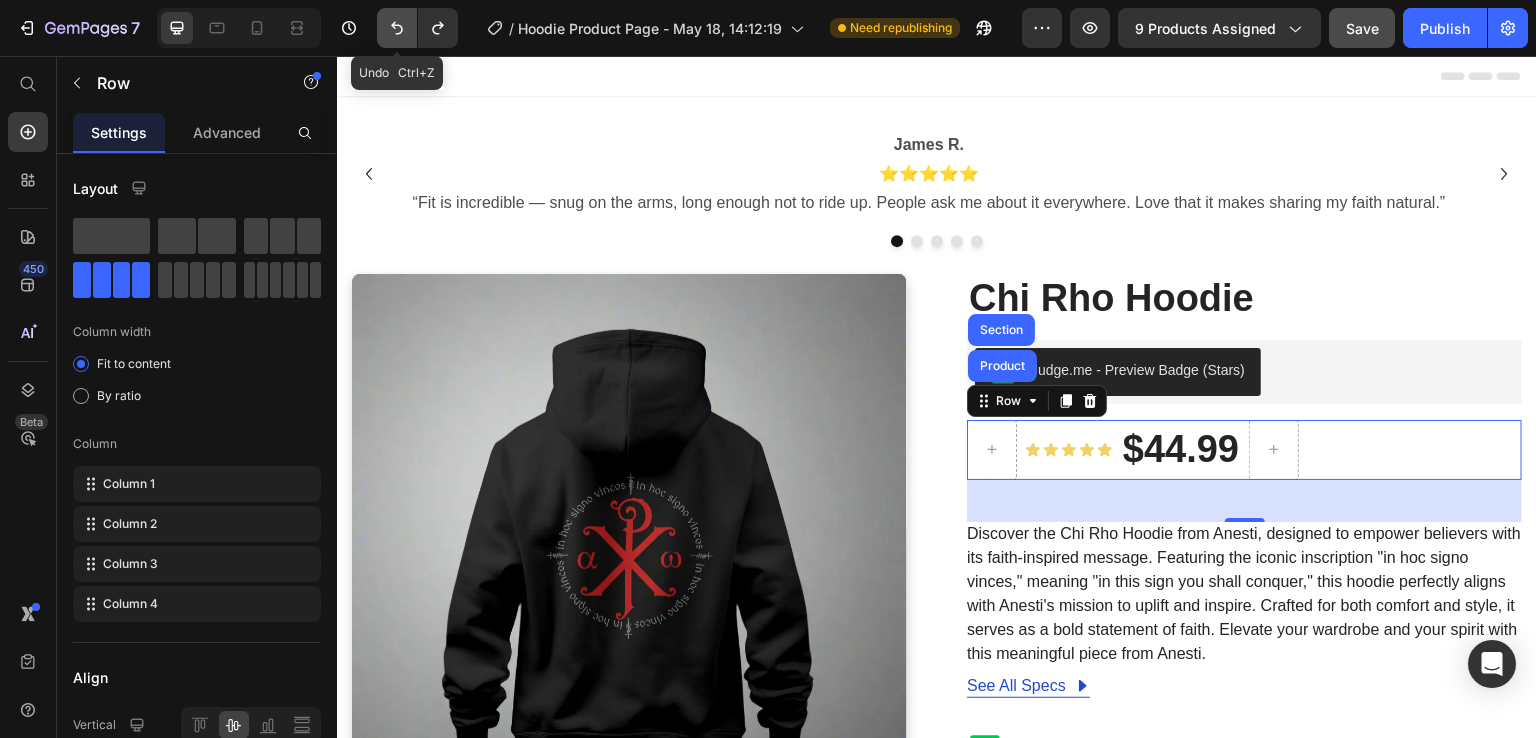 click 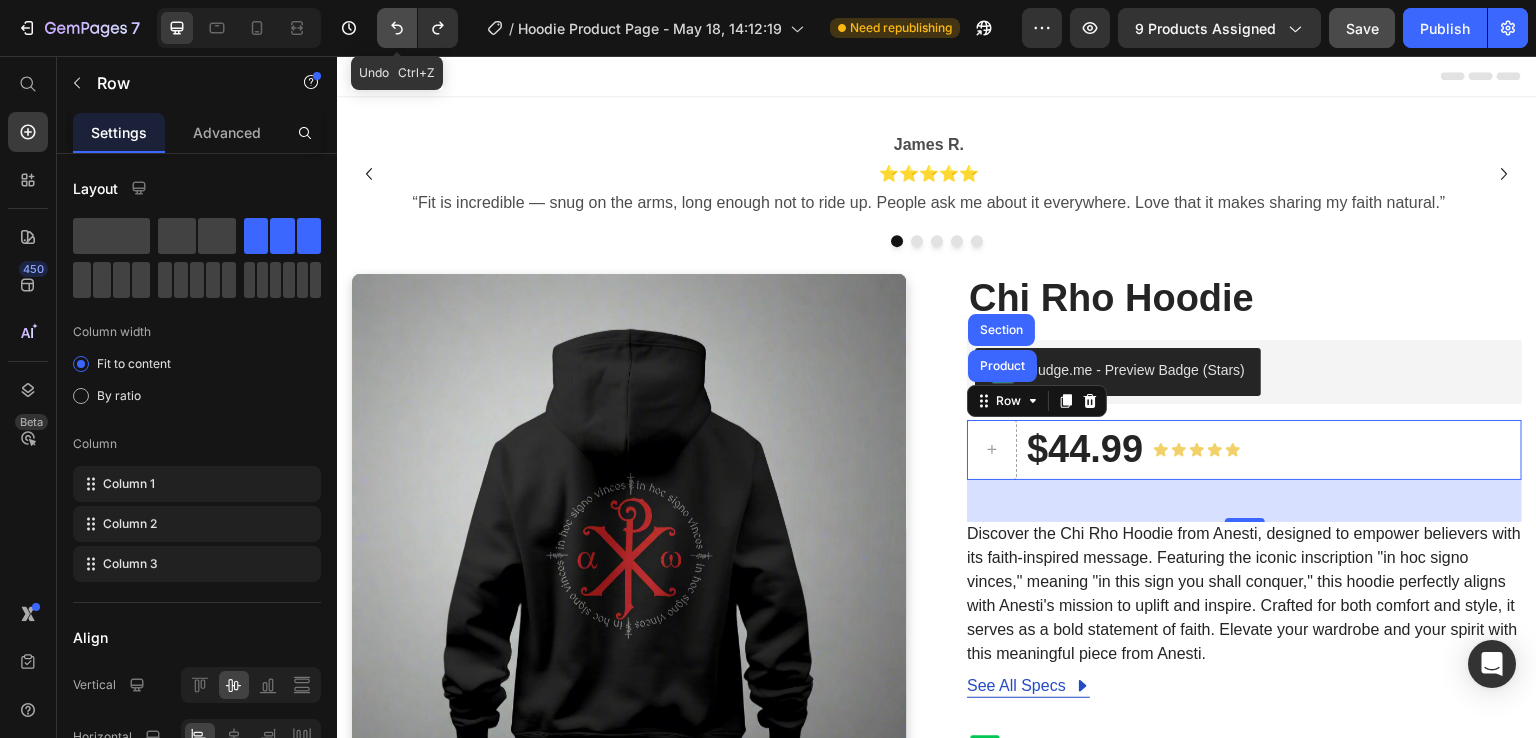 click 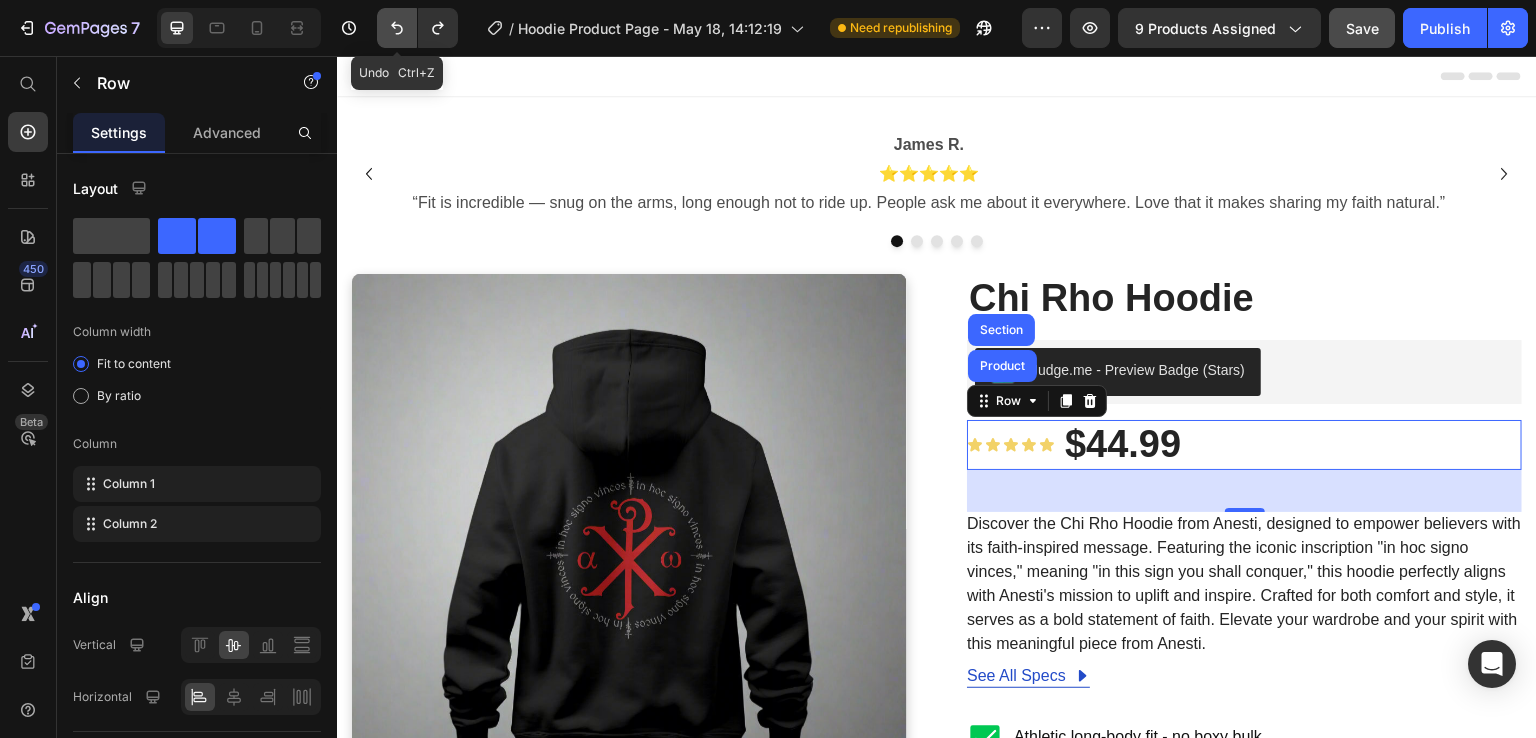 click 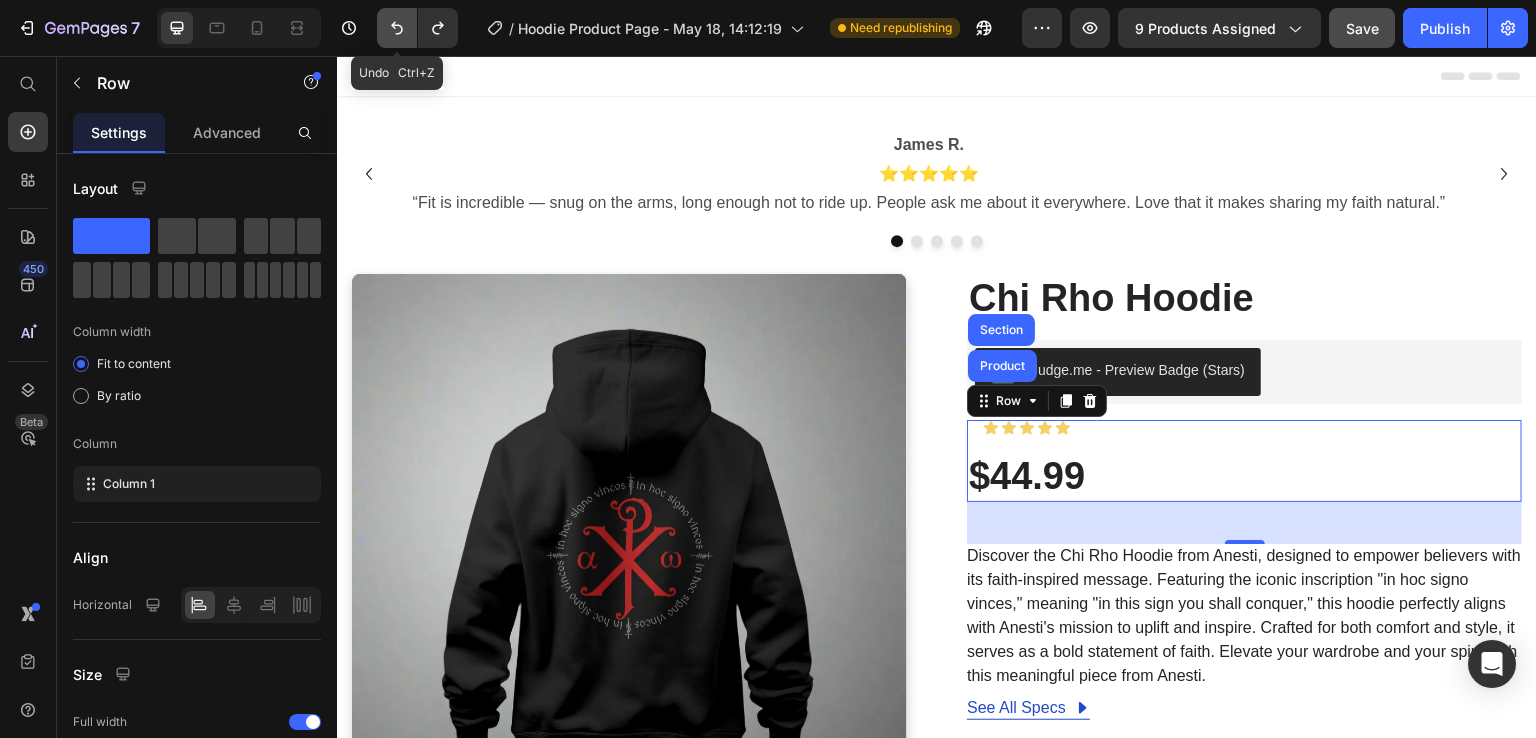 click 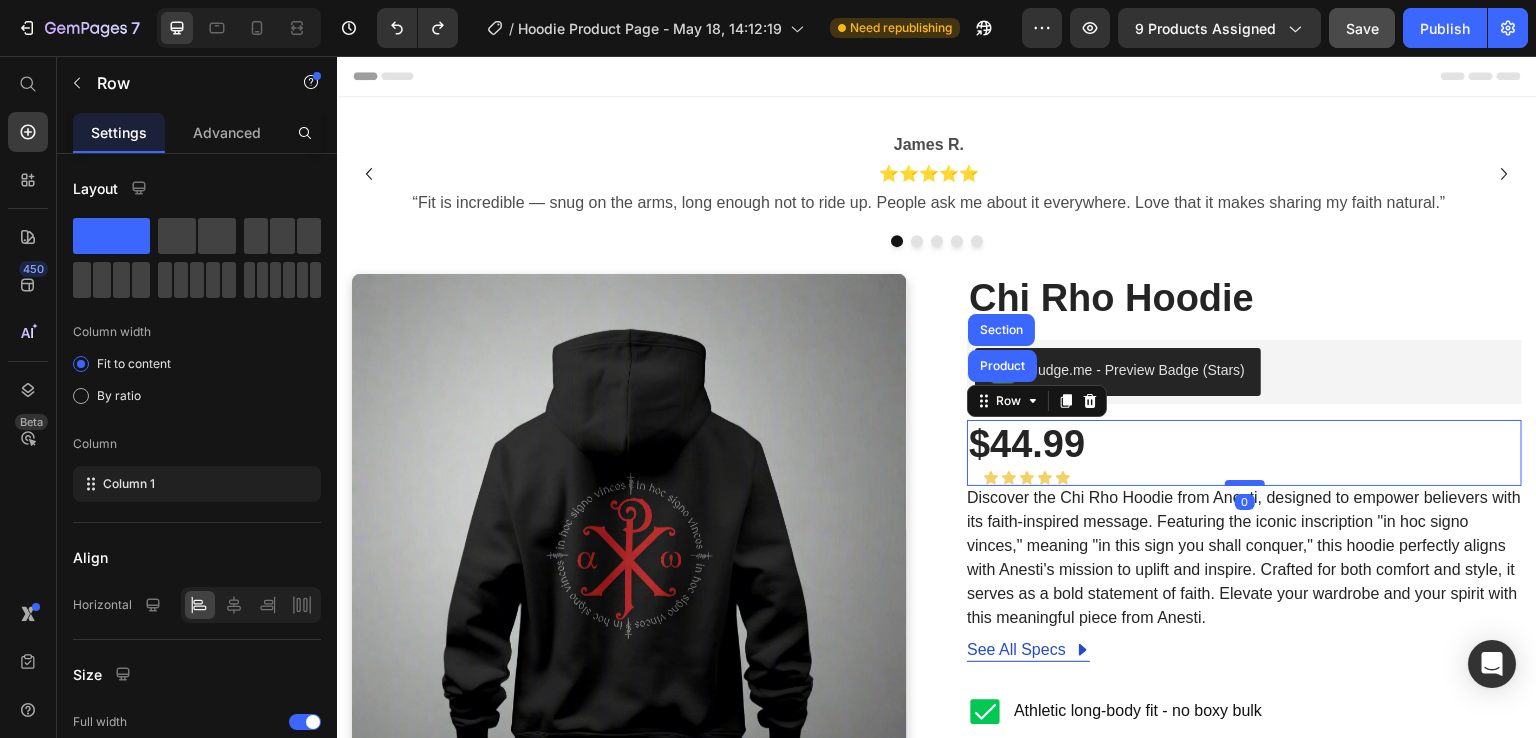 drag, startPoint x: 1230, startPoint y: 524, endPoint x: 1231, endPoint y: 480, distance: 44.011364 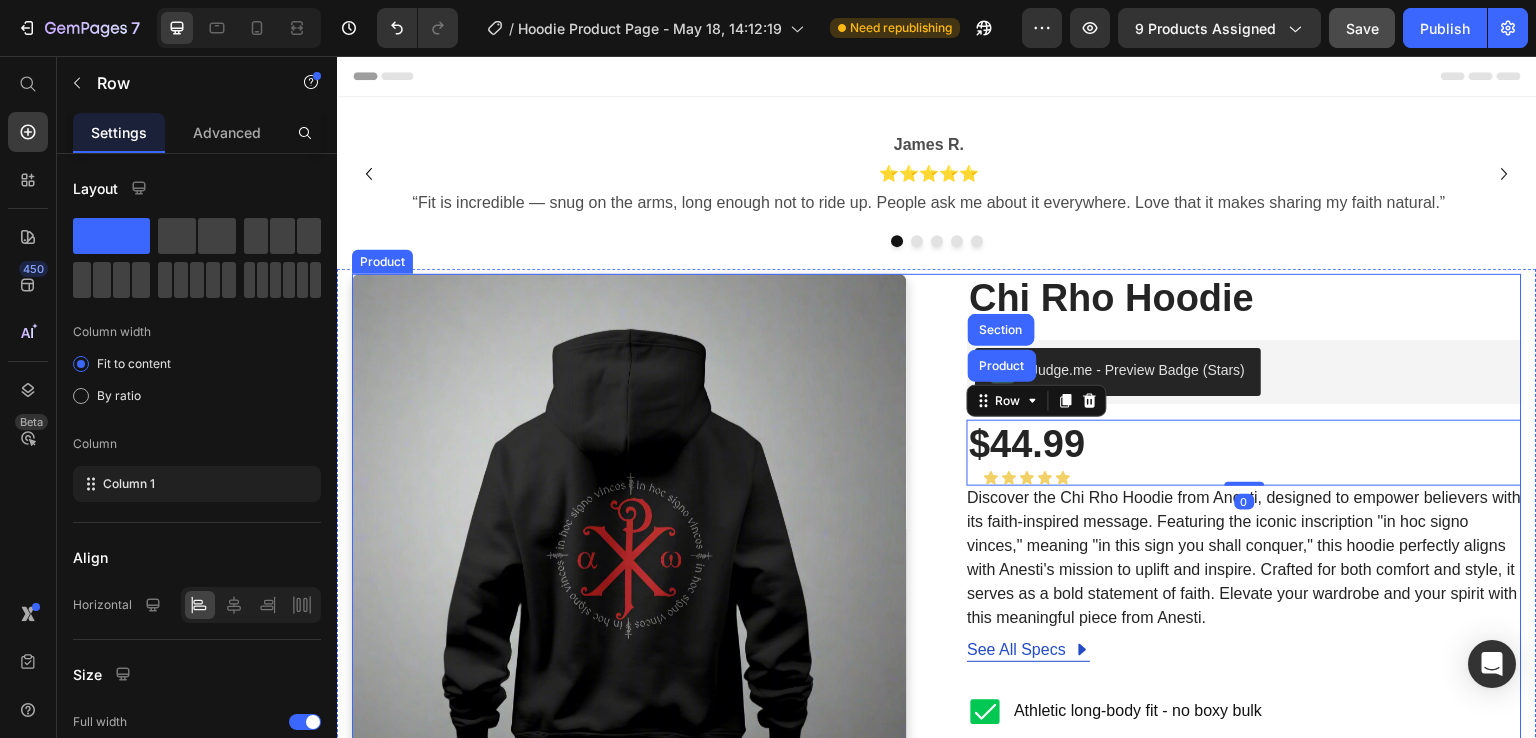 click on "Product Images Chi Rho Hoodie (P) Title Judge.me - Preview Badge (Stars) Judge.me $44.99 (P) Price Icon Icon Icon Icon Icon Icon List Row Product Section   0 Discover the Chi Rho Hoodie from Anesti, designed to empower believers with its faith-inspired message. Featuring the iconic inscription "in hoc signo vinces," meaning "in this sign you shall conquer," this hoodie perfectly aligns with Anesti's mission to uplift and inspire. Crafted for both comfort and style, it serves as a bold statement of faith. Elevate your wardrobe and your spirit with this meaningful piece from Anesti. (P) Description
See All Specs Button Row
Athletic long-body fit - no boxy bulk
Ultra-soft, durable cotton - built for rugged days
Designed to spark conversations & share your Faith
Easy Returns, Secure Checkout Item List Limited stock- Don't miss out Item List Size Small Medium Large X Large 2X 3X 4X 5X (P) Variants & Swatches 1 (P) Quantity ADD TO CART" at bounding box center (937, 940) 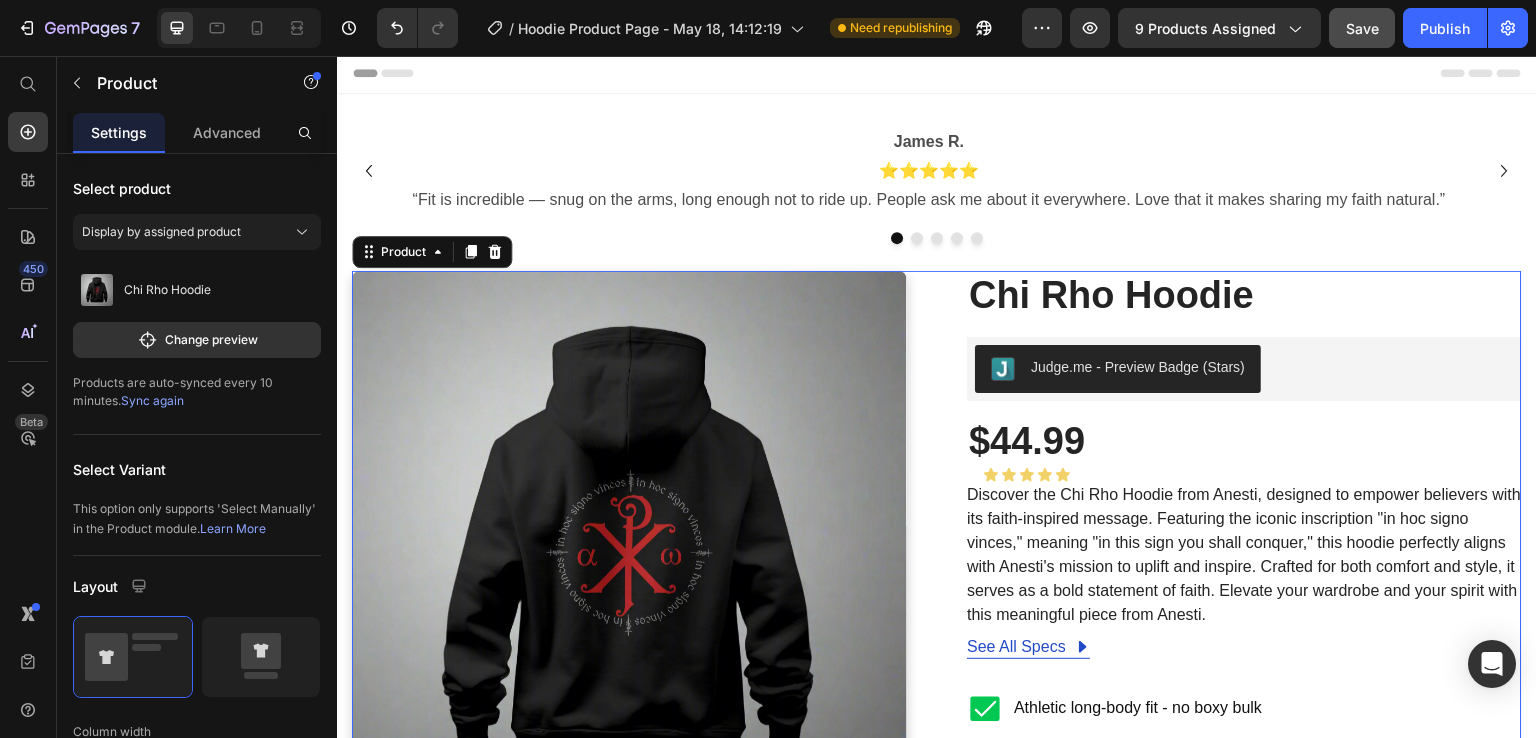 scroll, scrollTop: 0, scrollLeft: 0, axis: both 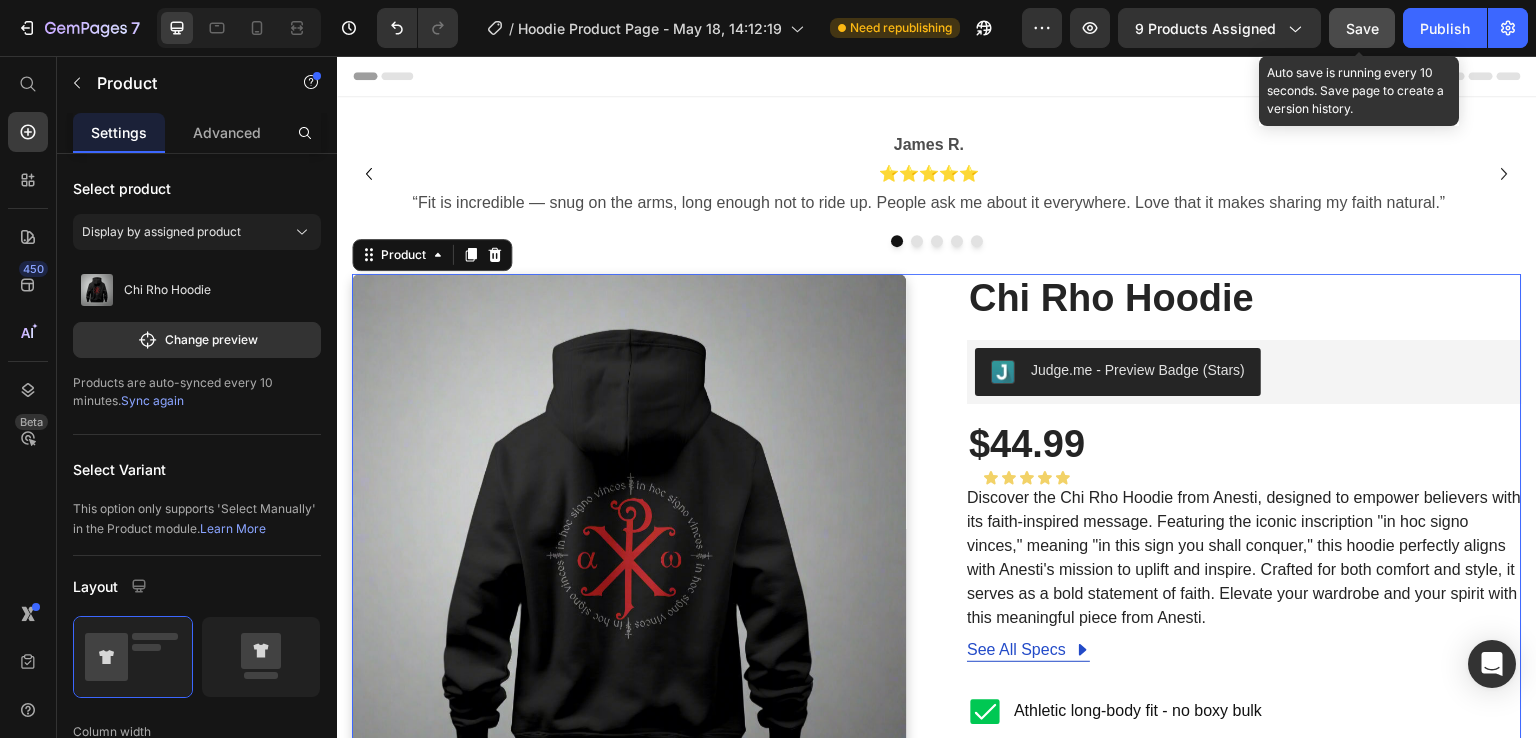 click on "Save" at bounding box center (1362, 28) 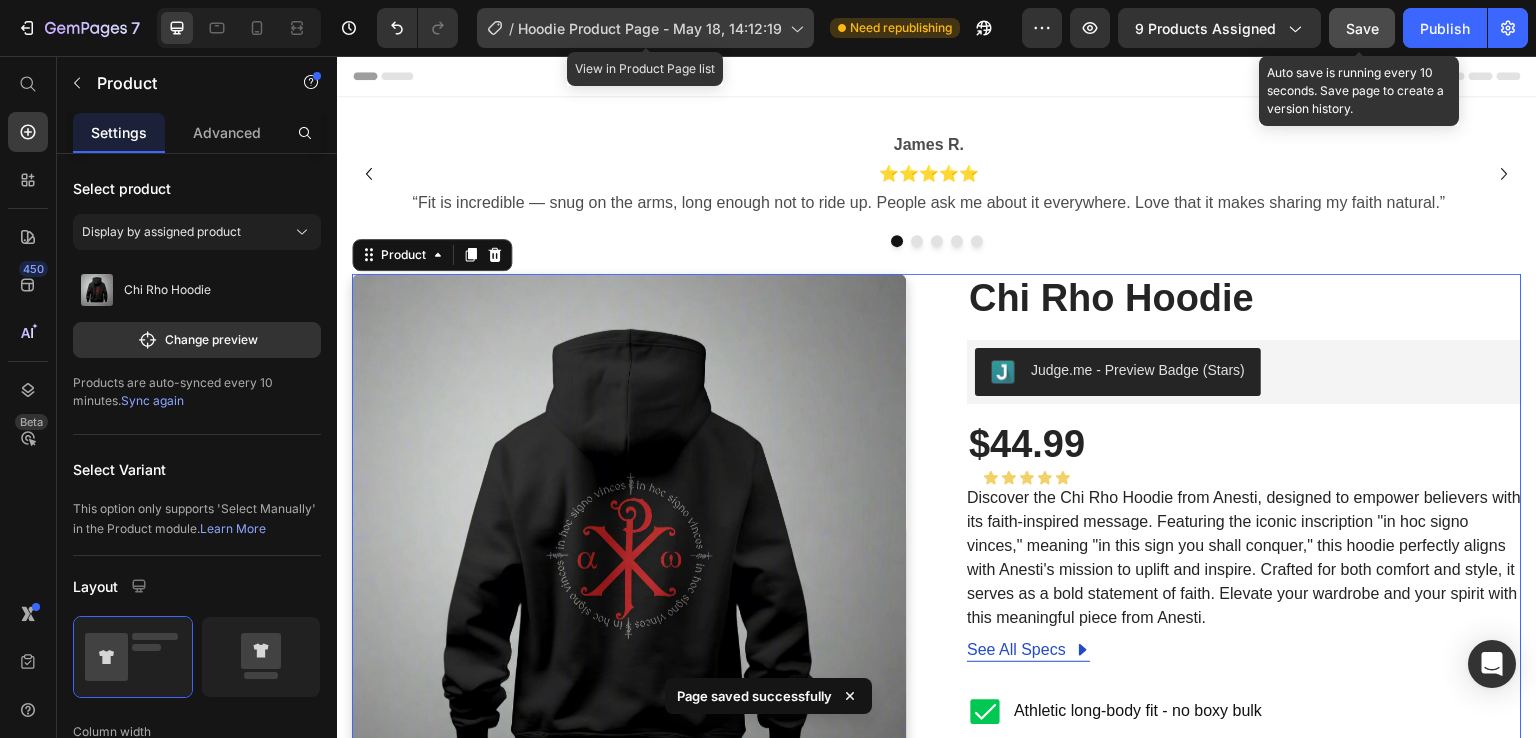 click on "Hoodie Product Page - [DATE], [TIME]" at bounding box center (650, 28) 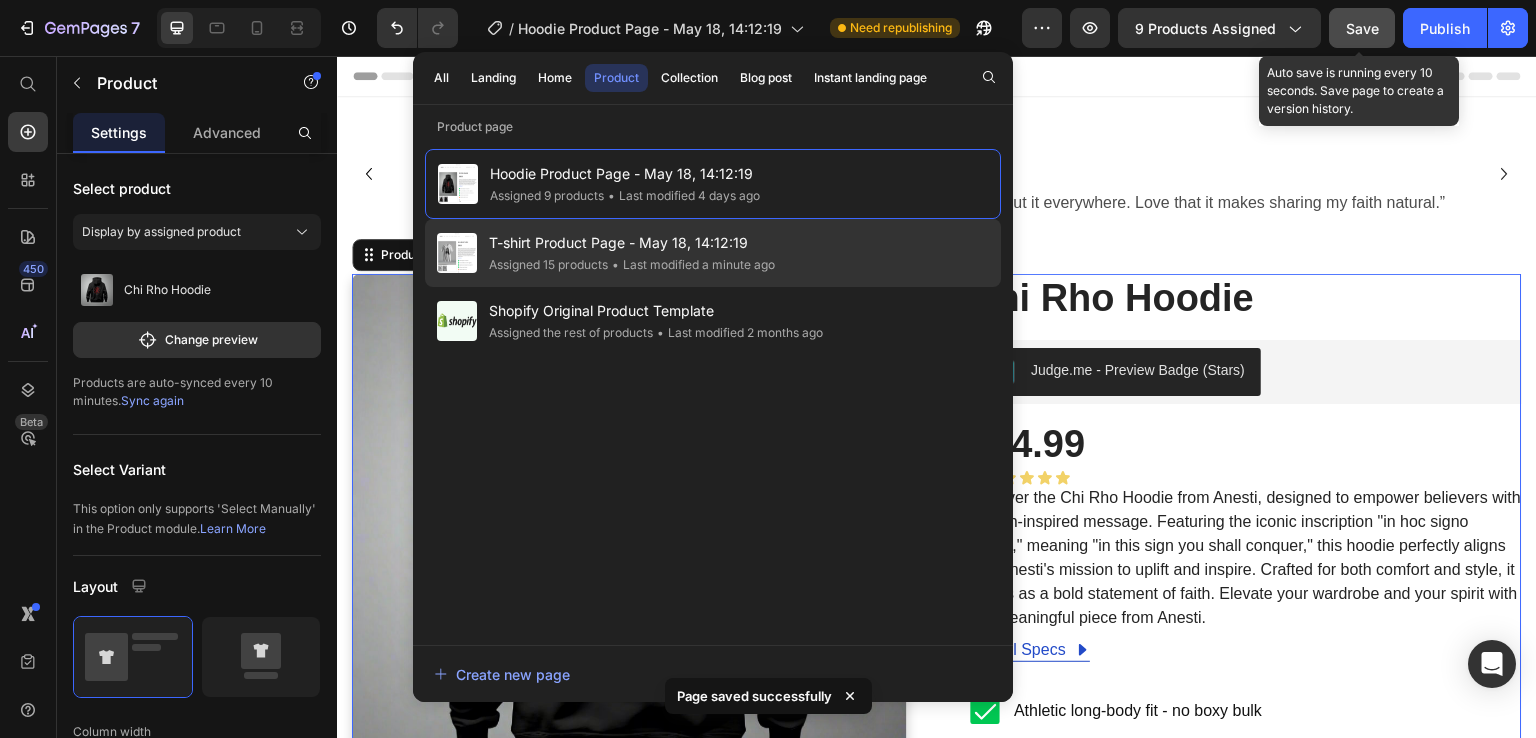 click on "T-shirt Product Page - [DATE], [TIME]" at bounding box center (632, 243) 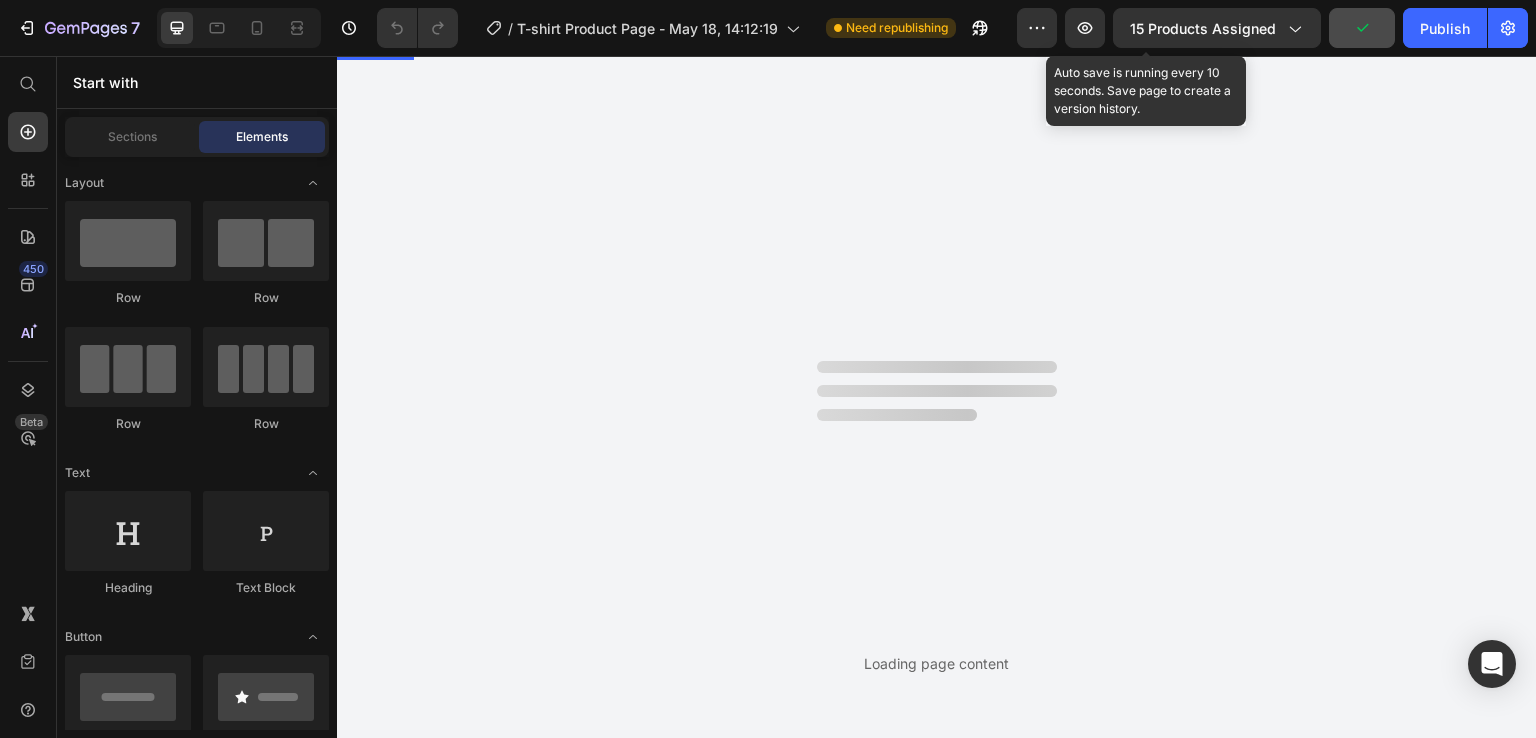 scroll, scrollTop: 0, scrollLeft: 0, axis: both 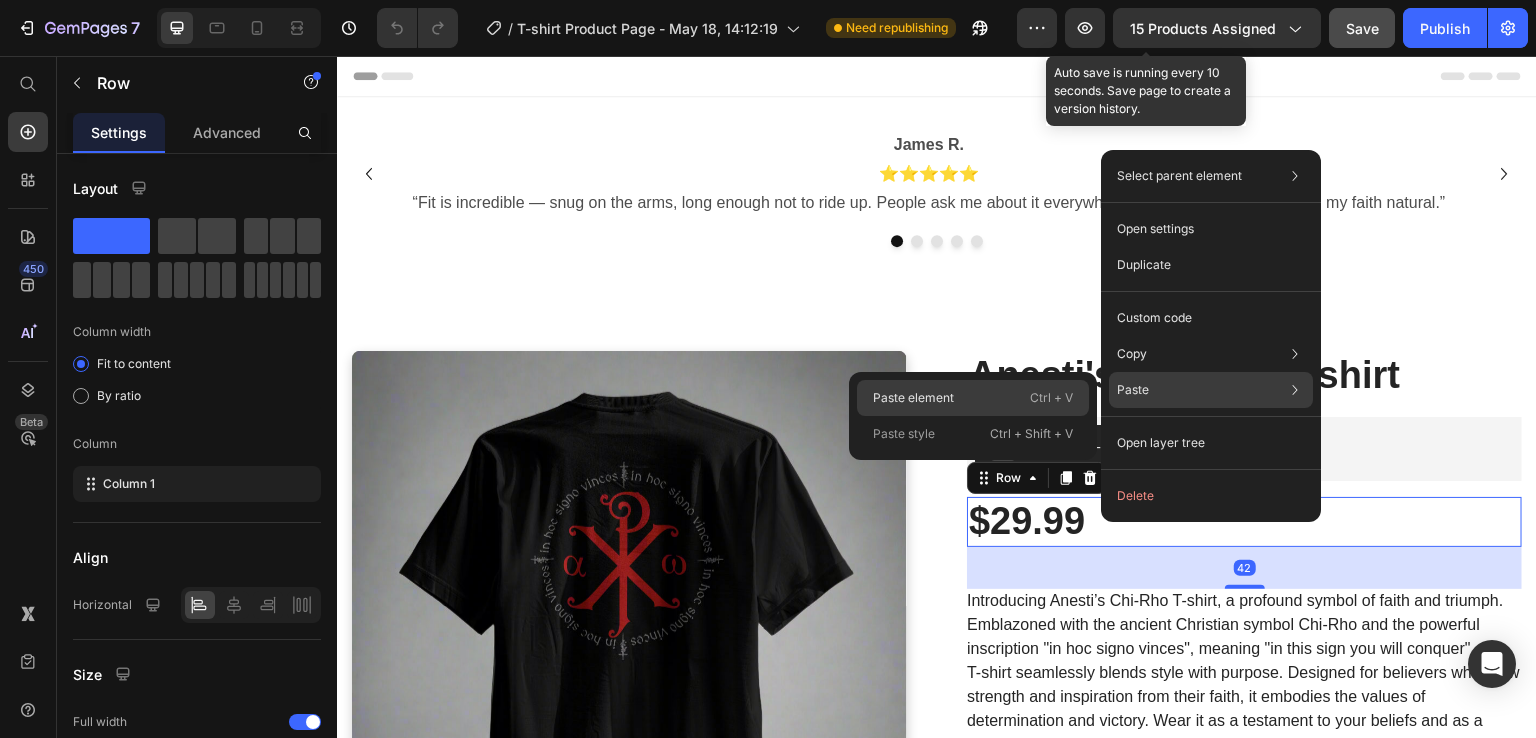 click on "Paste element" at bounding box center [913, 398] 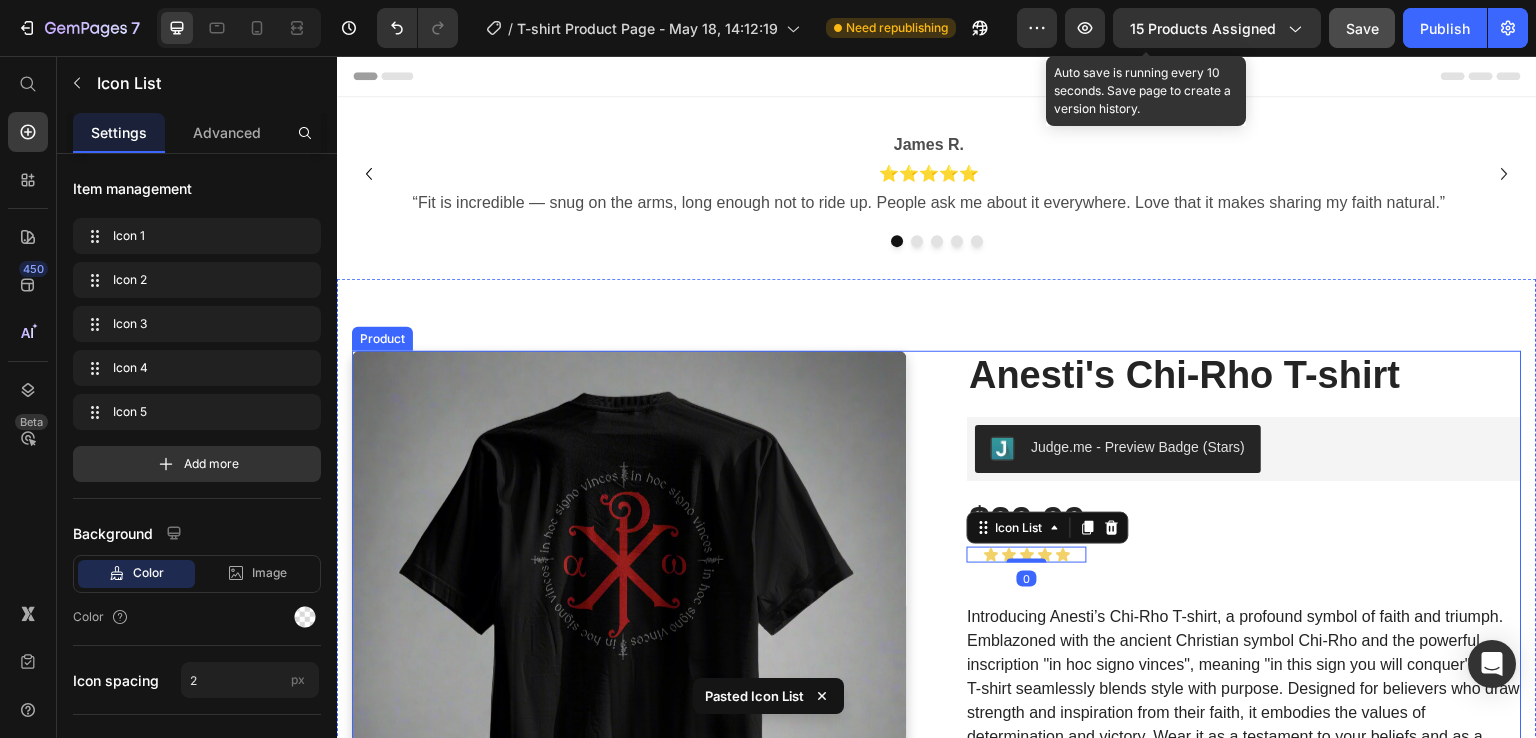 click on "Product Images Anesti's Chi-Rho T-shirt (P) Title Judge.me - Preview Badge (Stars) Judge.me $29.99 (P) Price Icon Icon Icon Icon Icon Icon List   0 Row Introducing Anesti’s Chi-Rho T-shirt, a profound symbol of faith and triumph. Emblazoned with the ancient Christian symbol Chi-Rho and the powerful inscription "in hoc signo vinces", meaning "in this sign you will conquer", this T-shirt seamlessly blends style with purpose. Designed for believers who draw strength and inspiration from their faith, it embodies the values of determination and victory. Wear it as a testament to your beliefs and as a statement of spiritual empowerment. Join the Anesti community and express your faith with every step you take. (P) Description
See All Specs Button Row
Athletic long-body fit - no boxy bulk
Ultra-soft, durable cotton - built for rugged days
Designed to spark conversations & share your Faith
Easy Returns, Secure Checkout Item List Size 2X" at bounding box center [937, 1062] 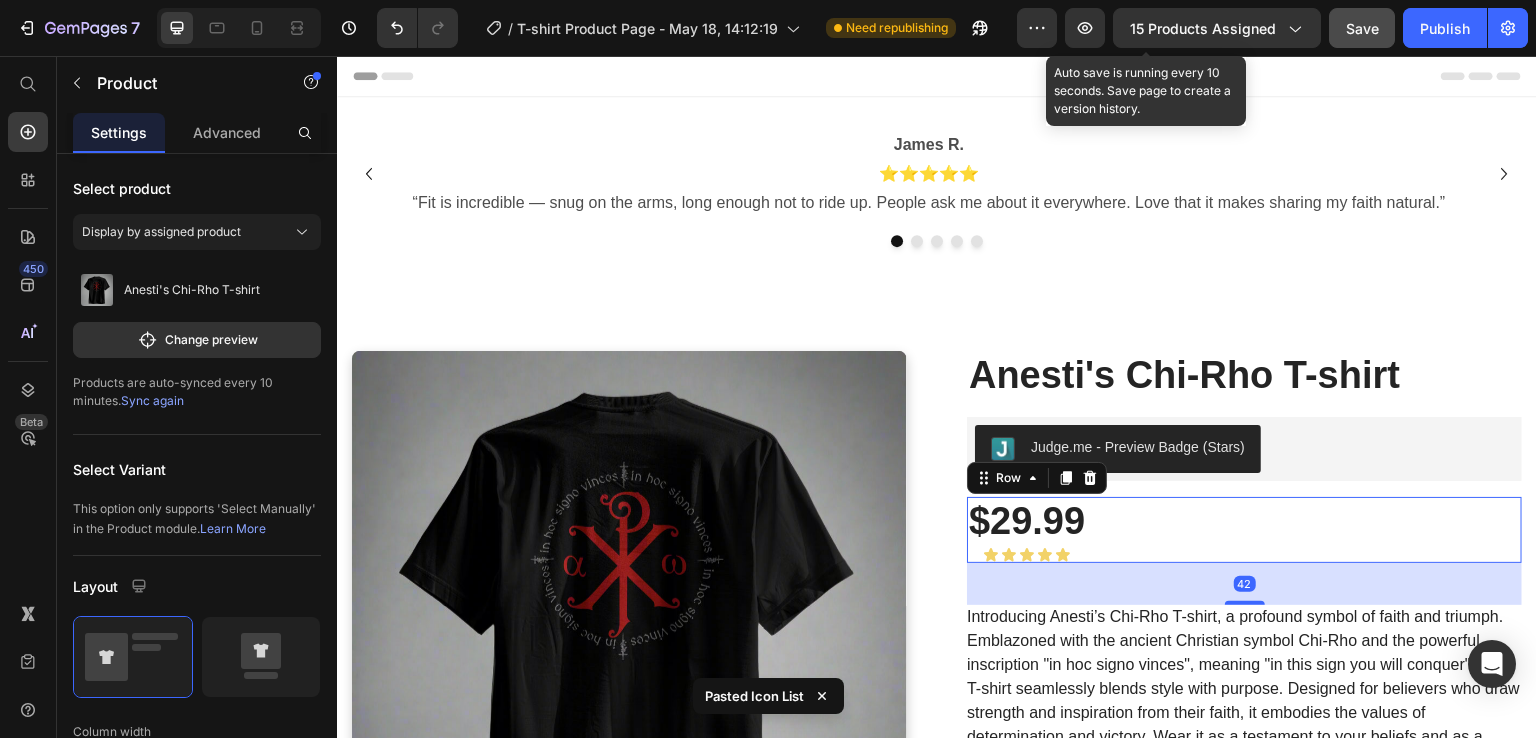 click on "$29.99 (P) Price Icon Icon Icon Icon Icon Icon List Row   42" at bounding box center [1244, 530] 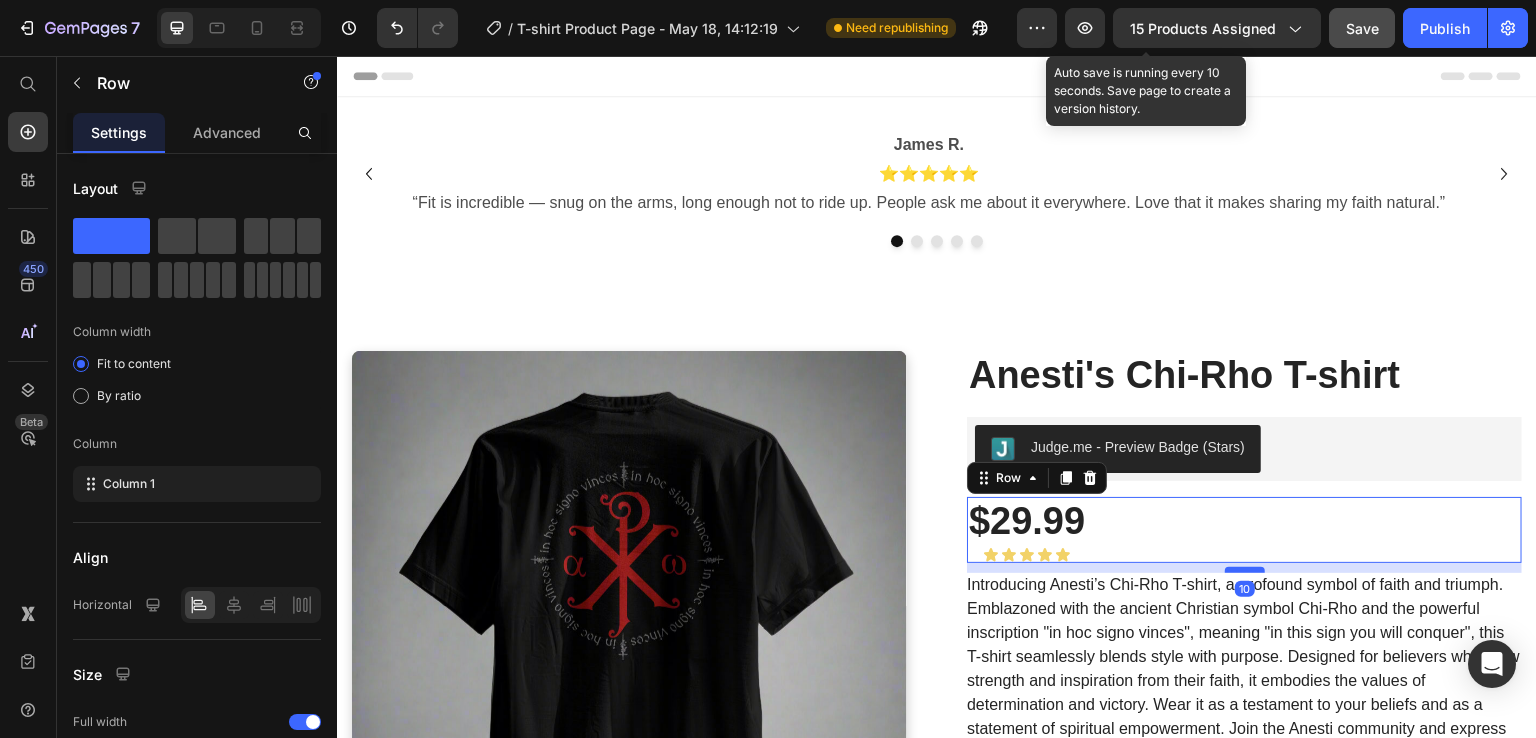 drag, startPoint x: 1229, startPoint y: 599, endPoint x: 1230, endPoint y: 567, distance: 32.01562 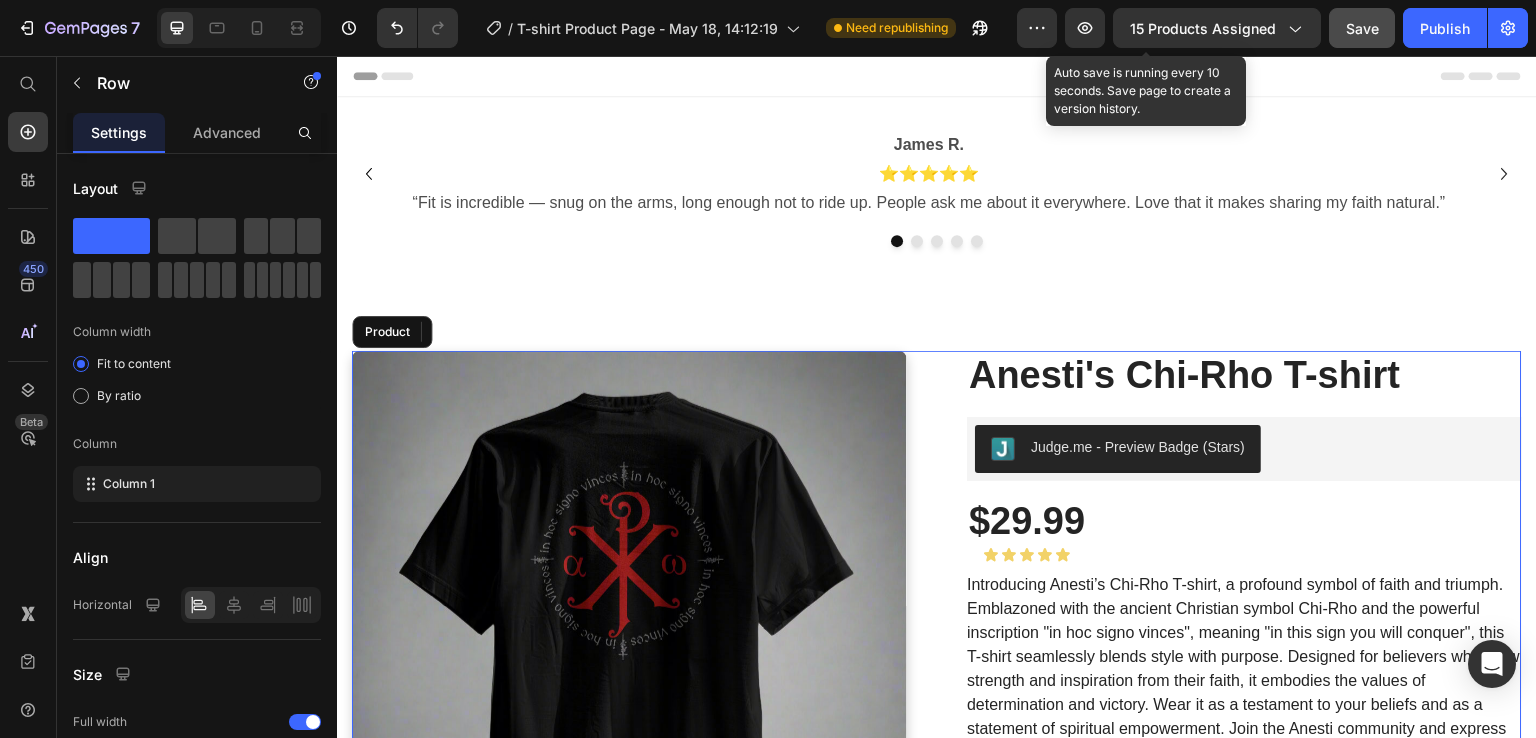 click on "Product Images Anesti's Chi-Rho T-shirt (P) Title Judge.me - Preview Badge (Stars) Judge.me $29.99 (P) Price Icon Icon Icon Icon Icon Icon List Row   10 Introducing Anesti’s Chi-Rho T-shirt, a profound symbol of faith and triumph. Emblazoned with the ancient Christian symbol Chi-Rho and the powerful inscription "in hoc signo vinces", meaning "in this sign you will conquer", this T-shirt seamlessly blends style with purpose. Designed for believers who draw strength and inspiration from their faith, it embodies the values of determination and victory. Wear it as a testament to your beliefs and as a statement of spiritual empowerment. Join the Anesti community and express your faith with every step you take. (P) Description
See All Specs Button Row
Athletic long-body fit - no boxy bulk
Ultra-soft, durable cotton - built for rugged days
Designed to spark conversations & share your Faith
Easy Returns, Secure Checkout Item List Size 1" at bounding box center (937, 1046) 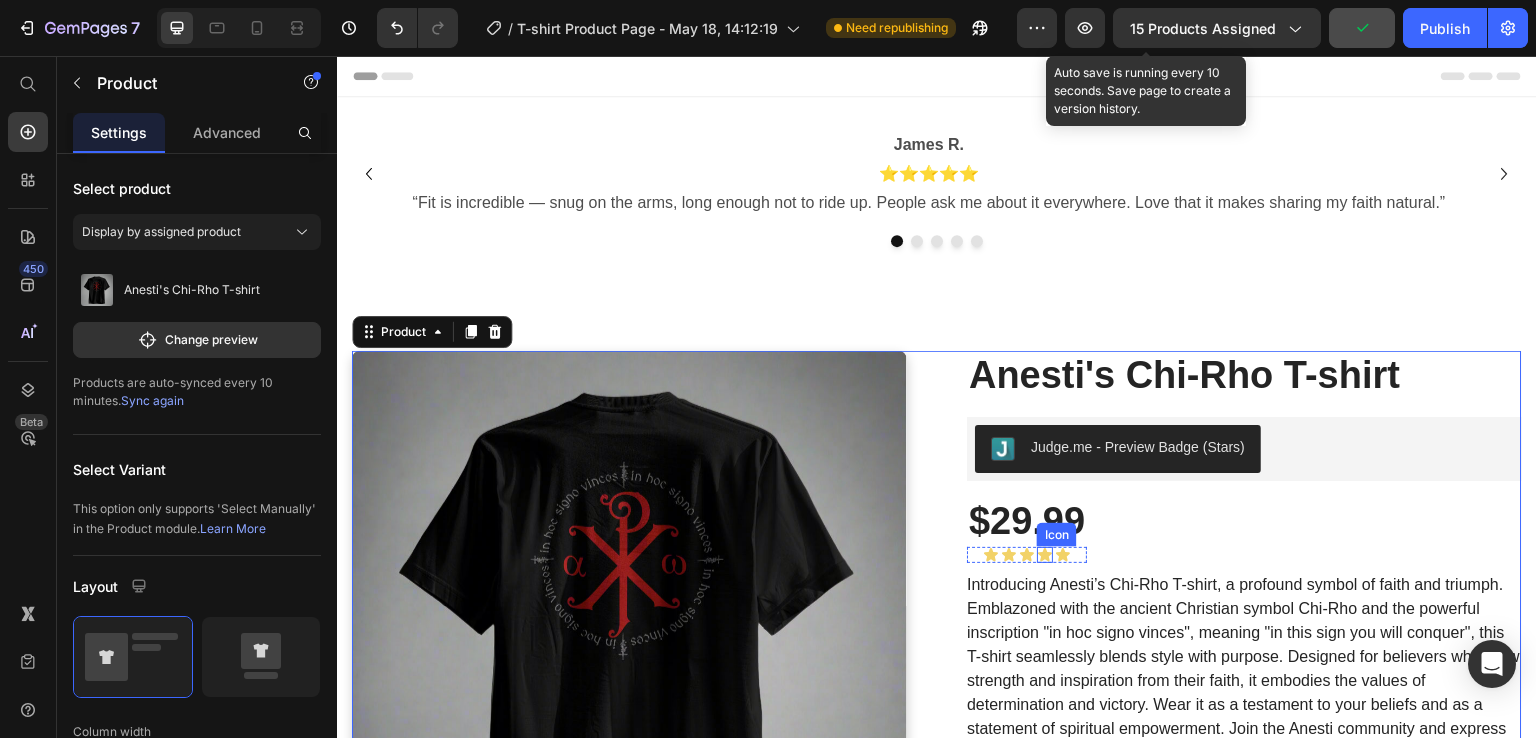 click 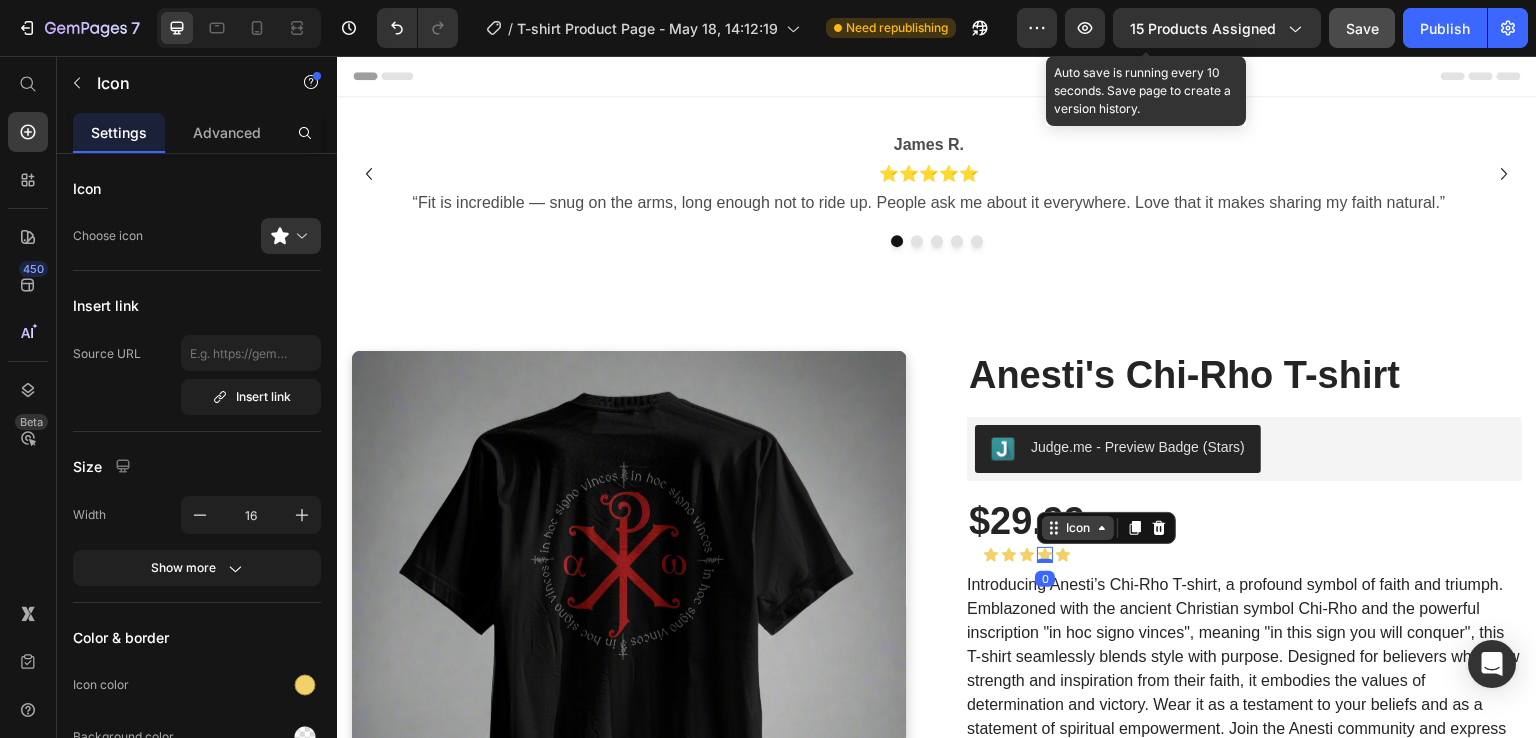 click on "Icon" at bounding box center [1078, 528] 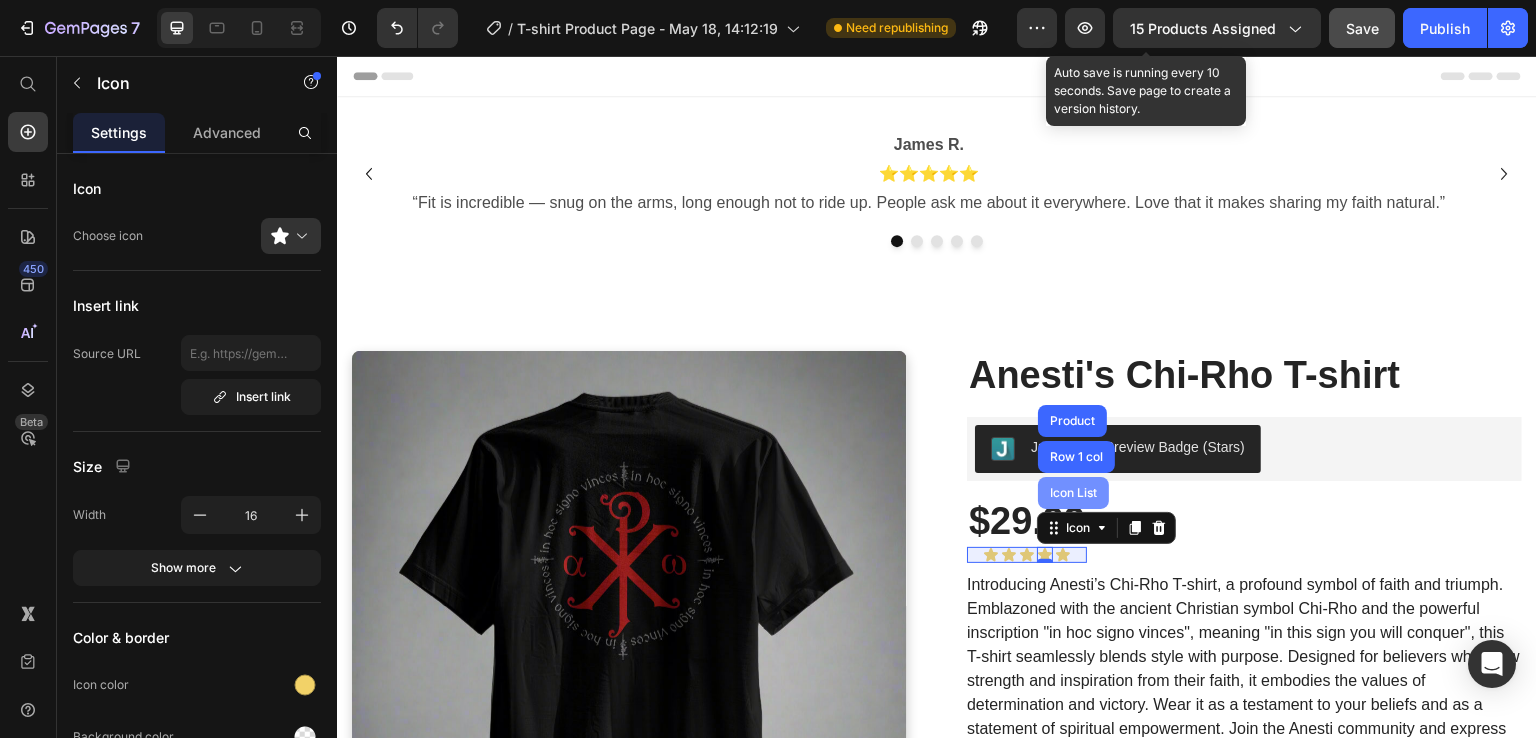click on "Icon List" at bounding box center (1073, 493) 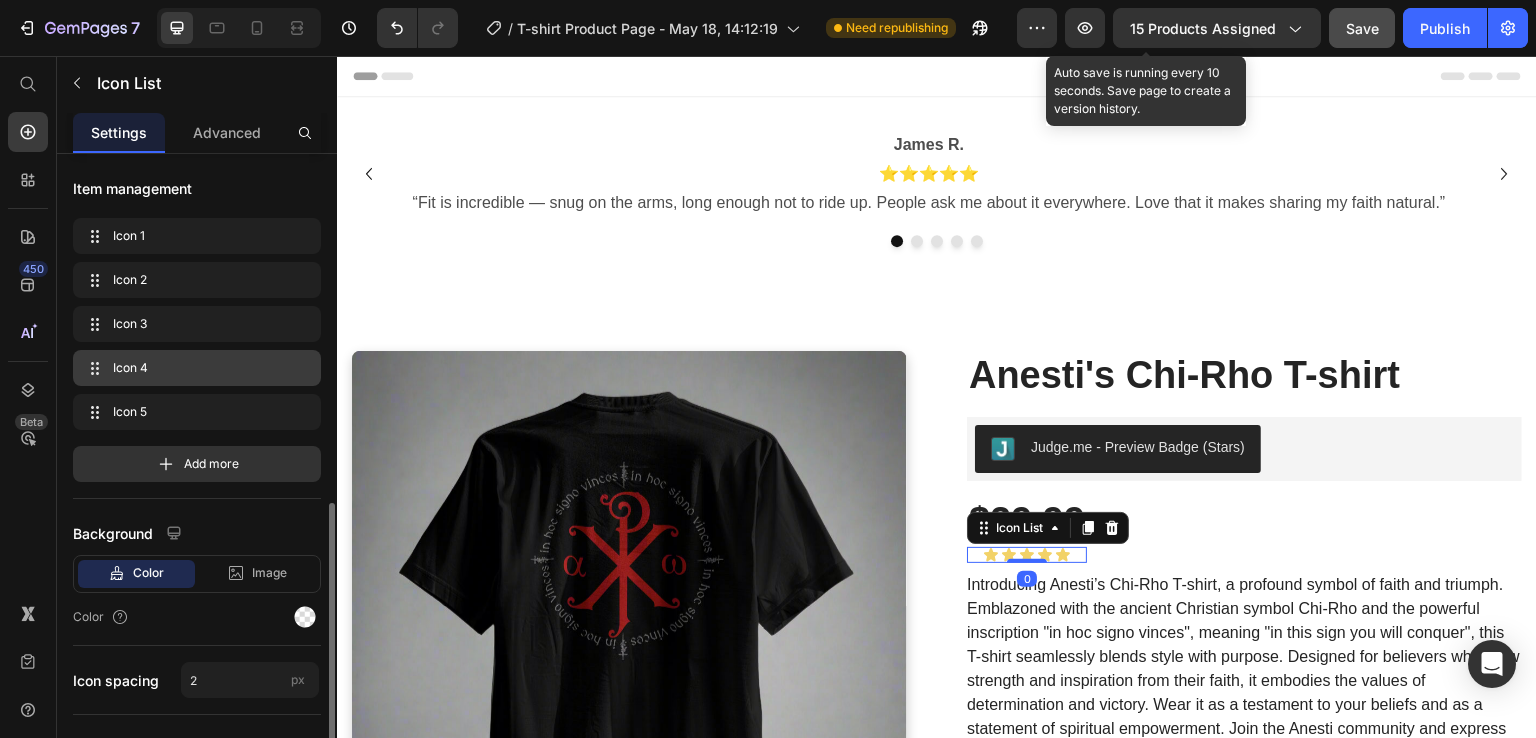 scroll, scrollTop: 218, scrollLeft: 0, axis: vertical 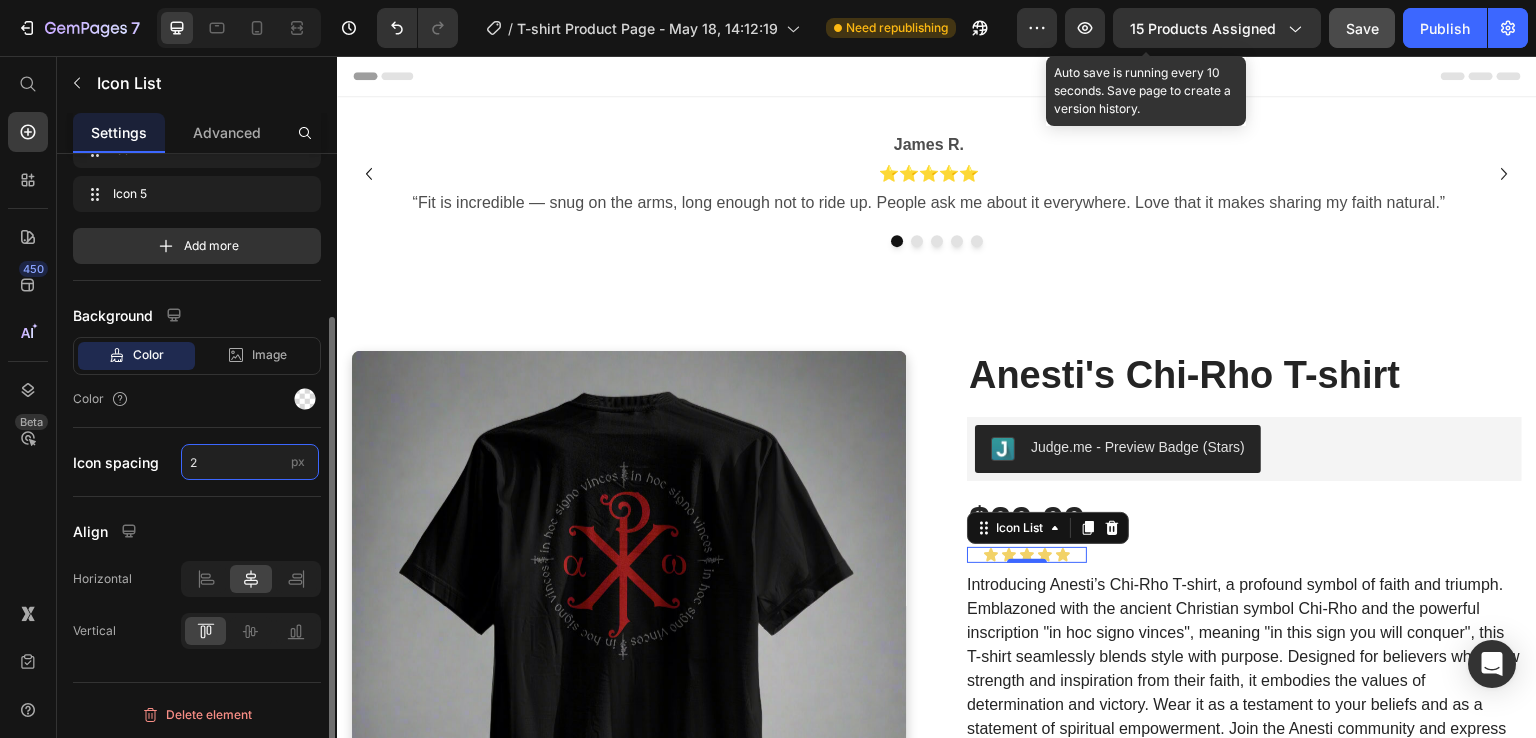 click on "2" at bounding box center [250, 462] 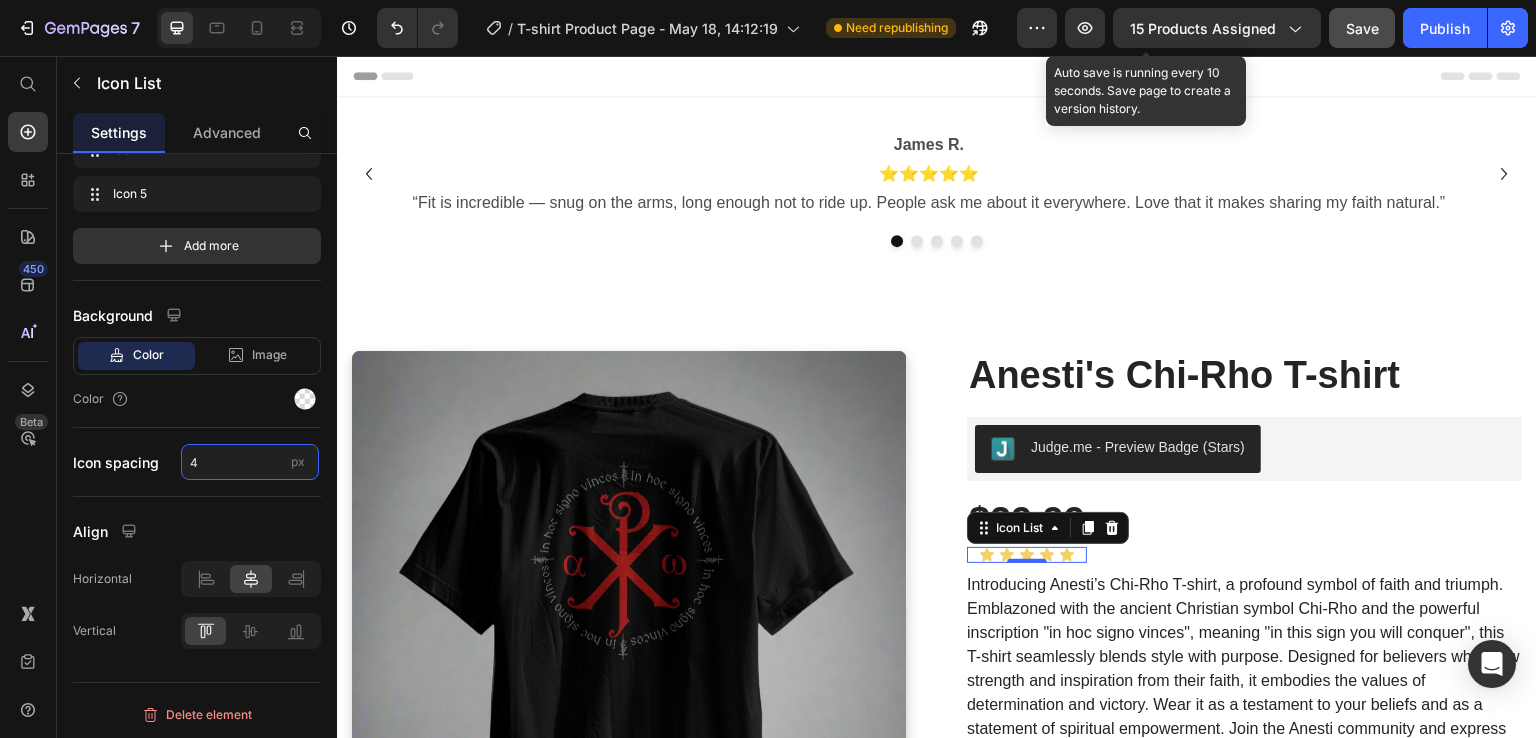 type on "4" 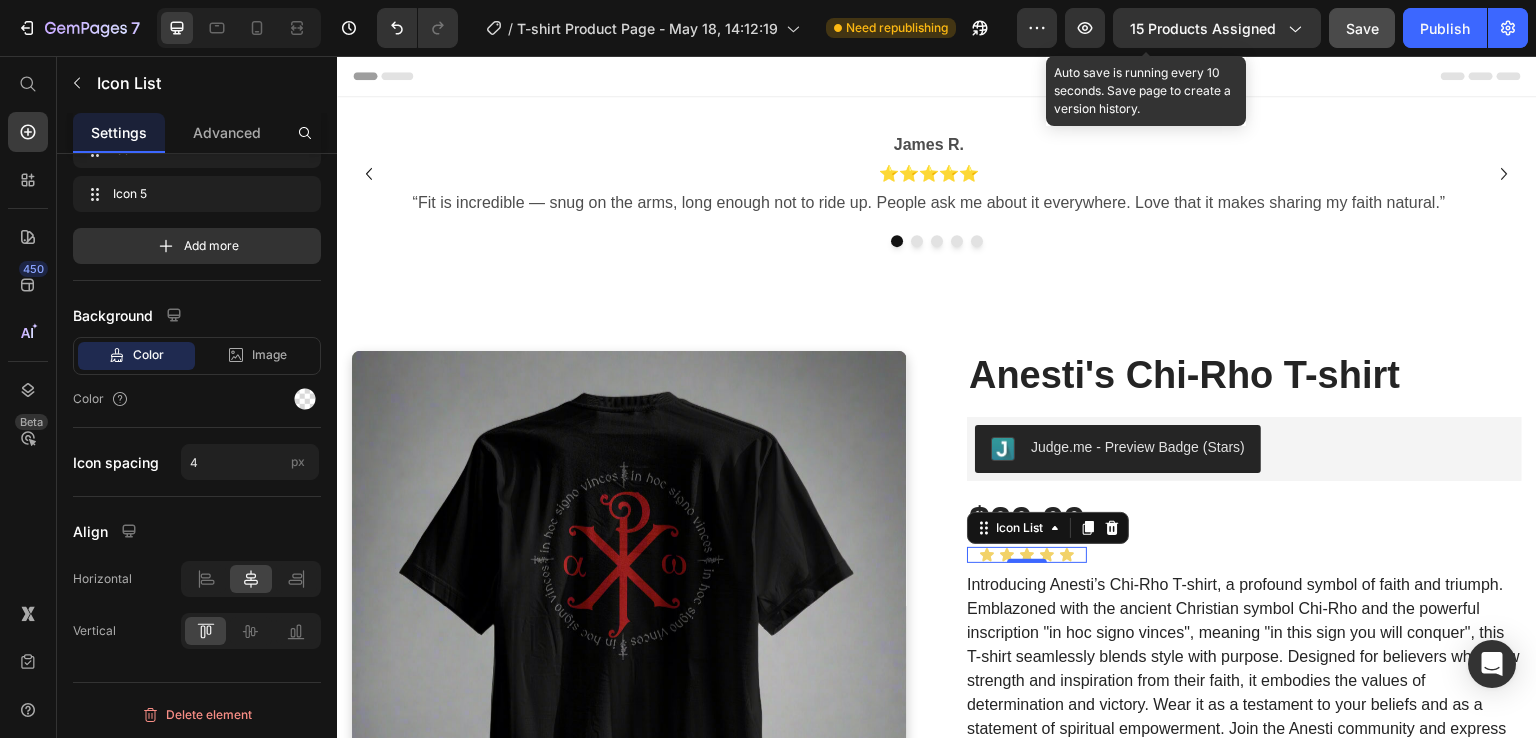click on "Save" at bounding box center [1362, 28] 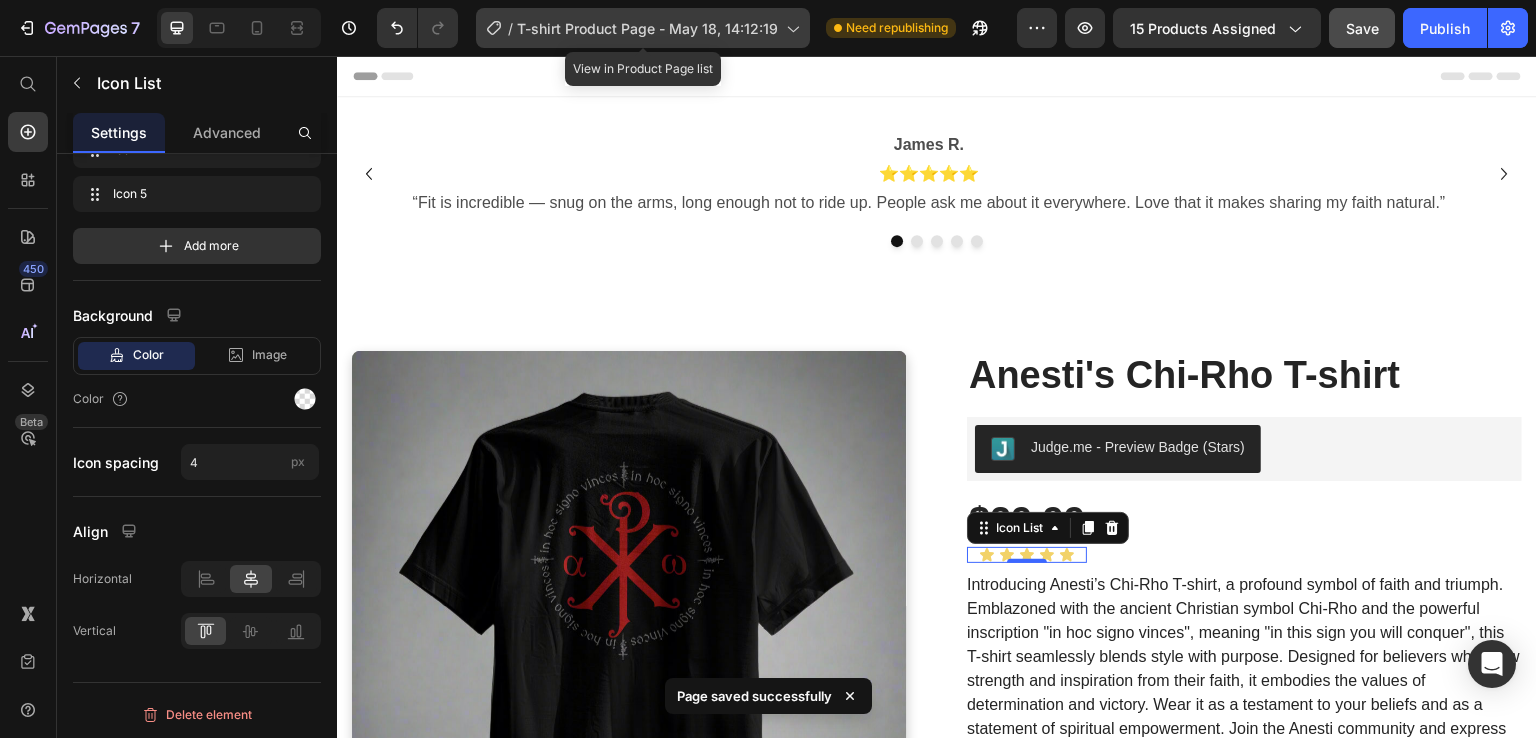 click on "T-shirt Product Page - [DATE], [TIME]" at bounding box center [647, 28] 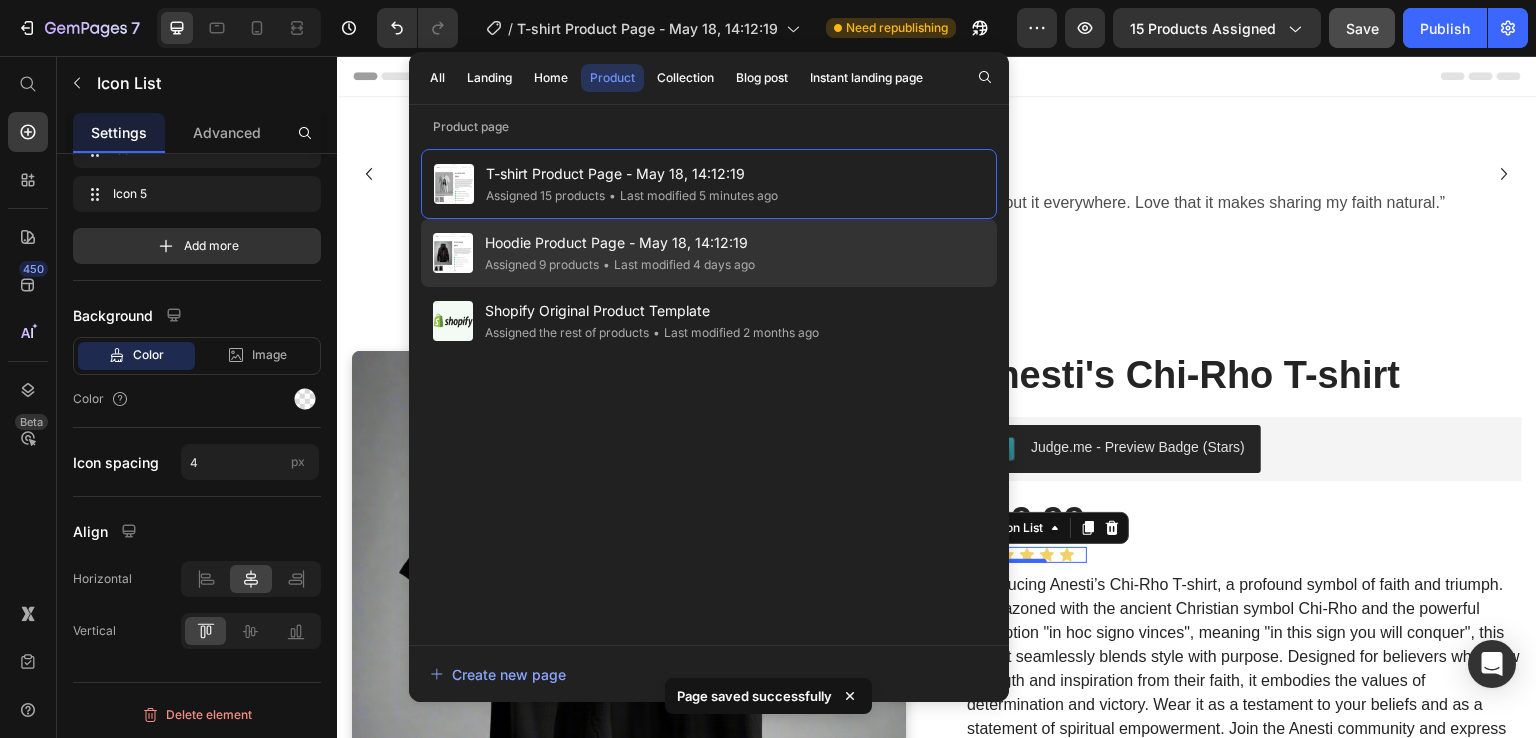 click on "Hoodie Product Page - [DATE], [TIME]" at bounding box center [620, 243] 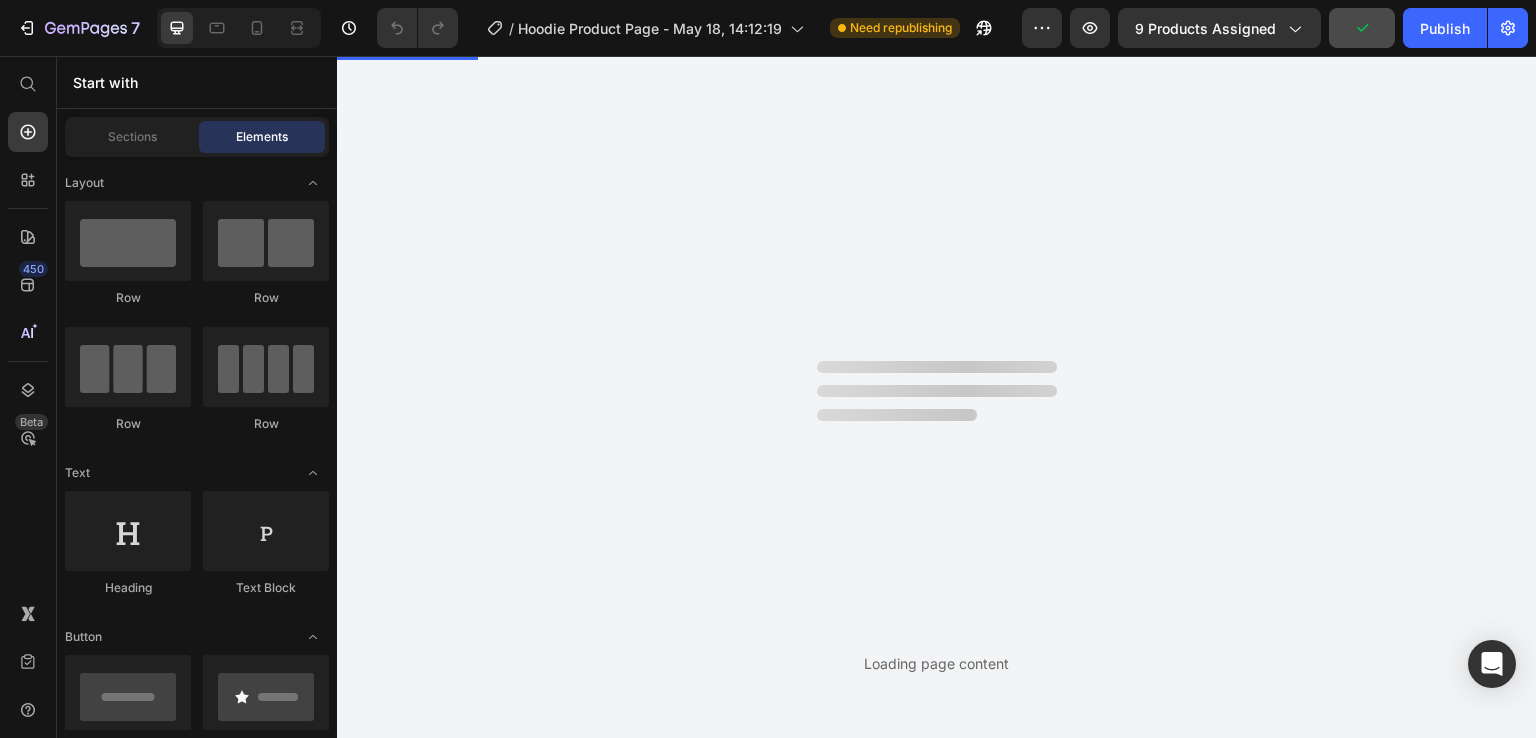 scroll, scrollTop: 0, scrollLeft: 0, axis: both 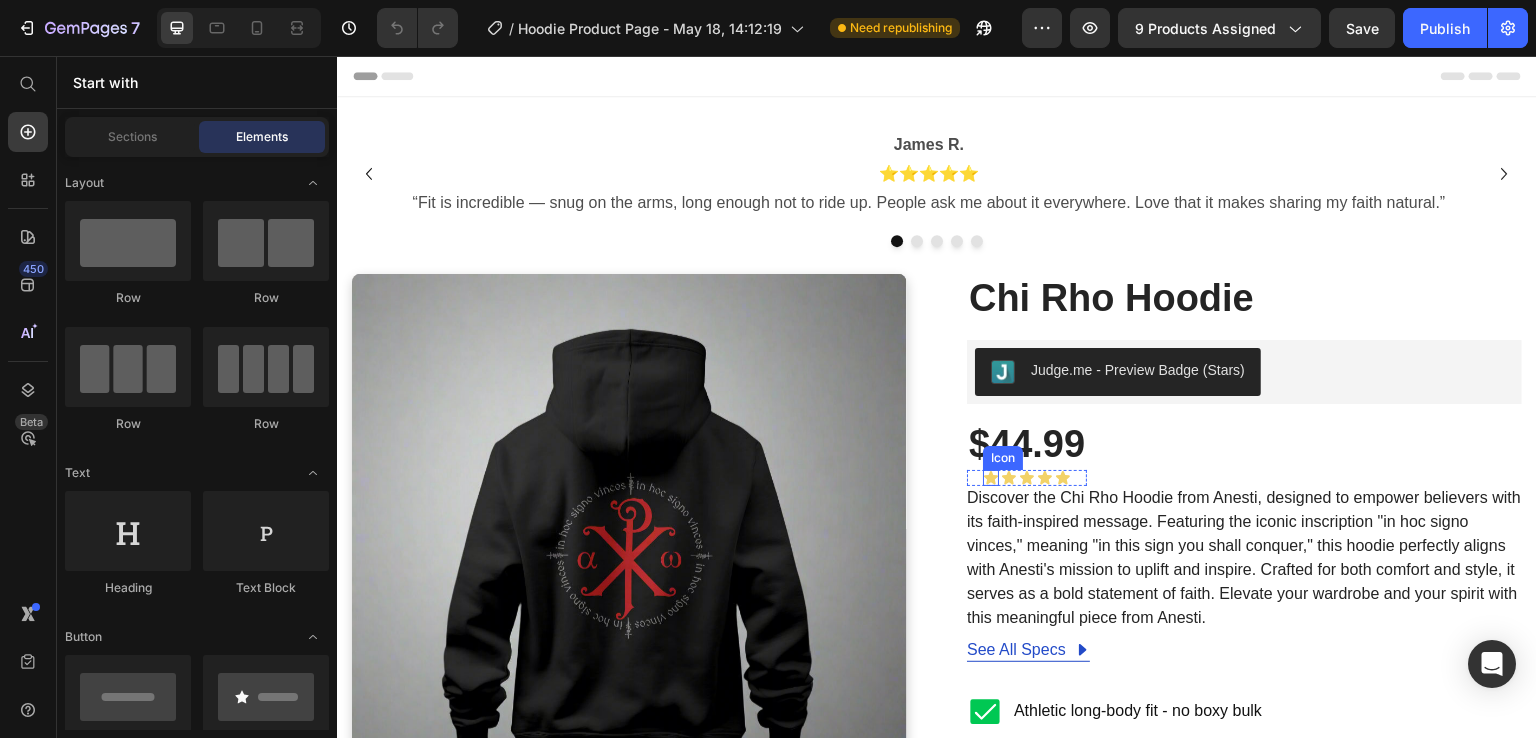 click 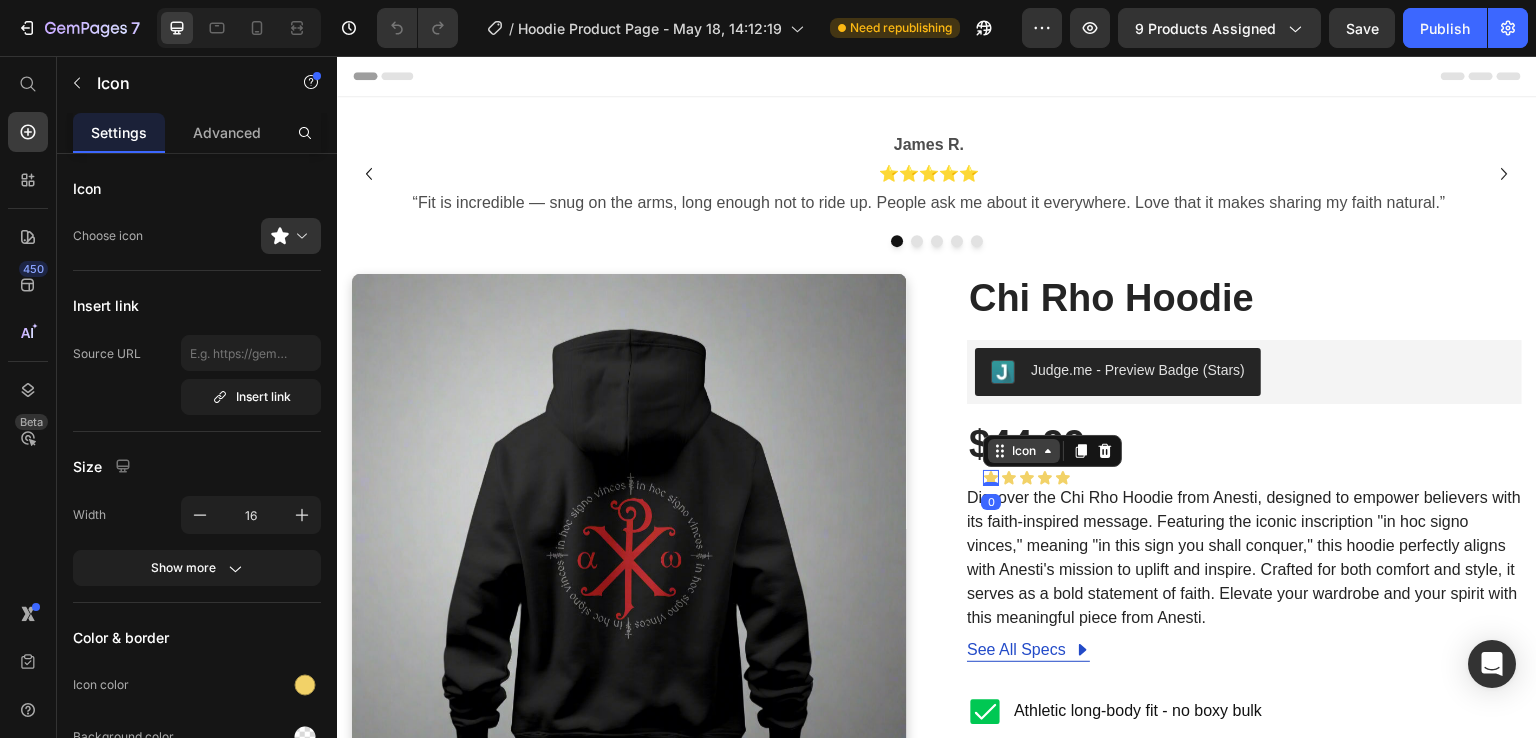 click on "Icon" at bounding box center (1024, 451) 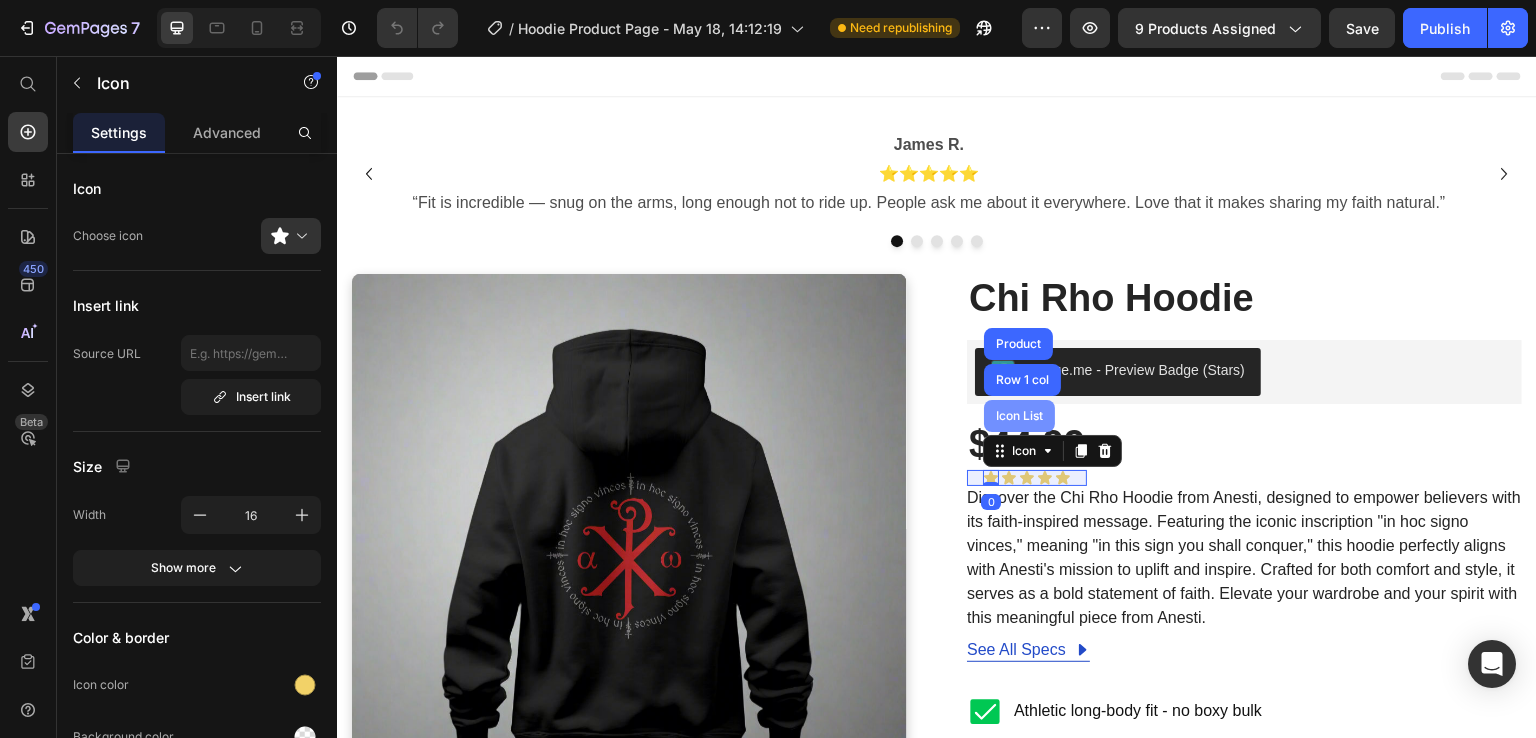 click on "Icon List" at bounding box center (1019, 416) 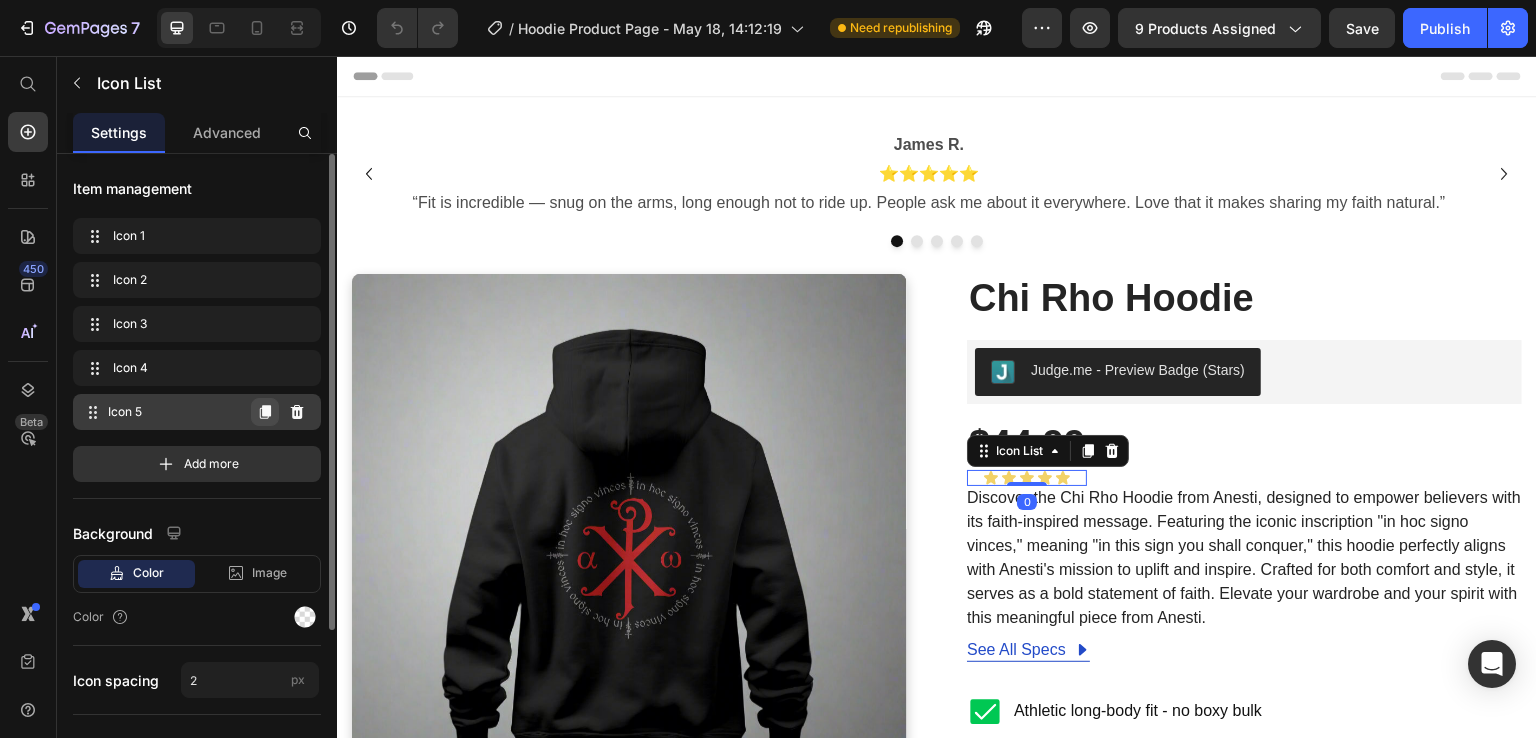 scroll, scrollTop: 218, scrollLeft: 0, axis: vertical 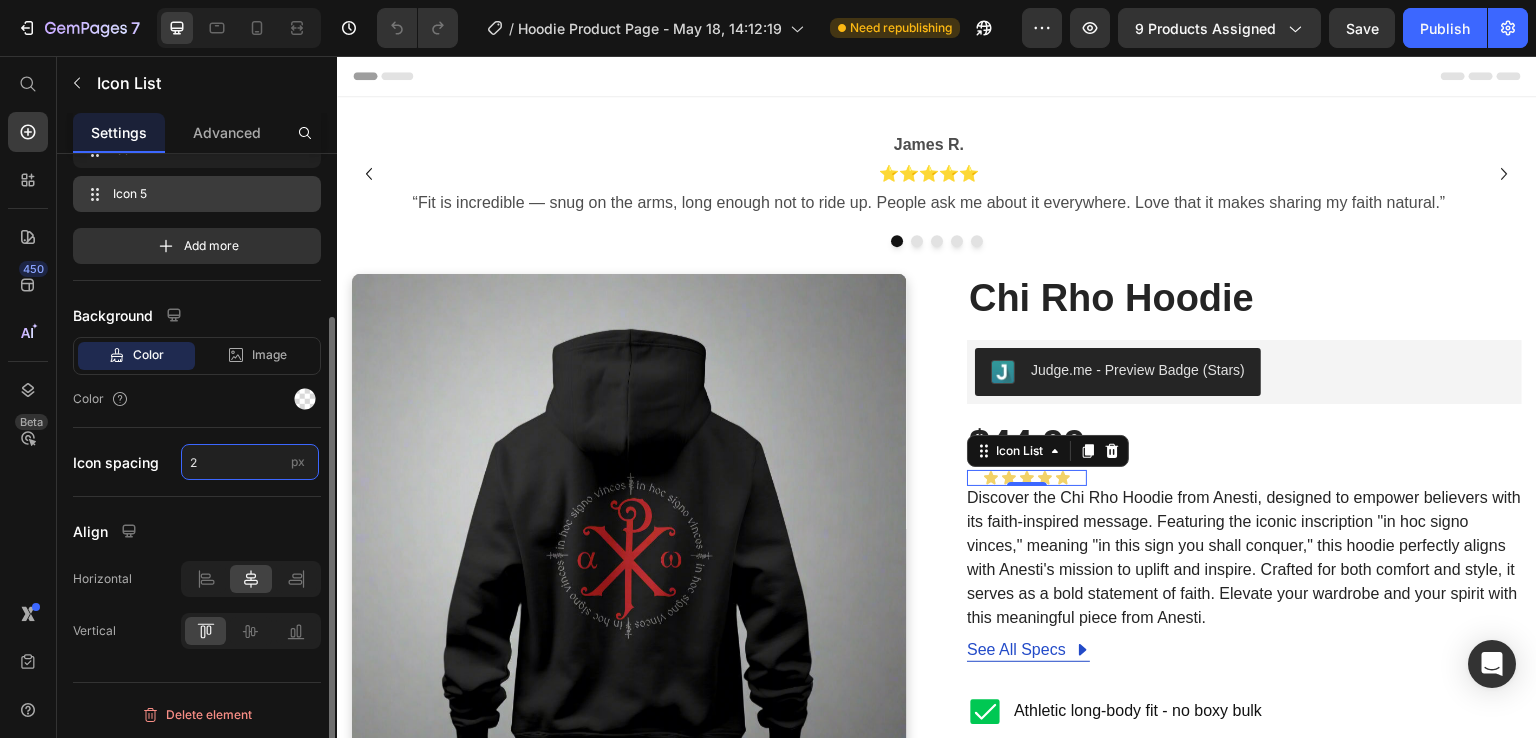 click on "2" at bounding box center (250, 462) 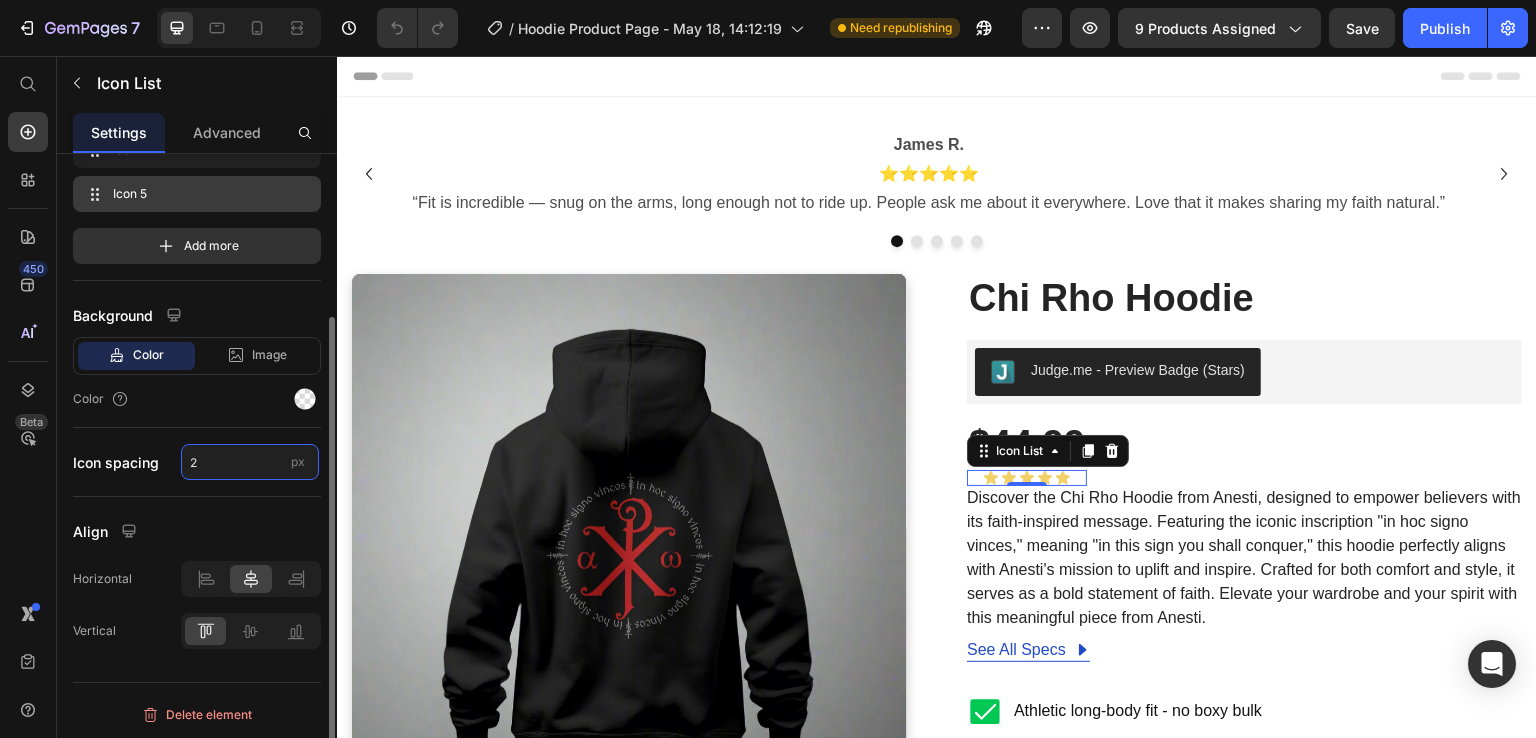 type on "4" 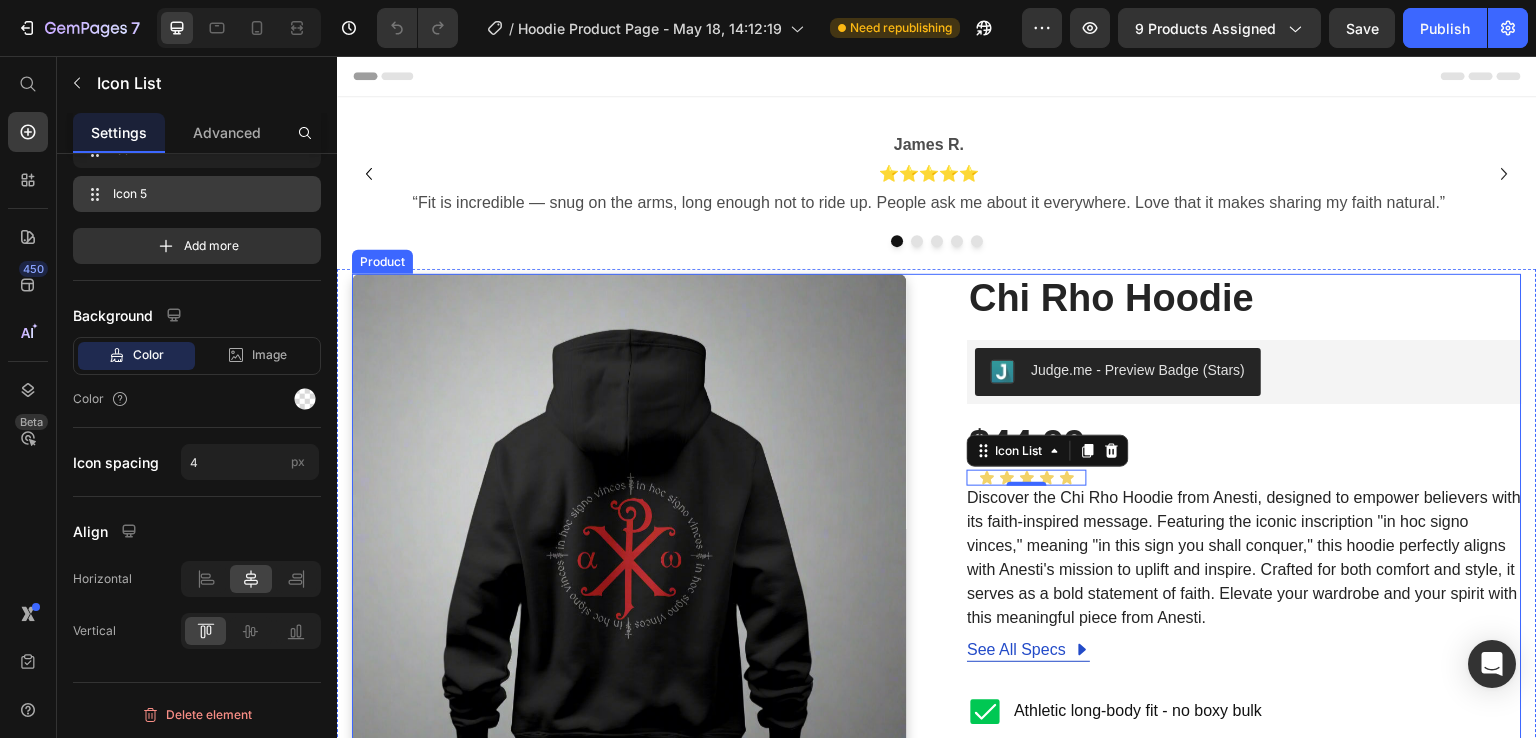 click on "Product Images Chi Rho Hoodie (P) Title Judge.me - Preview Badge (Stars) Judge.me $44.99 (P) Price Icon Icon Icon Icon Icon Icon List   0 Row Discover the Chi Rho Hoodie from Anesti, designed to empower believers with its faith-inspired message. Featuring the iconic inscription "in hoc signo vinces," meaning "in this sign you shall conquer," this hoodie perfectly aligns with Anesti's mission to uplift and inspire. Crafted for both comfort and style, it serves as a bold statement of faith. Elevate your wardrobe and your spirit with this meaningful piece from Anesti. (P) Description
See All Specs Button Row
Athletic long-body fit - no boxy bulk
Ultra-soft, durable cotton - built for rugged days
Designed to spark conversations & share your Faith
Easy Returns, Secure Checkout Item List Limited stock- Don't miss out Item List Size Small Medium Large X Large 2X 3X 4X 5X (P) Variants & Swatches 1 (P) Quantity ADD TO CART (P) Cart Button" at bounding box center [937, 940] 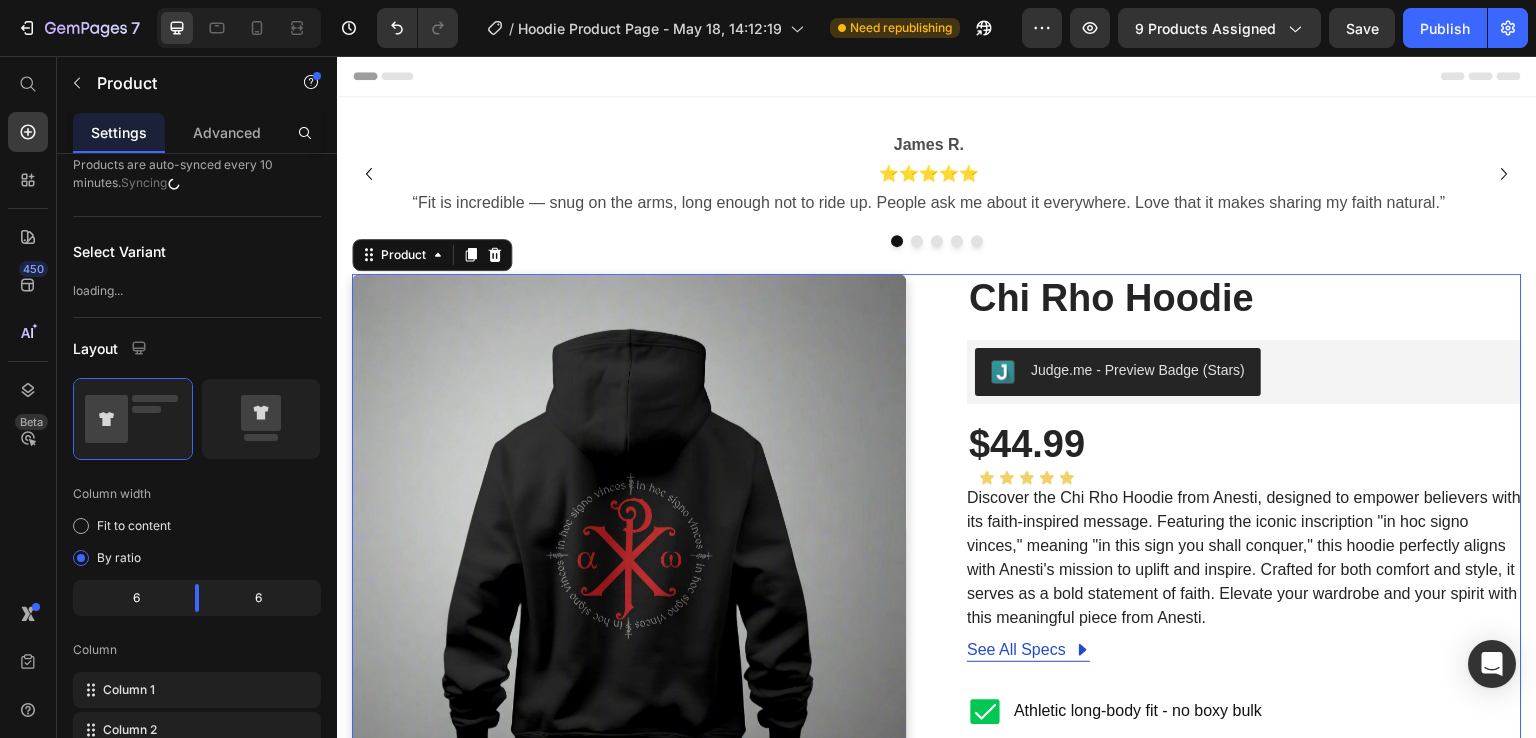scroll, scrollTop: 0, scrollLeft: 0, axis: both 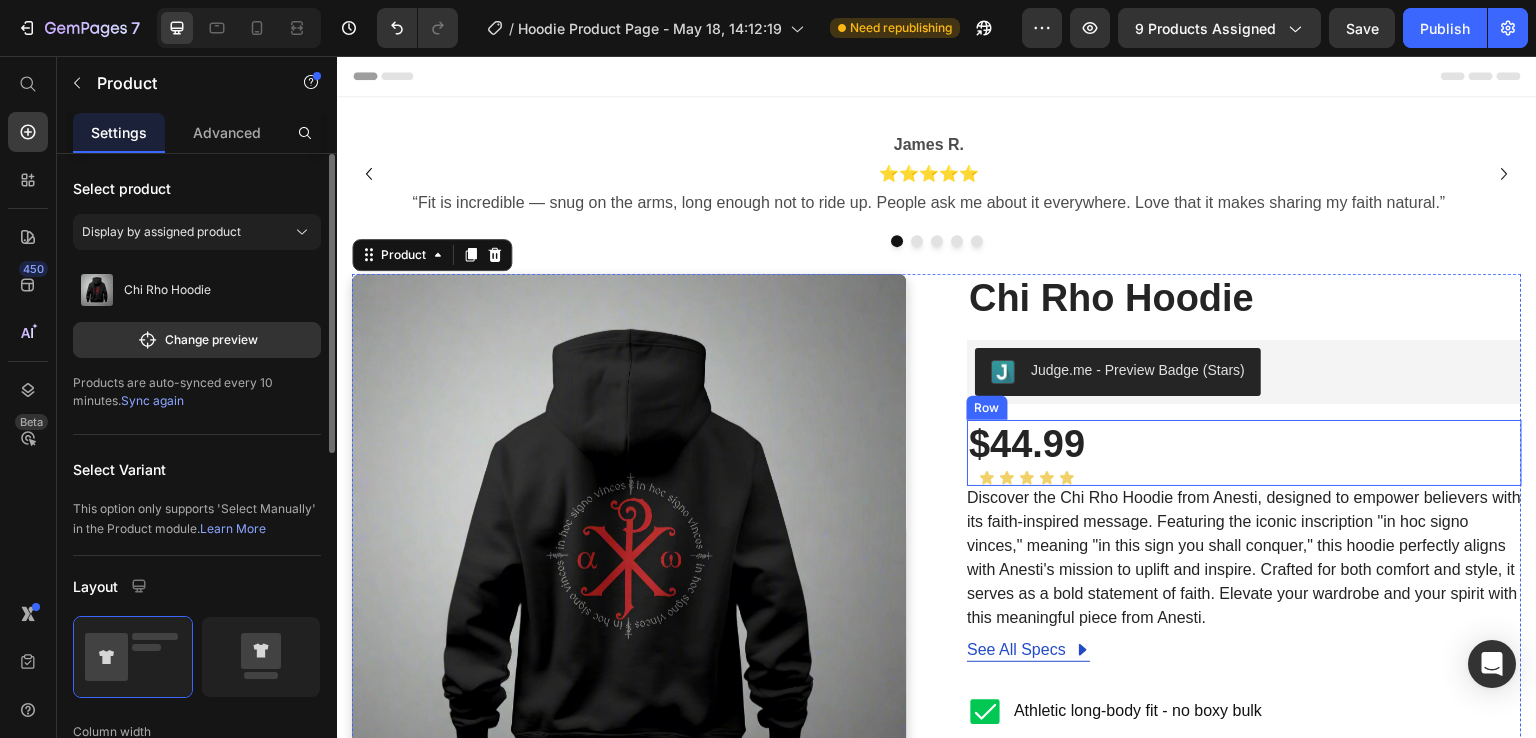 click on "$44.99 (P) Price Icon Icon Icon Icon Icon Icon List Row" at bounding box center (1244, 453) 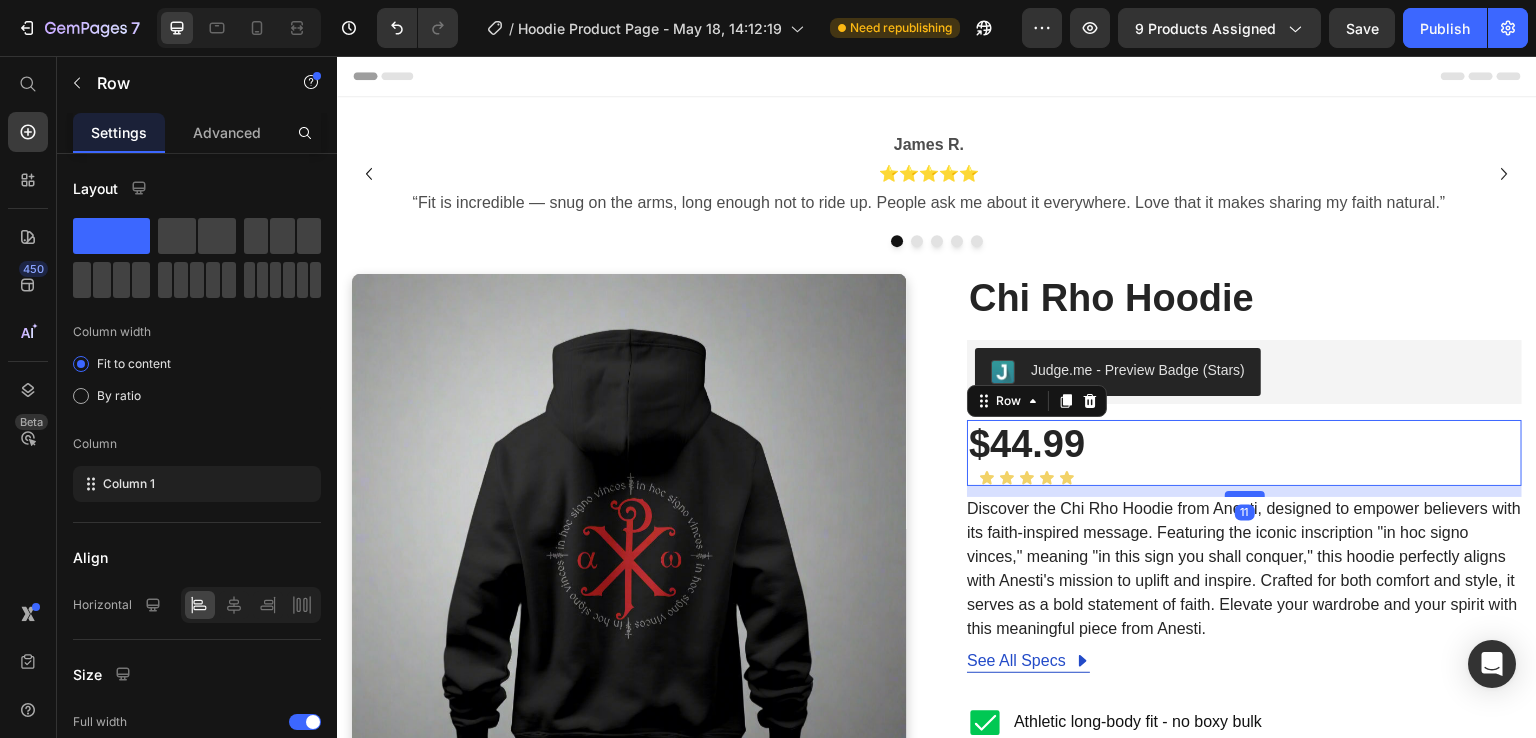drag, startPoint x: 1235, startPoint y: 483, endPoint x: 1237, endPoint y: 494, distance: 11.18034 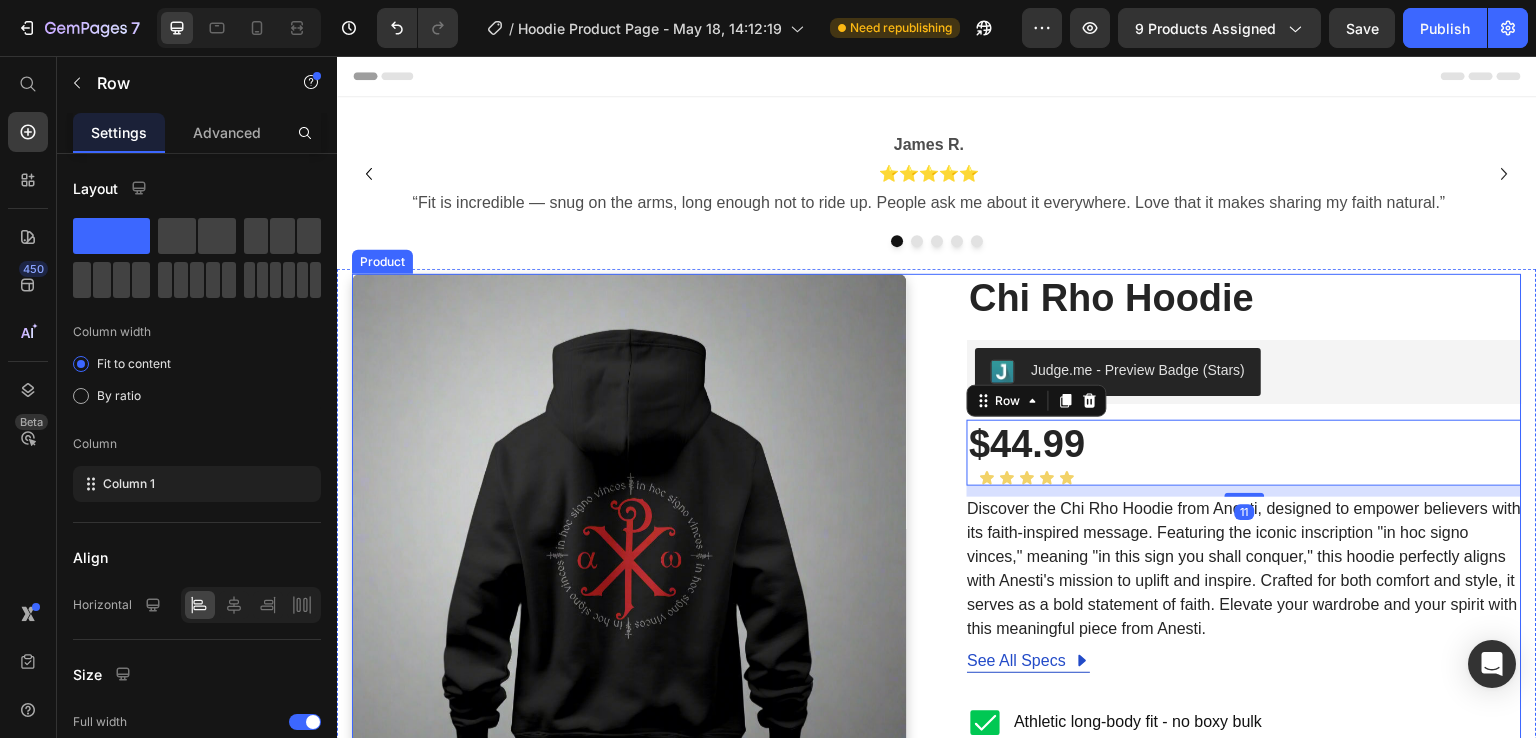 drag, startPoint x: 889, startPoint y: 435, endPoint x: 936, endPoint y: 438, distance: 47.095646 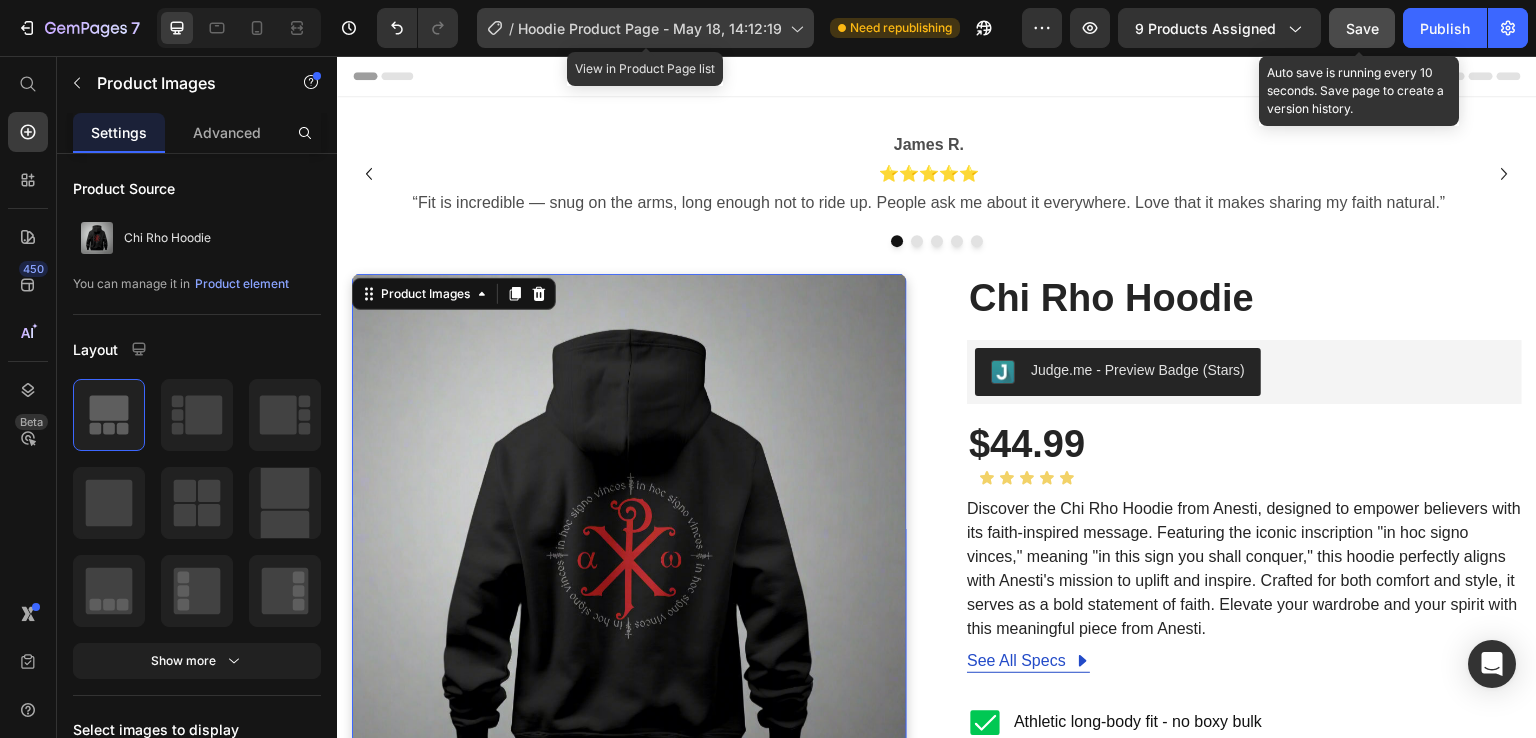 click on "Hoodie Product Page - [DATE], [TIME]" at bounding box center (650, 28) 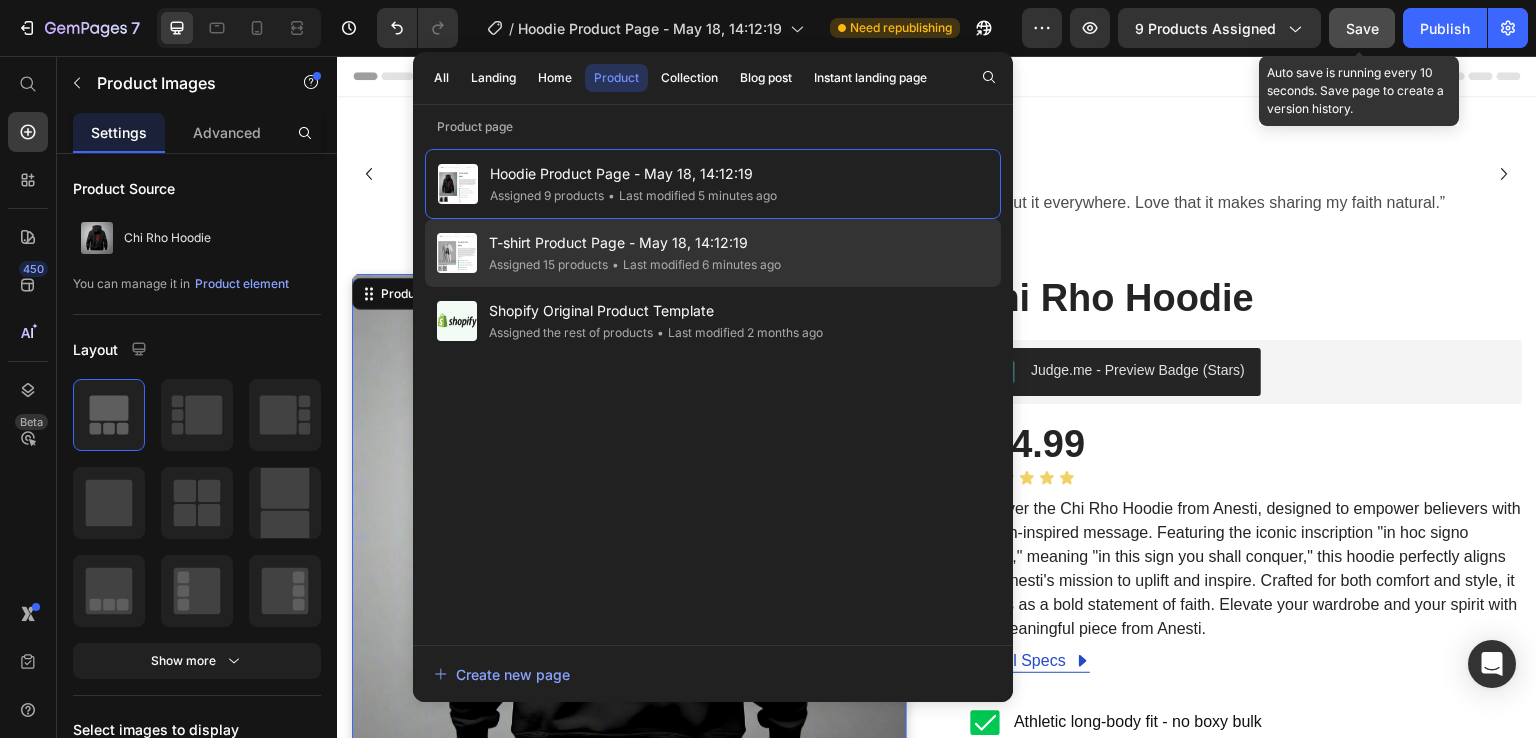 click on "Assigned 15 products" 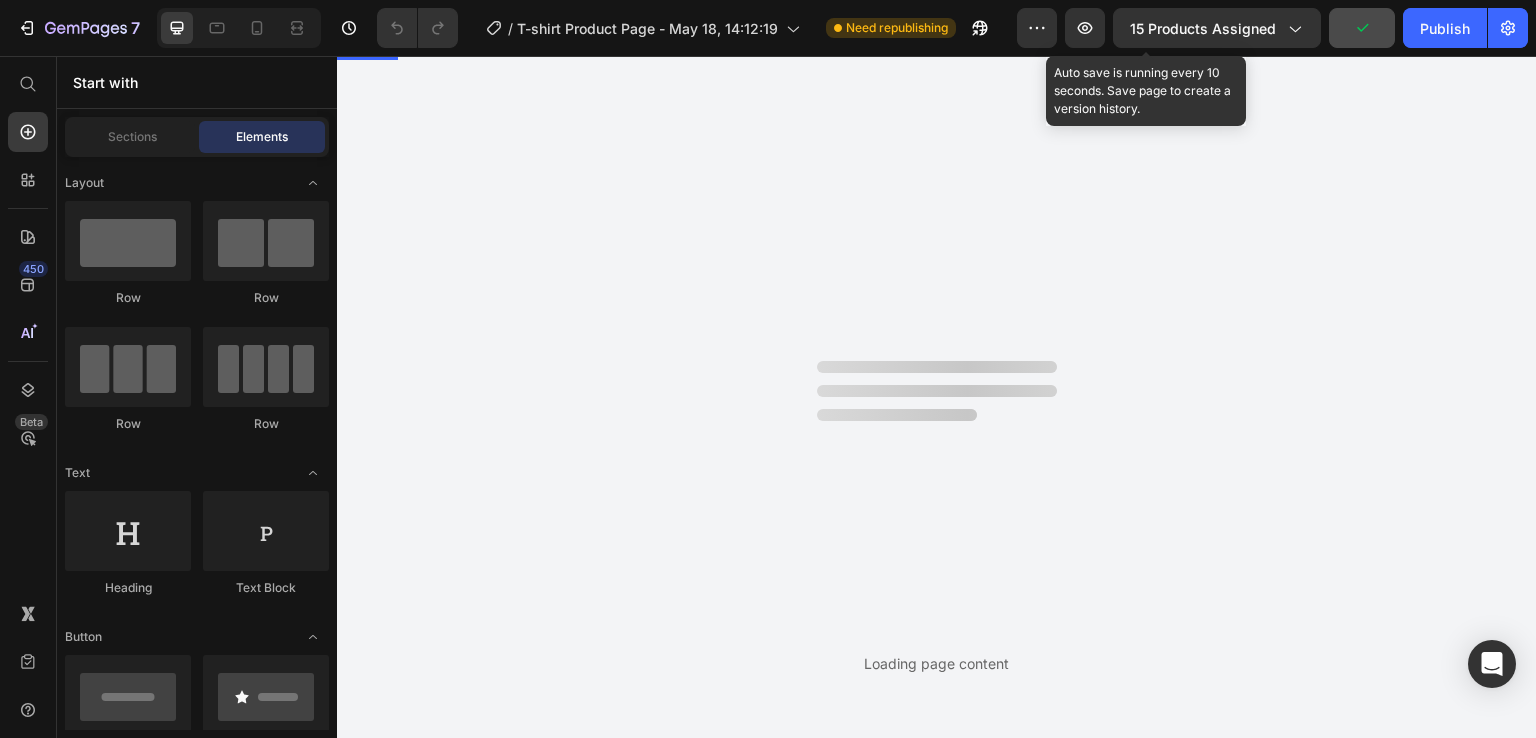 scroll, scrollTop: 0, scrollLeft: 0, axis: both 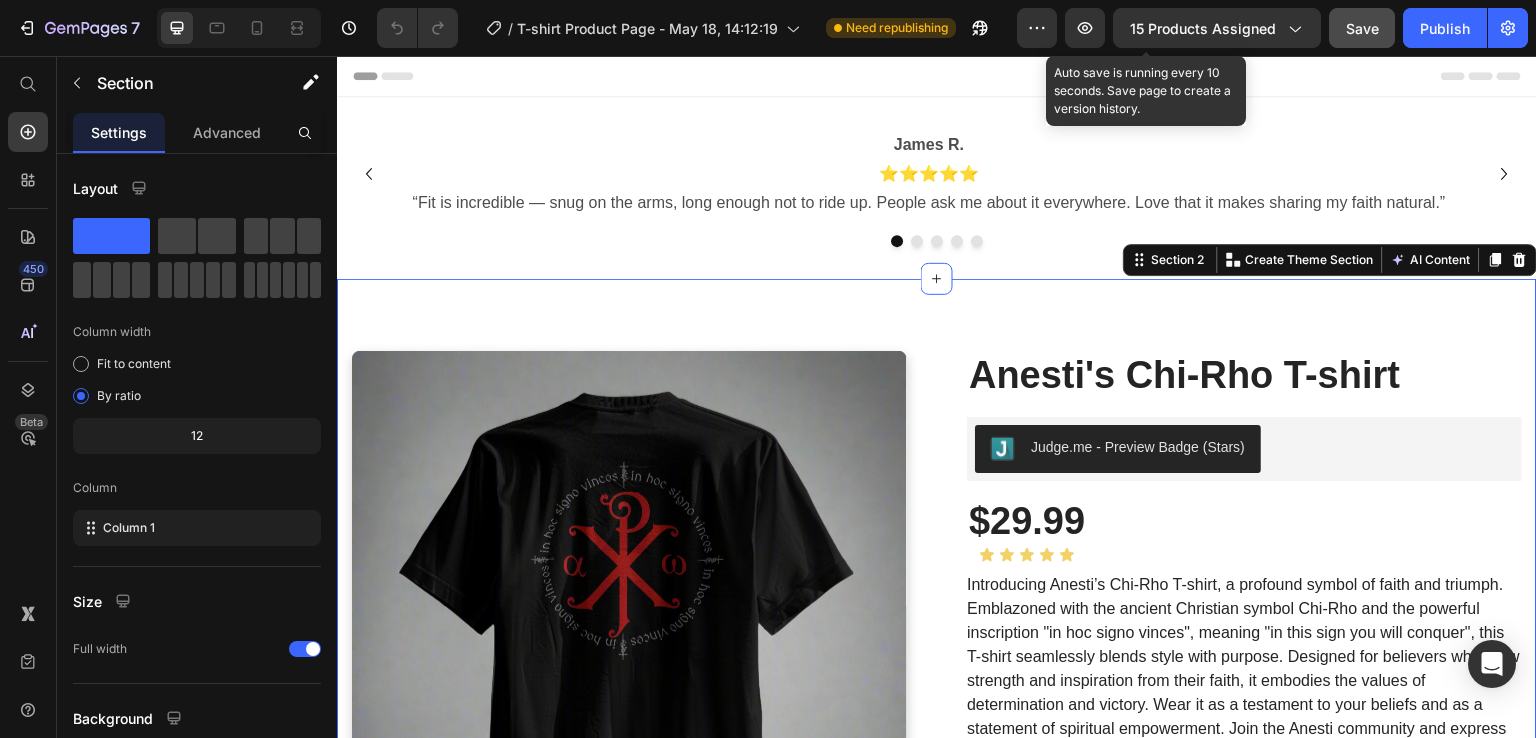 click on "Product Images Anesti's Chi-Rho T-shirt (P) Title Judge.me - Preview Badge (Stars) Judge.me $29.99 (P) Price Icon Icon Icon Icon Icon Icon List Row Introducing Anesti’s Chi-Rho T-shirt, a profound symbol of faith and triumph. Emblazoned with the ancient Christian symbol Chi-Rho and the powerful inscription "in hoc signo vinces", meaning "in this sign you will conquer", this T-shirt seamlessly blends style with purpose. Designed for believers who draw strength and inspiration from their faith, it embodies the values of determination and victory. Wear it as a testament to your beliefs and as a statement of spiritual empowerment. Join the Anesti community and express your faith with every step you take. (P) Description
See All Specs Button Row
Athletic long-body fit - no boxy bulk
Ultra-soft, durable cotton - built for rugged days
Designed to spark conversations & share your Faith
Easy Returns, Secure Checkout Item List Item List 1" at bounding box center [937, 1046] 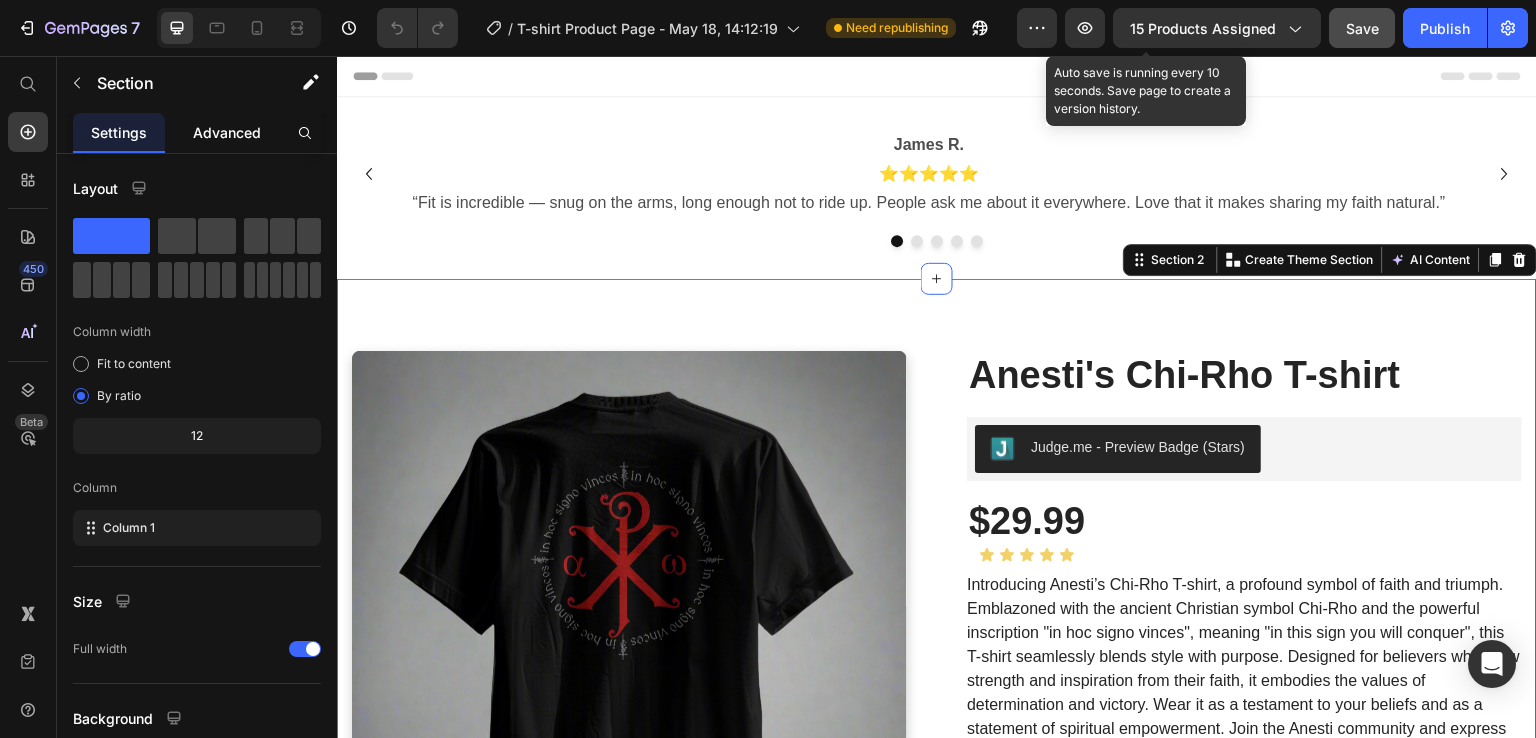 click on "Advanced" at bounding box center (227, 132) 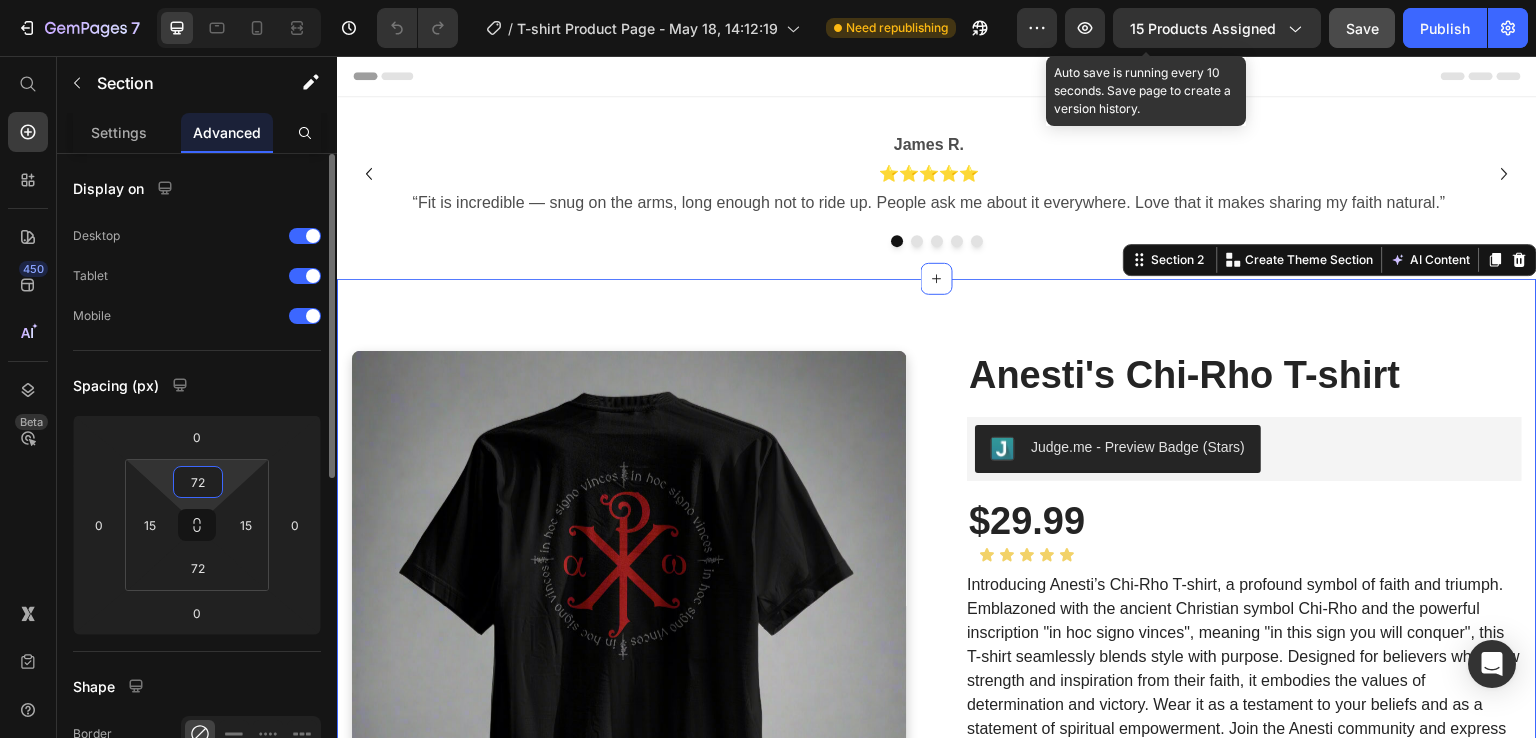 click on "72" at bounding box center (198, 482) 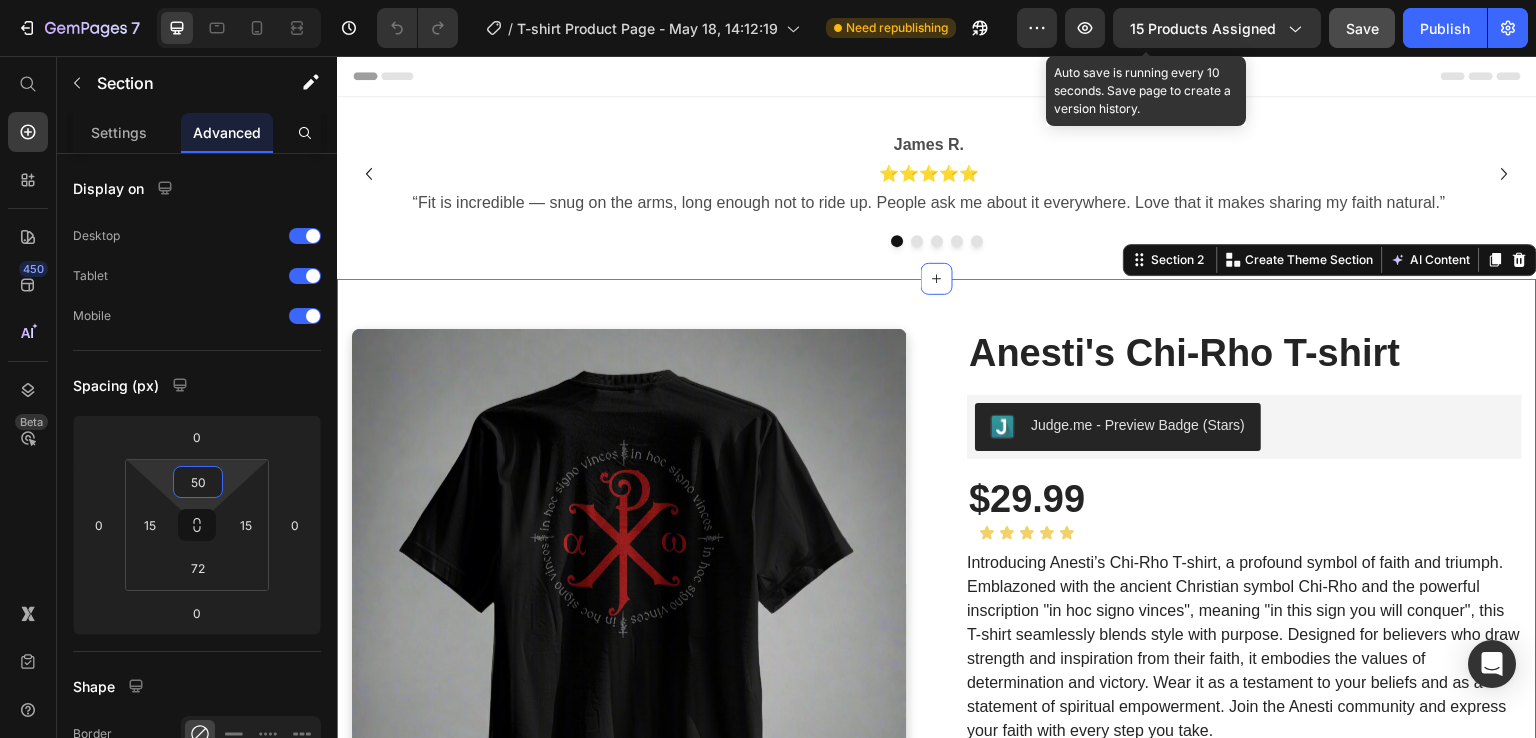 click on "Save" 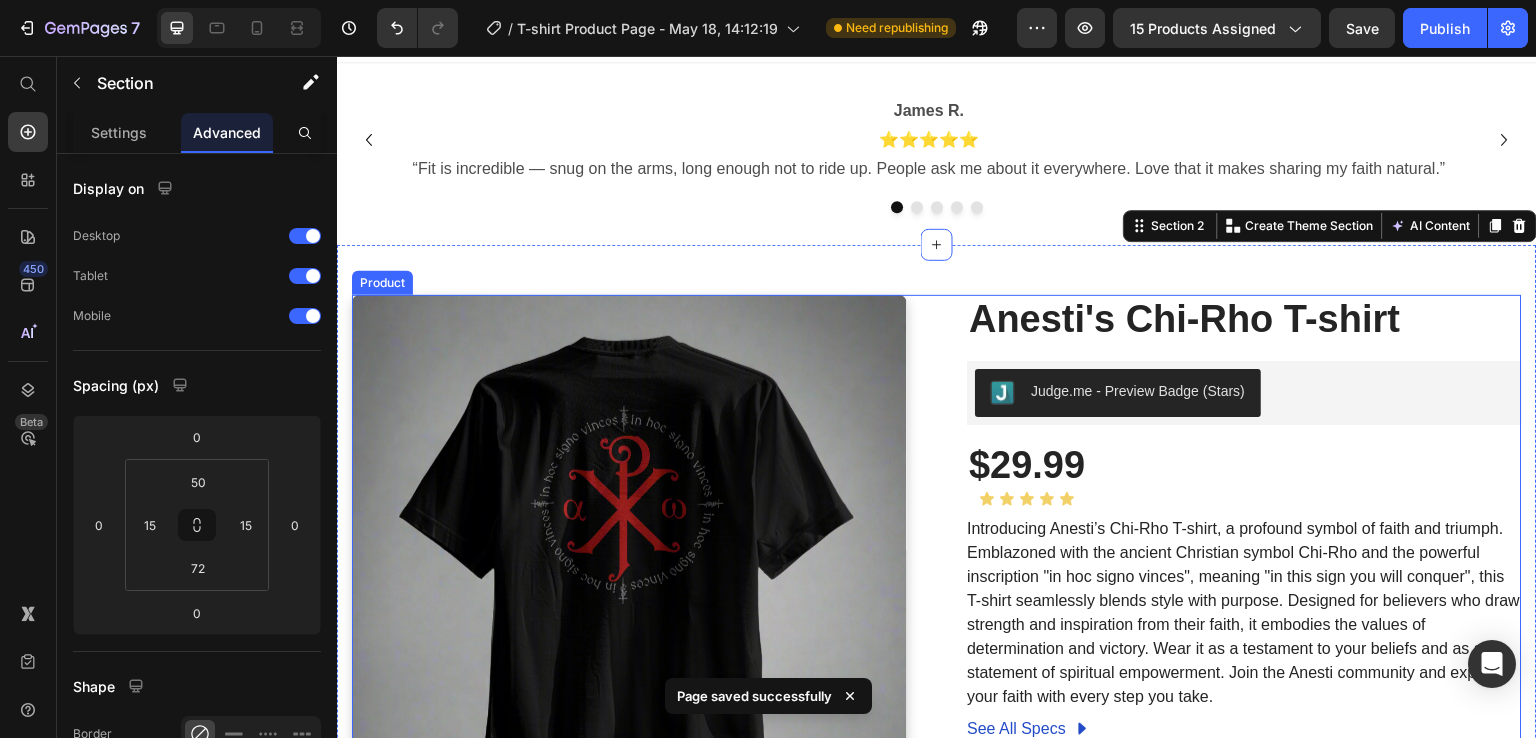 scroll, scrollTop: 0, scrollLeft: 0, axis: both 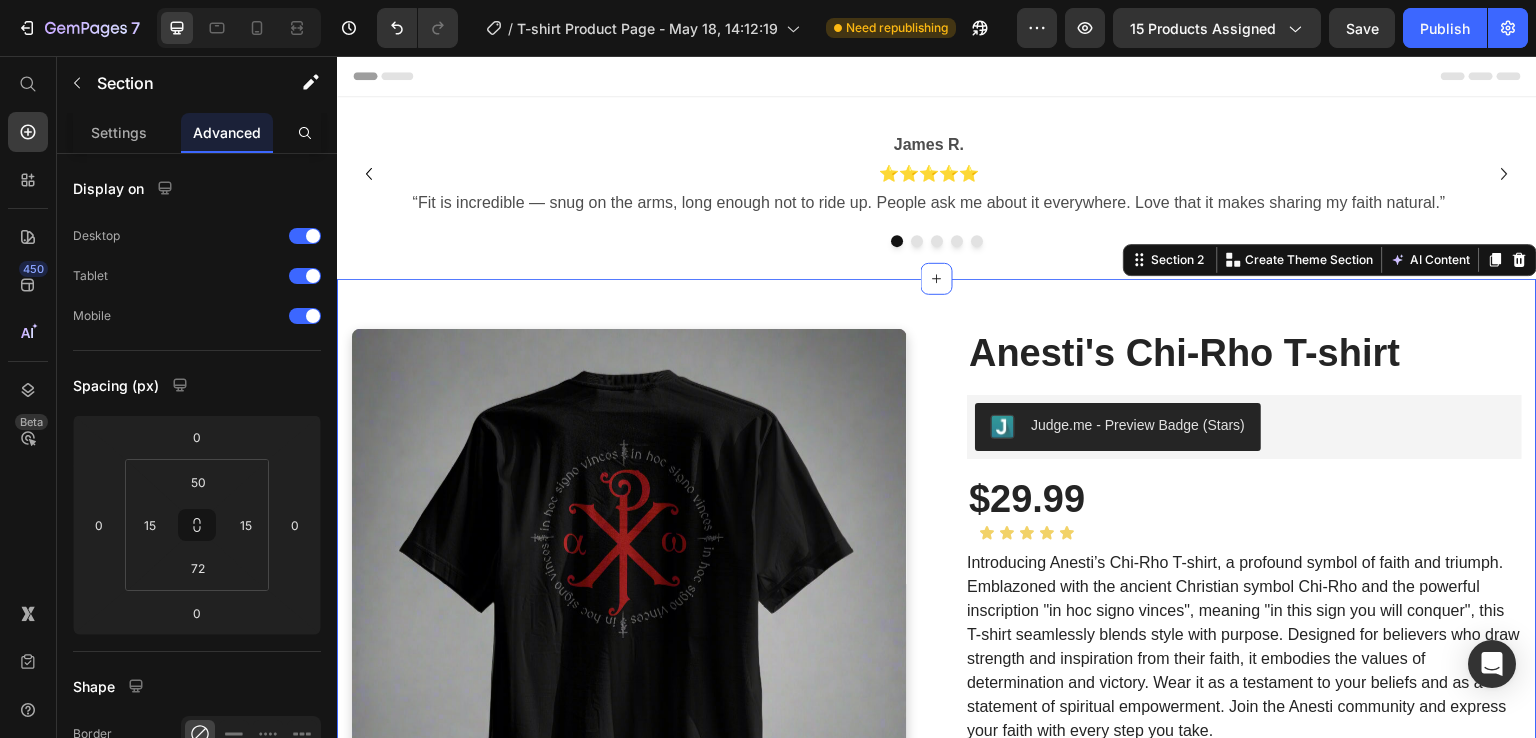 click on "Product Images Anesti's Chi-Rho T-shirt (P) Title Judge.me - Preview Badge (Stars) Judge.me $29.99 (P) Price Icon Icon Icon Icon Icon Icon List Row Introducing Anesti’s Chi-Rho T-shirt, a profound symbol of faith and triumph. Emblazoned with the ancient Christian symbol Chi-Rho and the powerful inscription "in hoc signo vinces", meaning "in this sign you will conquer", this T-shirt seamlessly blends style with purpose. Designed for believers who draw strength and inspiration from their faith, it embodies the values of determination and victory. Wear it as a testament to your beliefs and as a statement of spiritual empowerment. Join the Anesti community and express your faith with every step you take. (P) Description
See All Specs Button Row
Athletic long-body fit - no boxy bulk
Ultra-soft, durable cotton - built for rugged days
Designed to spark conversations & share your Faith
Easy Returns, Secure Checkout Item List Item List 1" at bounding box center (937, 1035) 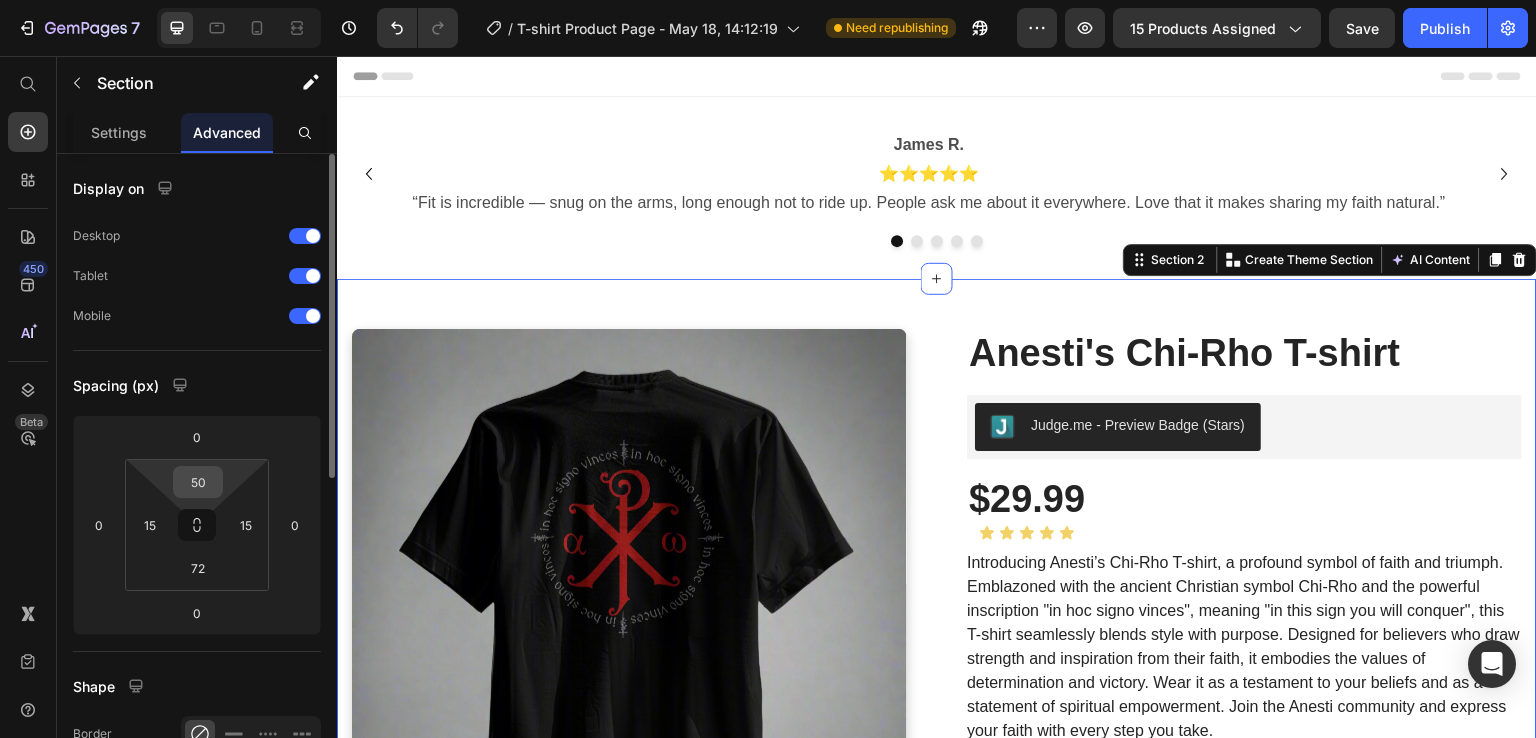 click on "50" at bounding box center [198, 482] 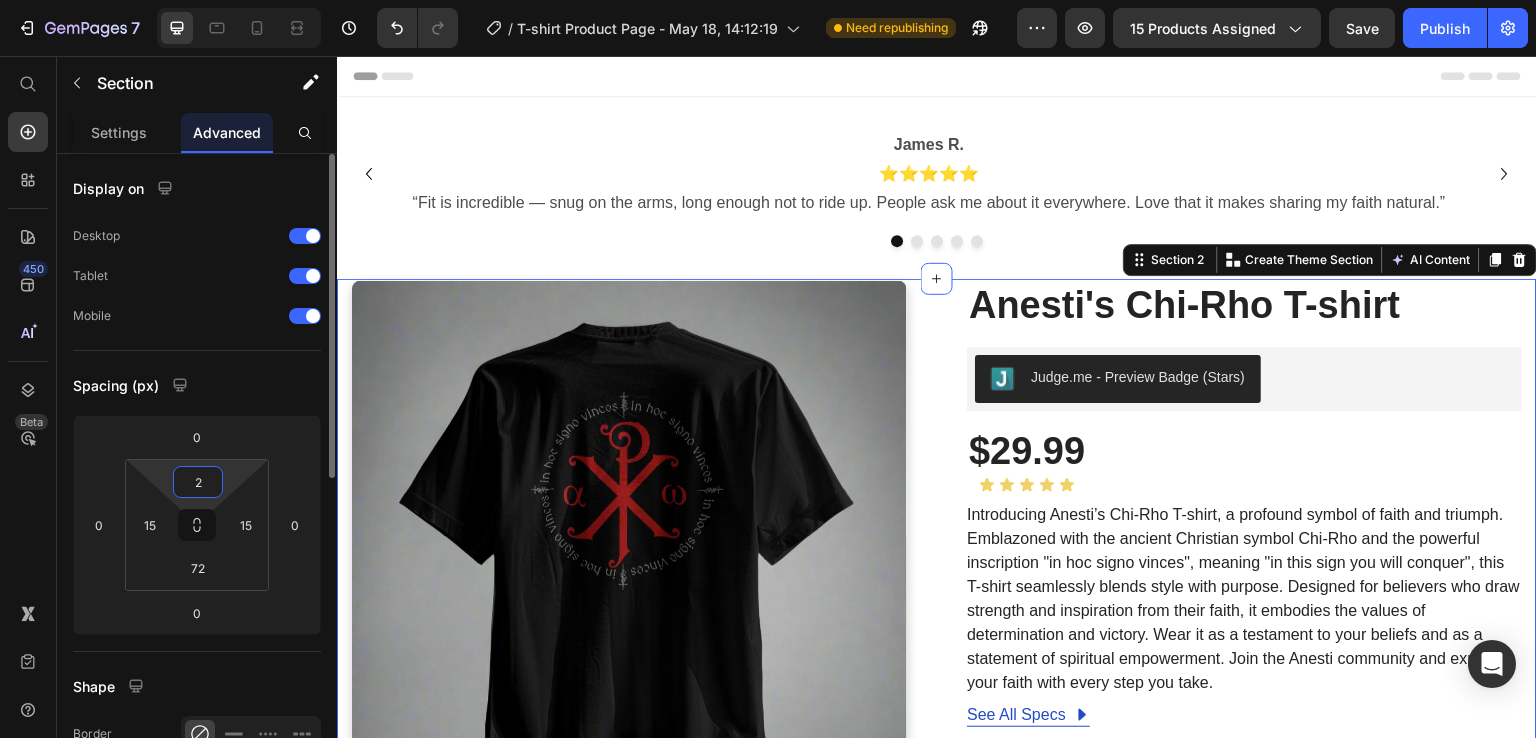 type on "20" 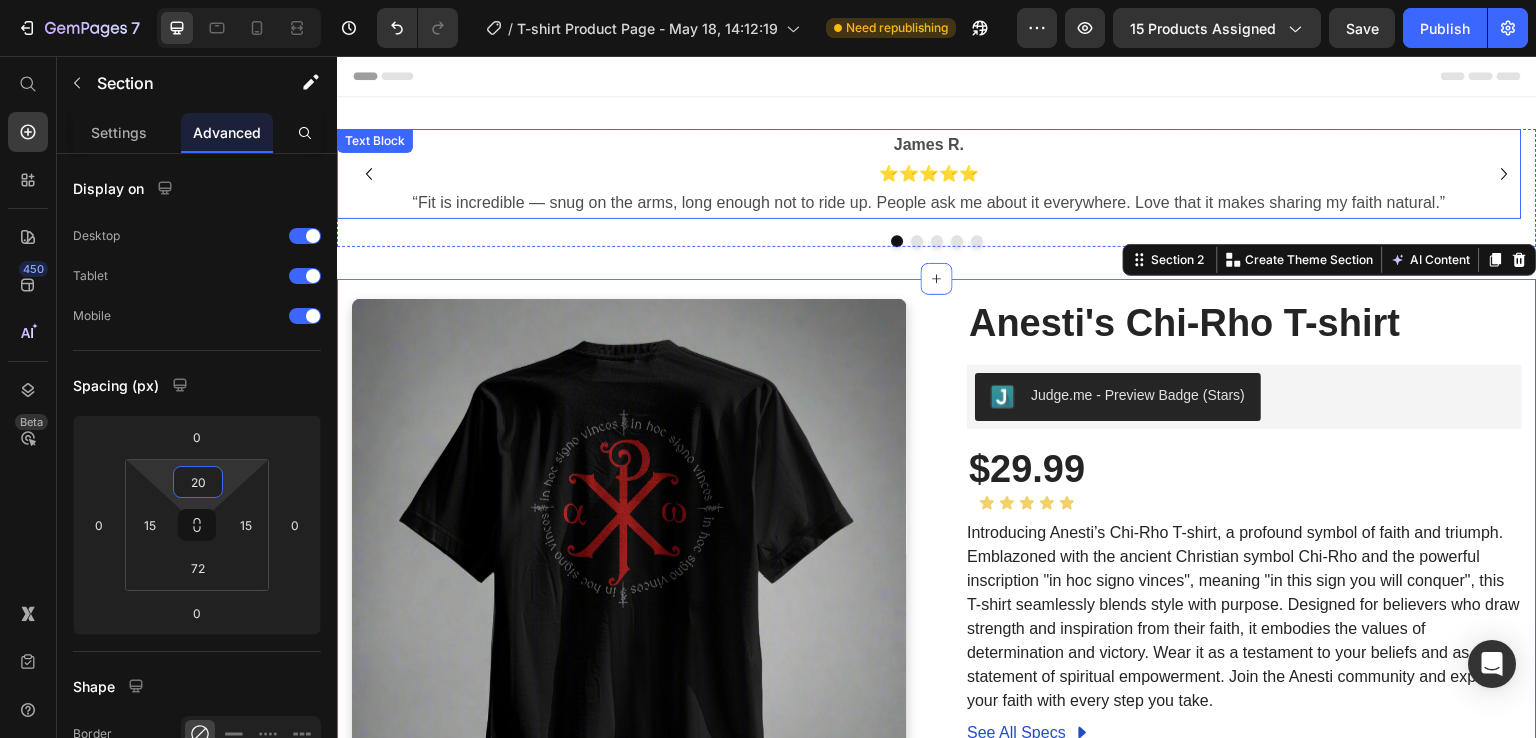 click on "James R." at bounding box center (929, 145) 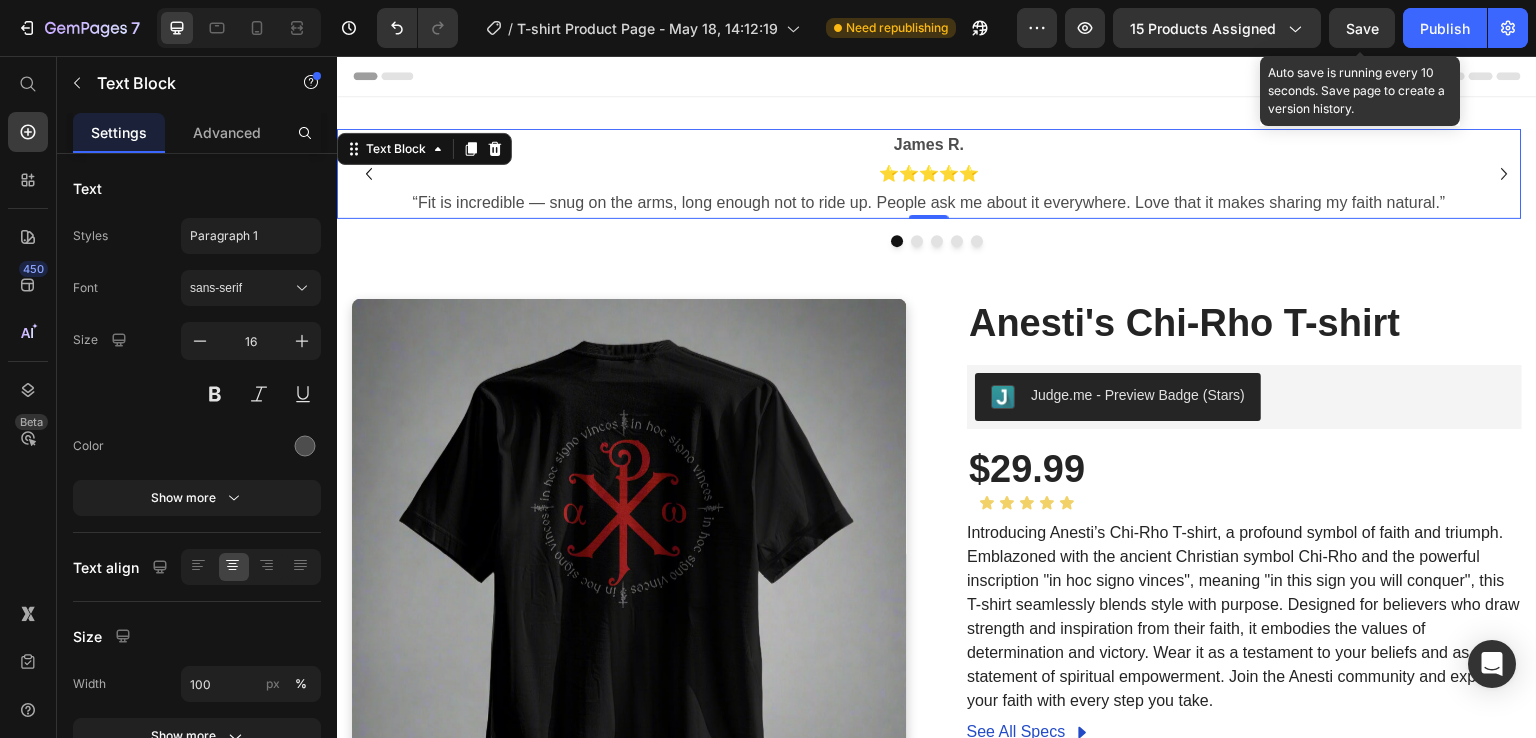 click on "Save" at bounding box center [1362, 28] 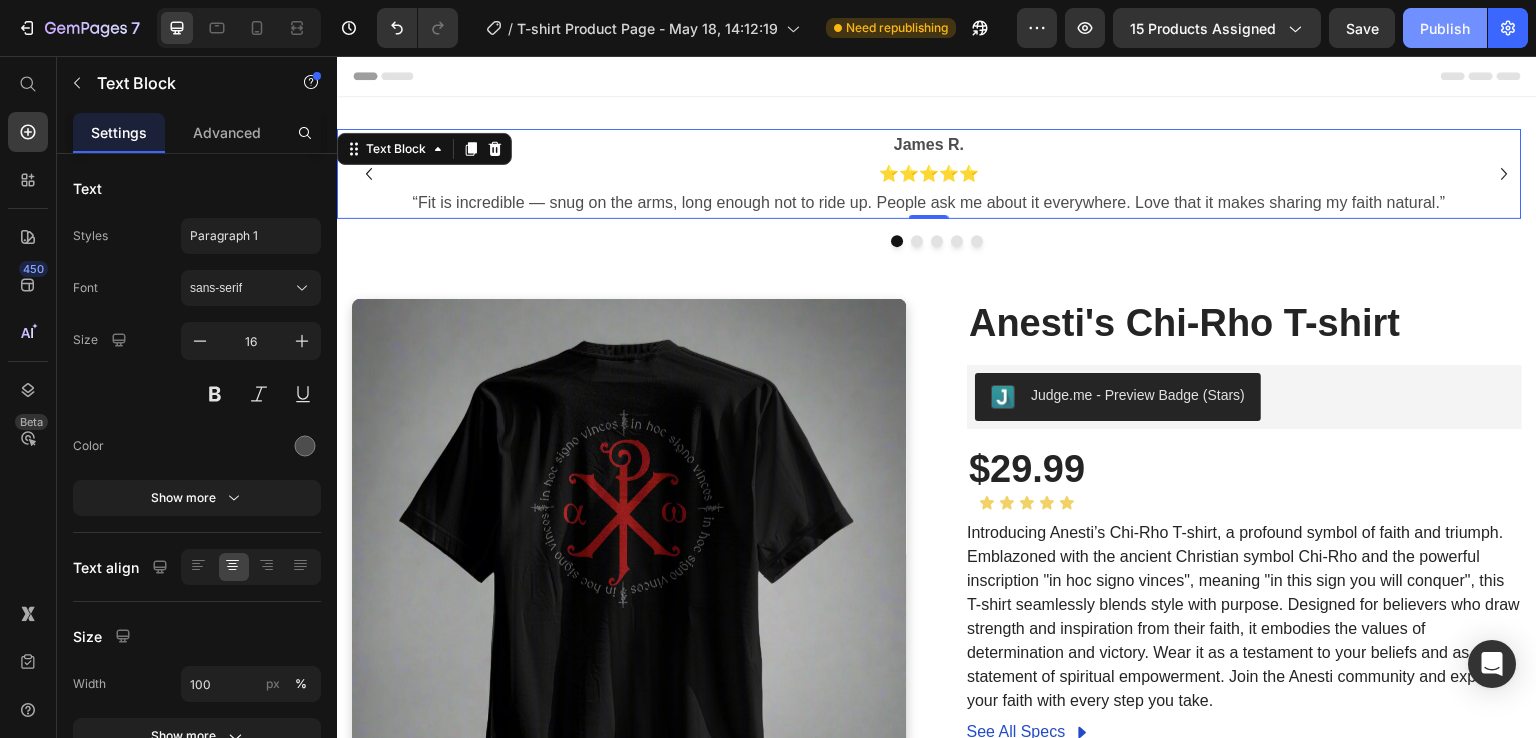 click on "Publish" at bounding box center (1445, 28) 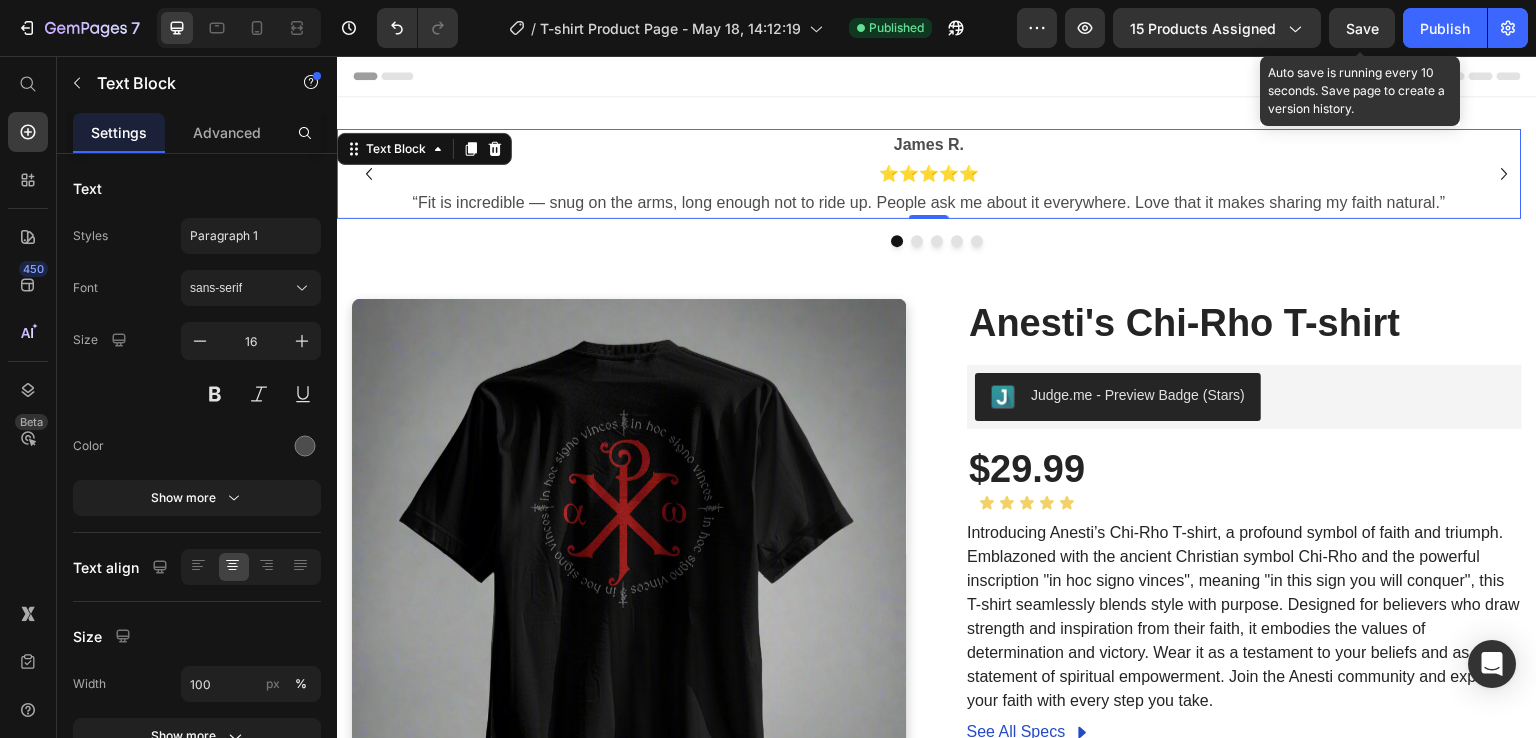click on "Save" 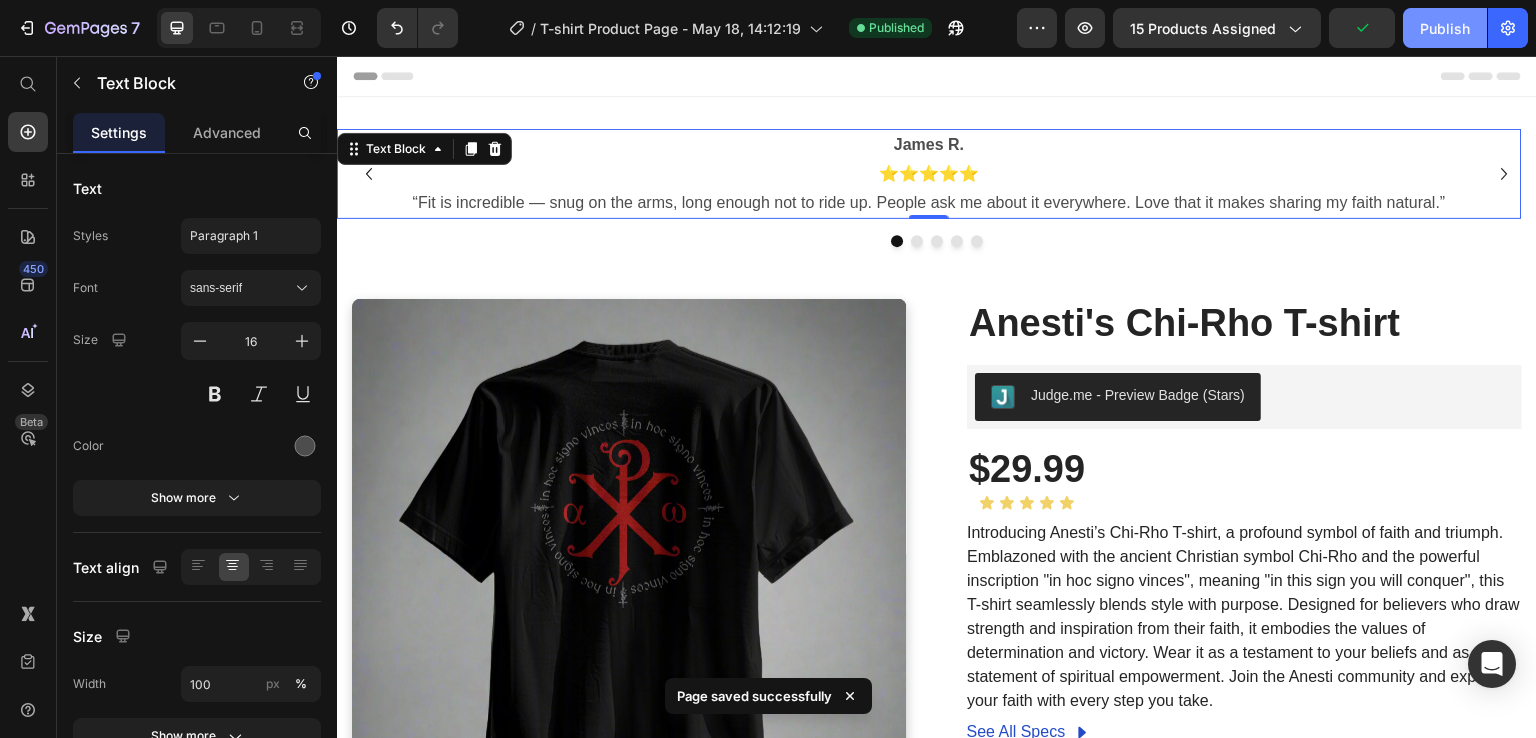 click on "Publish" at bounding box center [1445, 28] 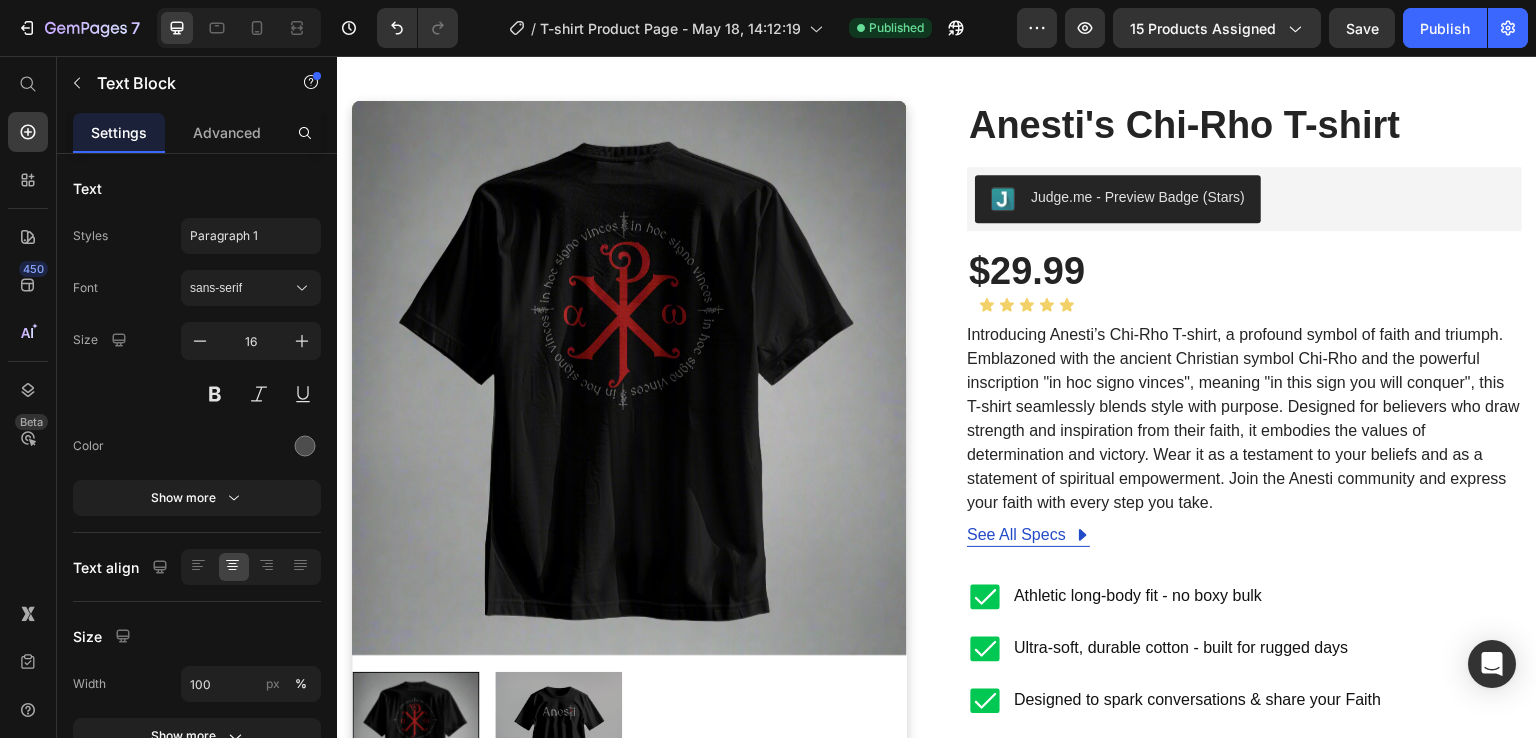 scroll, scrollTop: 0, scrollLeft: 0, axis: both 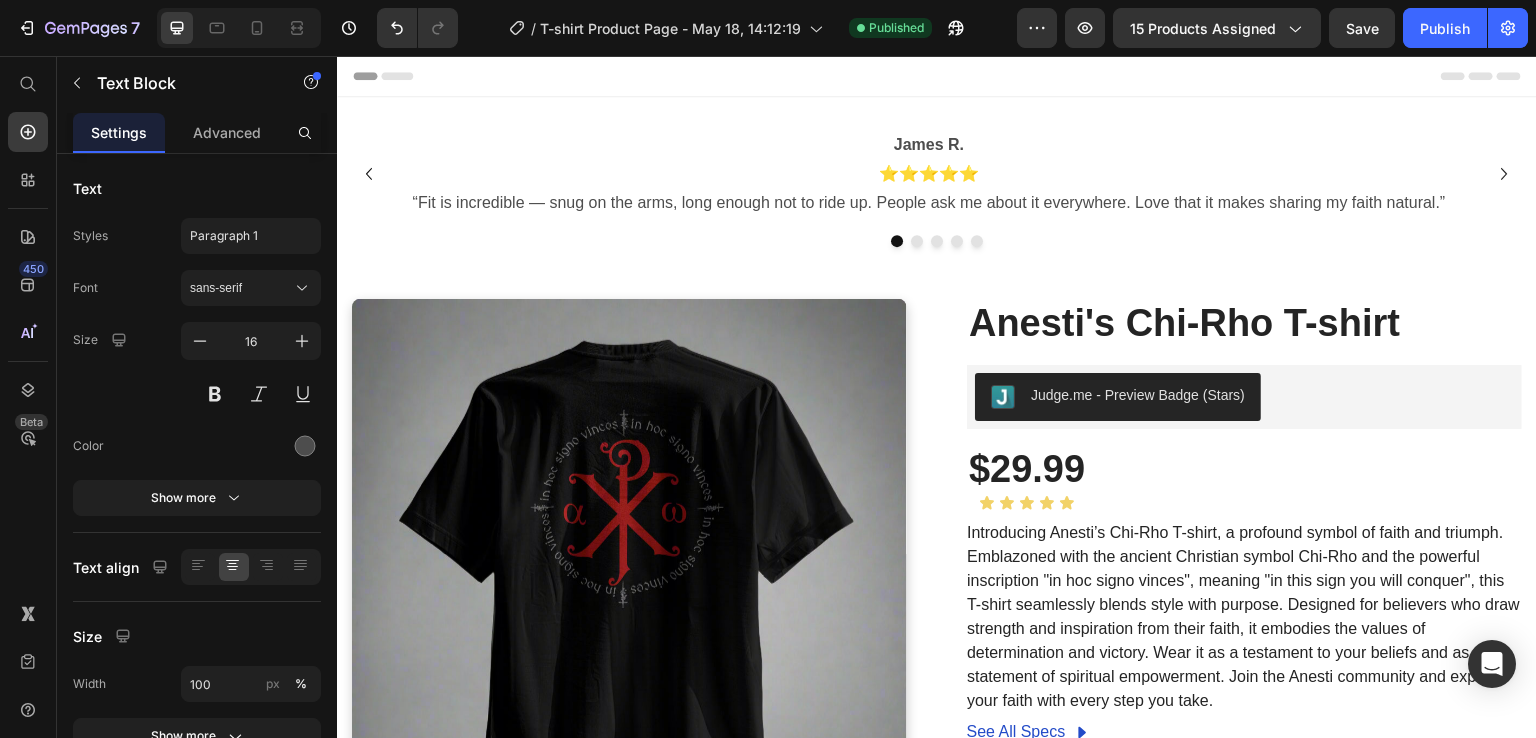 click on "⭐⭐⭐⭐⭐ “Fit is incredible — snug on the arms, long enough not to ride up. People ask me about it everywhere. Love that it makes sharing my faith natural.”" at bounding box center [929, 189] 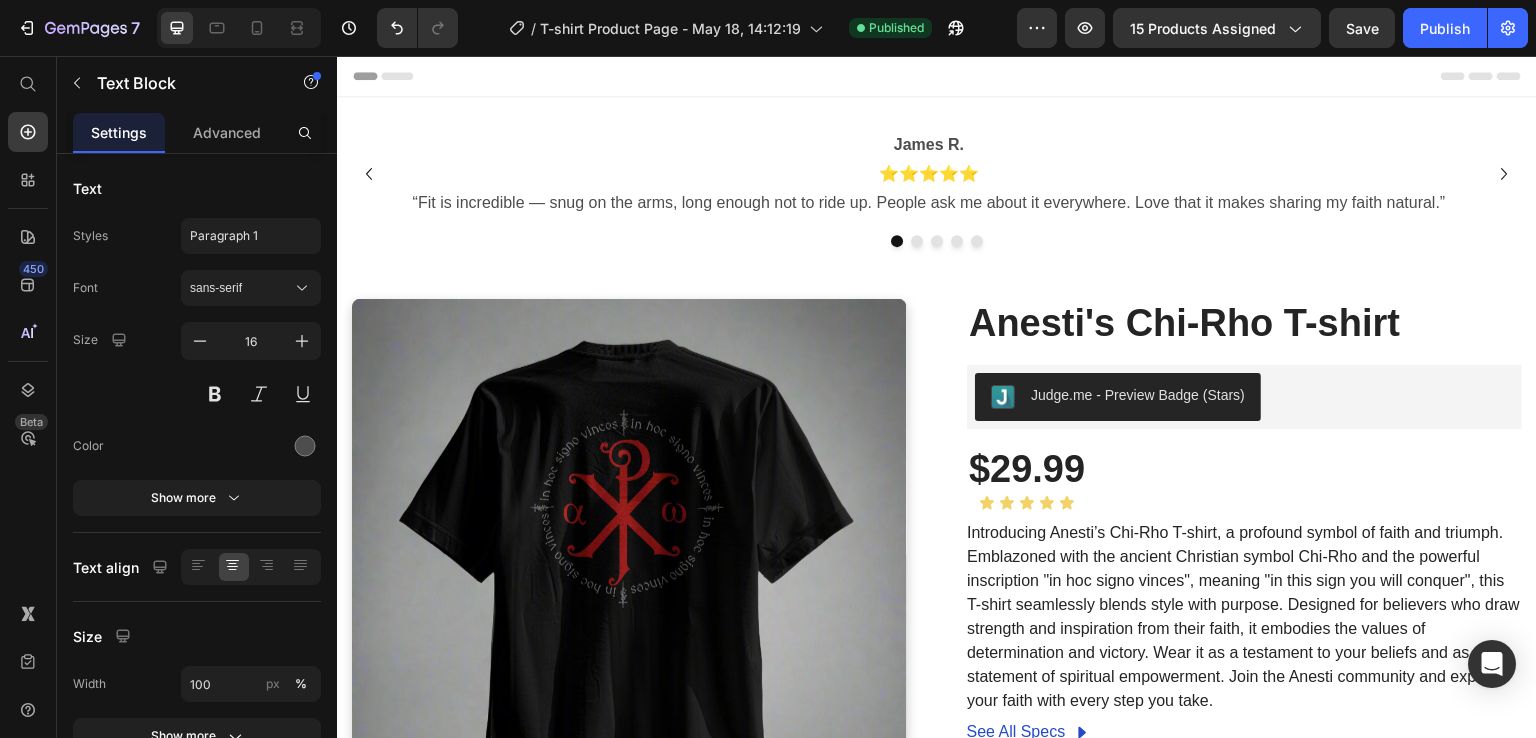 click on "⭐⭐⭐⭐⭐ “Fit is incredible — snug on the arms, long enough not to ride up. People ask me about it everywhere. Love that it makes sharing my faith natural.”" at bounding box center (929, 189) 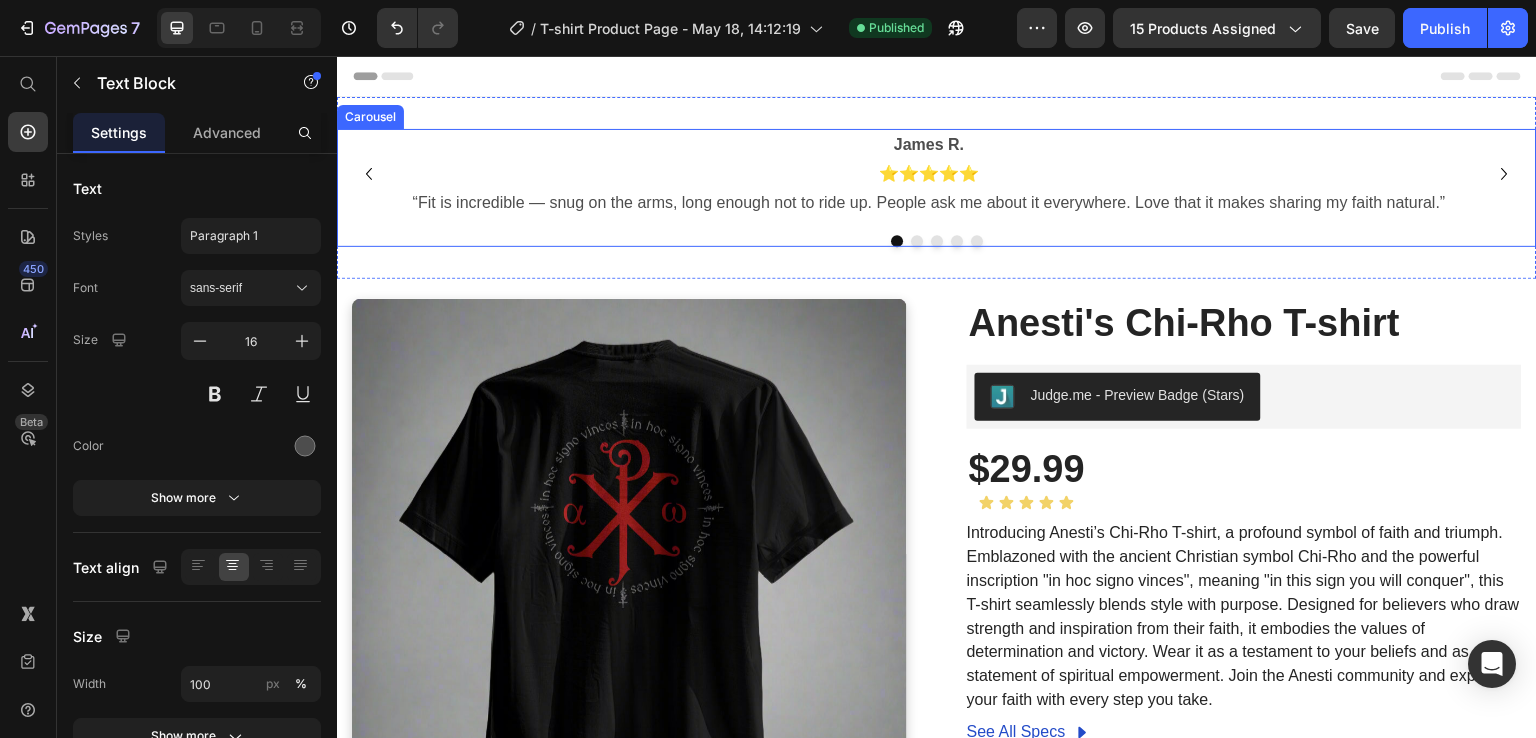 click at bounding box center (937, 241) 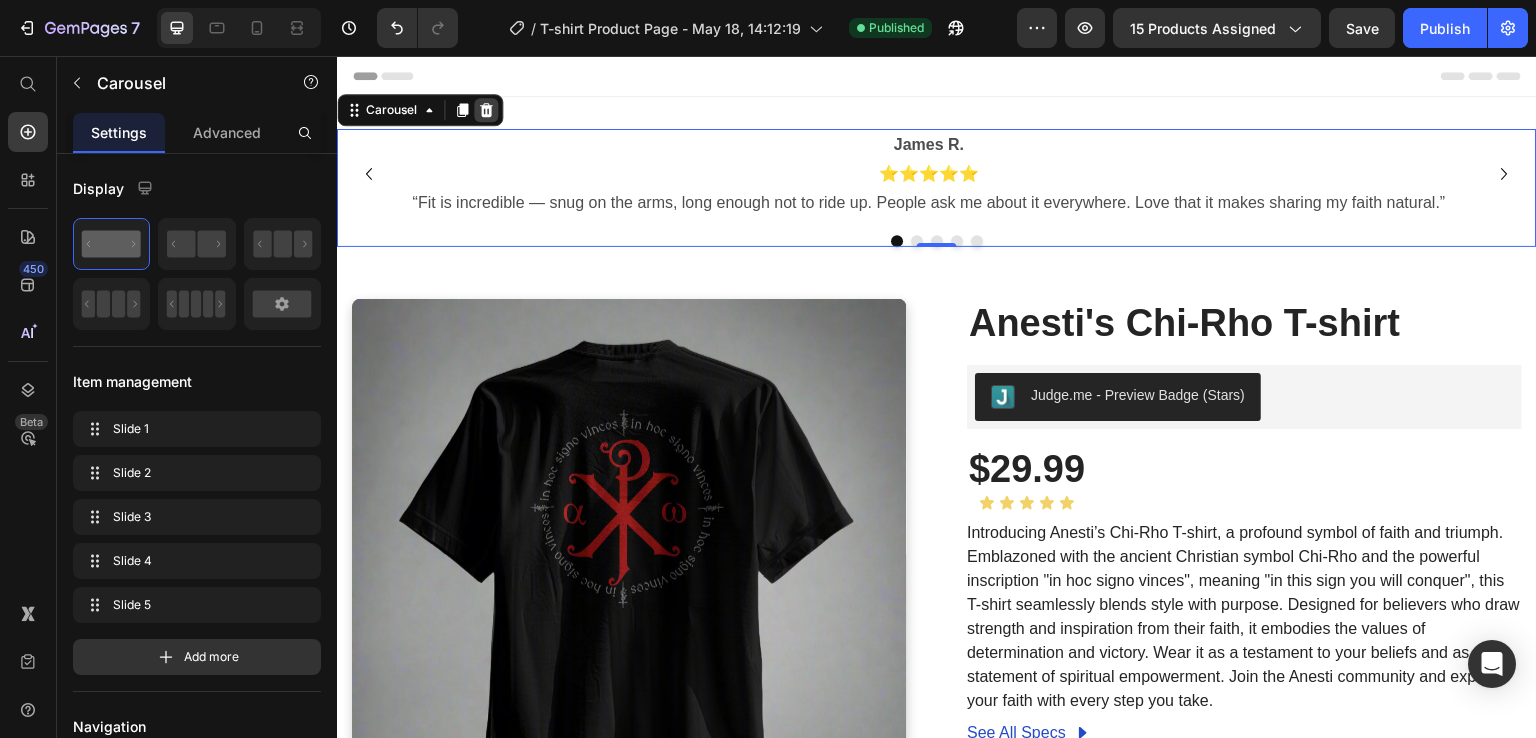 click 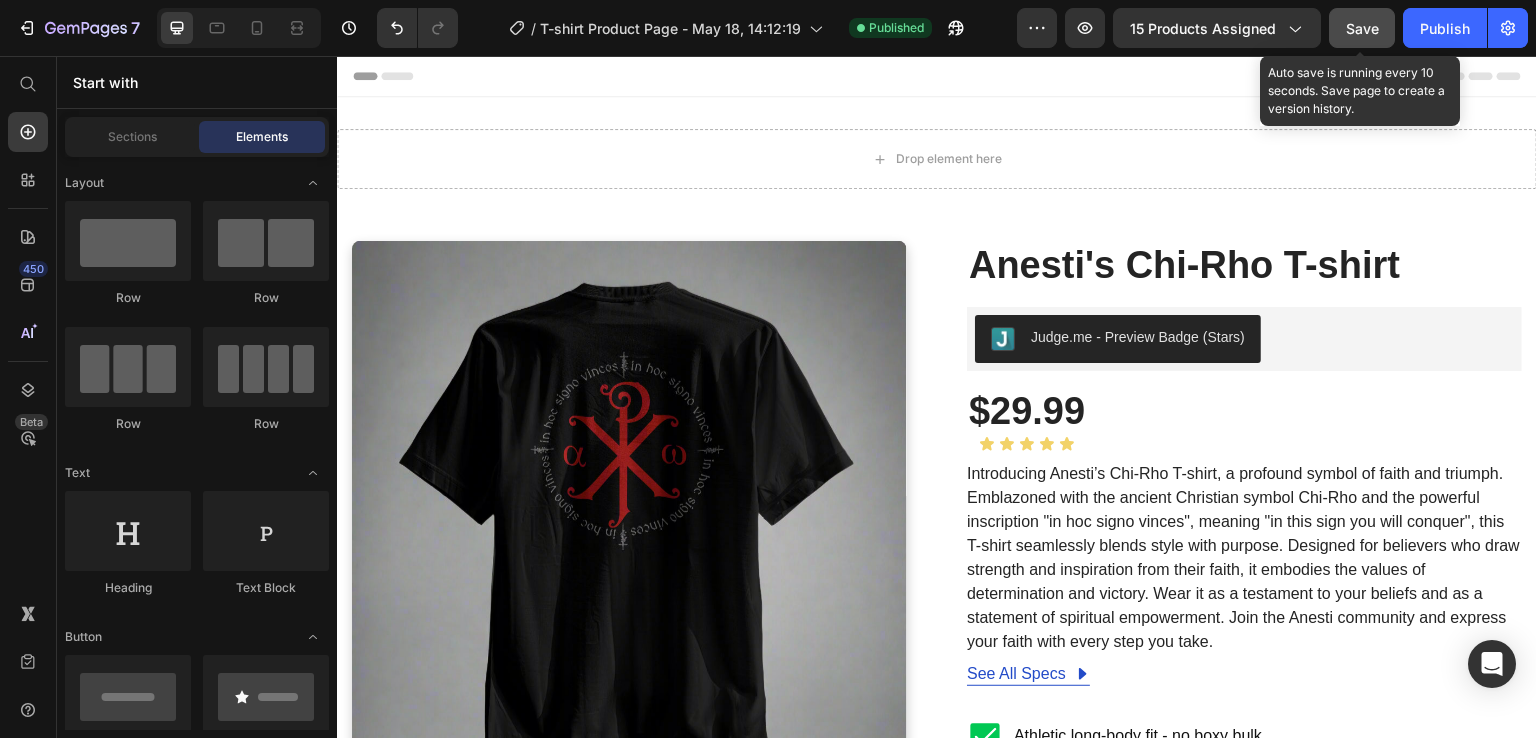 click on "Save" at bounding box center [1362, 28] 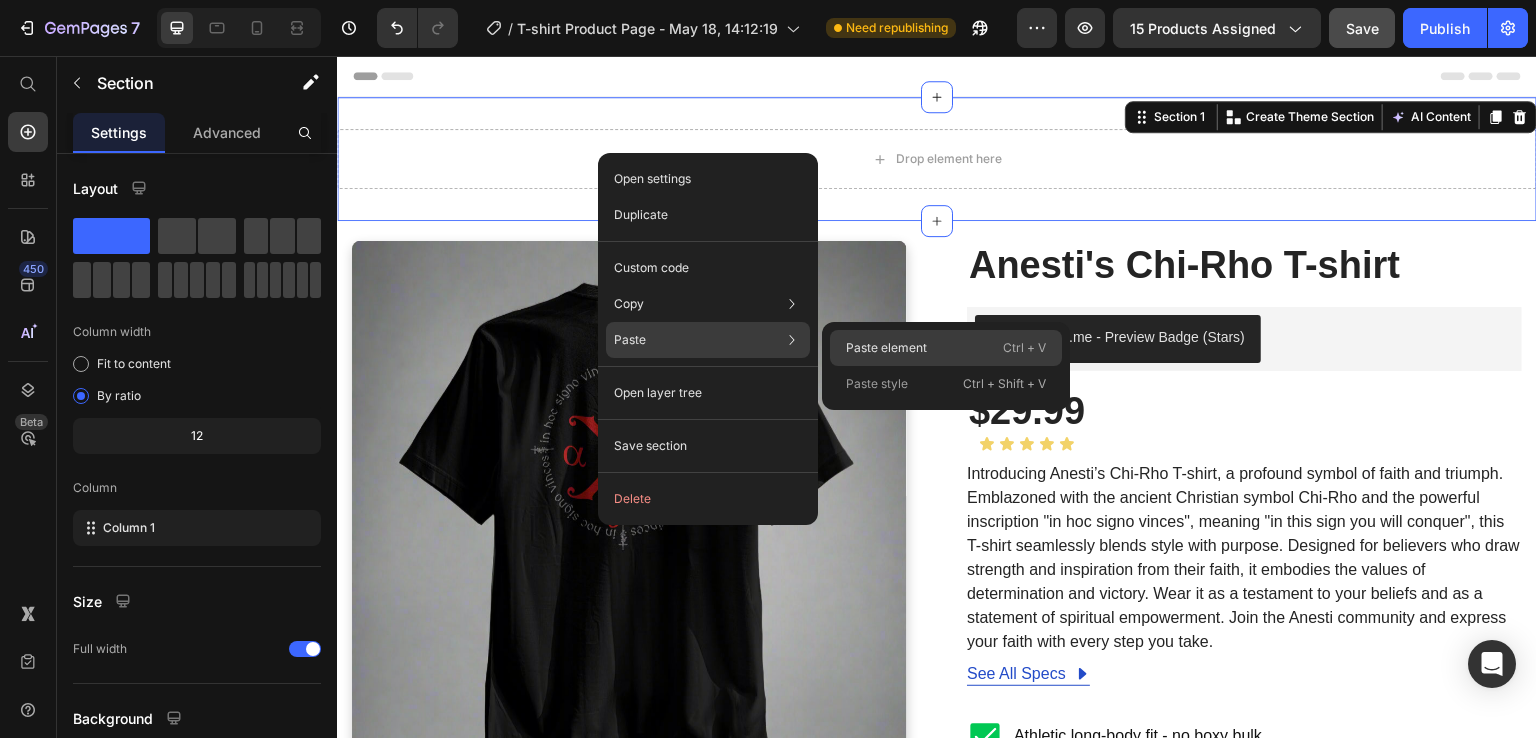 click on "Paste element" at bounding box center [886, 348] 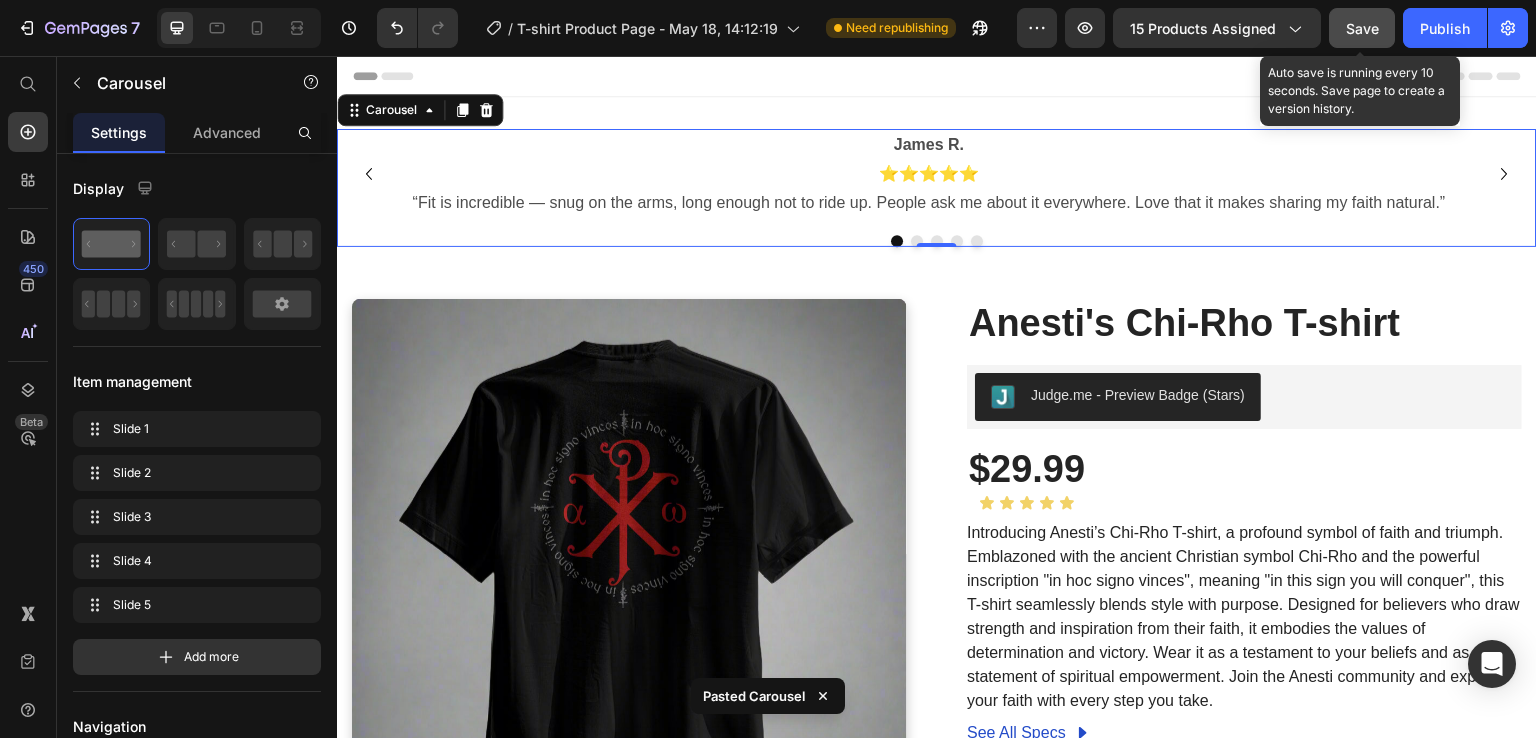 click on "Save" 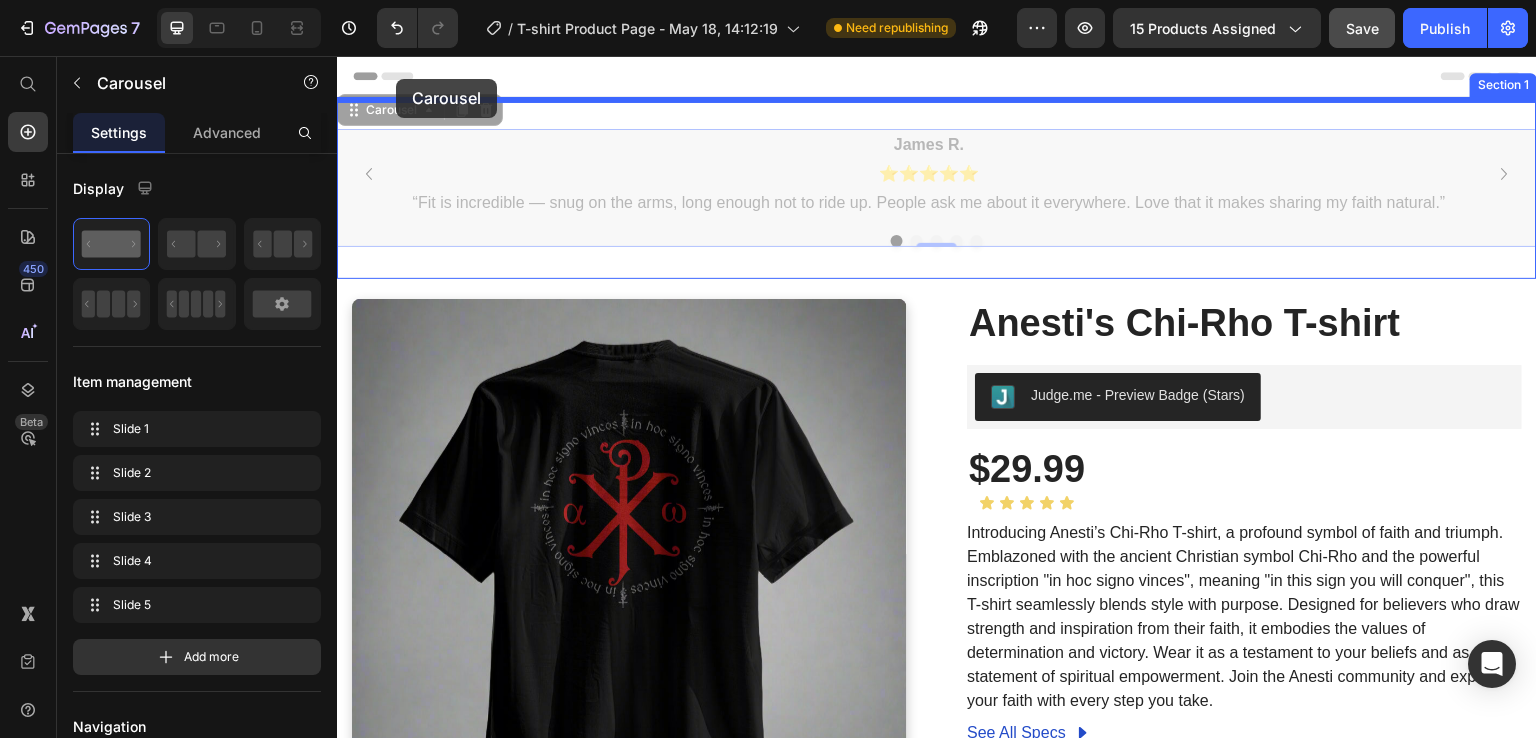 drag, startPoint x: 392, startPoint y: 109, endPoint x: 396, endPoint y: 79, distance: 30.265491 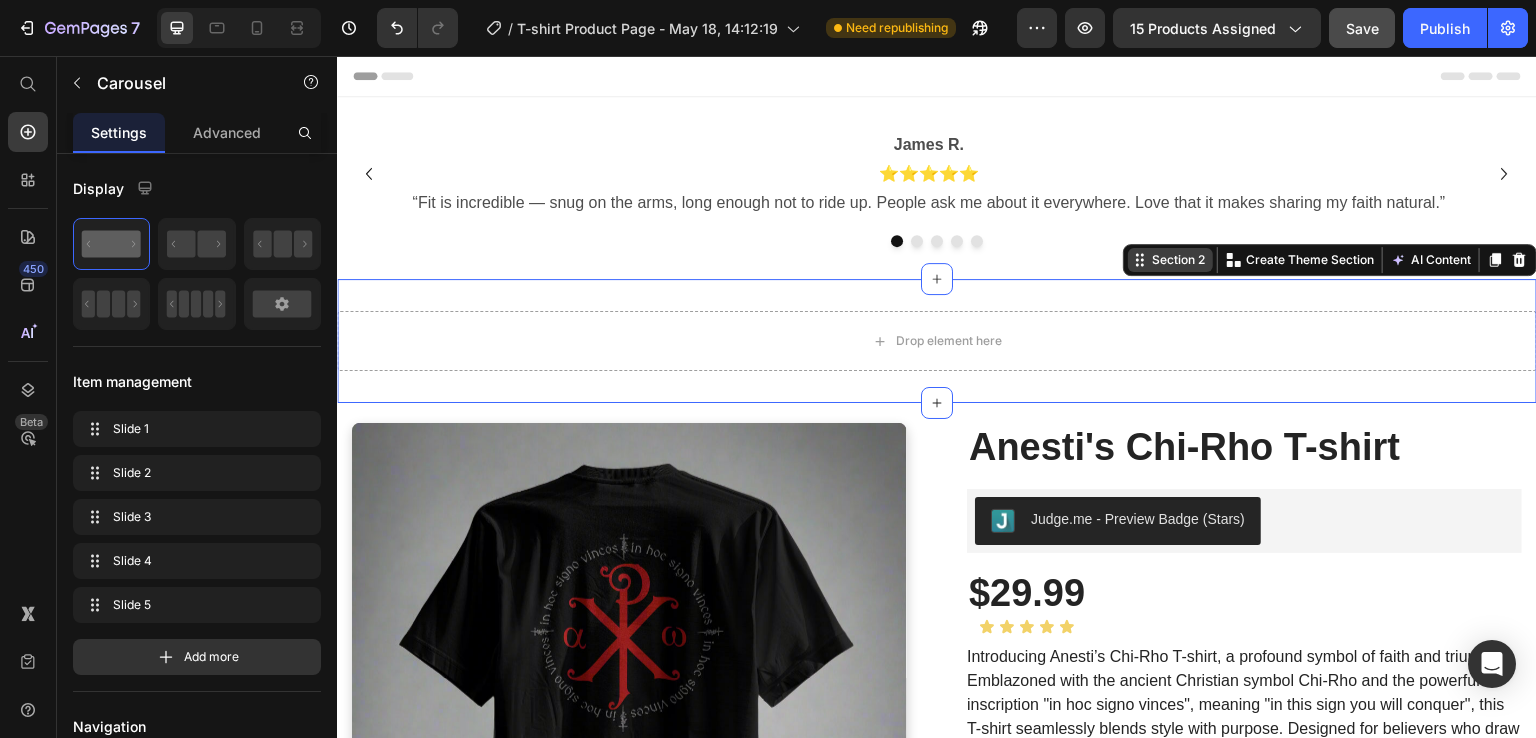 click on "Section 2   You can create reusable sections Create Theme Section AI Content Write with GemAI What would you like to describe here? Tone and Voice Persuasive Product Shipping Protection Show more Generate" at bounding box center [1330, 260] 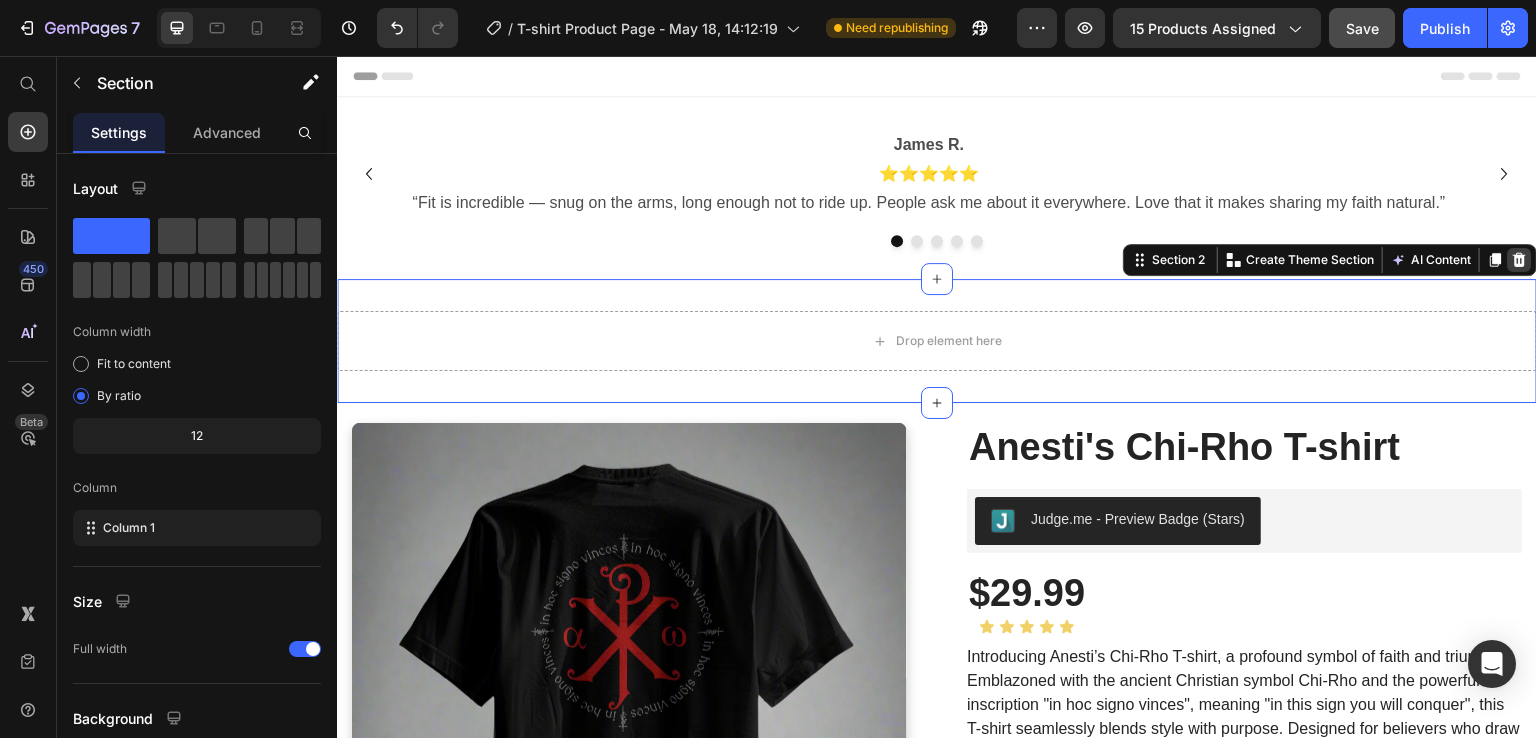 click 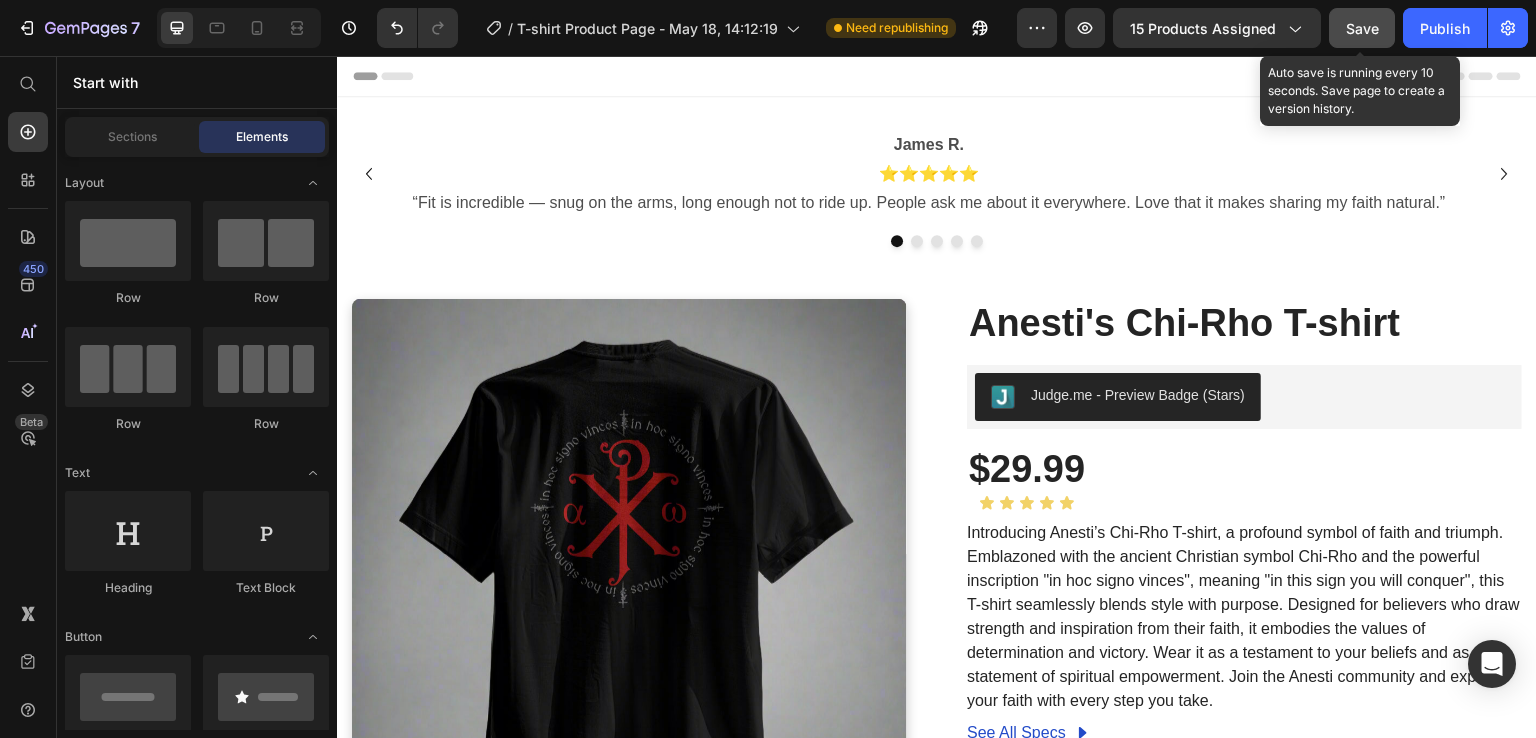 click on "Save" at bounding box center [1362, 28] 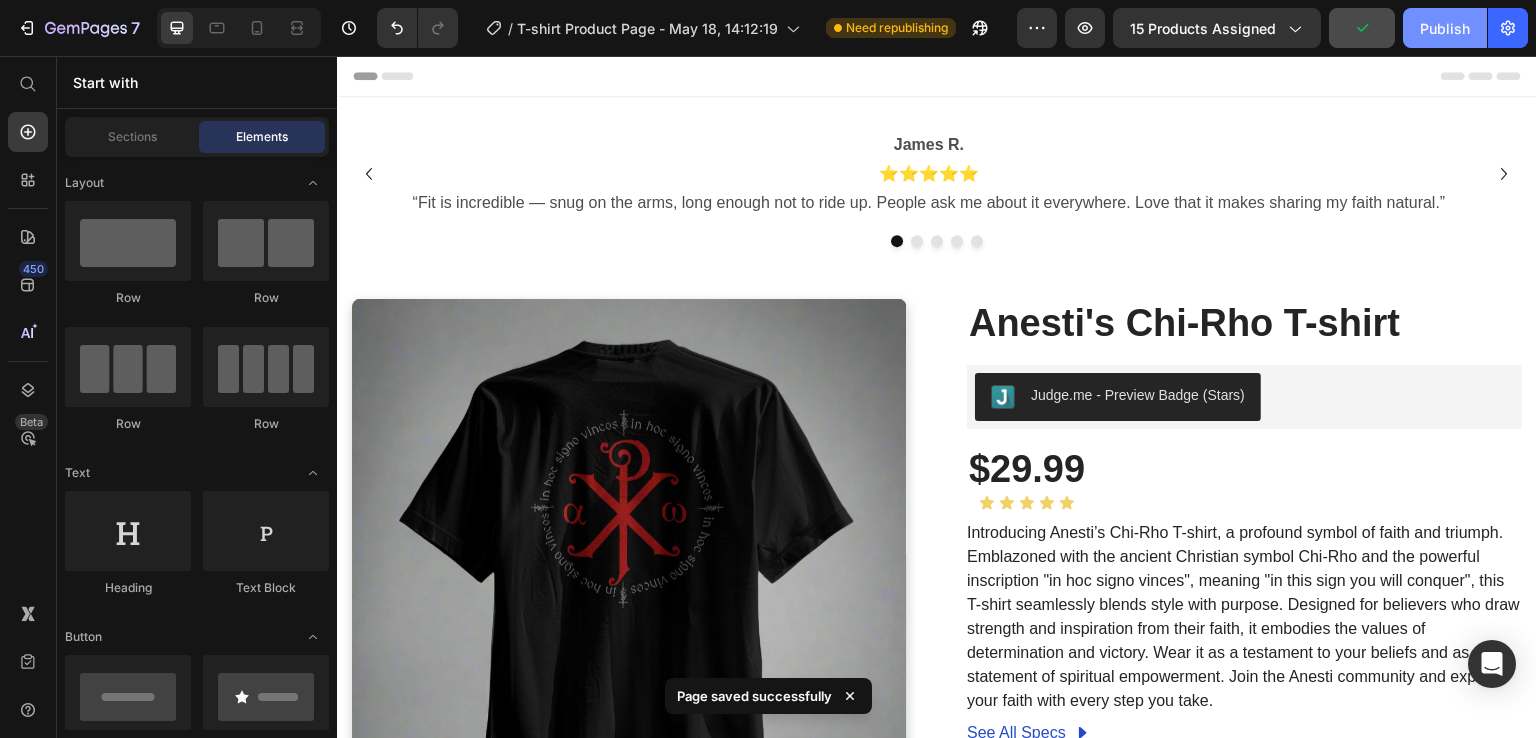click on "Publish" at bounding box center [1445, 28] 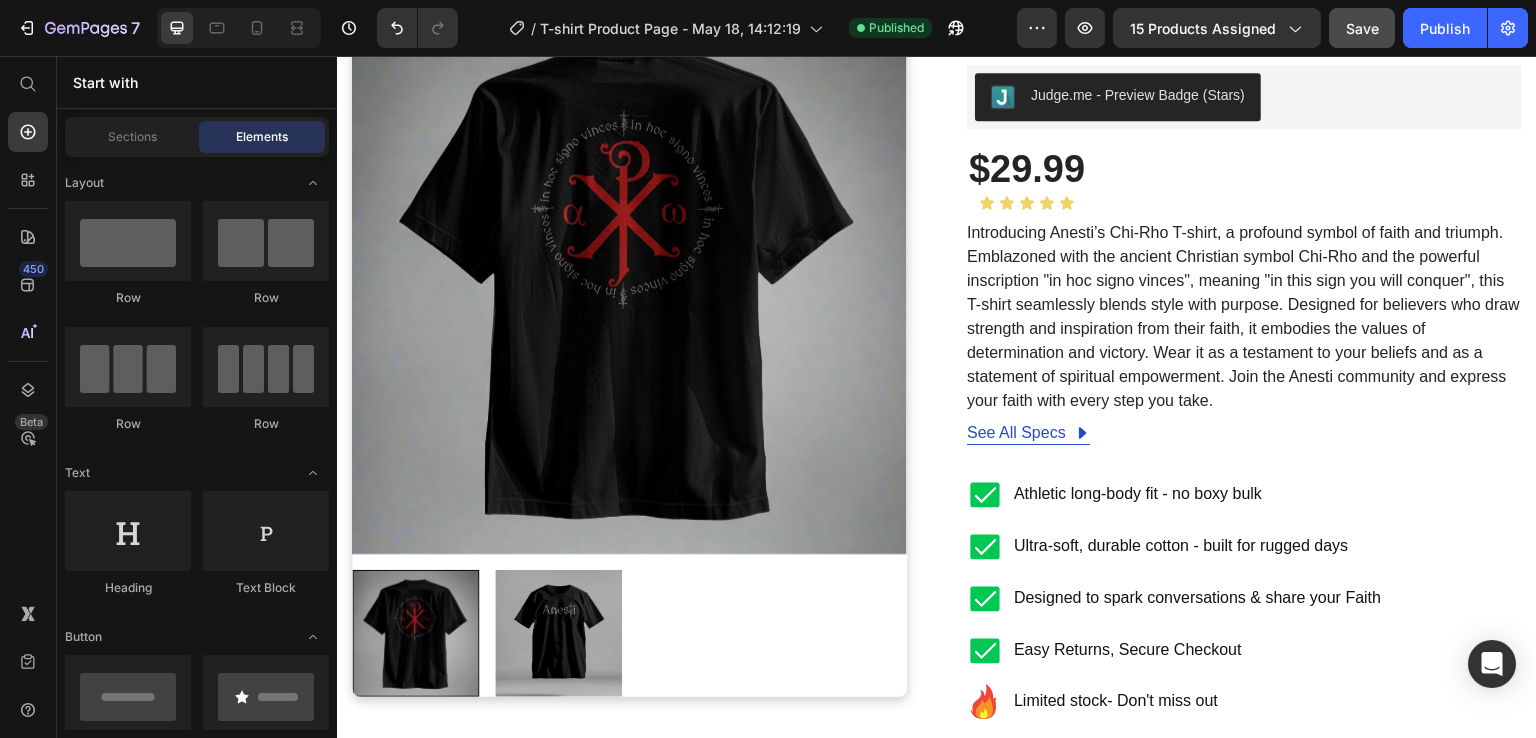 scroll, scrollTop: 0, scrollLeft: 0, axis: both 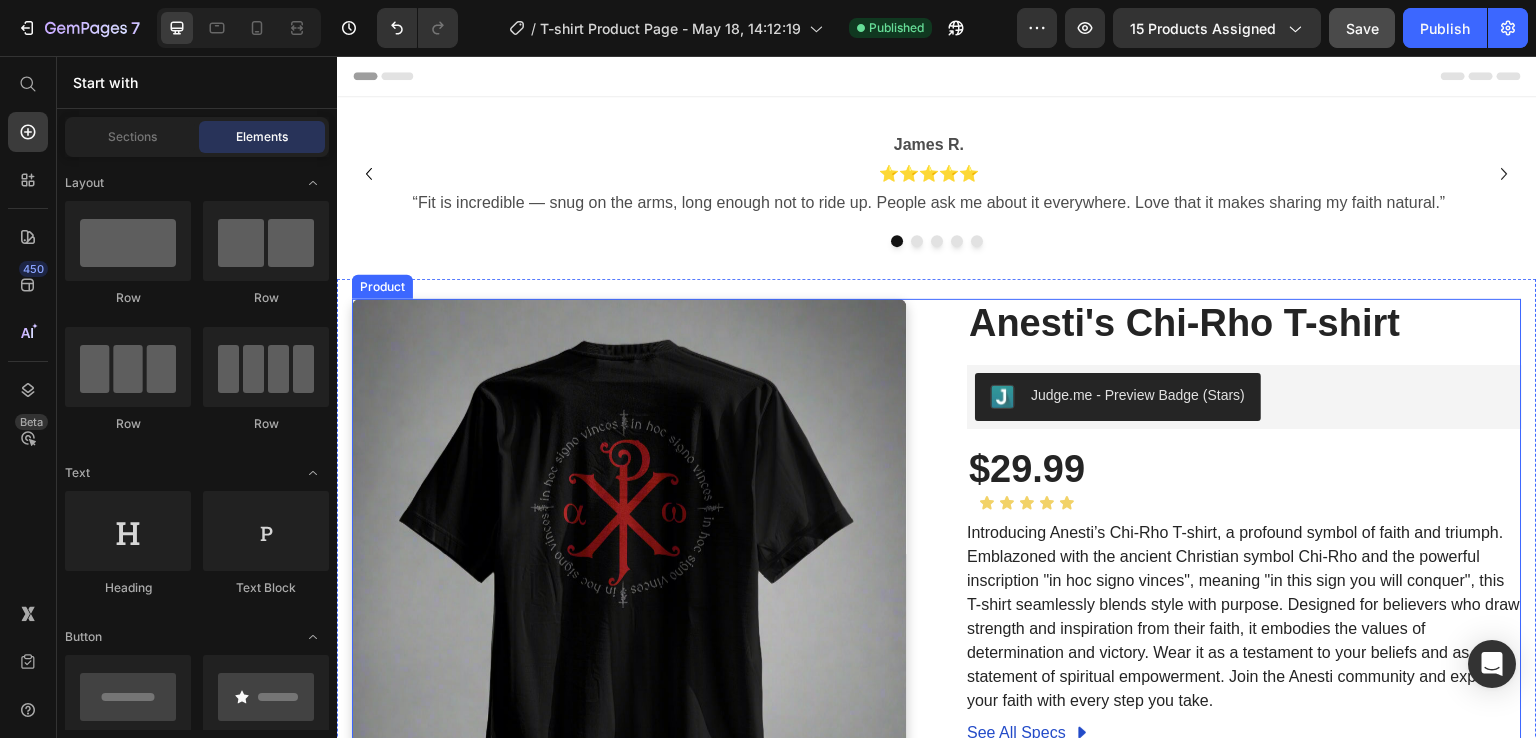 click on "Product Images Anesti's Chi-Rho T-shirt (P) Title Judge.me - Preview Badge (Stars) Judge.me $29.99 (P) Price Icon Icon Icon Icon Icon Icon List Row Introducing Anesti’s Chi-Rho T-shirt, a profound symbol of faith and triumph. Emblazoned with the ancient Christian symbol Chi-Rho and the powerful inscription "in hoc signo vinces", meaning "in this sign you will conquer", this T-shirt seamlessly blends style with purpose. Designed for believers who draw strength and inspiration from their faith, it embodies the values of determination and victory. Wear it as a testament to your beliefs and as a statement of spiritual empowerment. Join the Anesti community and express your faith with every step you take. (P) Description
See All Specs Button Row
Athletic long-body fit - no boxy bulk
Ultra-soft, durable cotton - built for rugged days
Designed to spark conversations & share your Faith
Easy Returns, Secure Checkout Item List Item List 1" at bounding box center [937, 994] 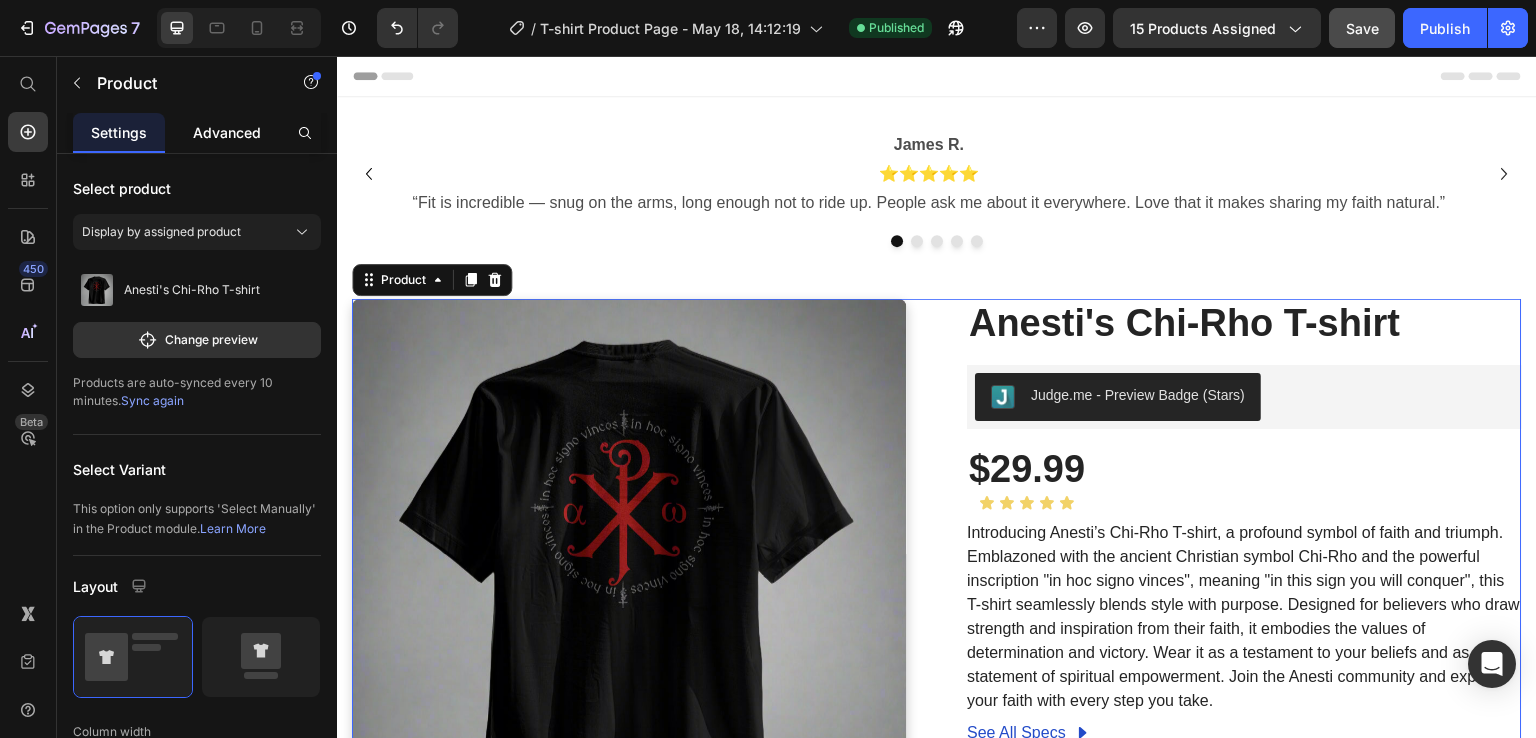click on "Advanced" at bounding box center (227, 132) 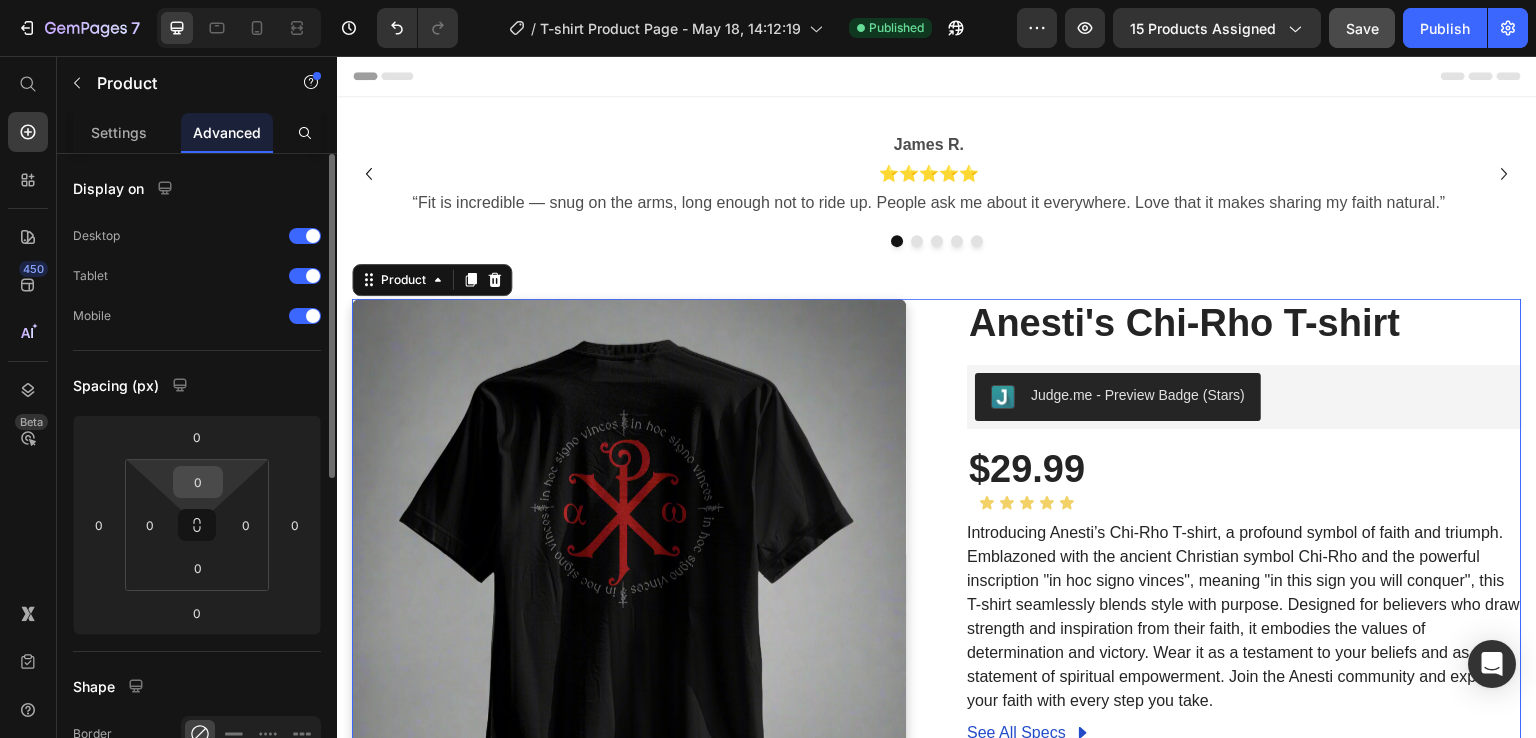 click on "0" at bounding box center [198, 482] 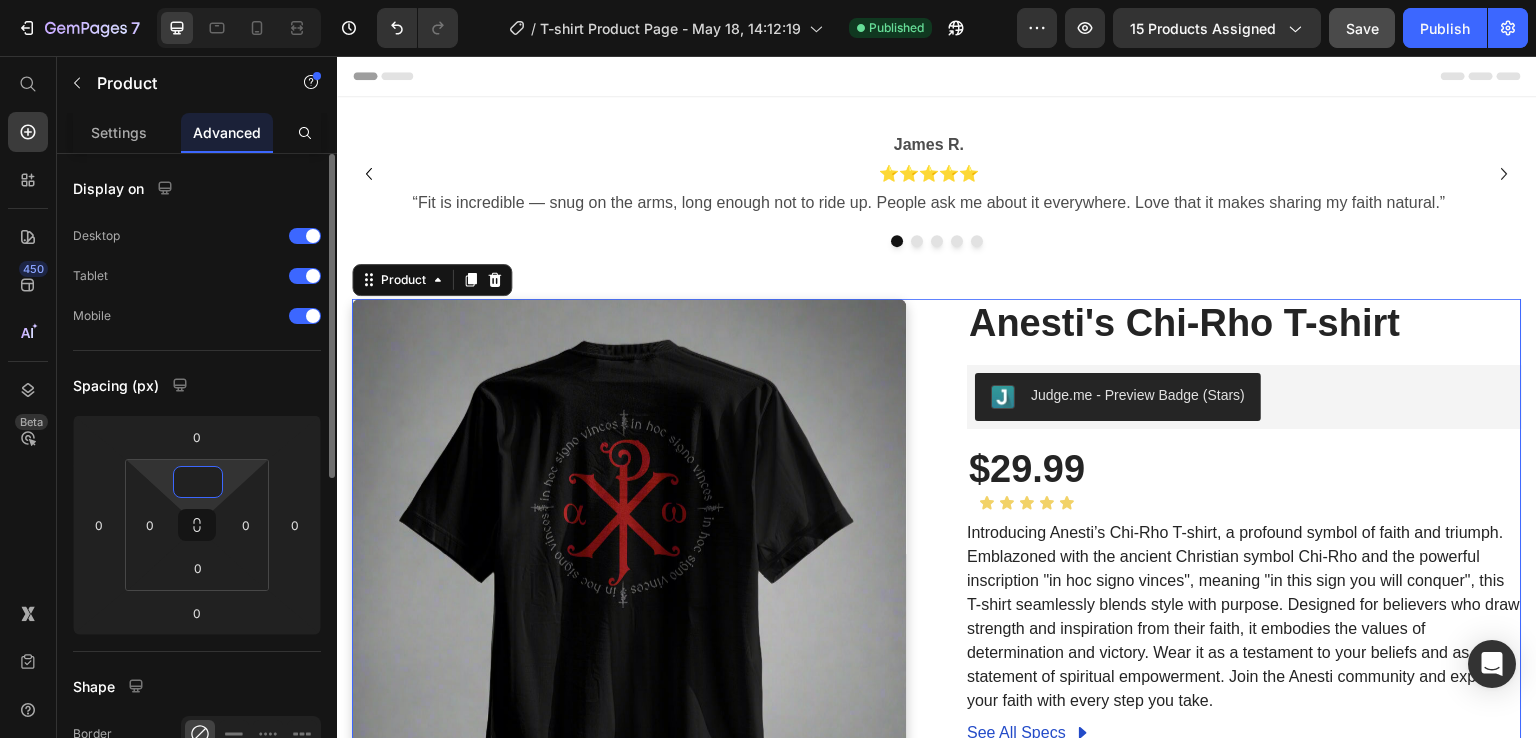 type on "-5" 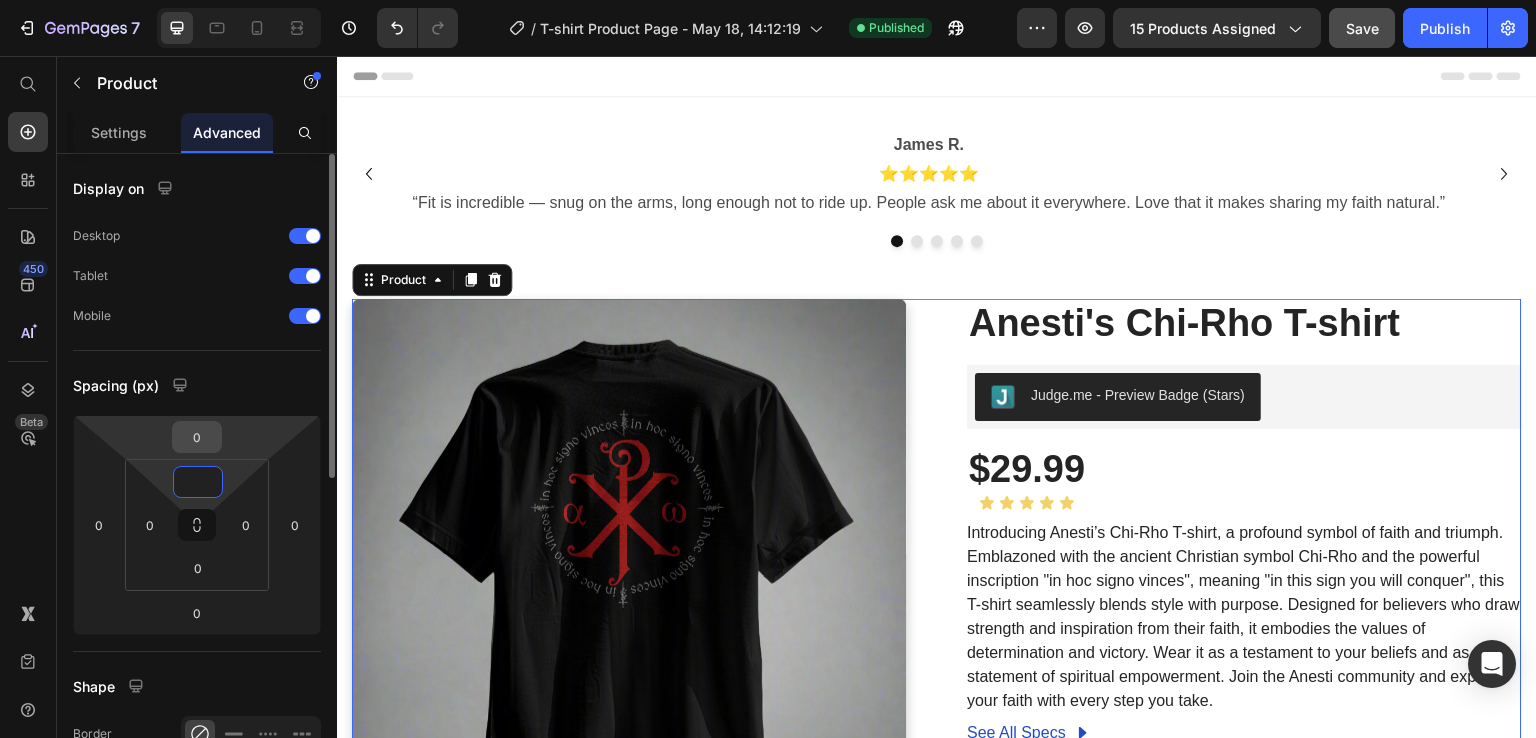 click on "0" at bounding box center [197, 437] 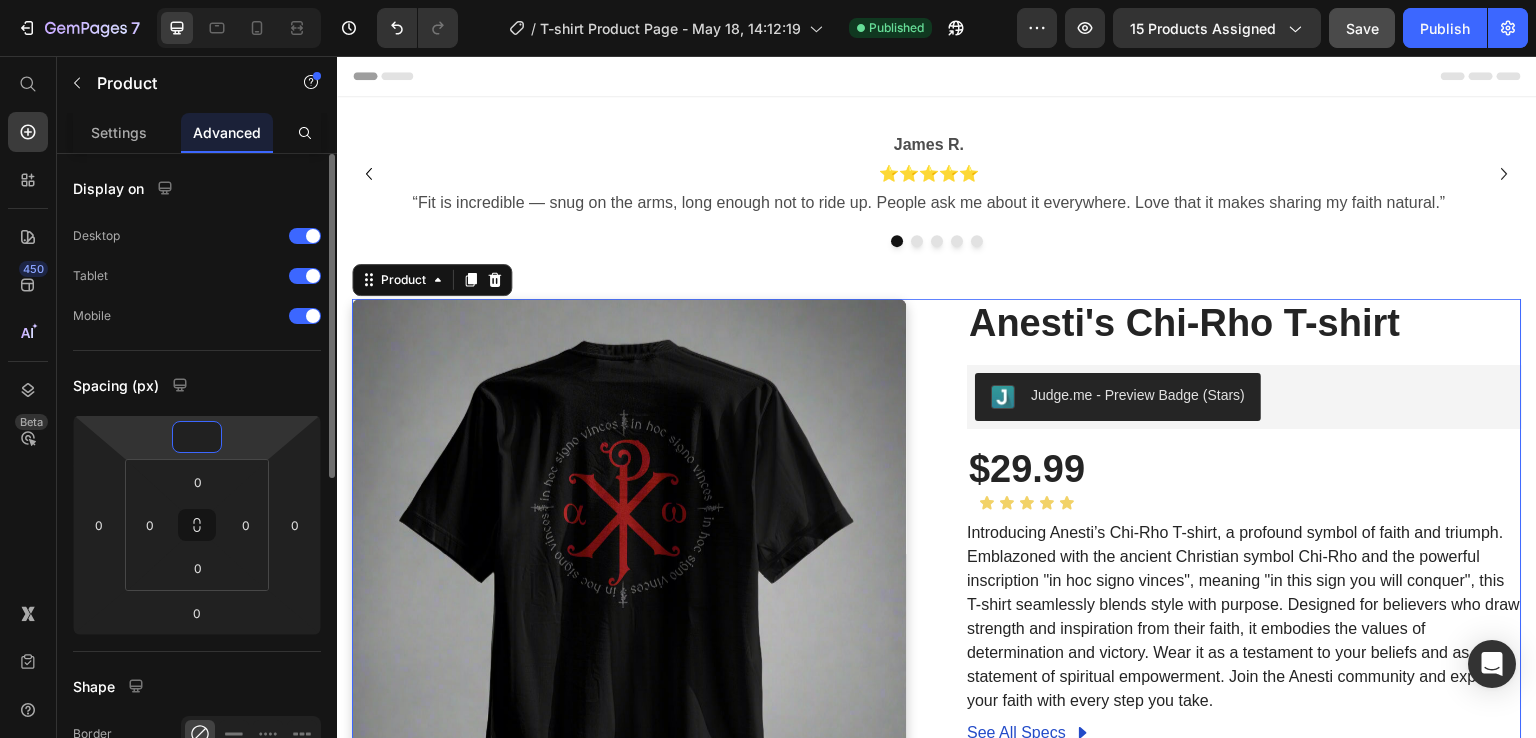 type on "-5" 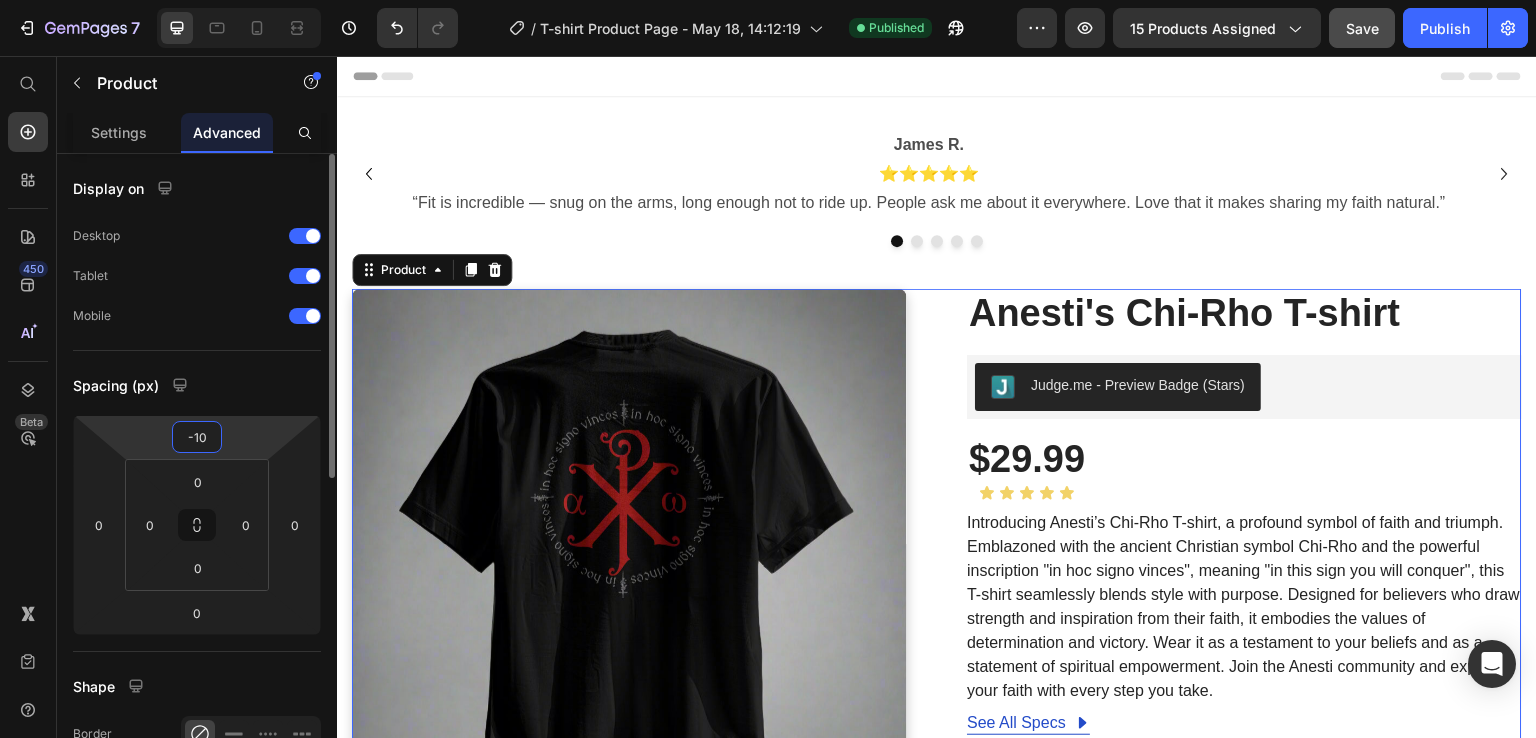 type on "-1" 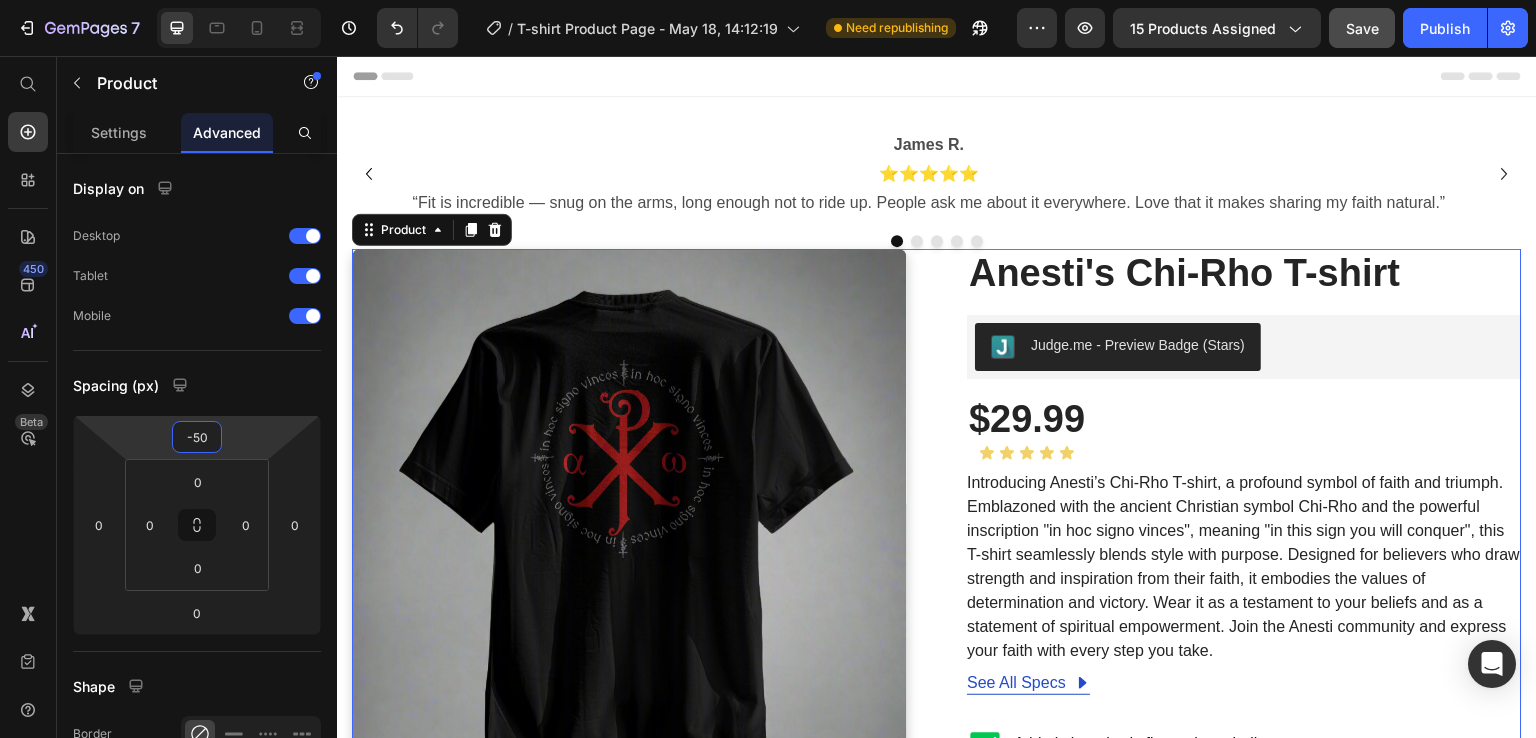 type on "-50" 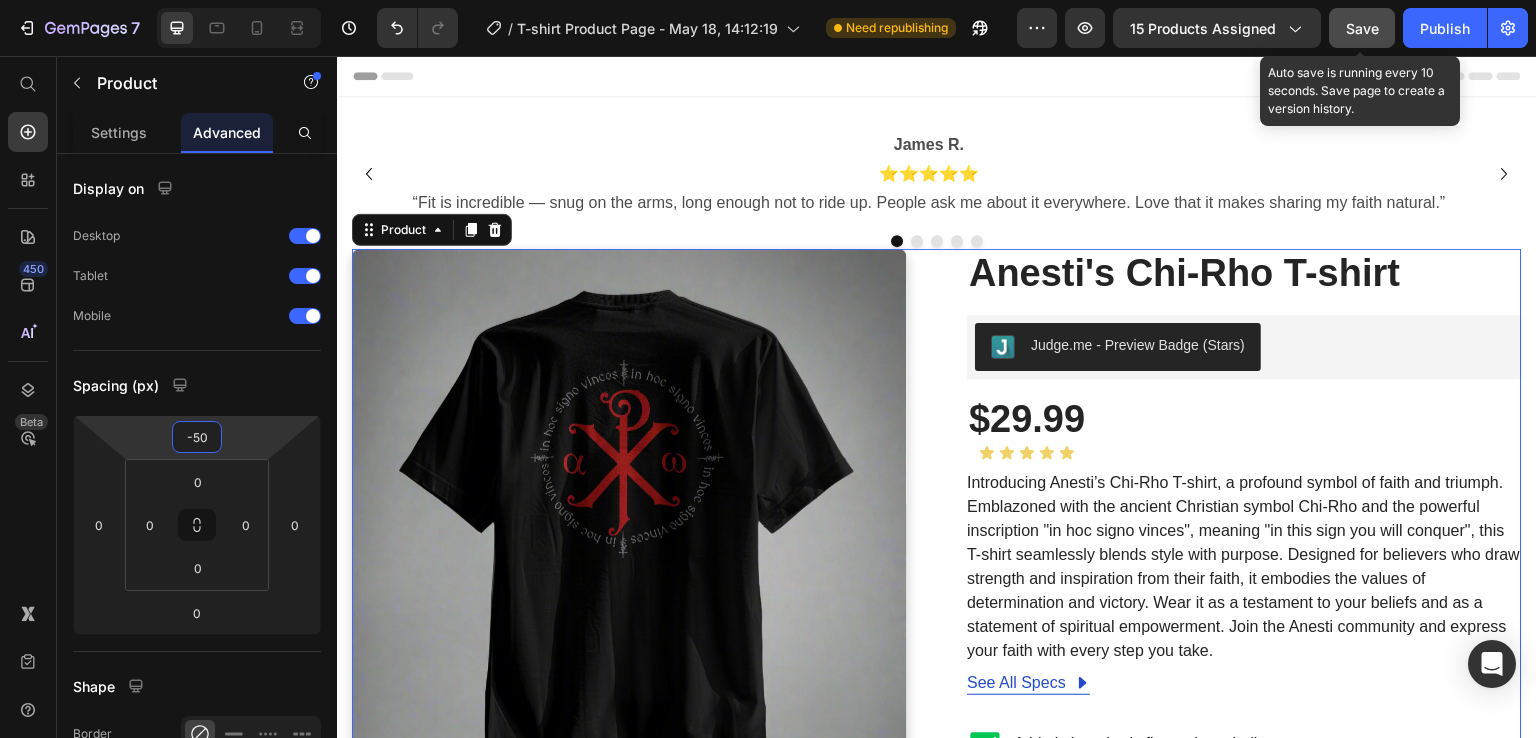 click on "Save" at bounding box center [1362, 28] 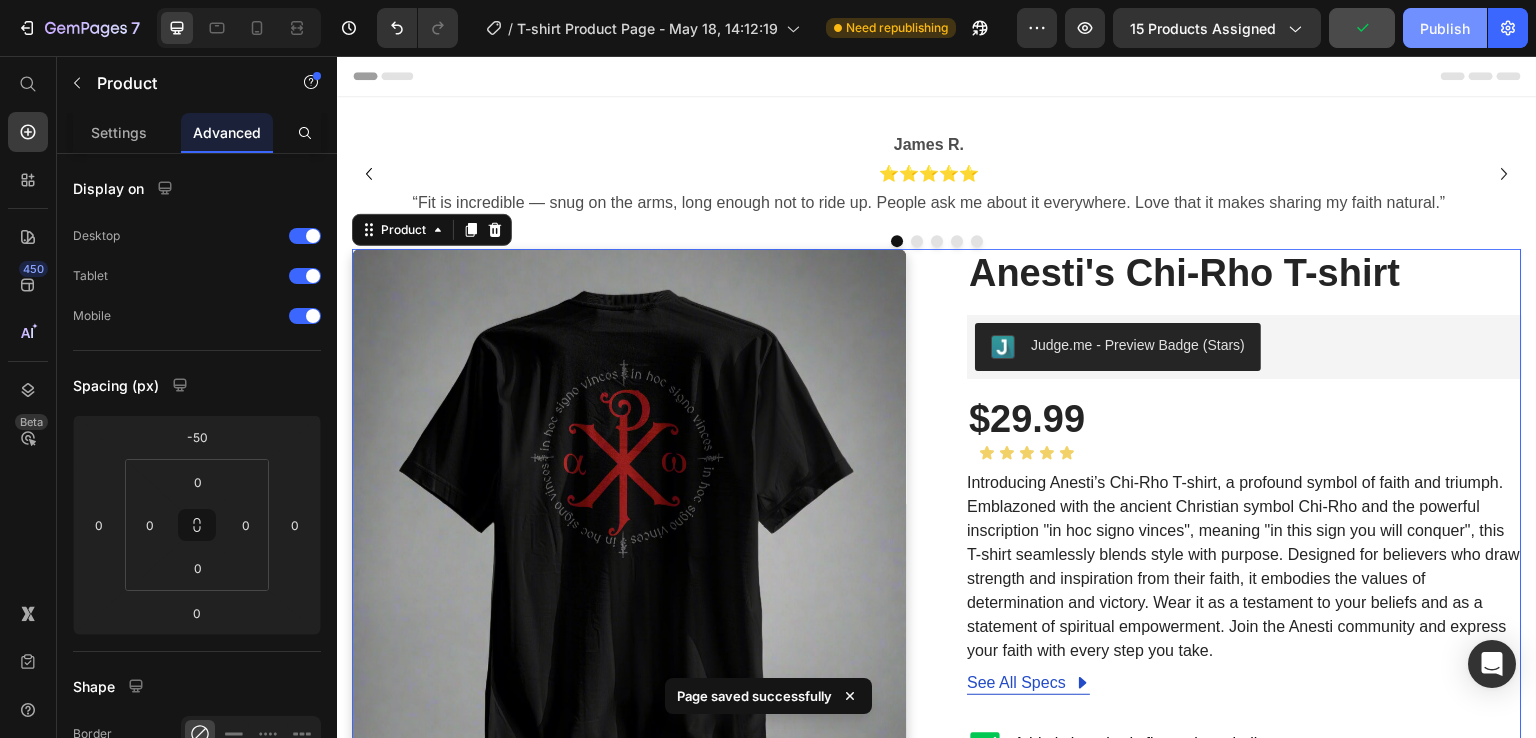 click on "Publish" at bounding box center (1445, 28) 